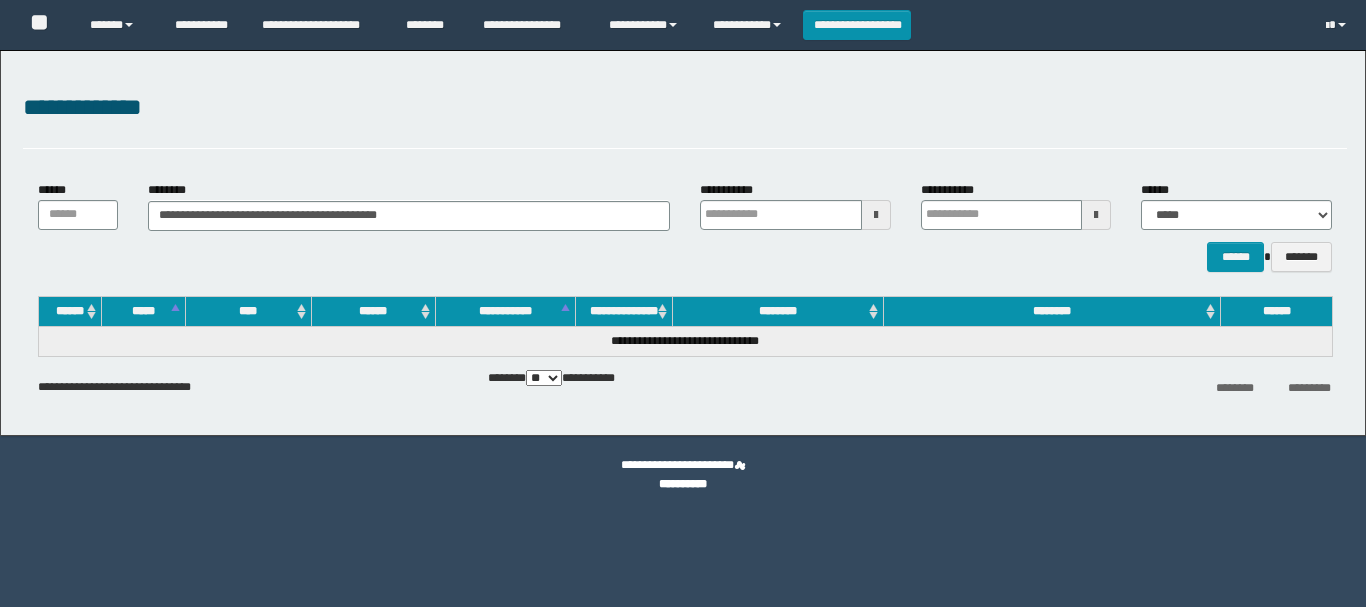 scroll, scrollTop: 0, scrollLeft: 0, axis: both 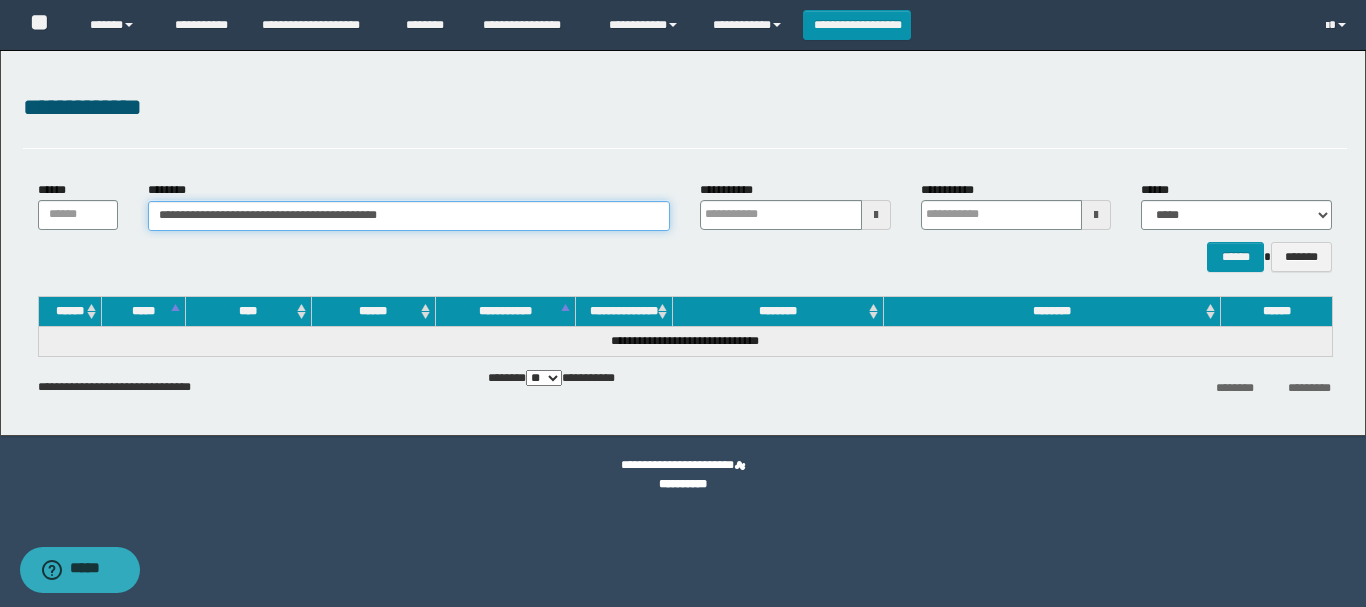 click on "**********" at bounding box center [409, 216] 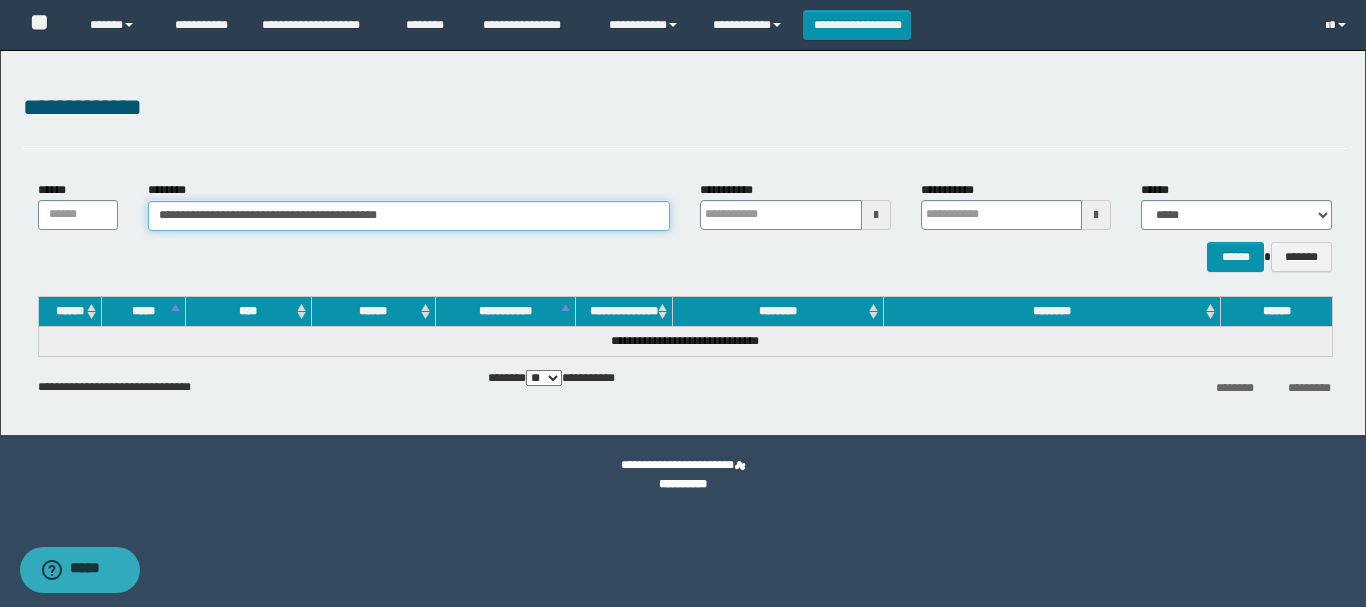 paste 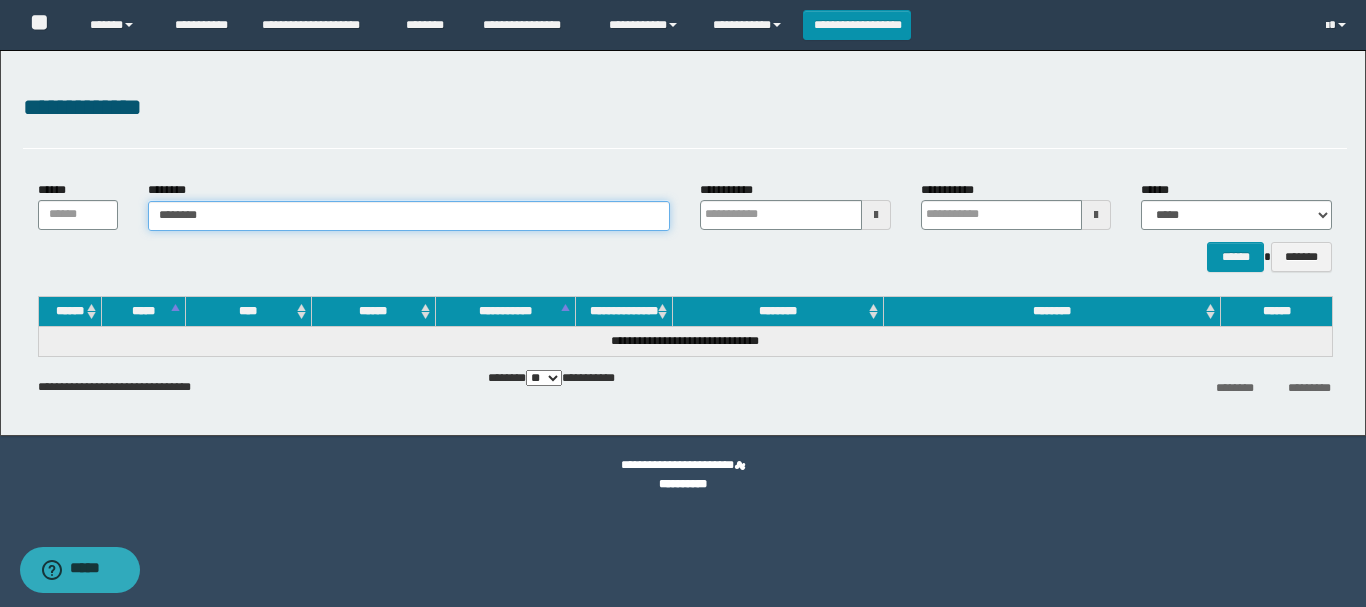 type on "********" 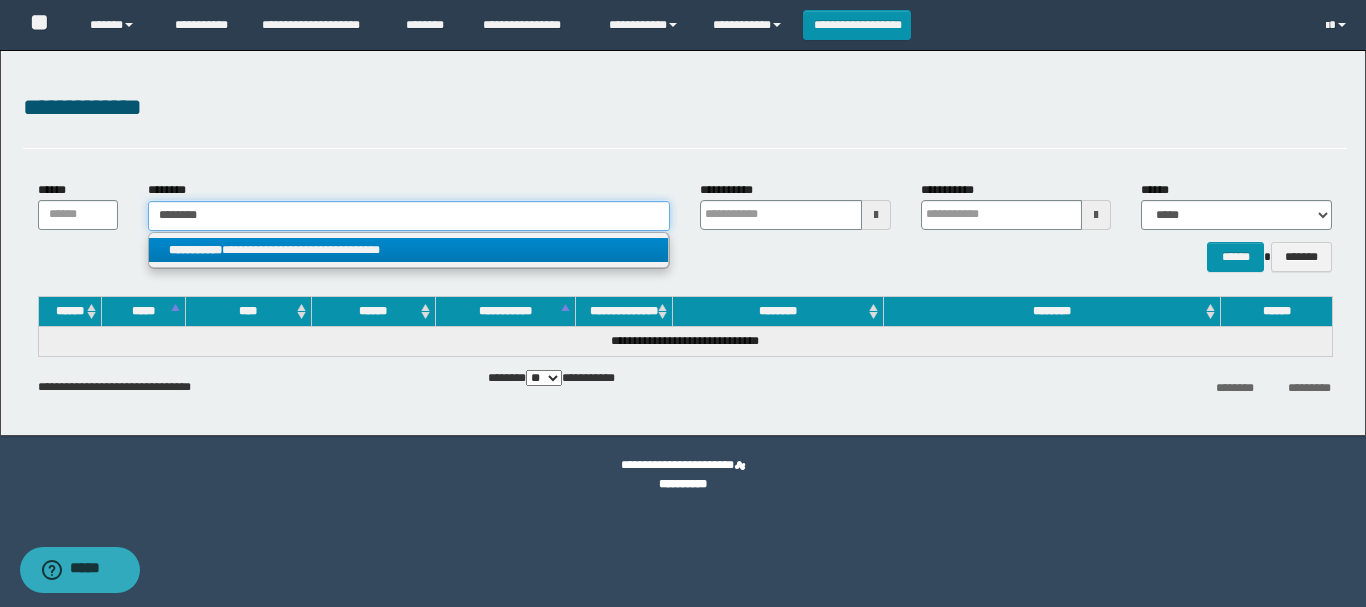 type on "********" 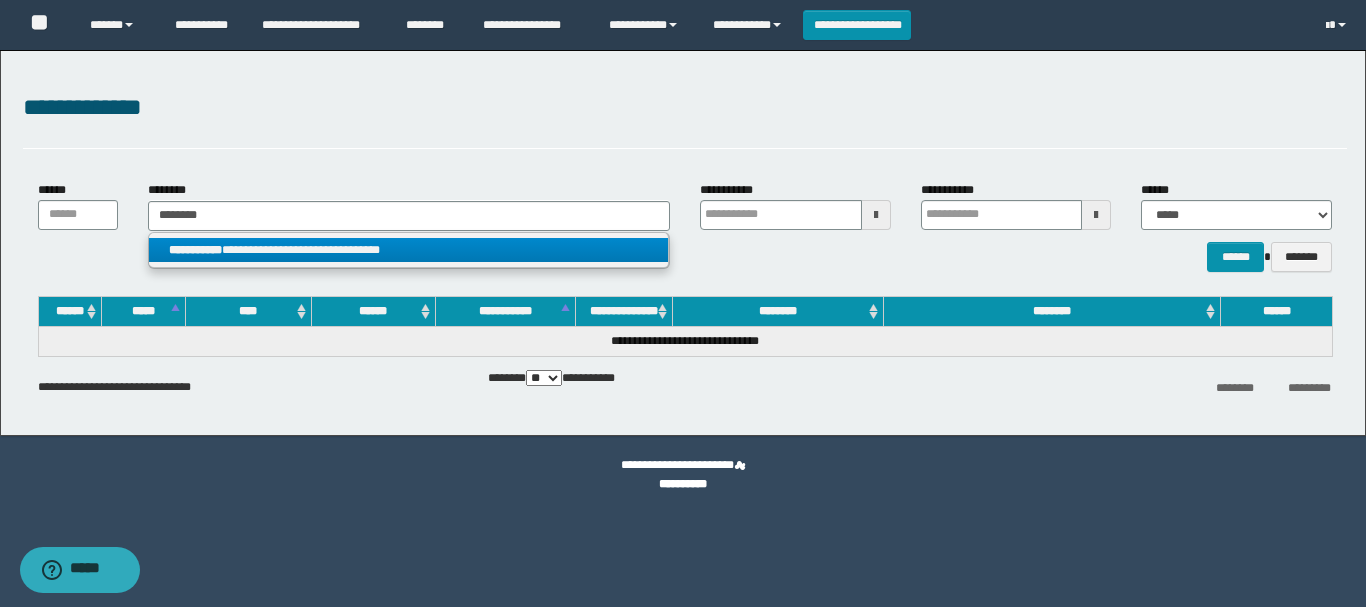 click on "**********" at bounding box center (408, 250) 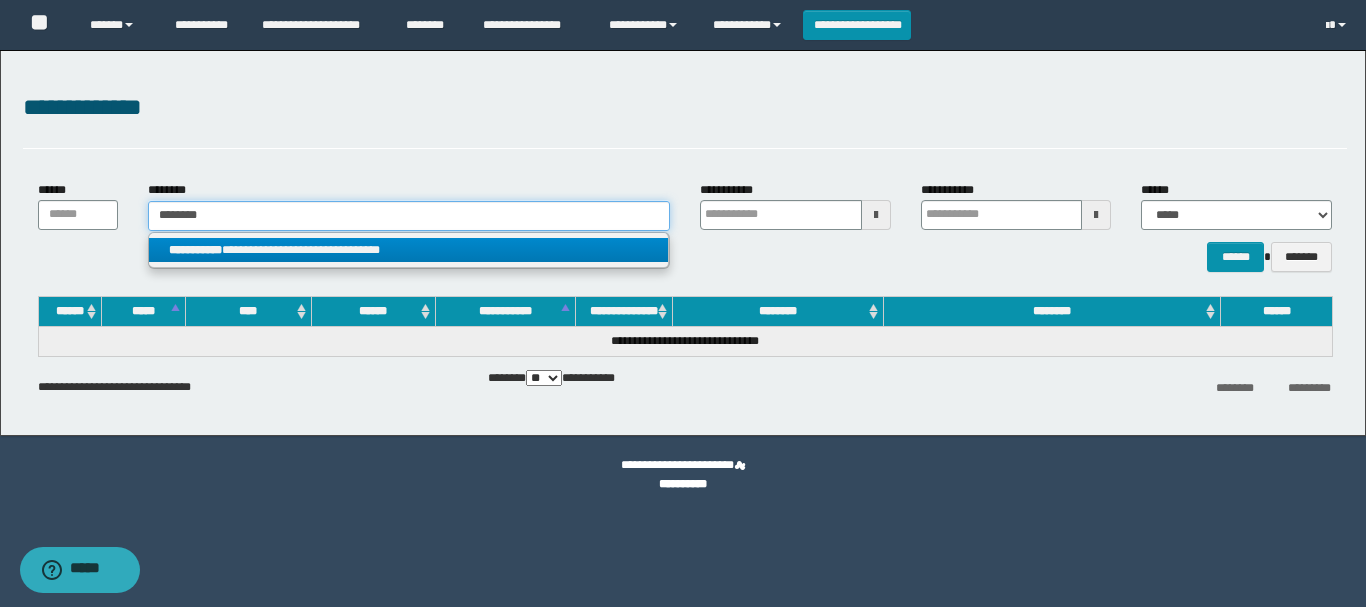 type 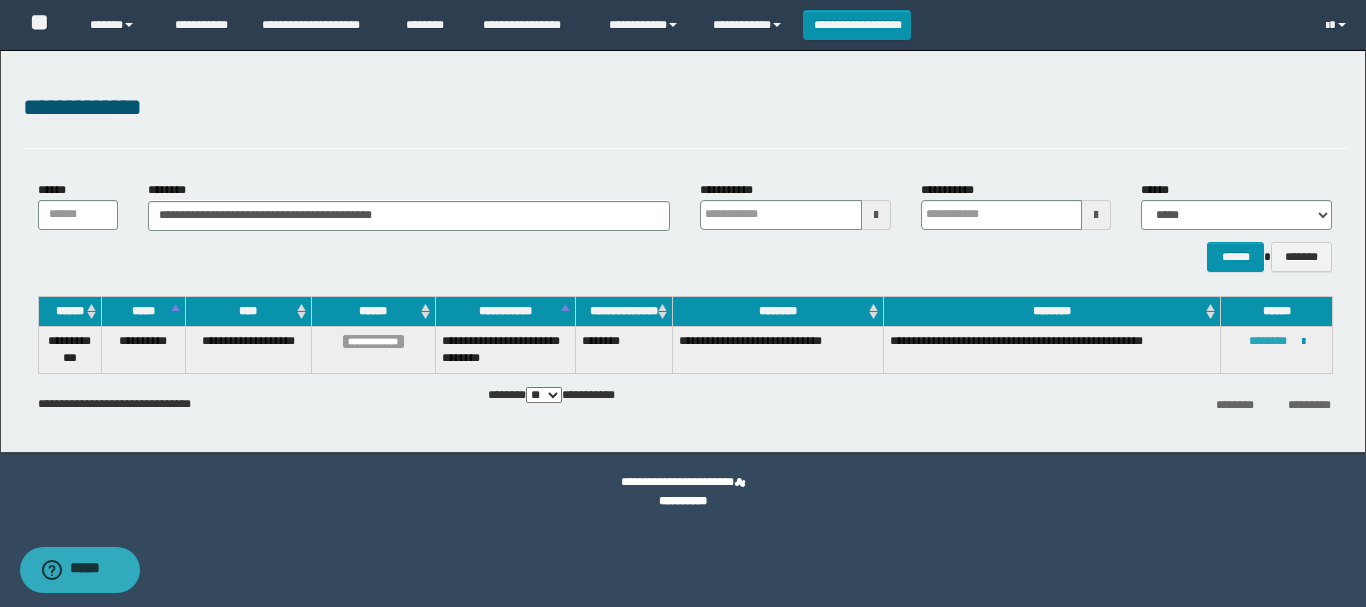 click on "********" at bounding box center (1268, 341) 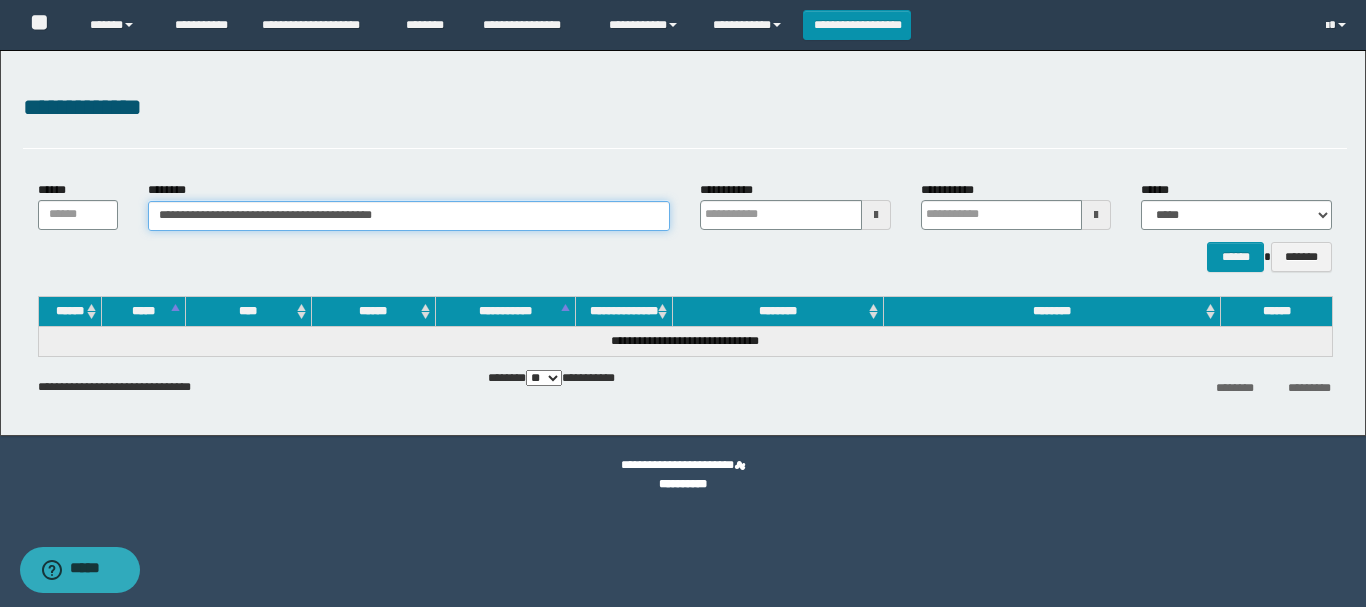 click on "**********" at bounding box center (409, 216) 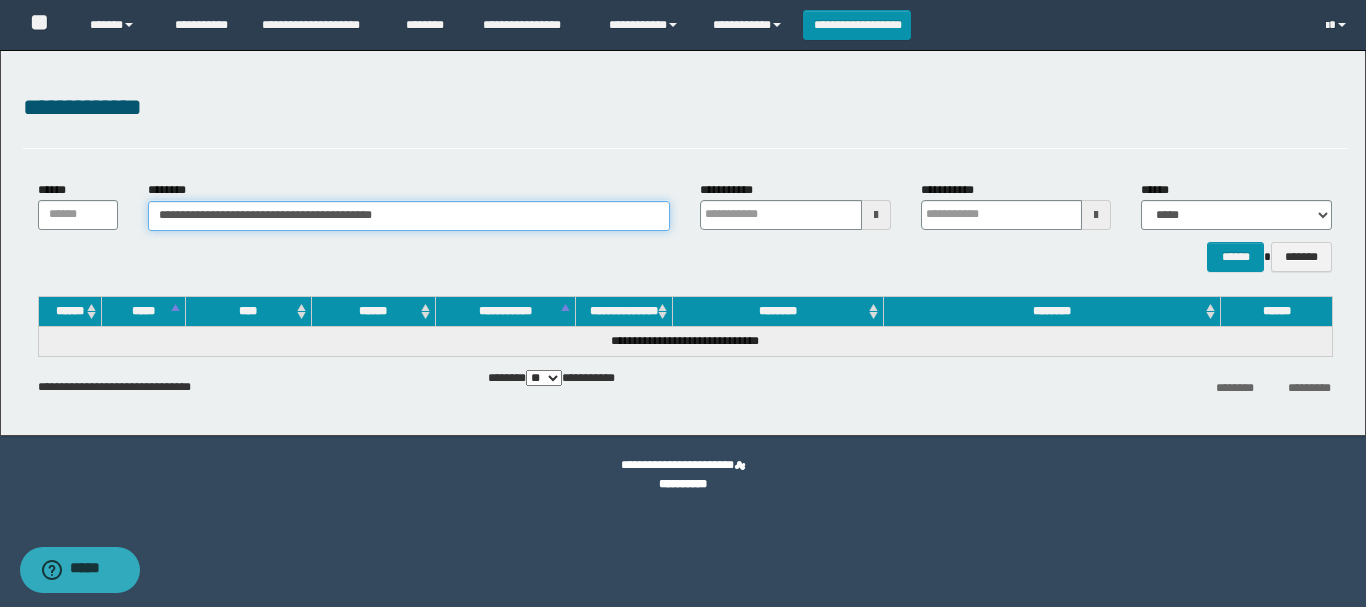 drag, startPoint x: 325, startPoint y: 232, endPoint x: 80, endPoint y: 230, distance: 245.00816 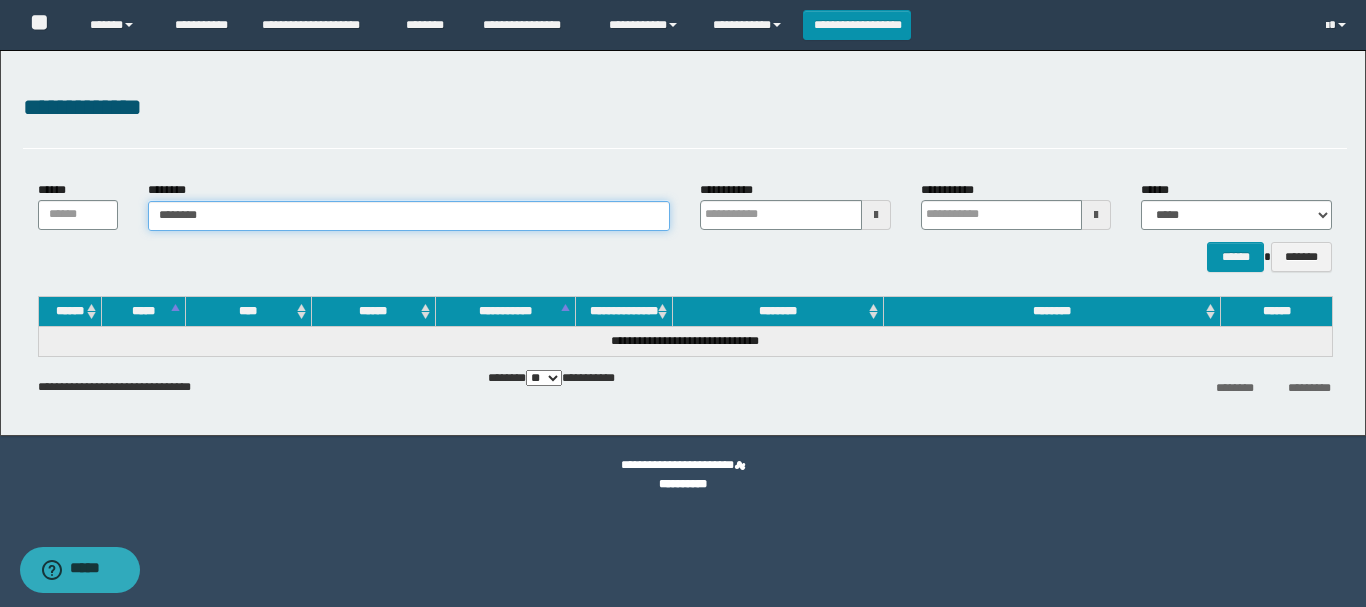 type on "********" 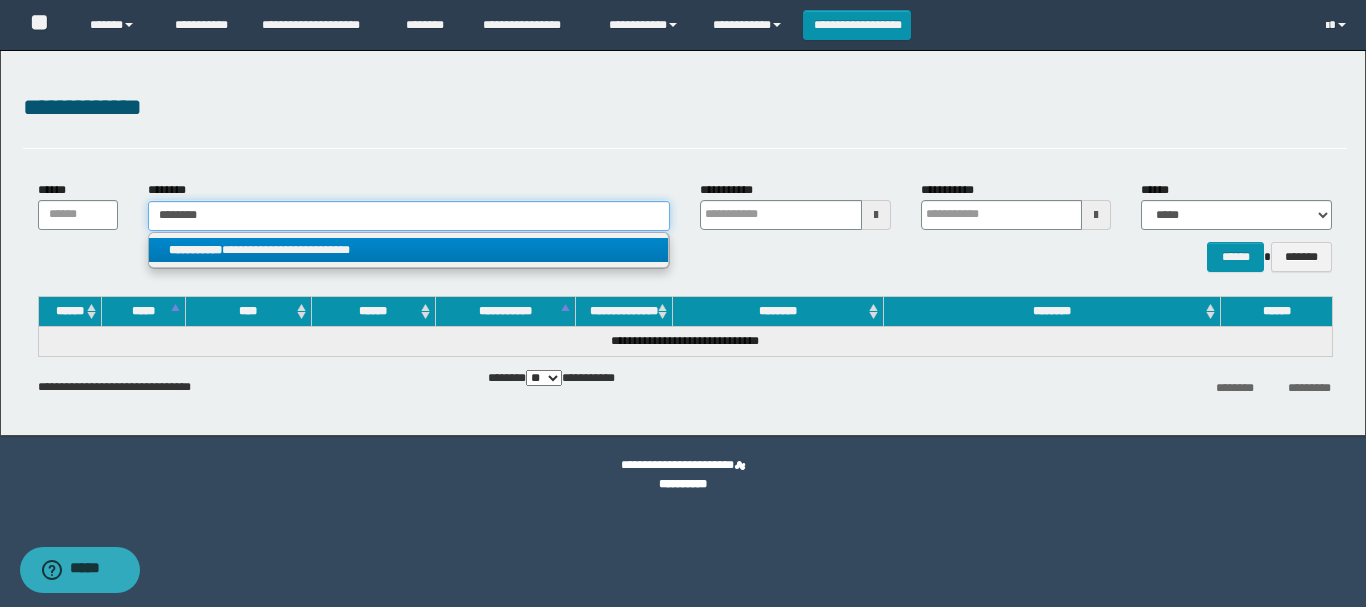 type on "********" 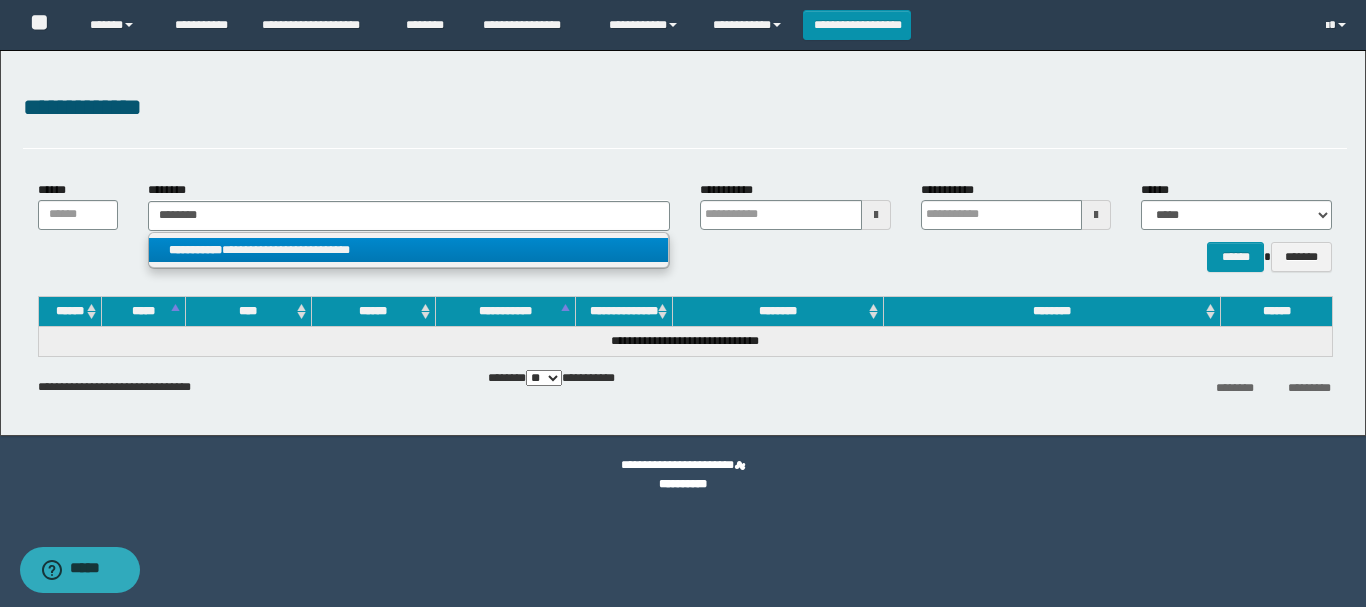click on "**********" at bounding box center [408, 250] 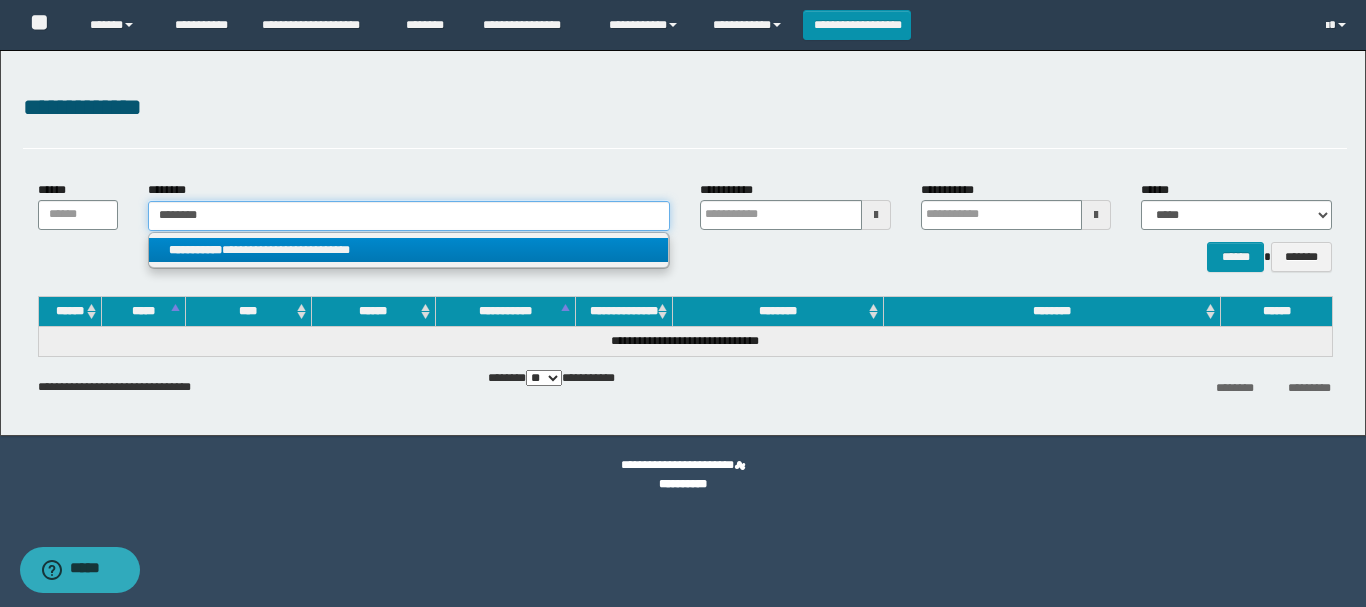 type 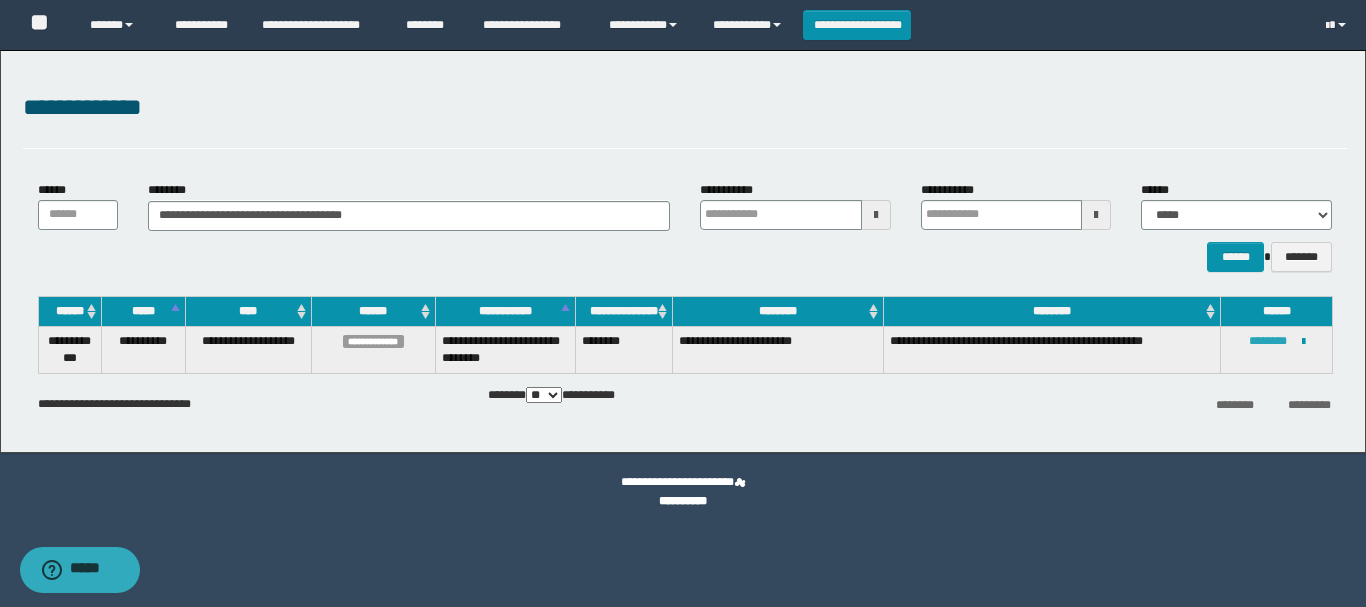 click on "********" at bounding box center [1268, 341] 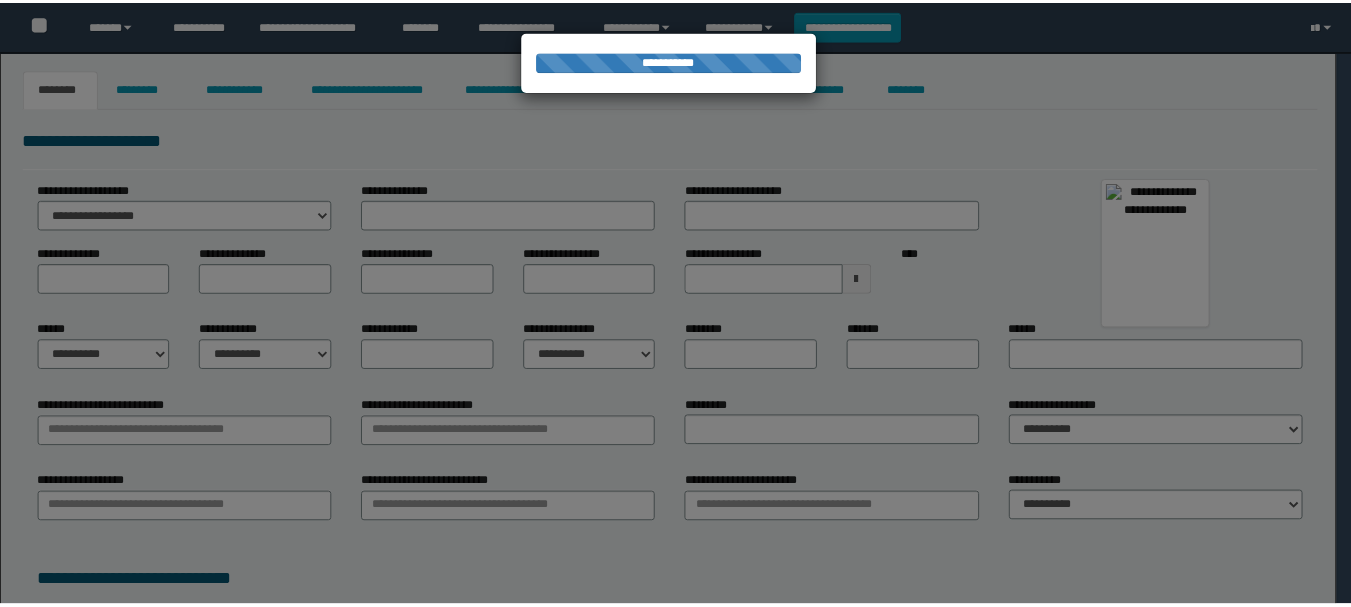scroll, scrollTop: 0, scrollLeft: 0, axis: both 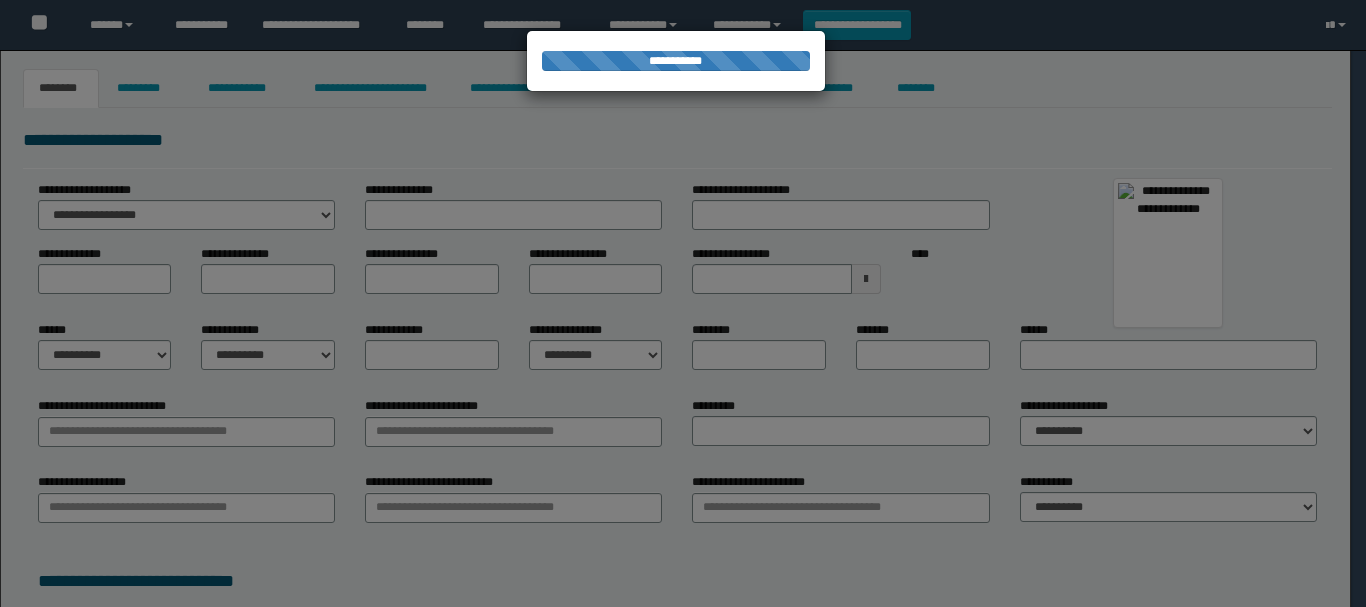 type on "********" 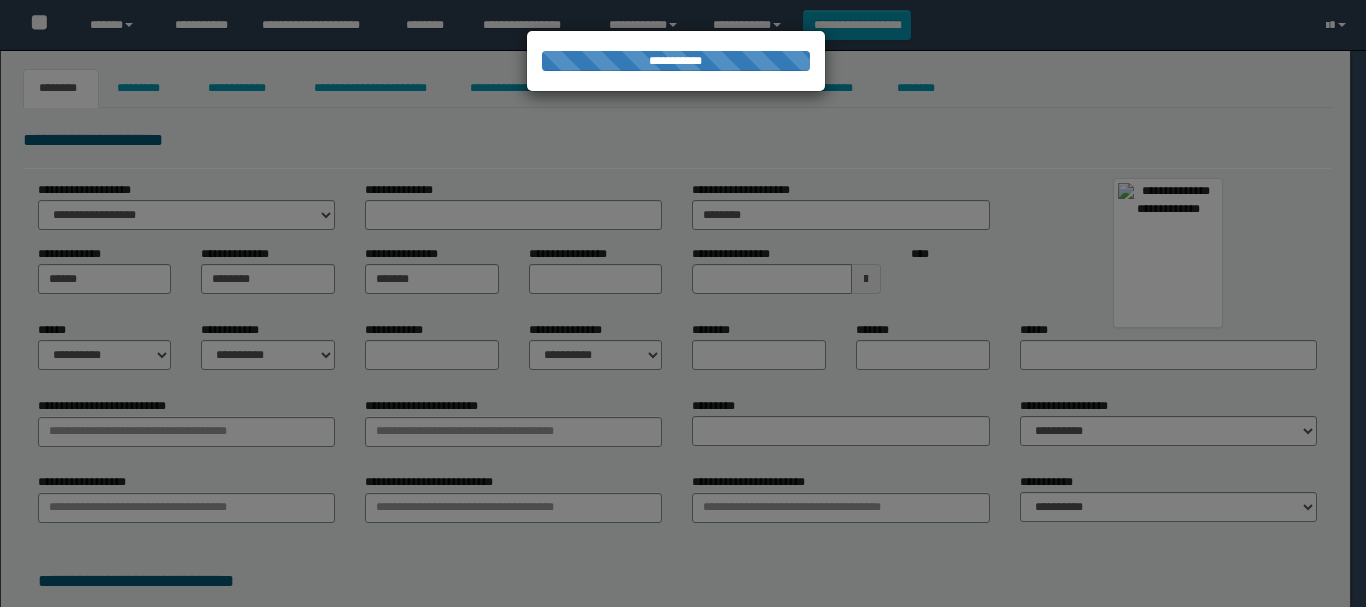 type on "*****" 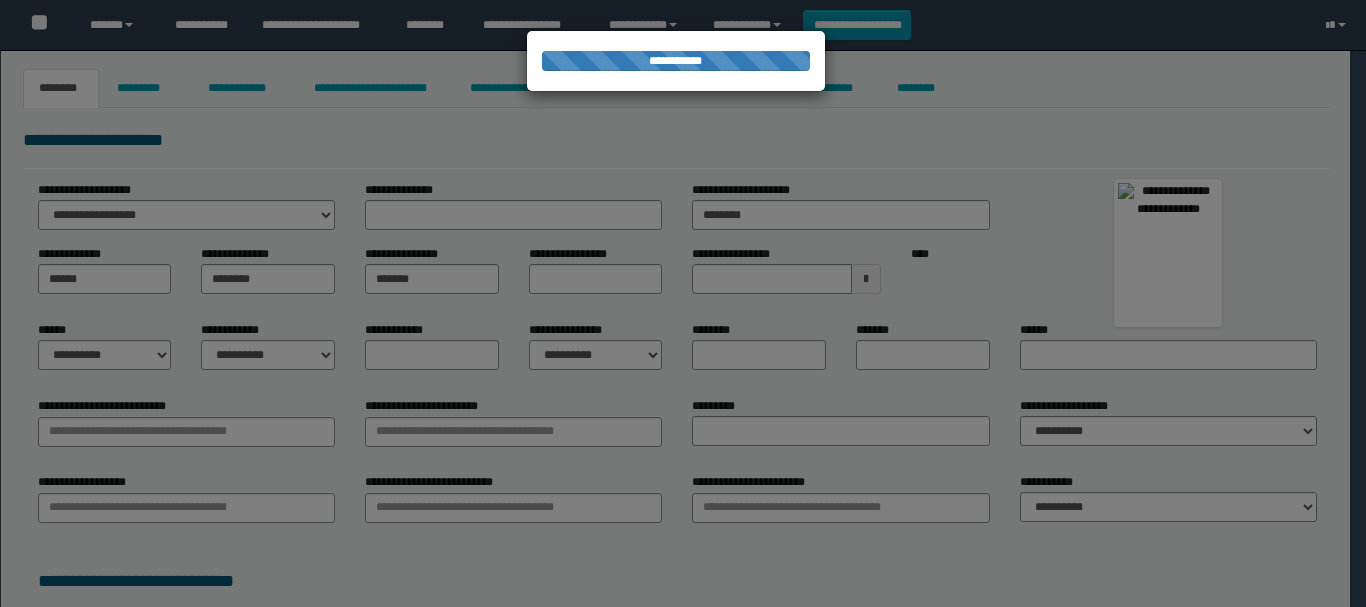 select on "*" 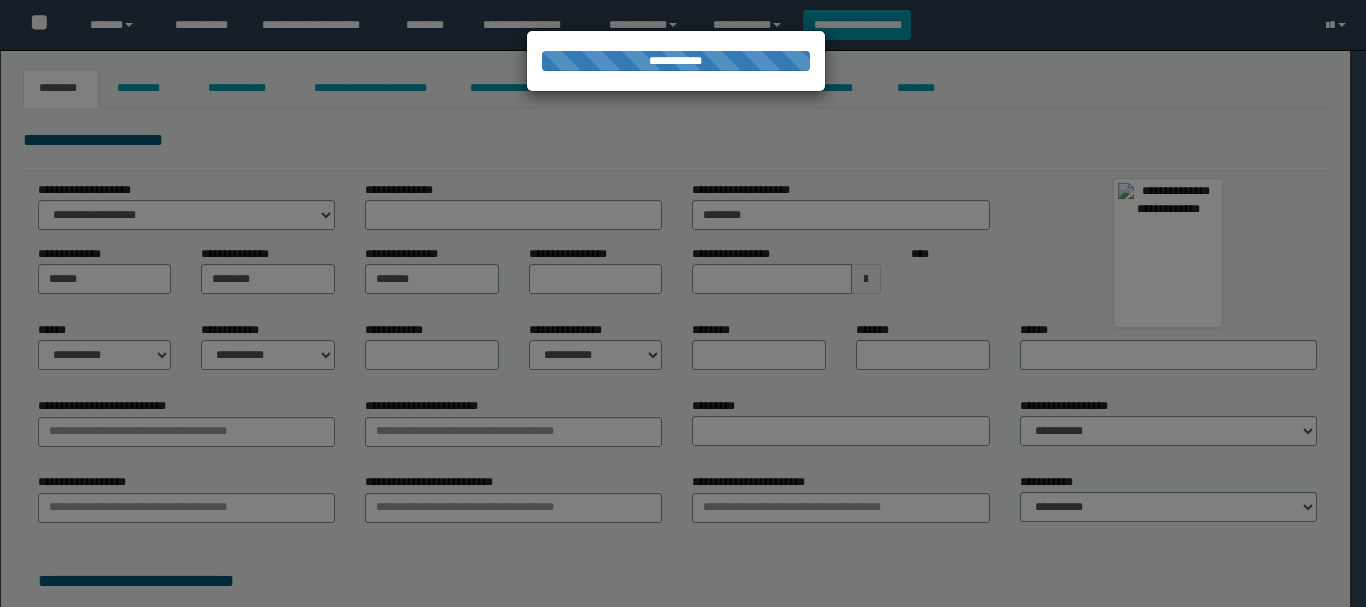 type on "**********" 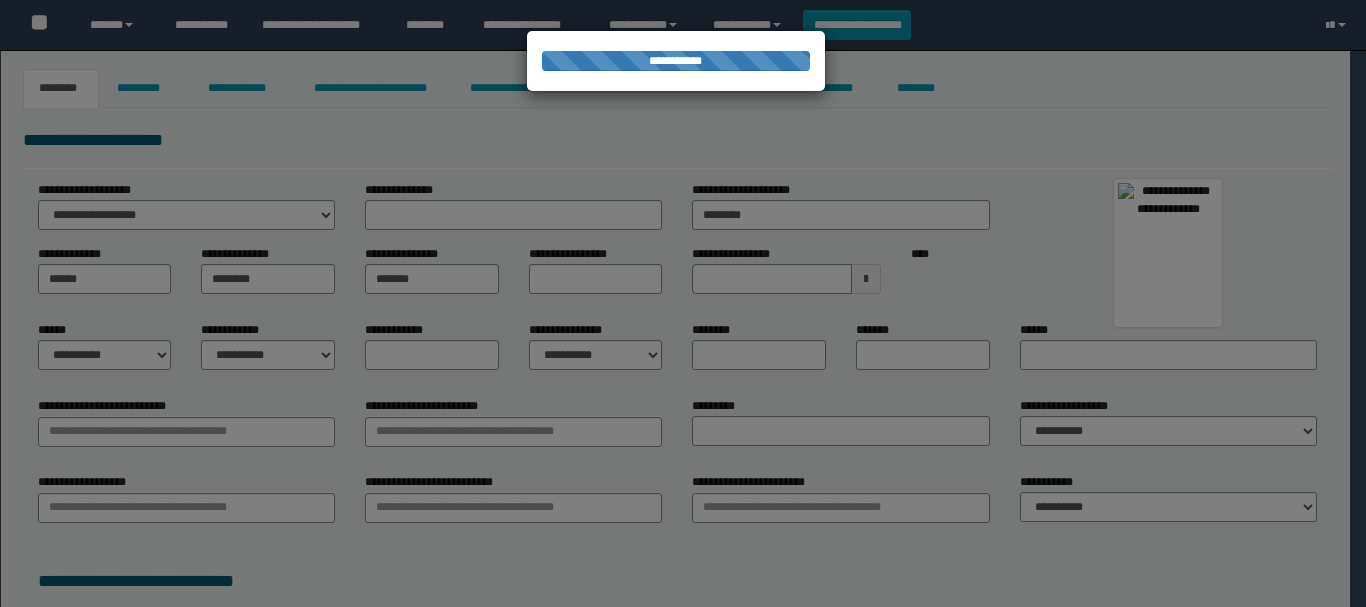 type on "**********" 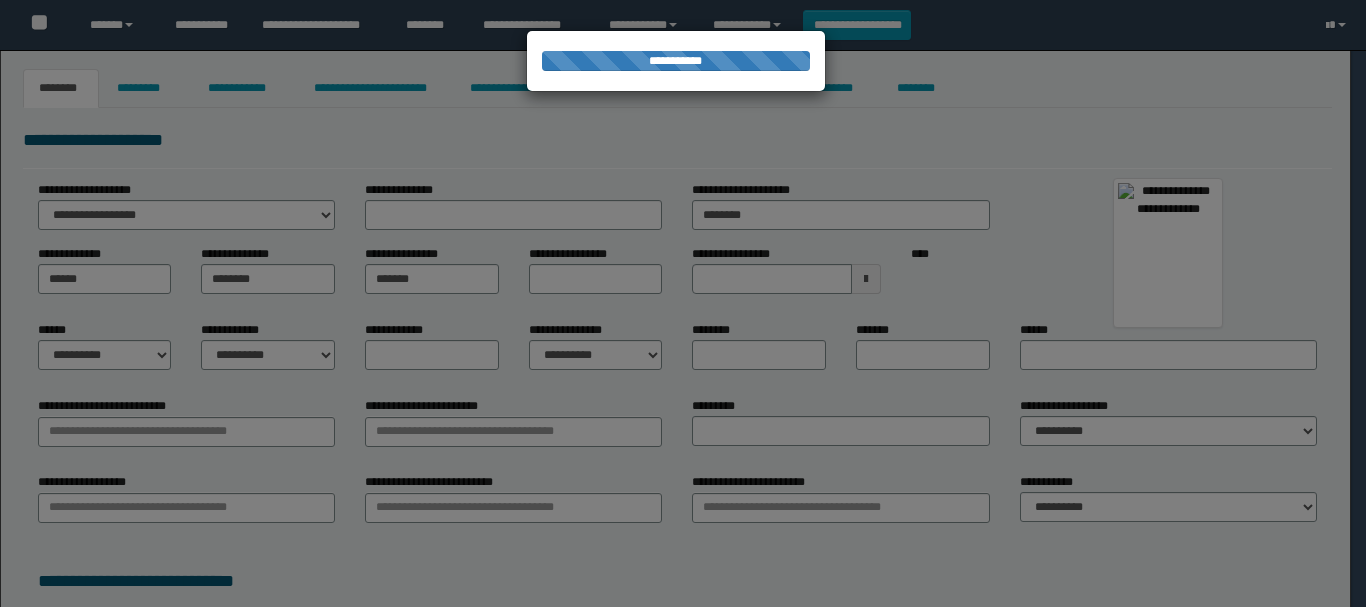 select on "*" 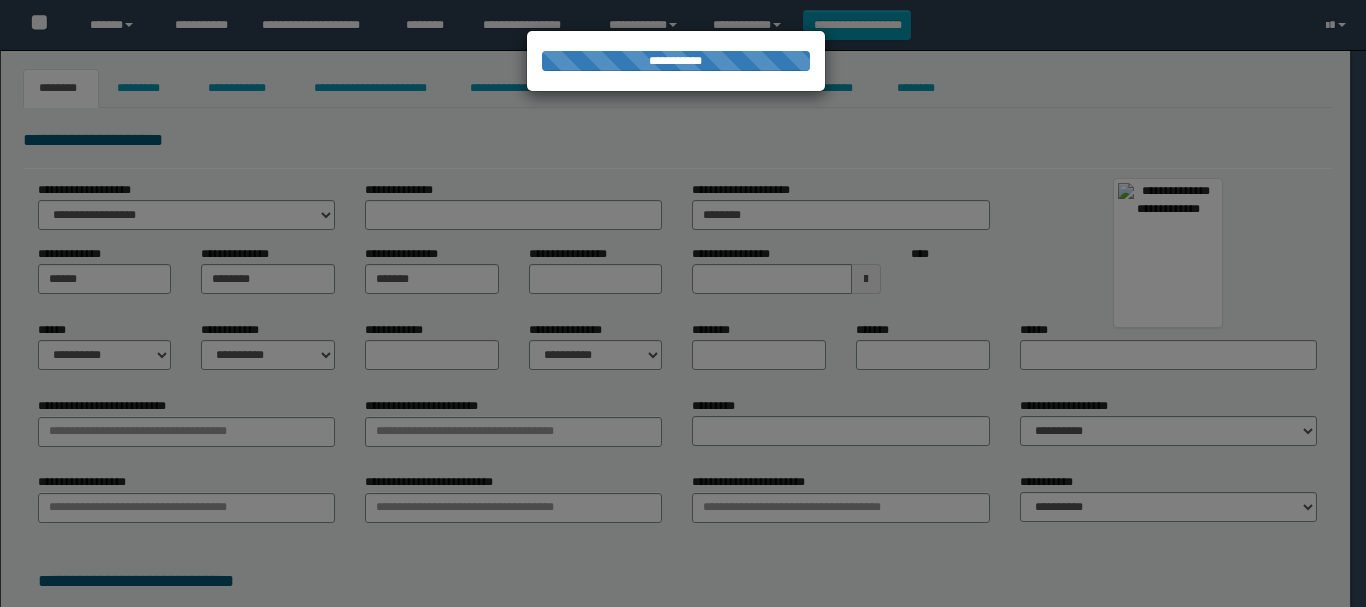 type on "********" 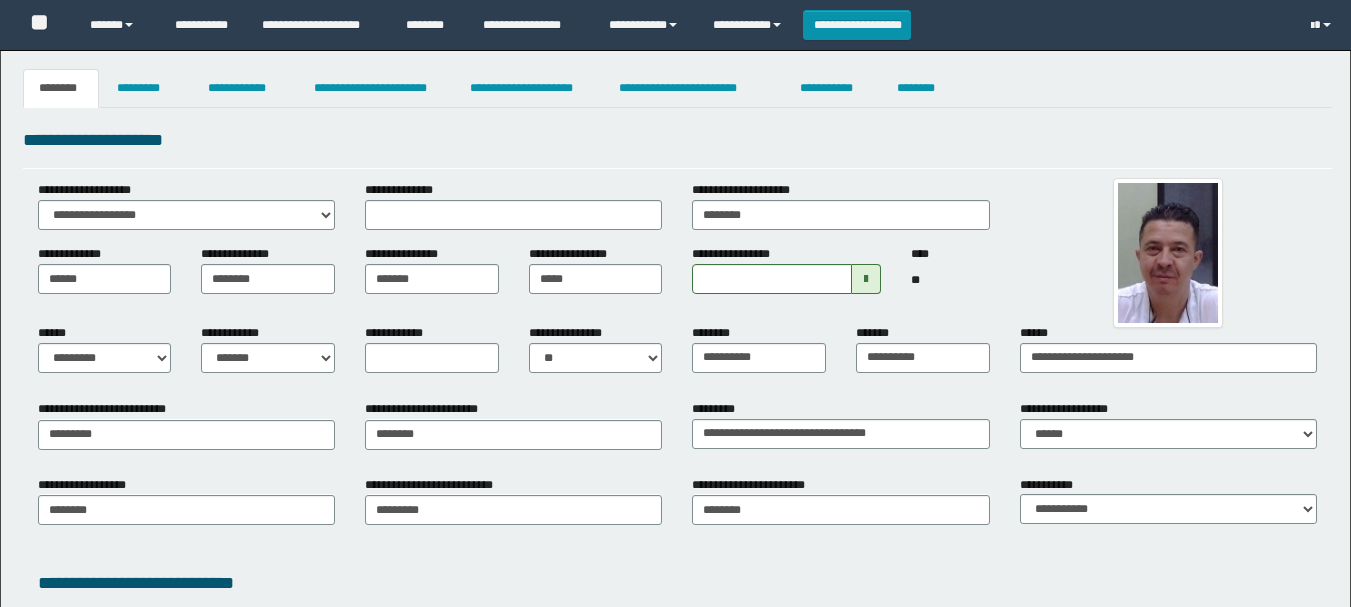 scroll, scrollTop: 0, scrollLeft: 0, axis: both 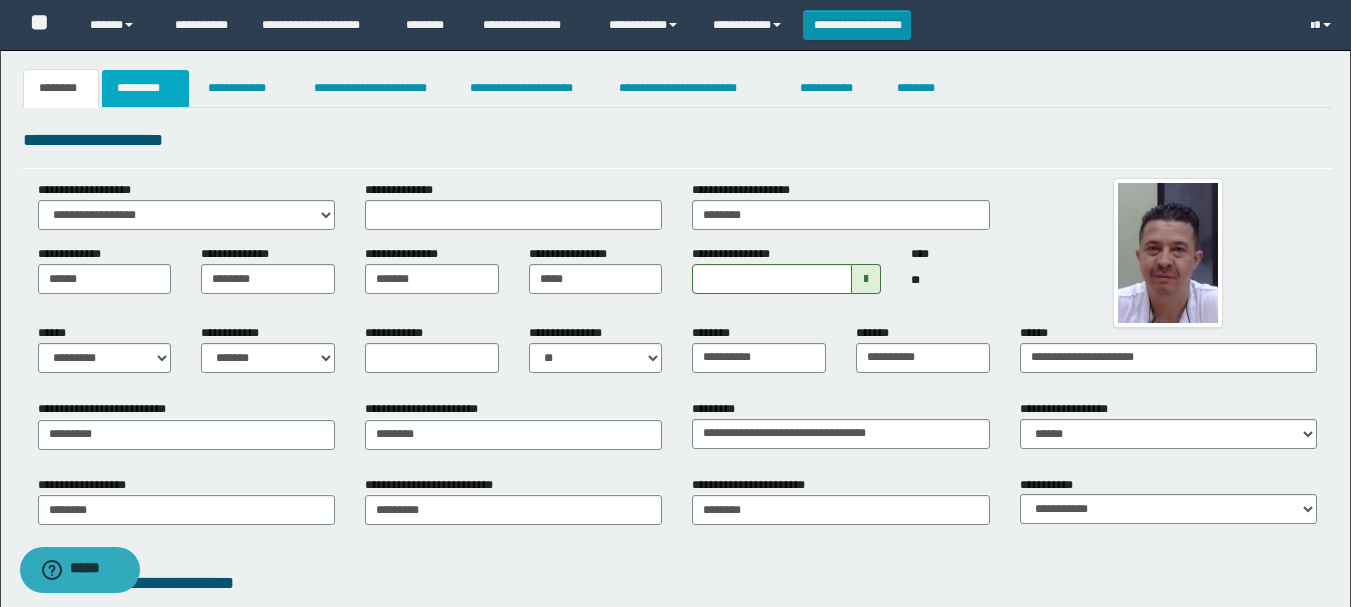 click on "*********" at bounding box center [145, 88] 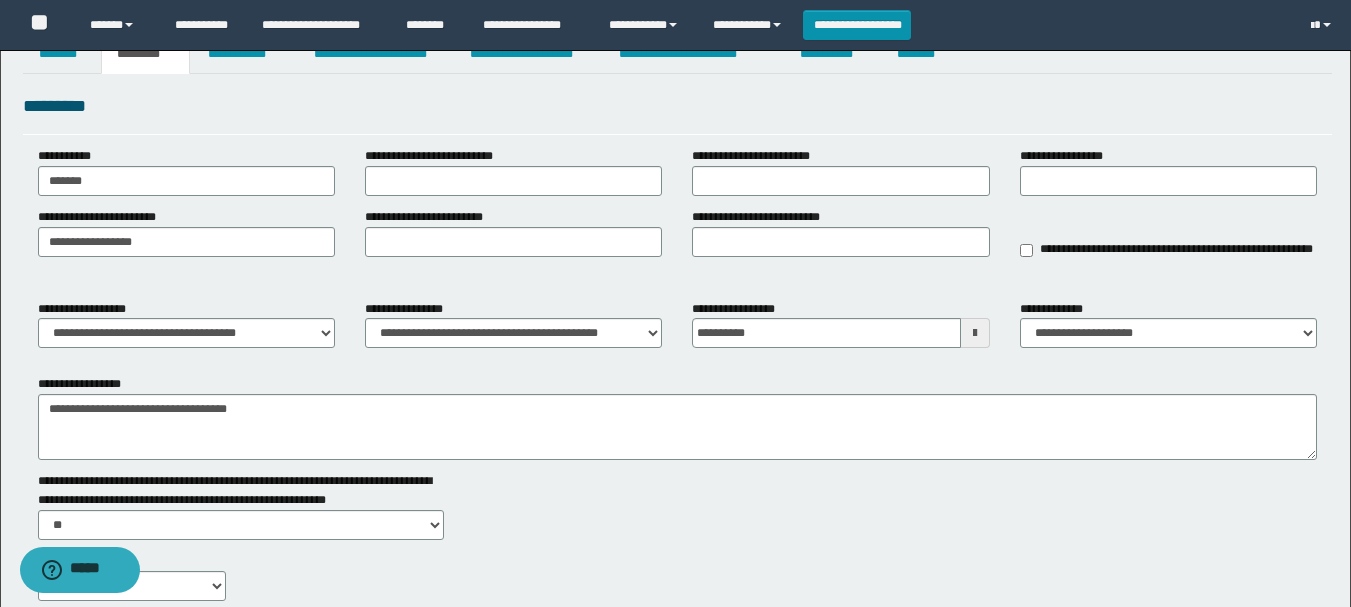 scroll, scrollTop: 0, scrollLeft: 0, axis: both 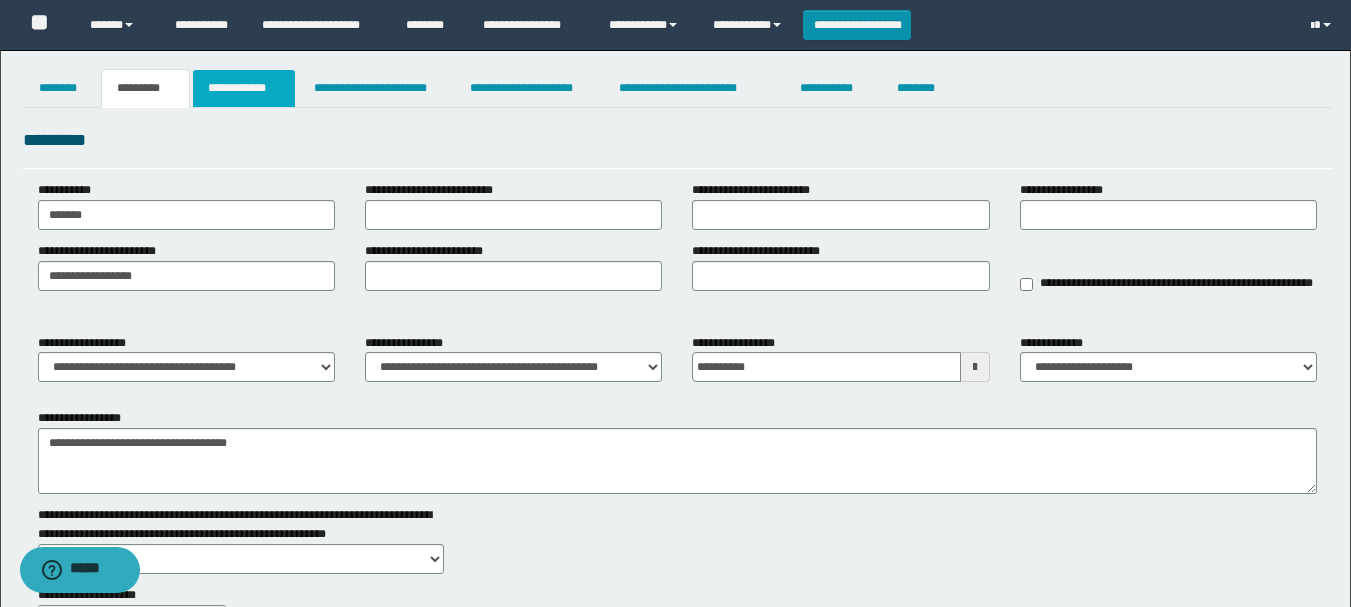 click on "**********" at bounding box center [244, 88] 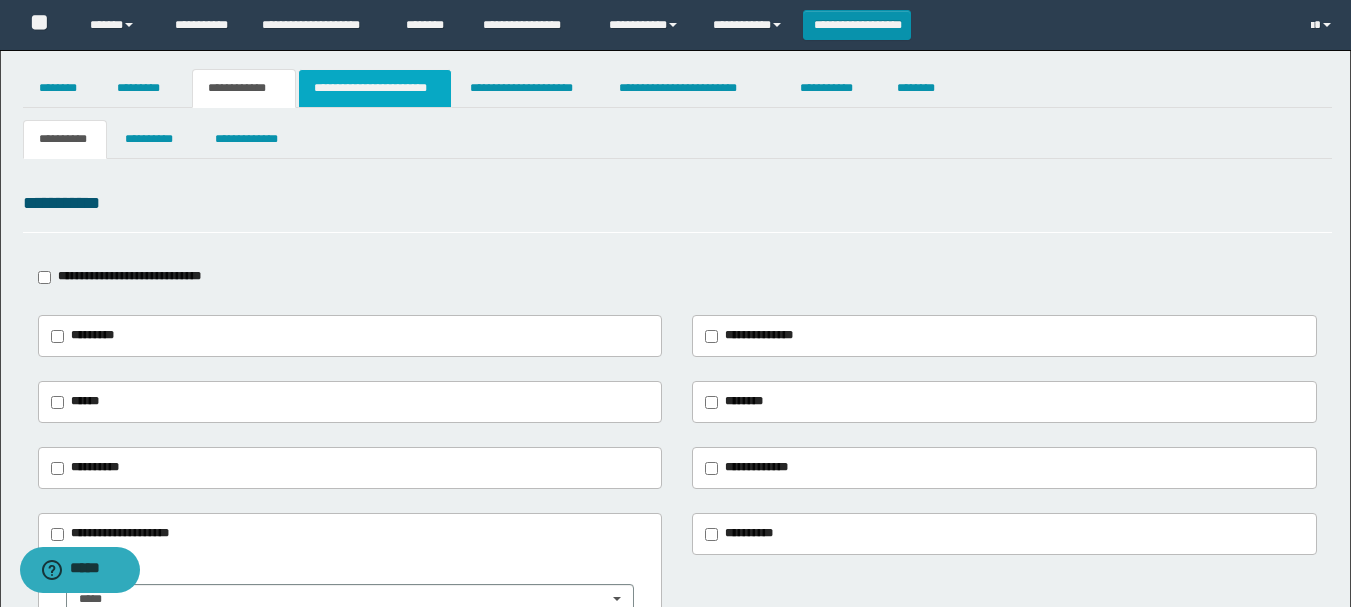 click on "**********" at bounding box center [375, 88] 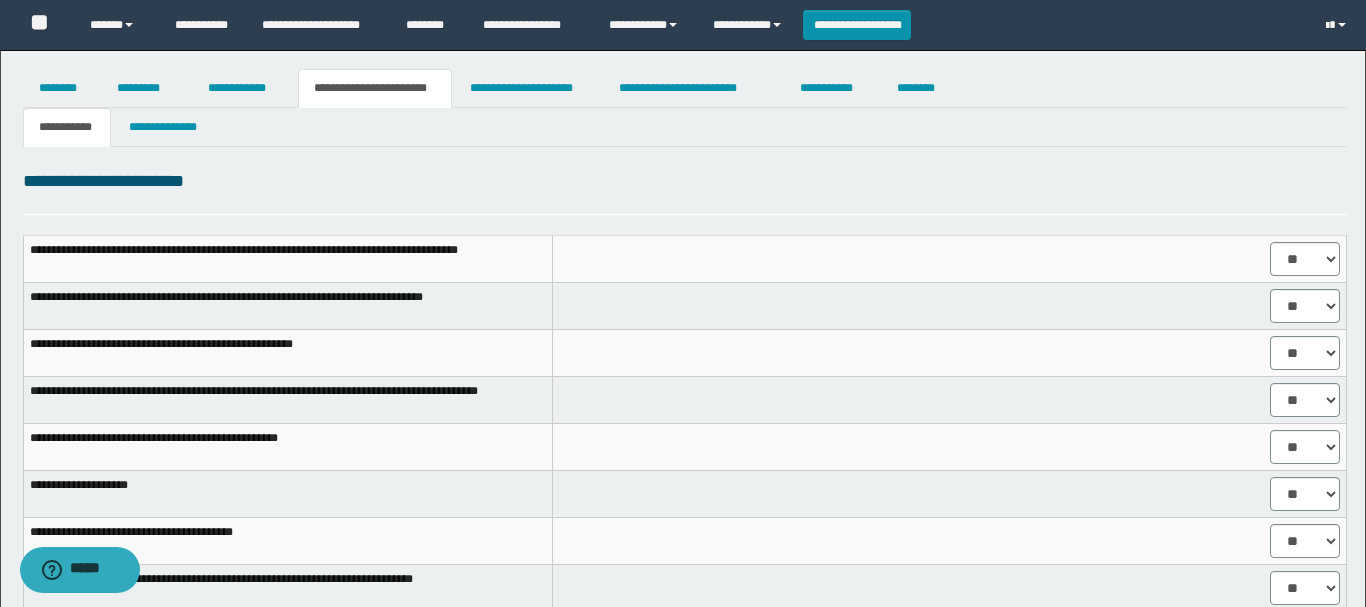 select on "****" 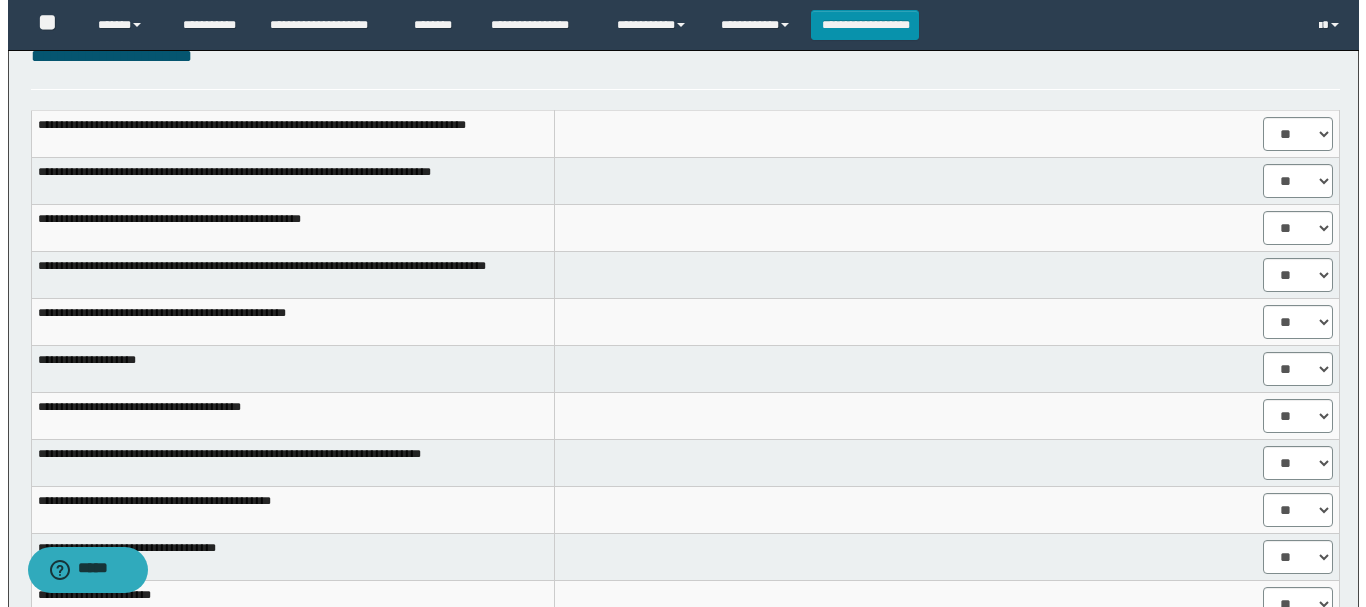 scroll, scrollTop: 0, scrollLeft: 0, axis: both 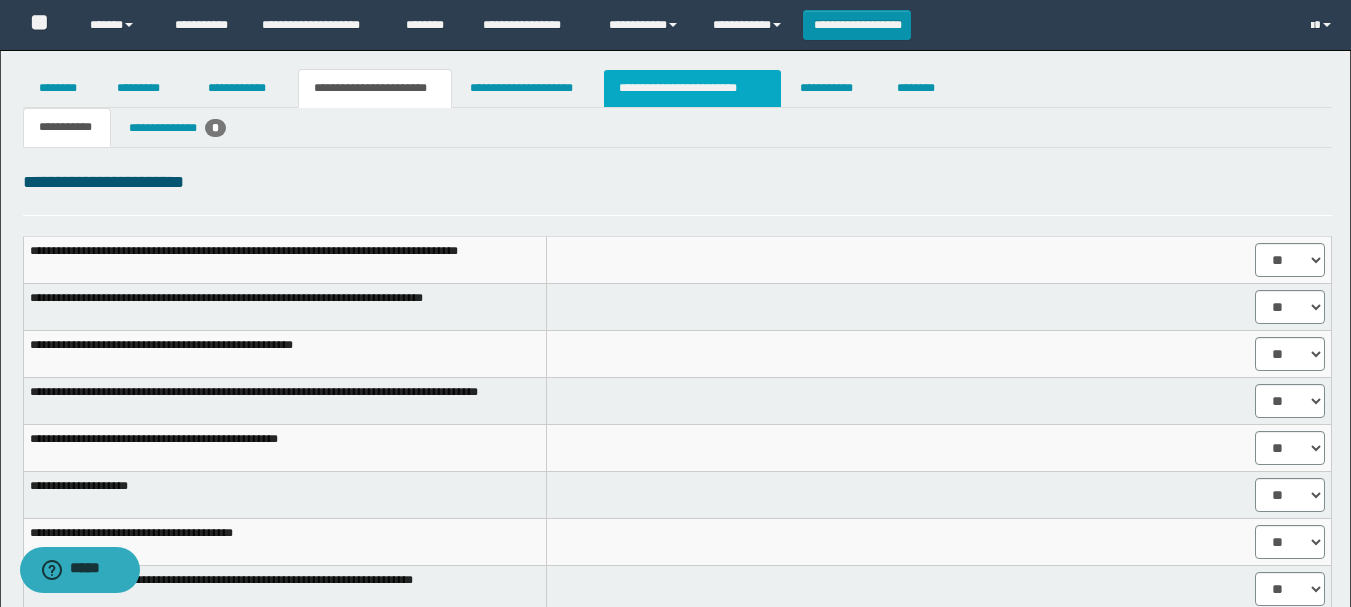 click on "**********" at bounding box center [693, 88] 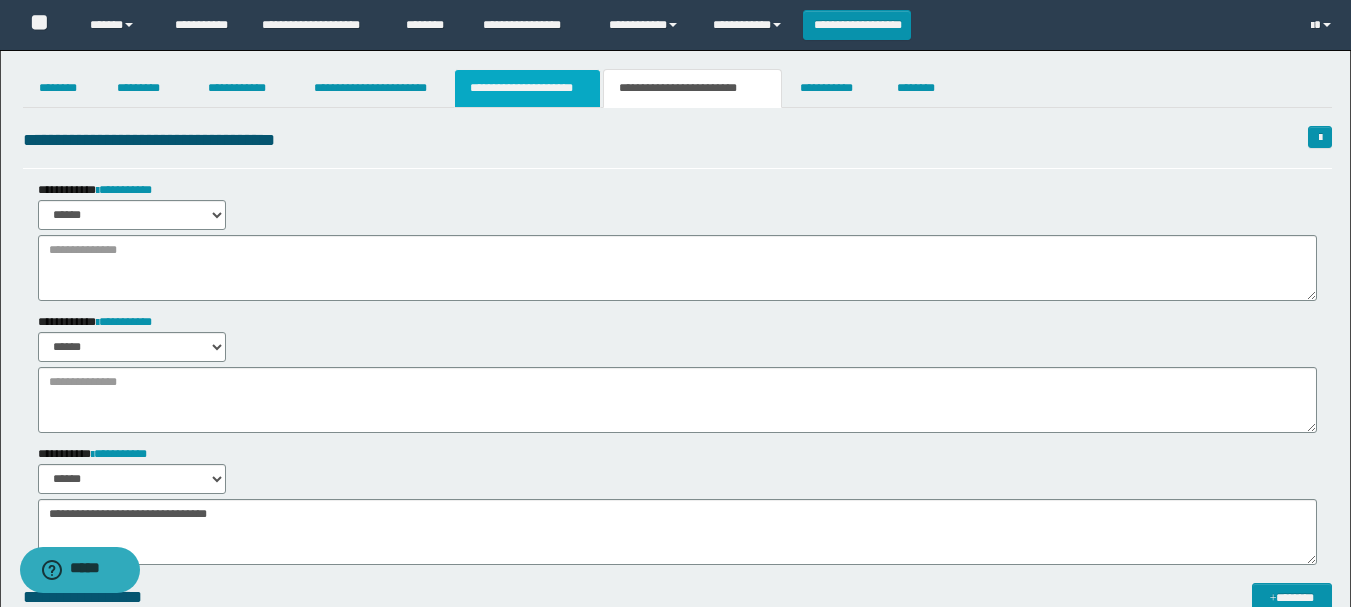 click on "**********" at bounding box center [527, 88] 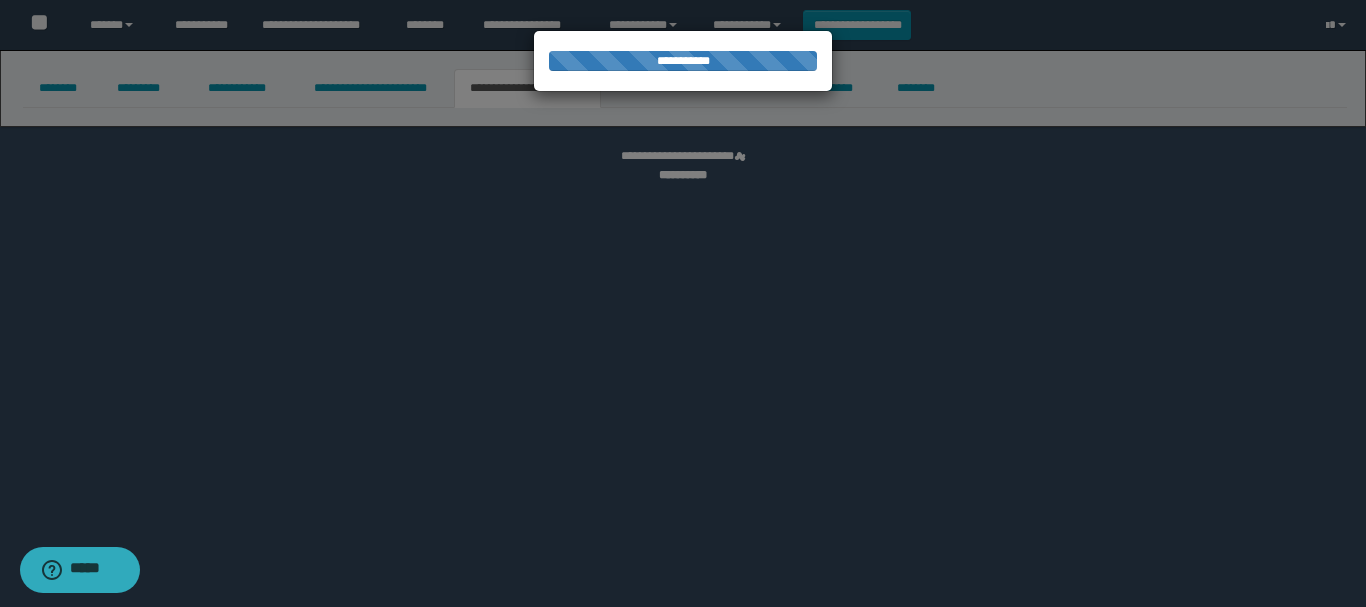 select on "*" 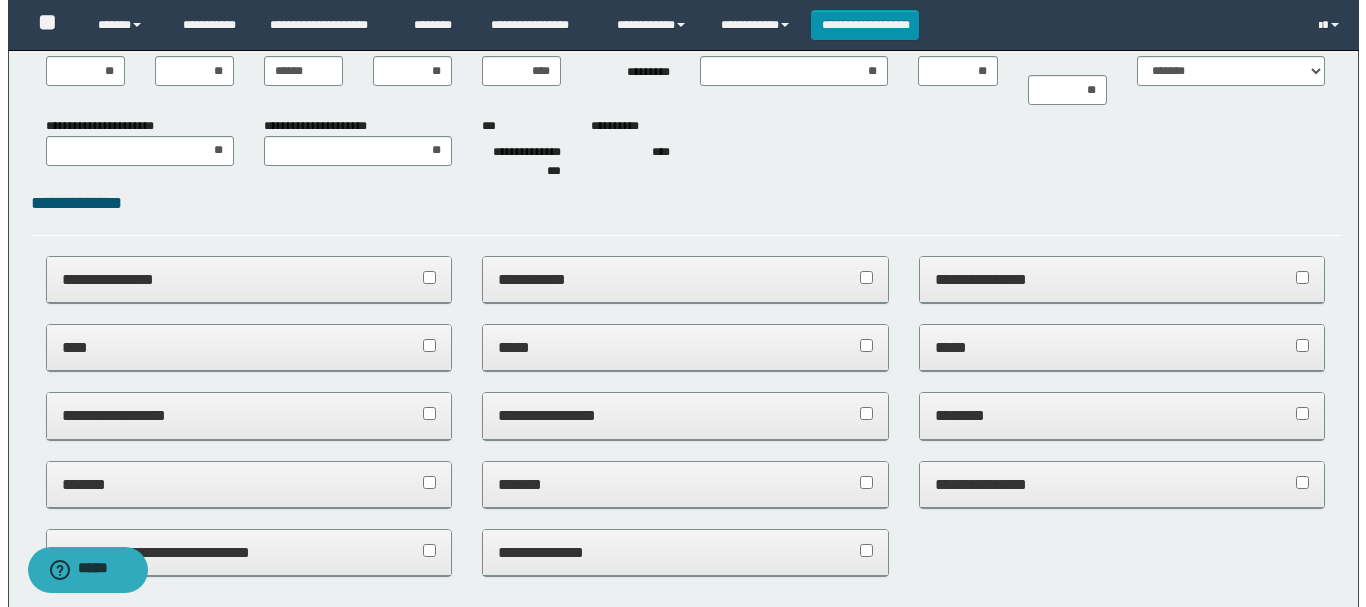 scroll, scrollTop: 0, scrollLeft: 0, axis: both 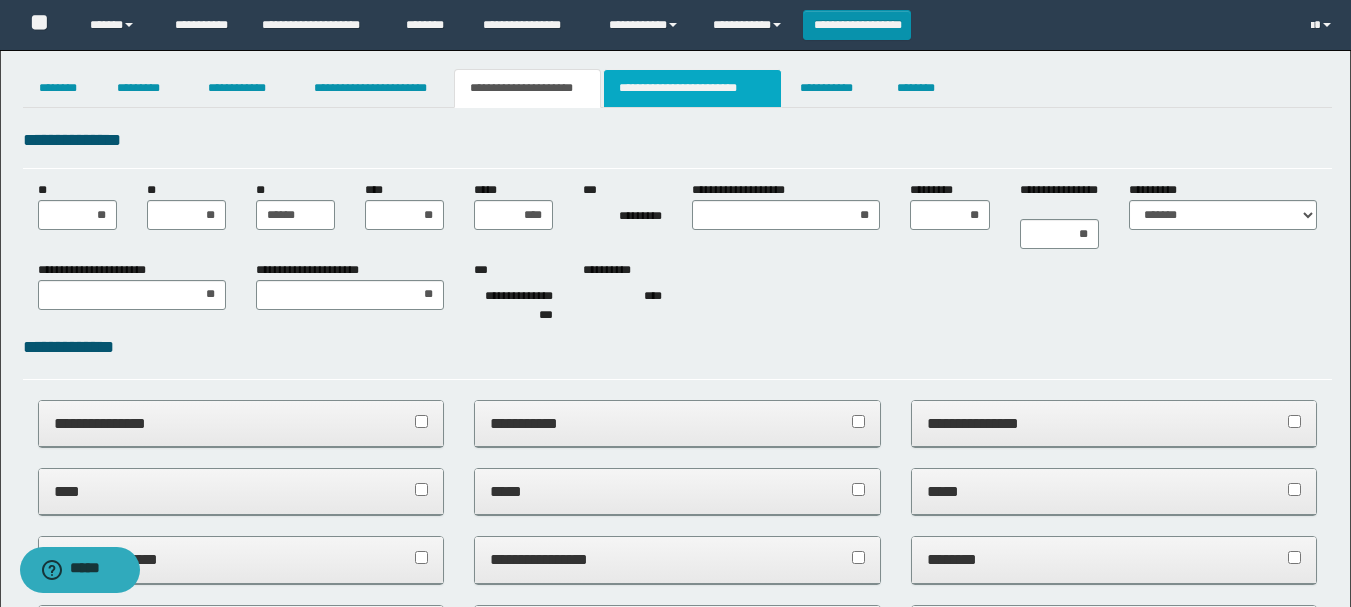 click on "**********" at bounding box center [693, 88] 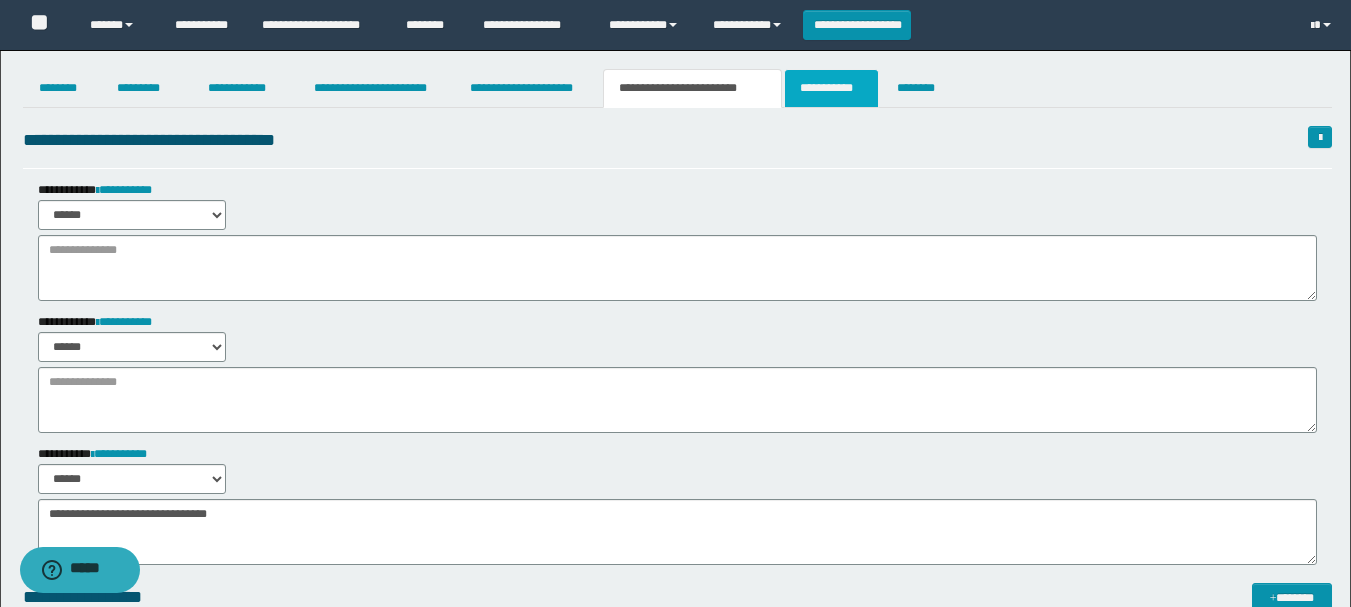 click on "**********" at bounding box center [831, 88] 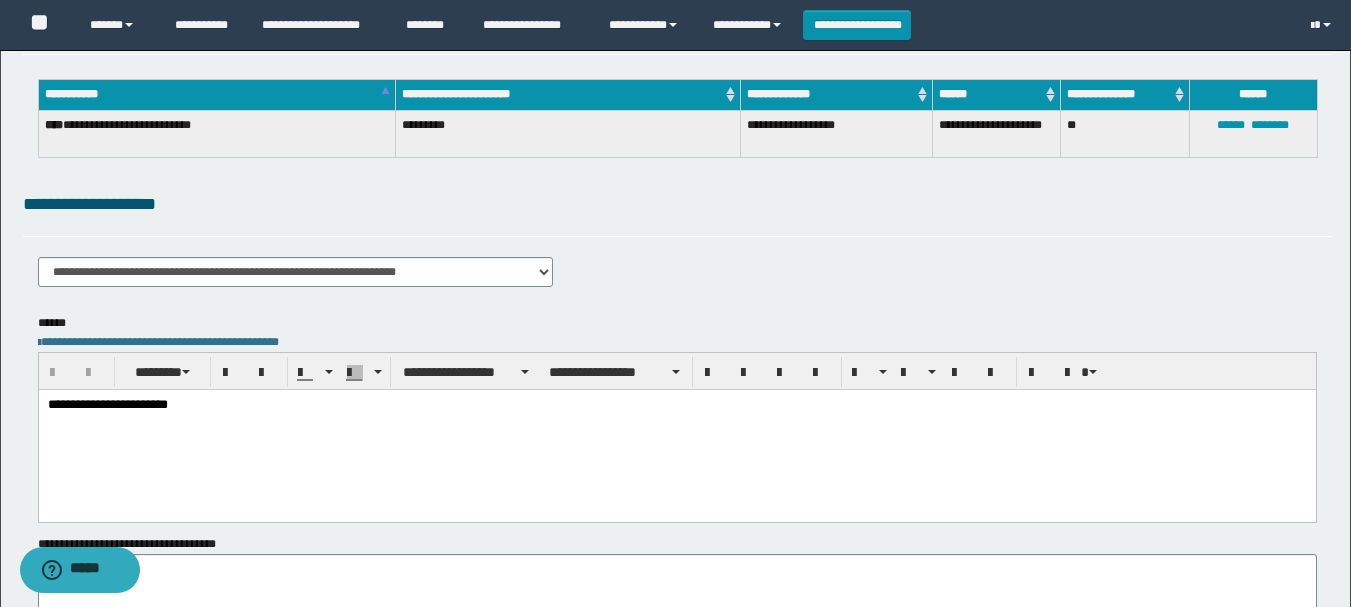 scroll, scrollTop: 0, scrollLeft: 0, axis: both 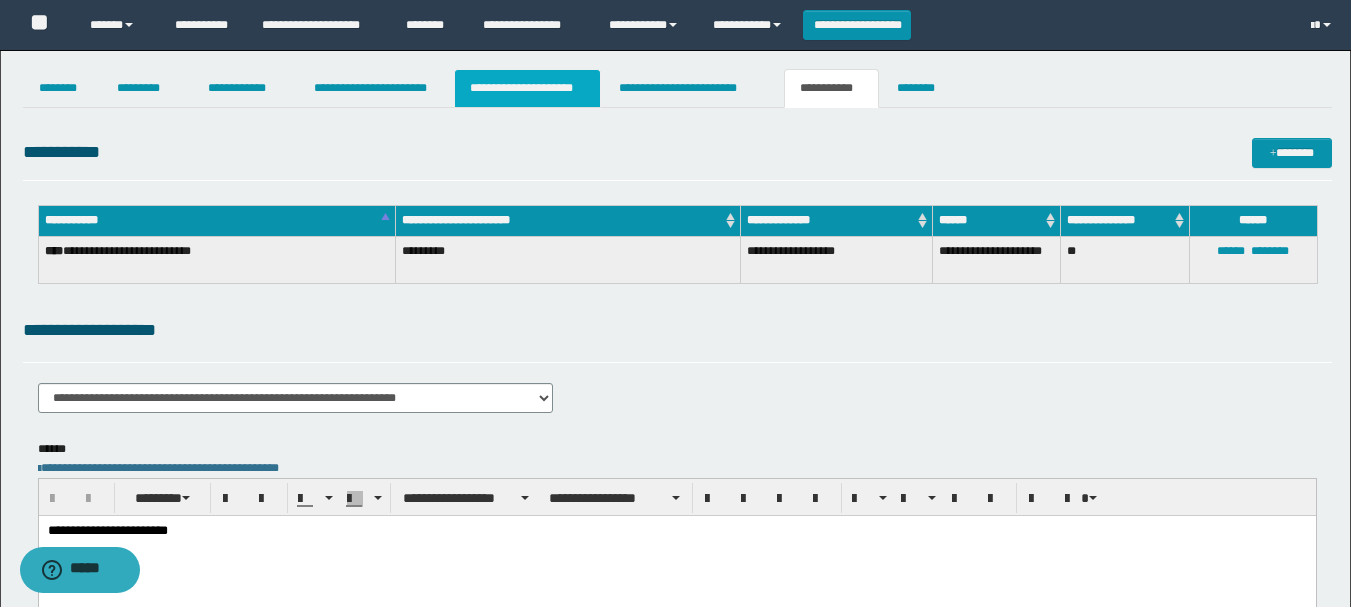 click on "**********" at bounding box center [527, 88] 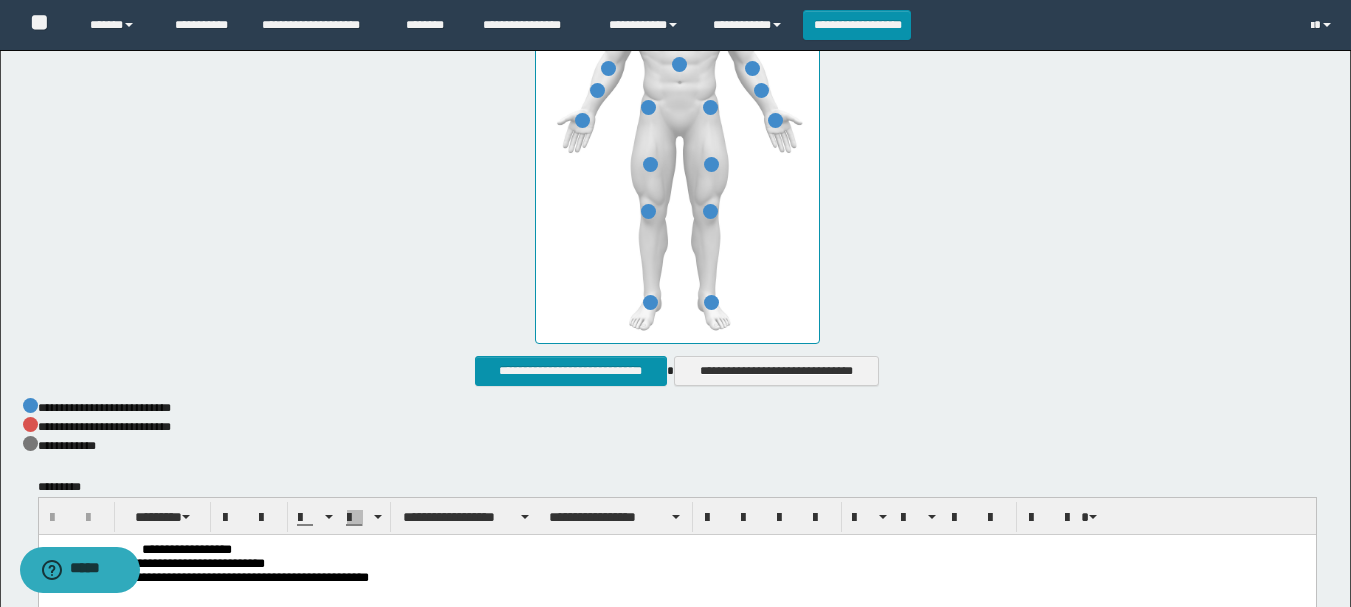 scroll, scrollTop: 1104, scrollLeft: 0, axis: vertical 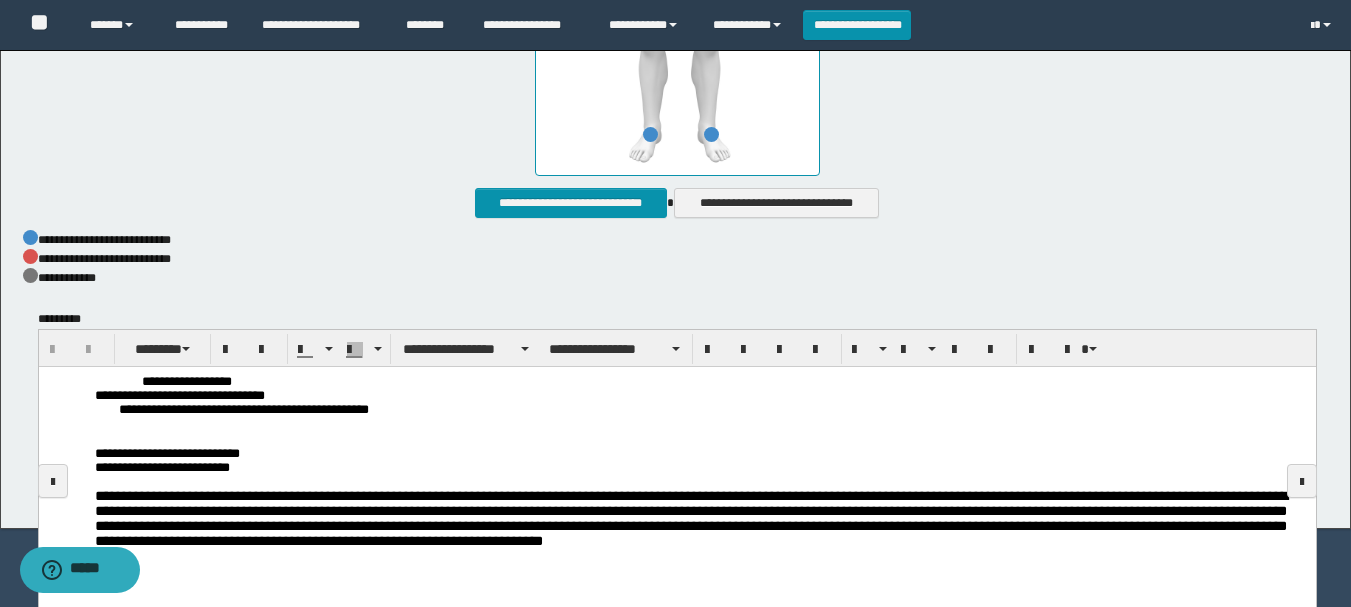 click on "**********" at bounding box center (712, 411) 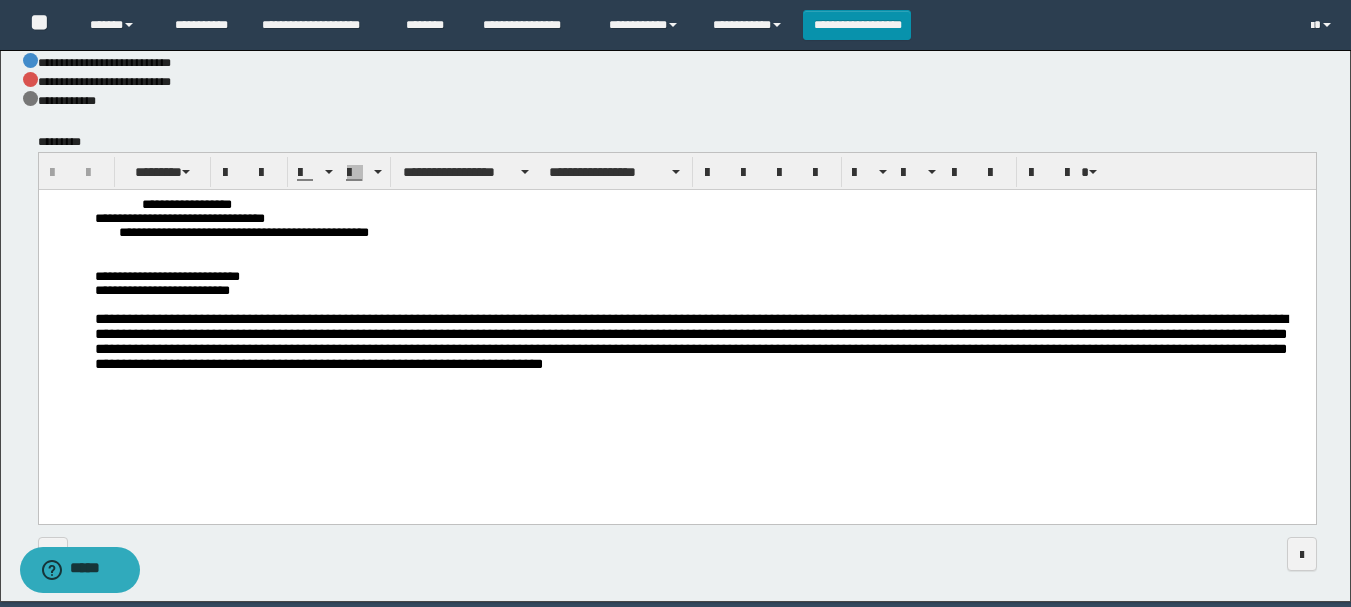 scroll, scrollTop: 1304, scrollLeft: 0, axis: vertical 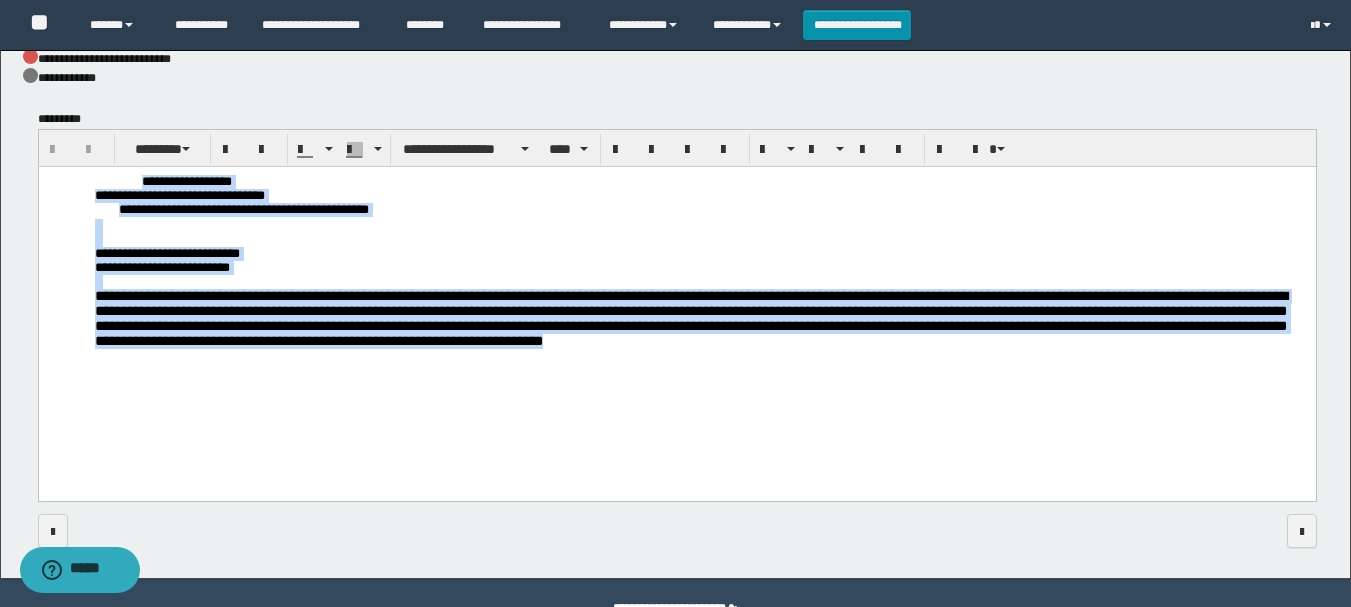 drag, startPoint x: 137, startPoint y: 175, endPoint x: 383, endPoint y: 393, distance: 328.6944 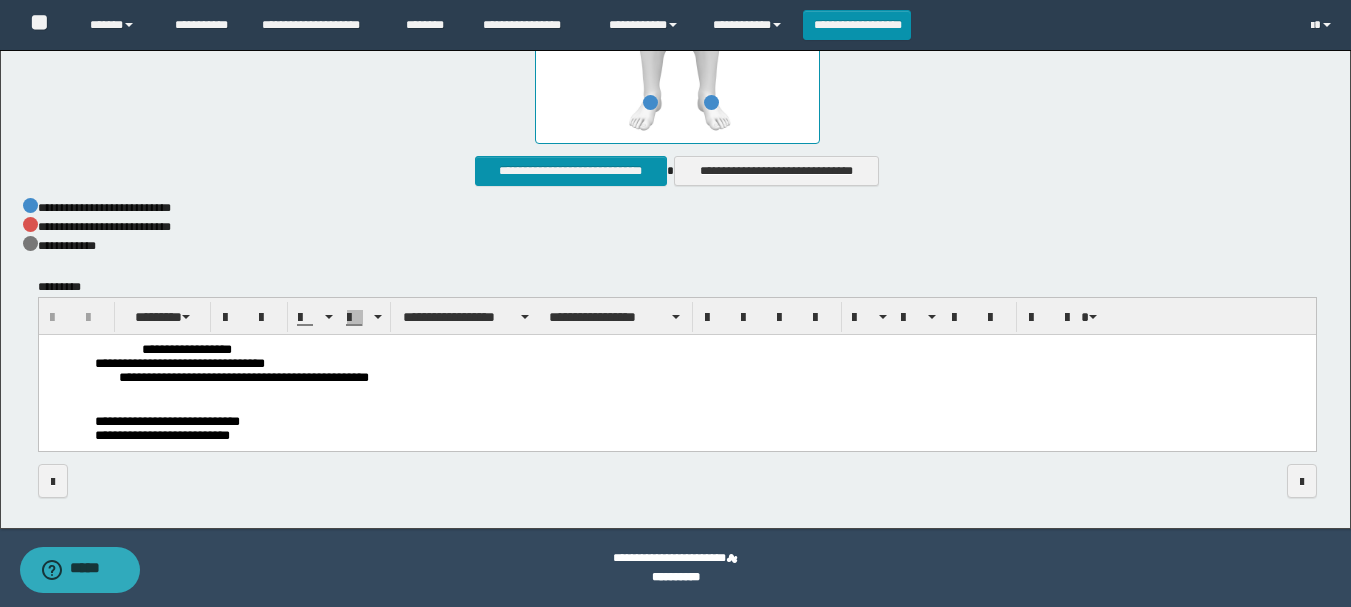 scroll, scrollTop: 1136, scrollLeft: 0, axis: vertical 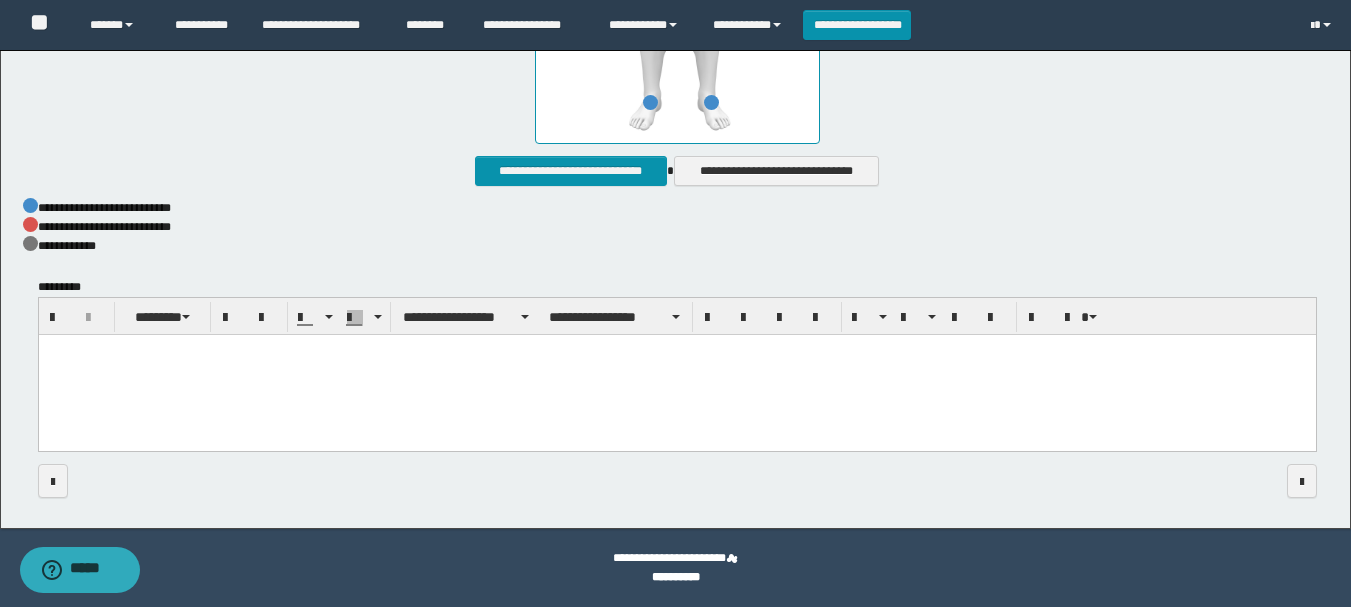 click at bounding box center (676, 368) 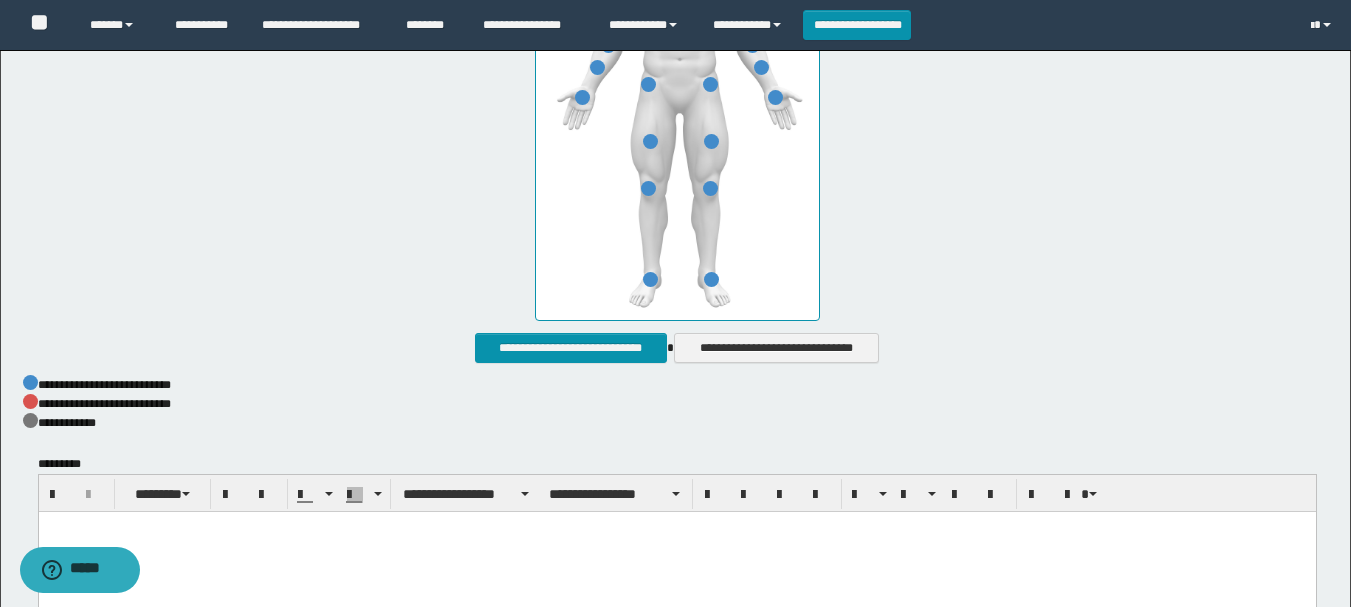 scroll, scrollTop: 1136, scrollLeft: 0, axis: vertical 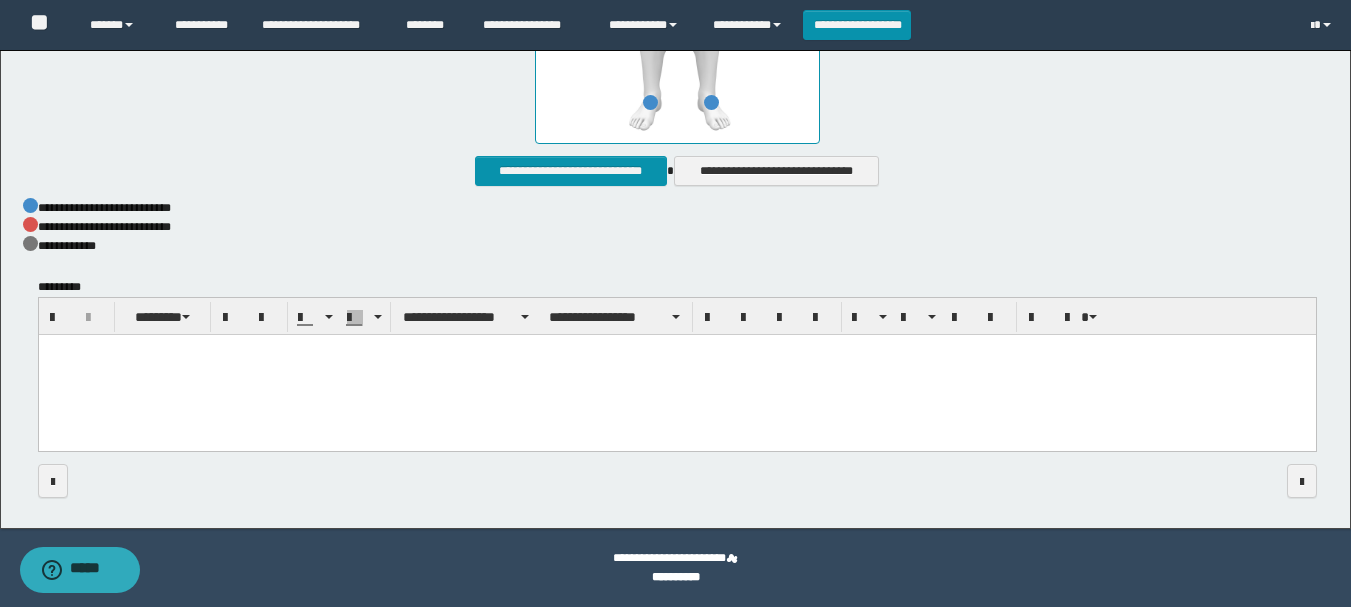 type 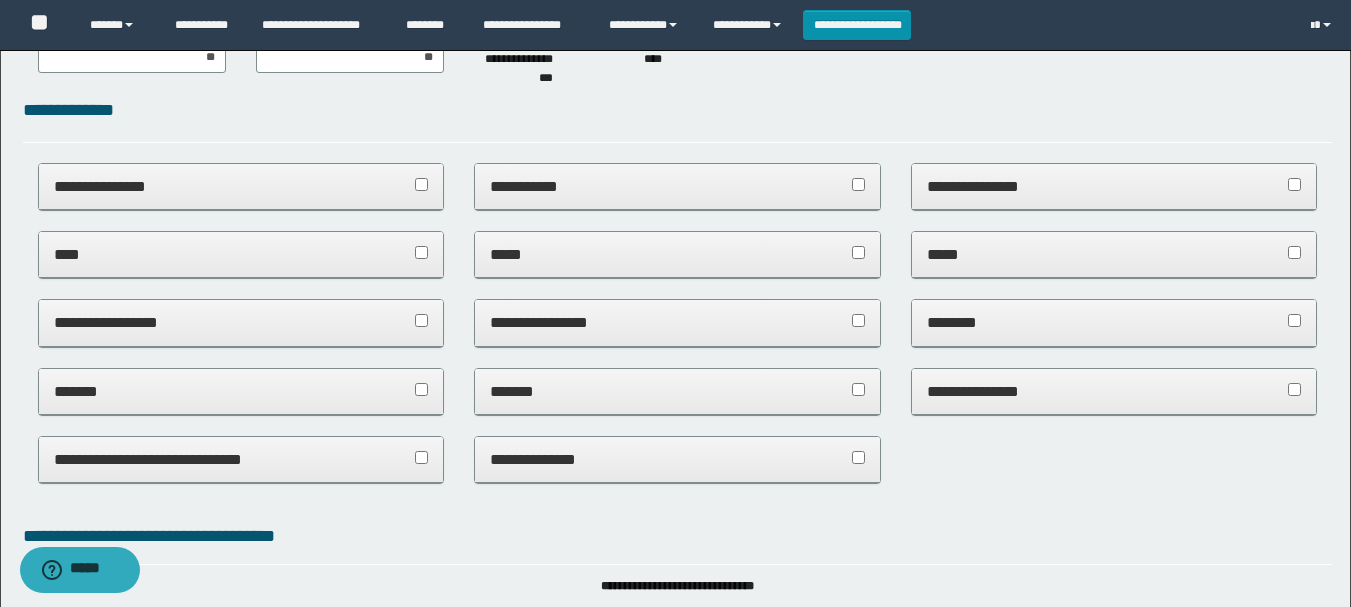 scroll, scrollTop: 0, scrollLeft: 0, axis: both 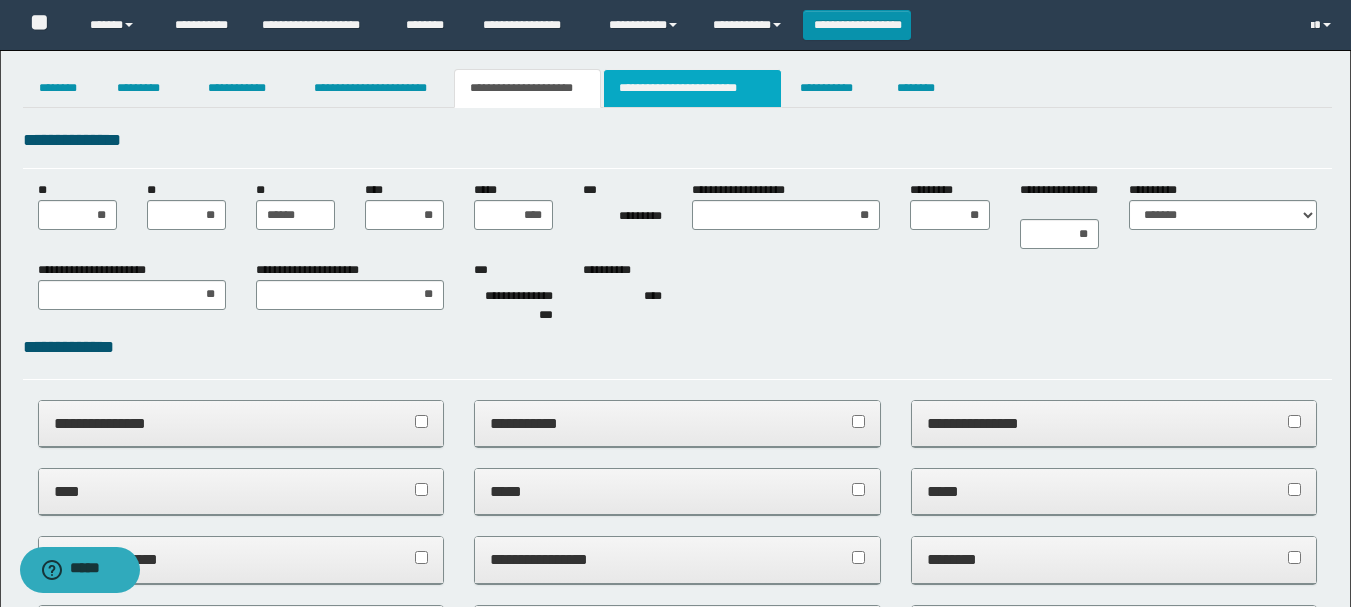 click on "**********" at bounding box center (693, 88) 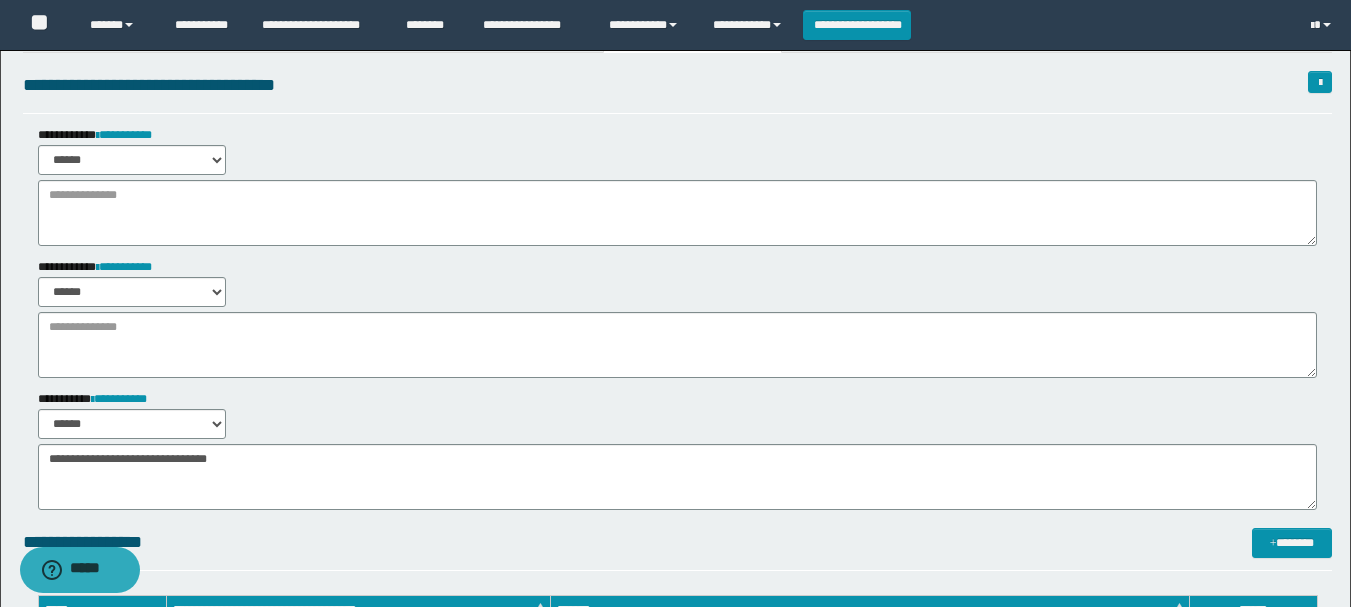 scroll, scrollTop: 100, scrollLeft: 0, axis: vertical 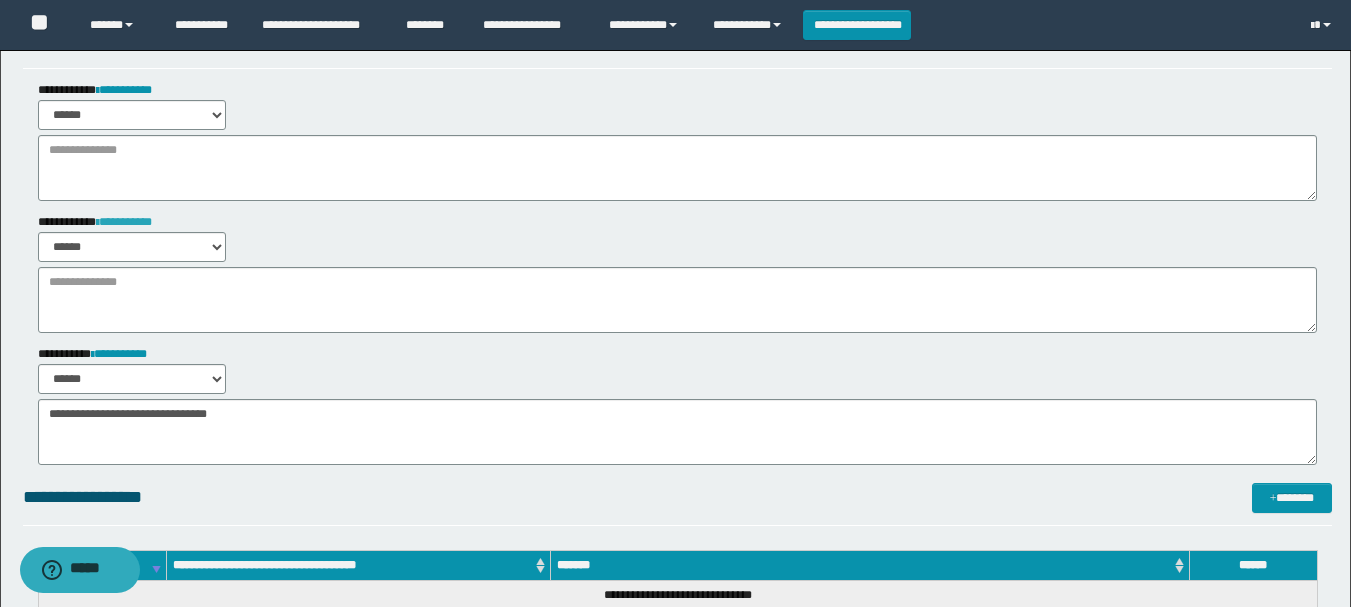 click on "**********" at bounding box center (124, 222) 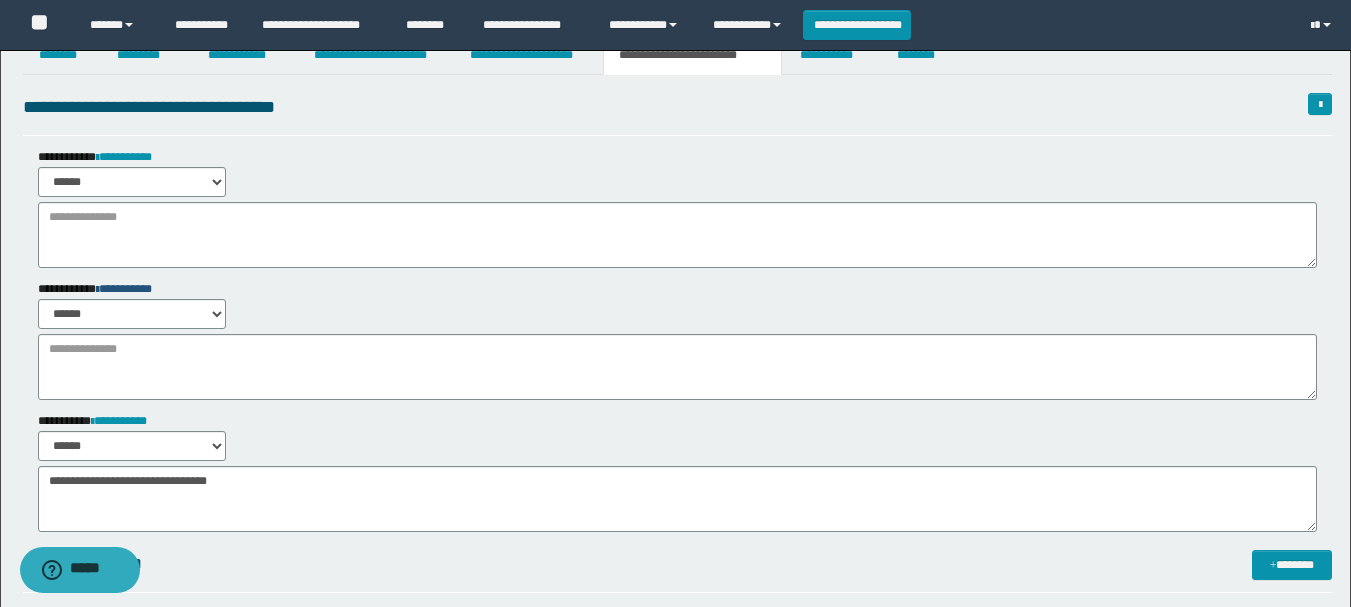 scroll, scrollTop: 0, scrollLeft: 0, axis: both 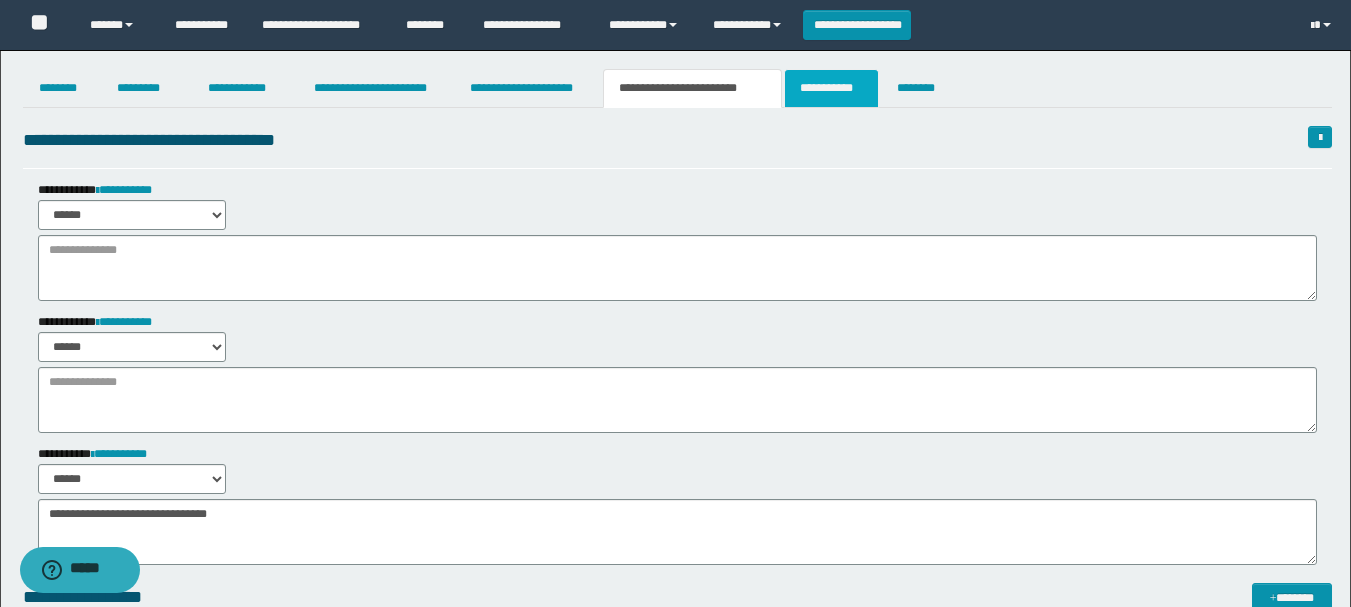 click on "**********" at bounding box center [831, 88] 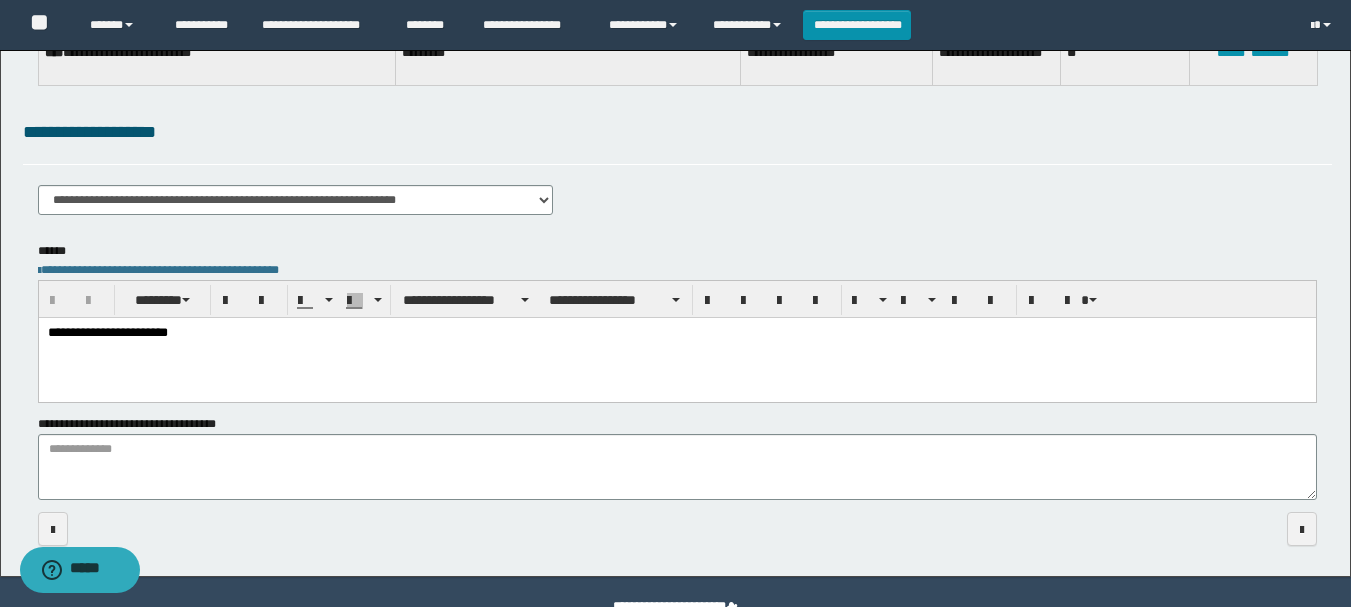 scroll, scrollTop: 245, scrollLeft: 0, axis: vertical 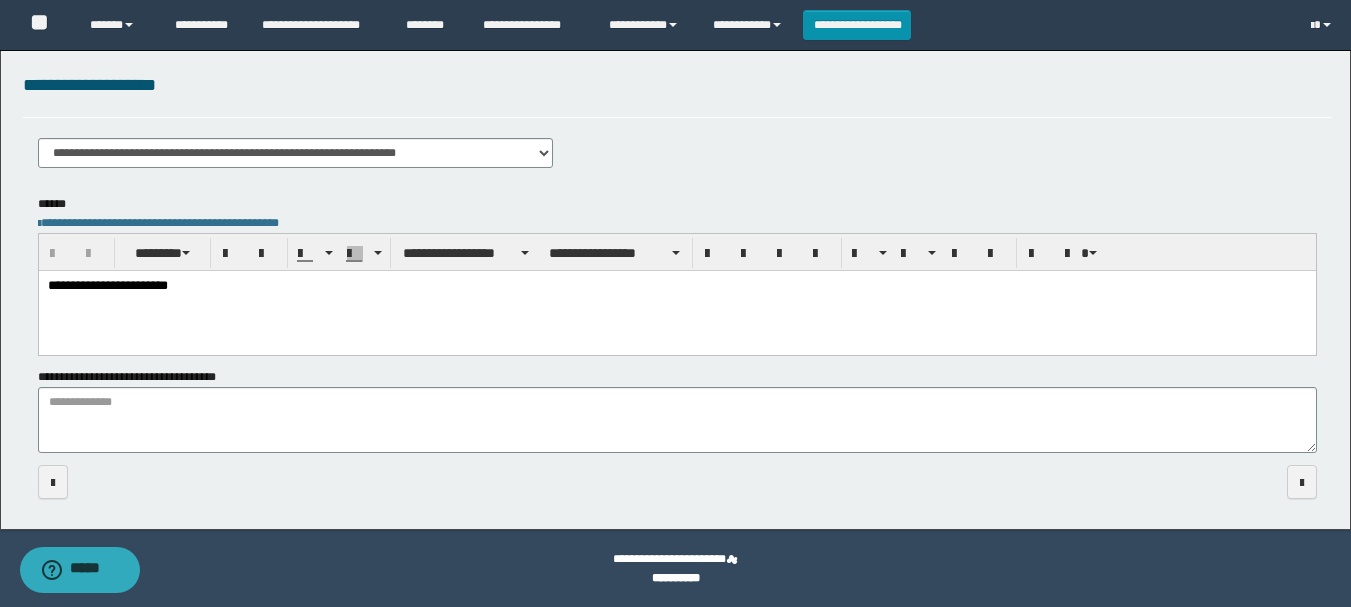 click on "**********" at bounding box center [676, 311] 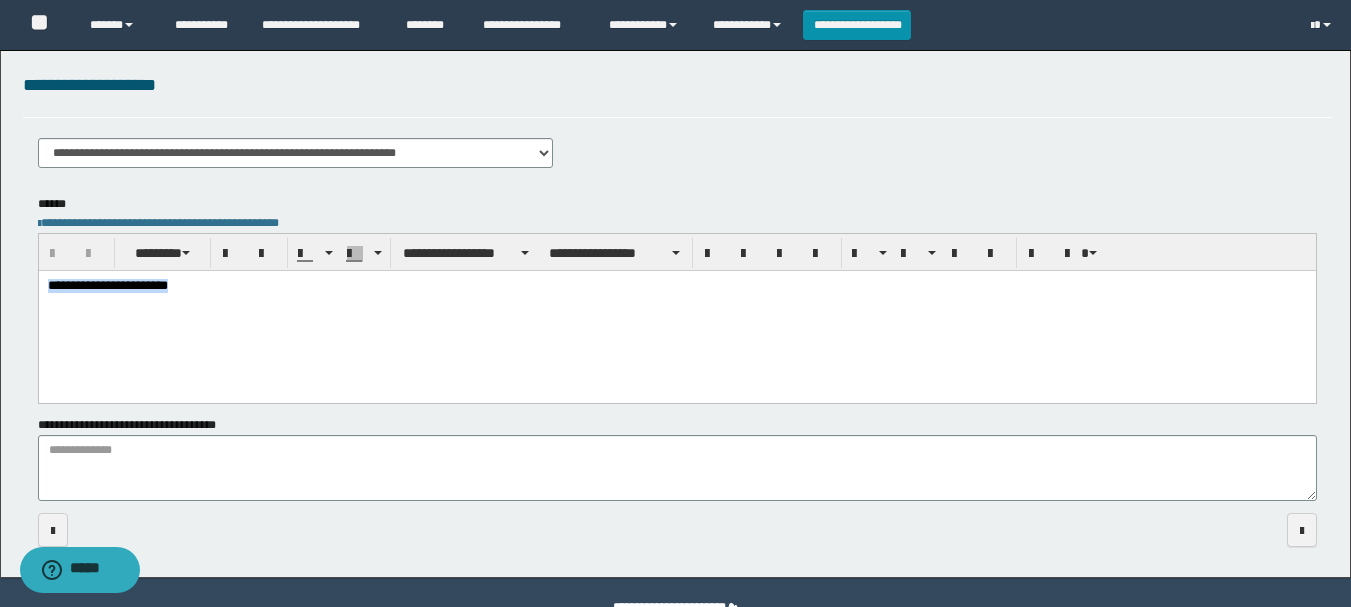 drag, startPoint x: 253, startPoint y: 294, endPoint x: -1, endPoint y: 304, distance: 254.19678 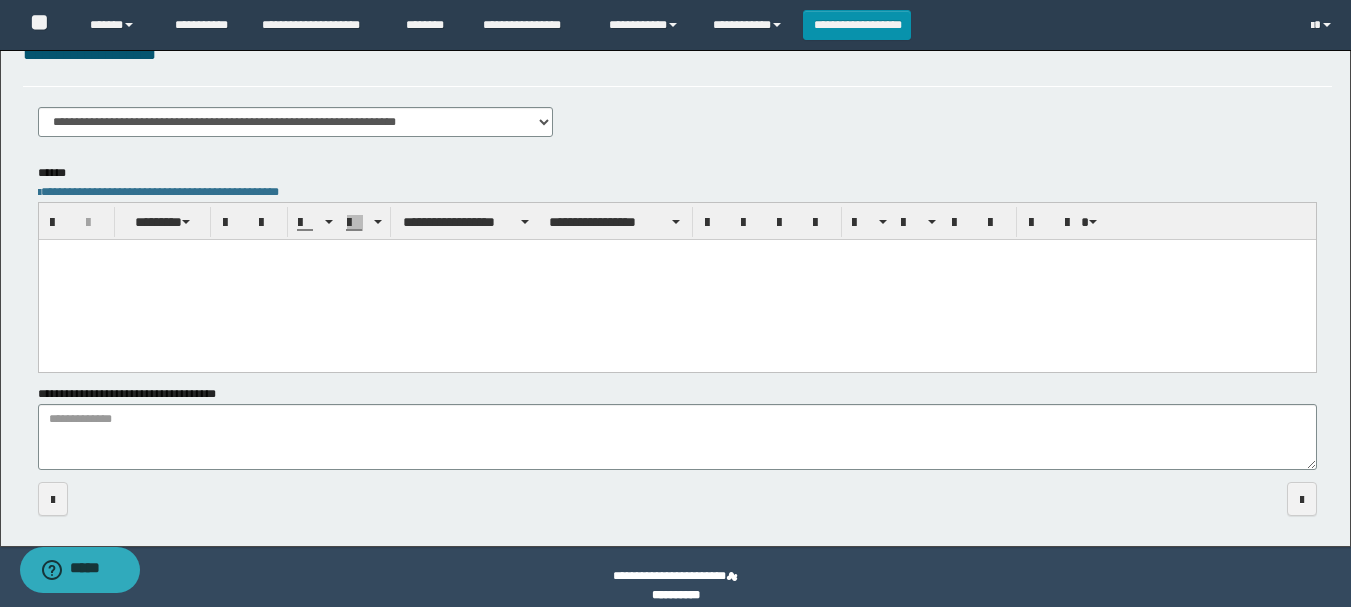 scroll, scrollTop: 293, scrollLeft: 0, axis: vertical 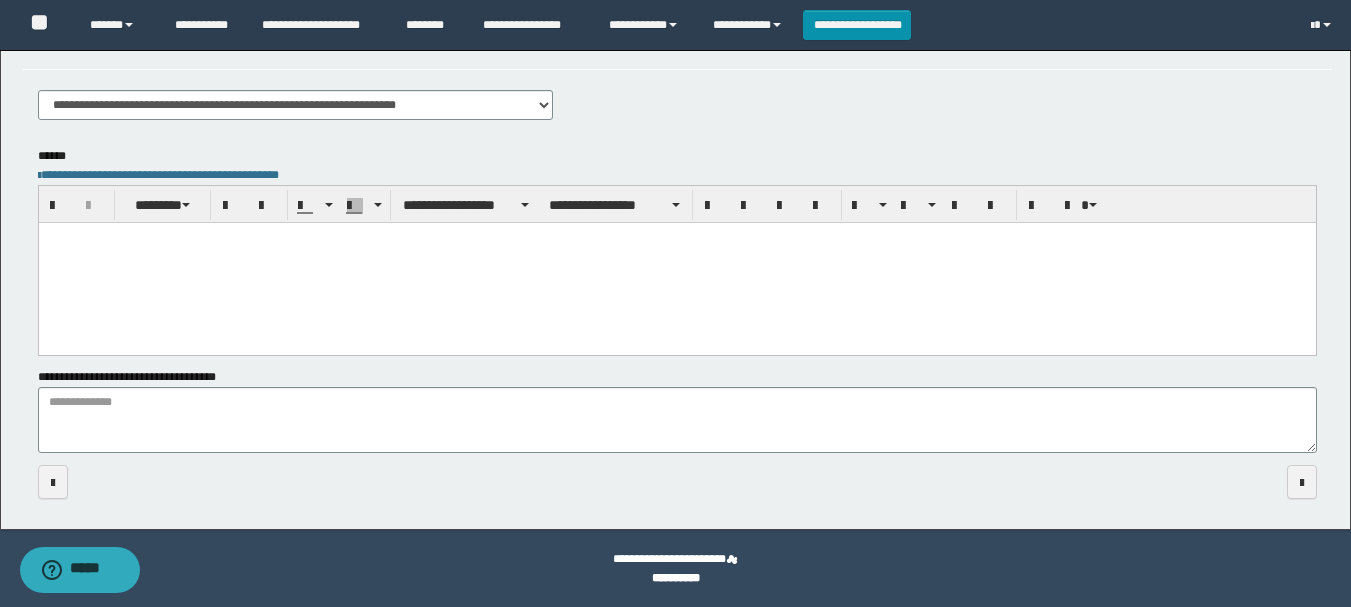 click on "**********" at bounding box center [677, 410] 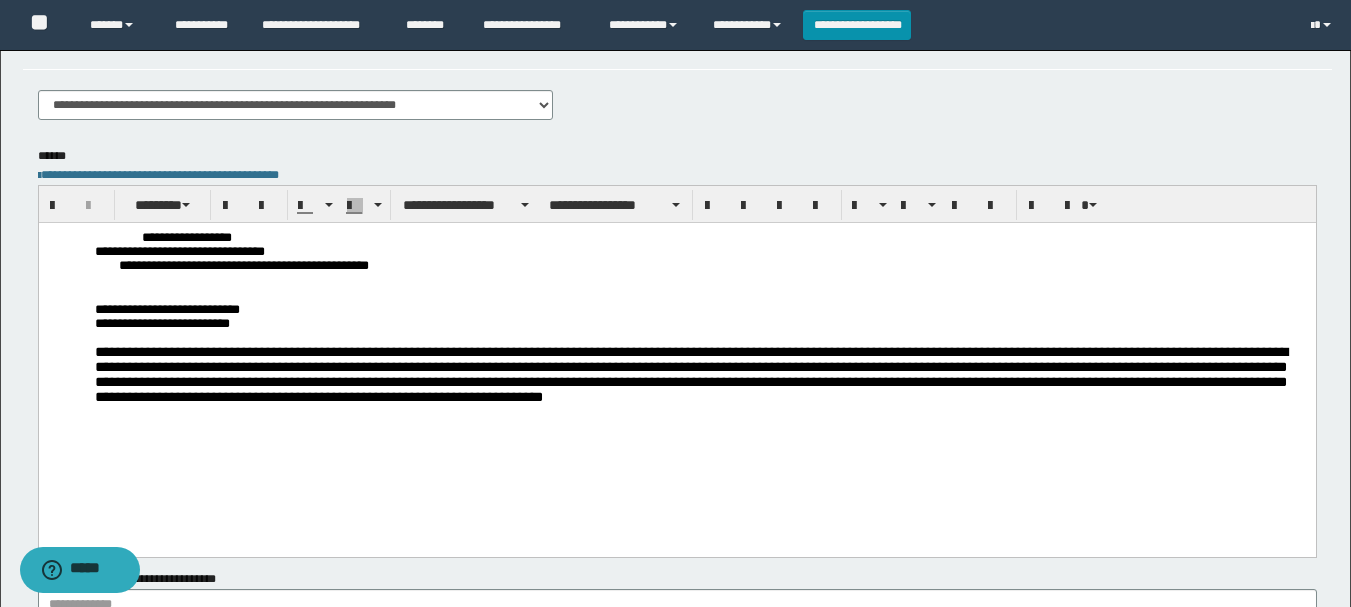 click on "**********" at bounding box center [712, 266] 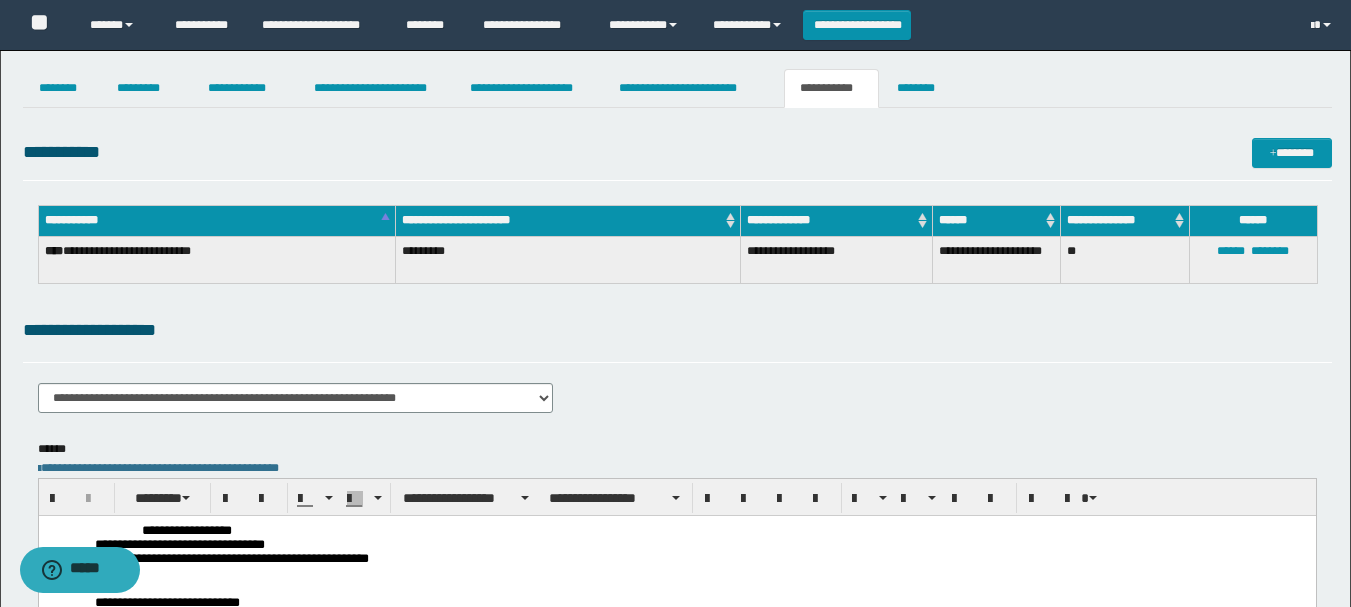 scroll, scrollTop: 495, scrollLeft: 0, axis: vertical 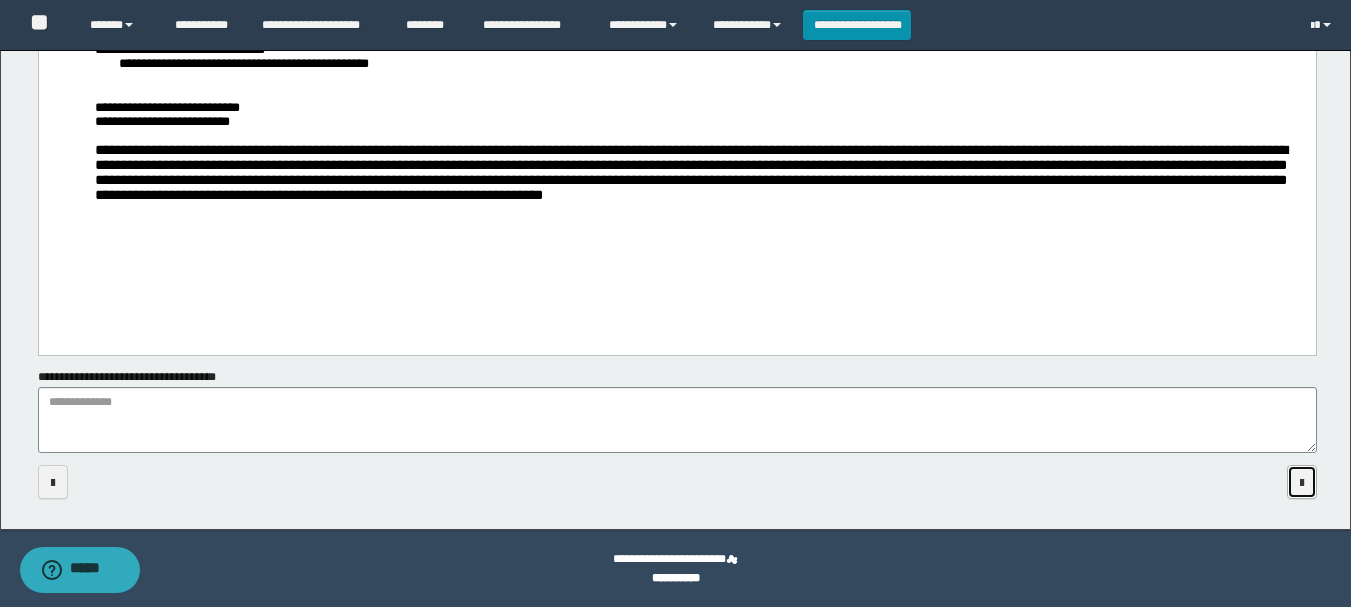 click at bounding box center [1302, 482] 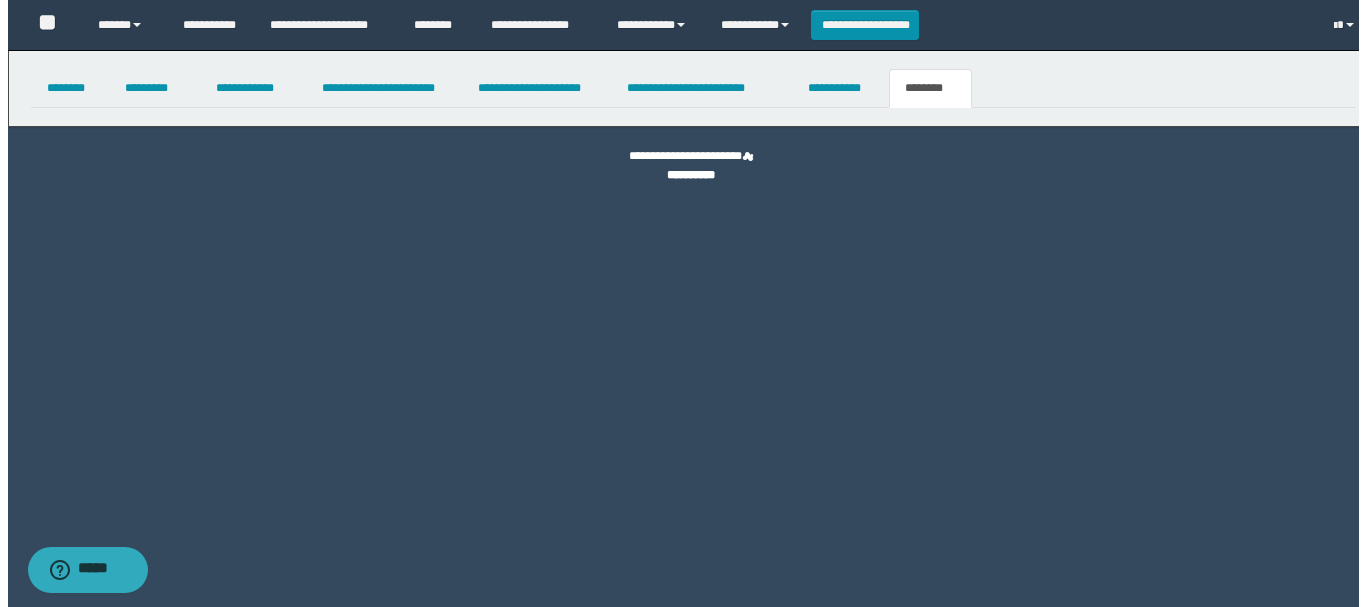 scroll, scrollTop: 0, scrollLeft: 0, axis: both 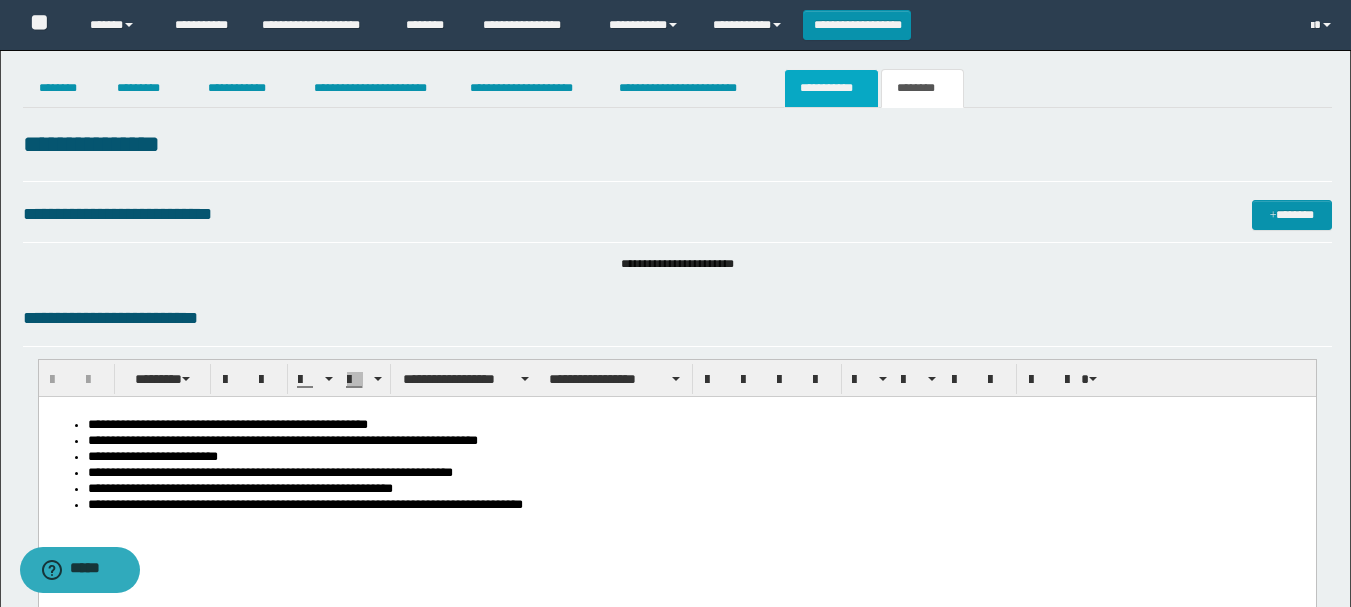 click on "**********" at bounding box center (831, 88) 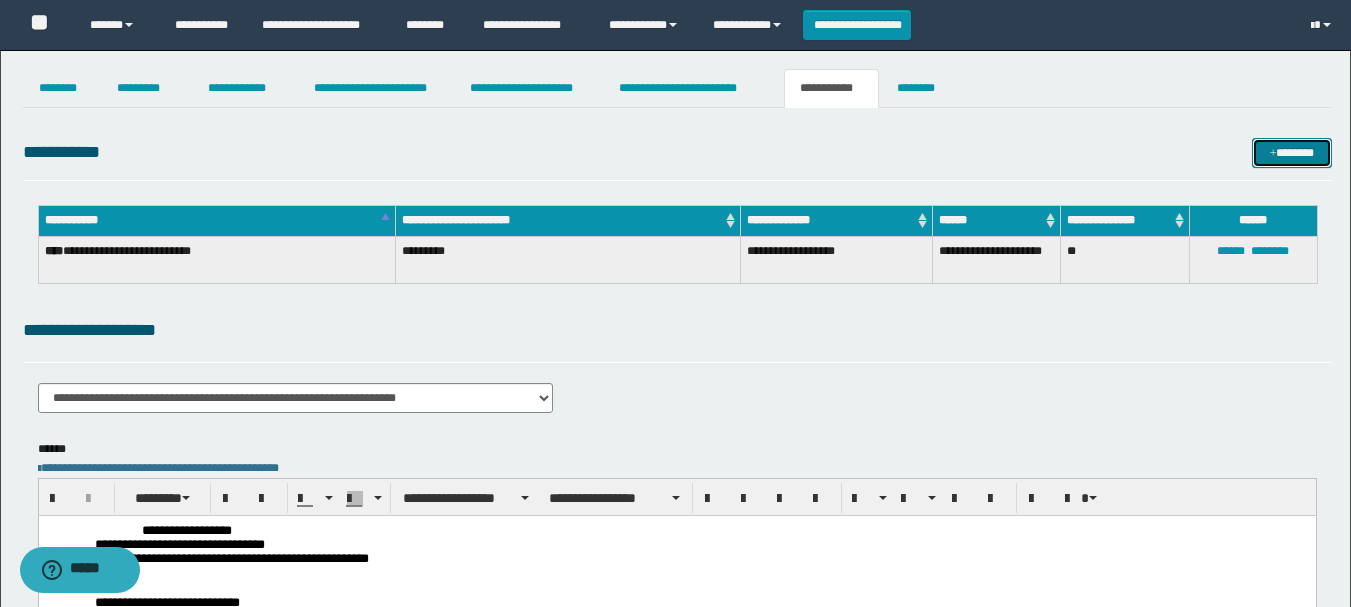 click on "*******" at bounding box center (1292, 153) 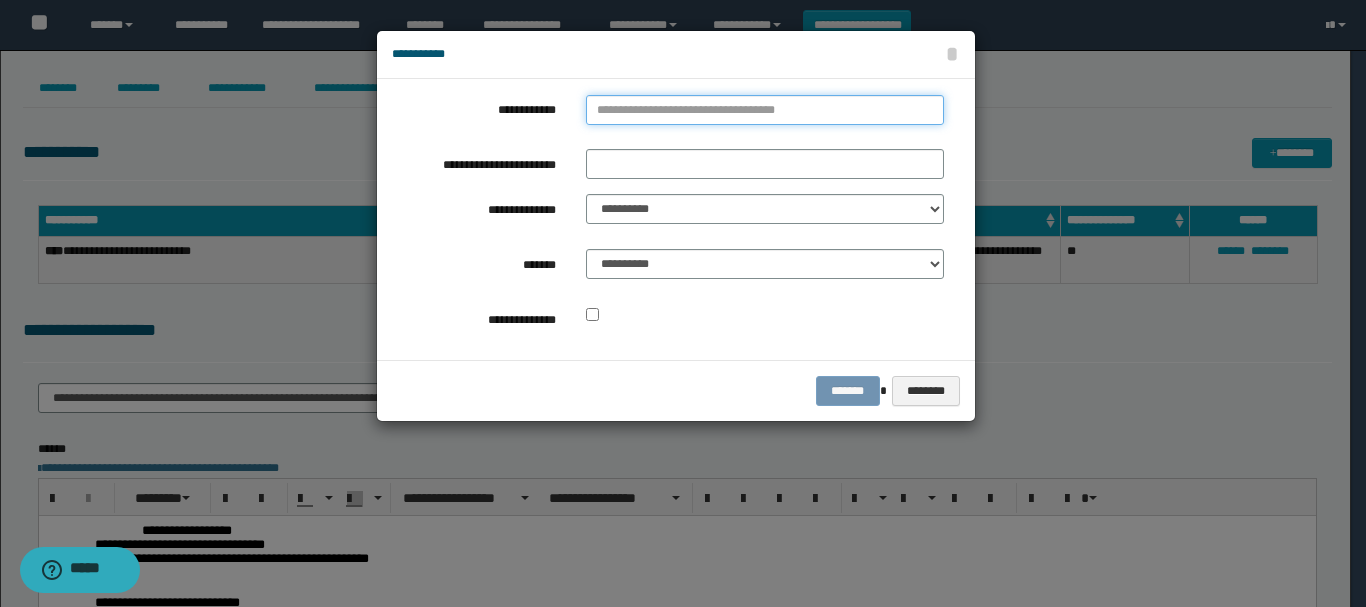 click on "**********" at bounding box center (765, 110) 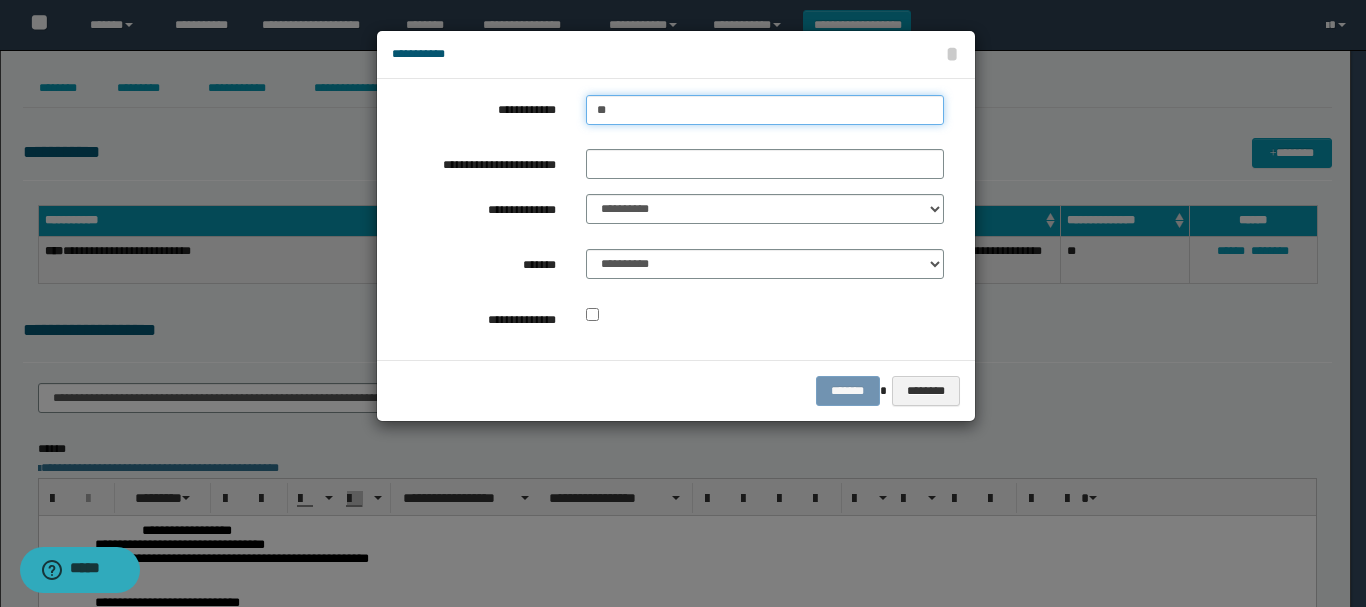 type on "***" 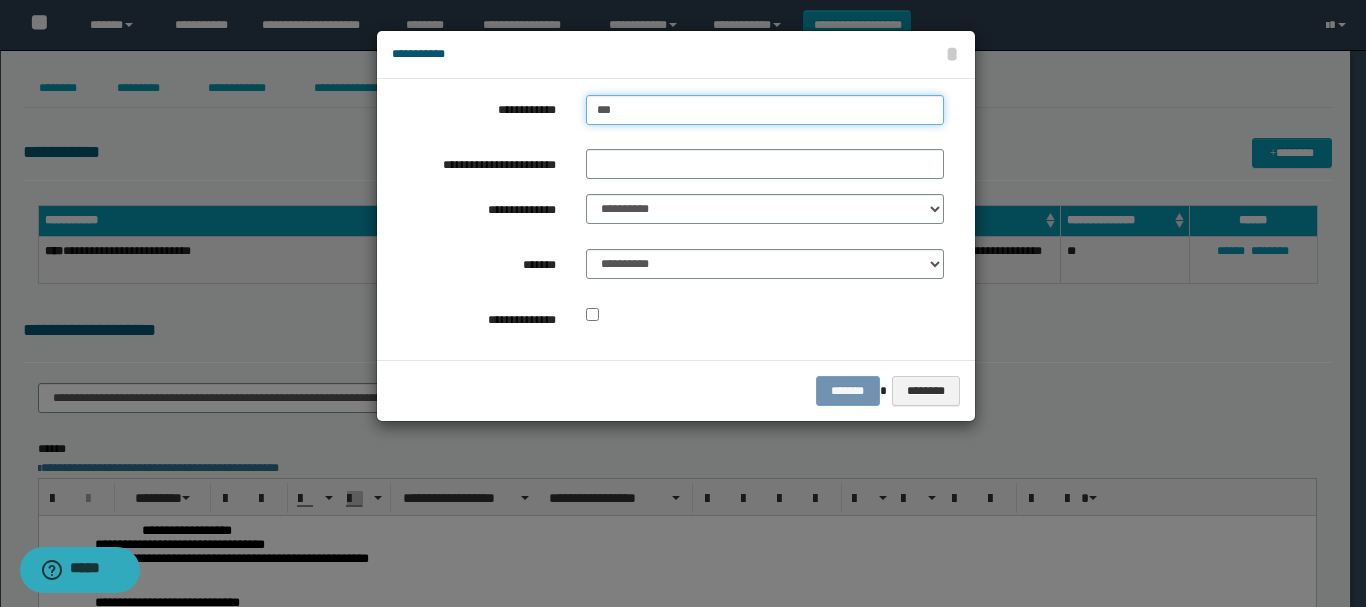 type on "**********" 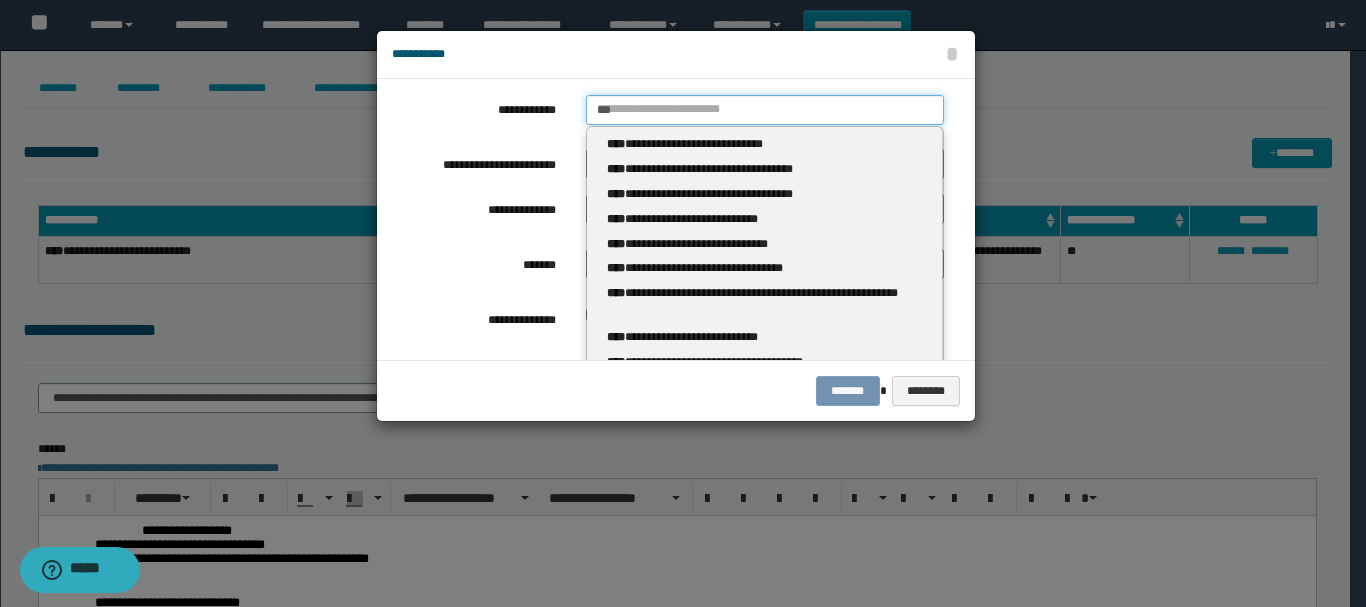 type 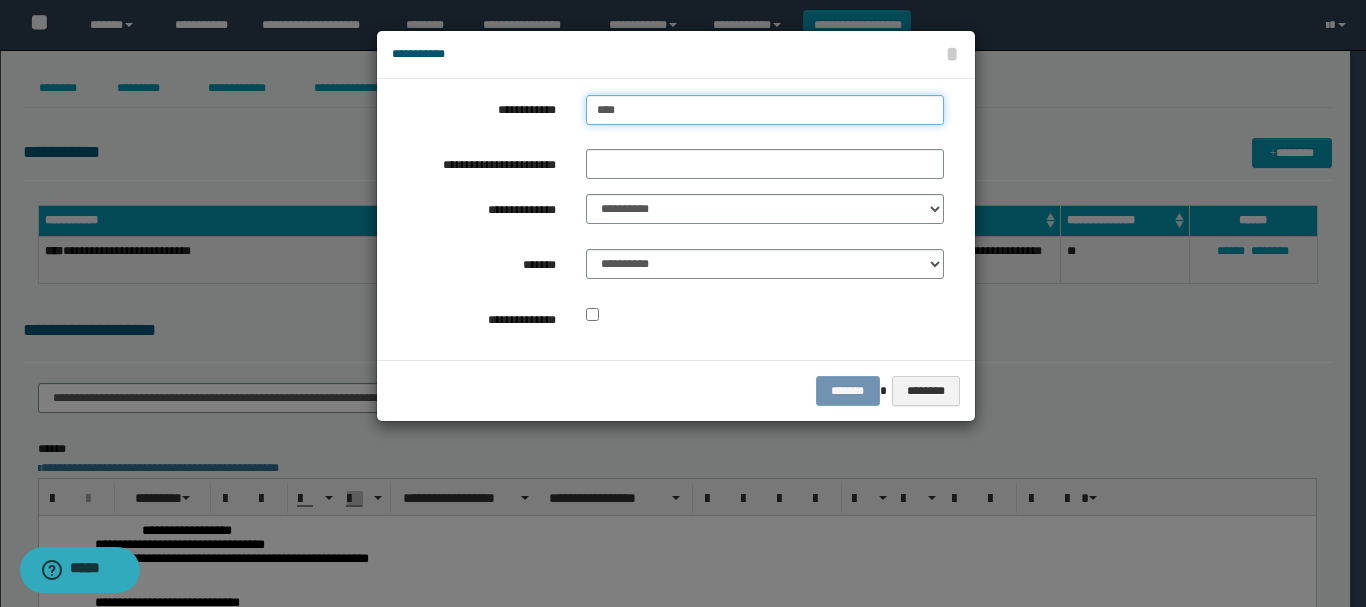 type on "****" 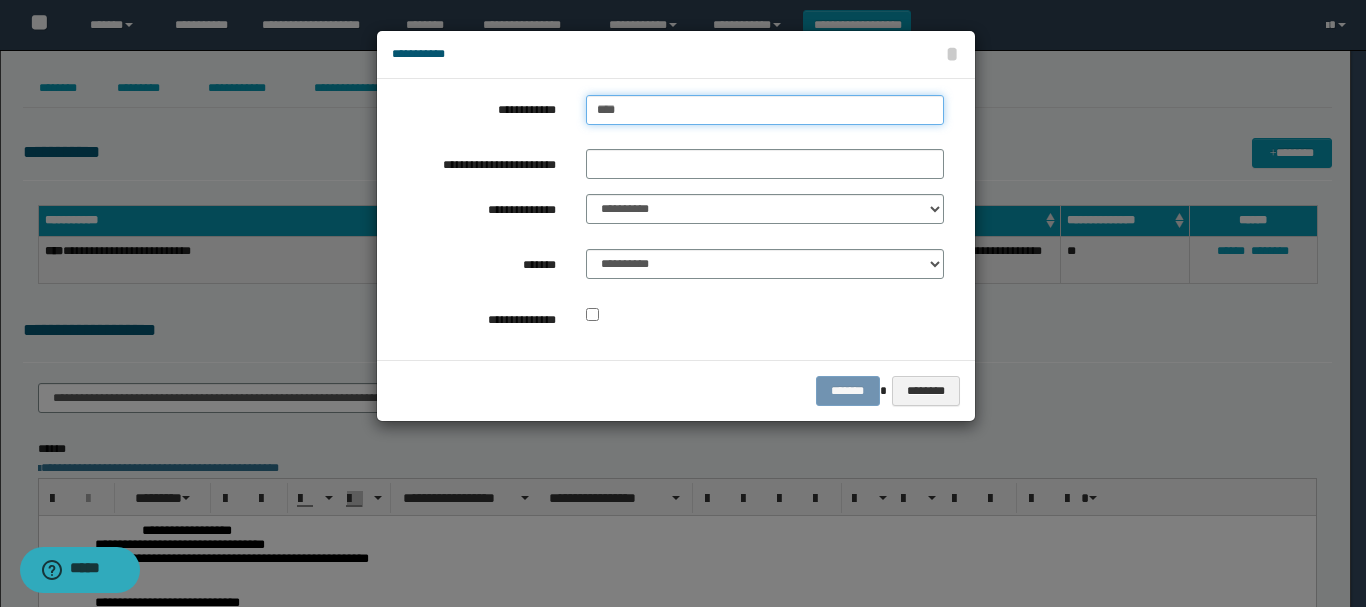type 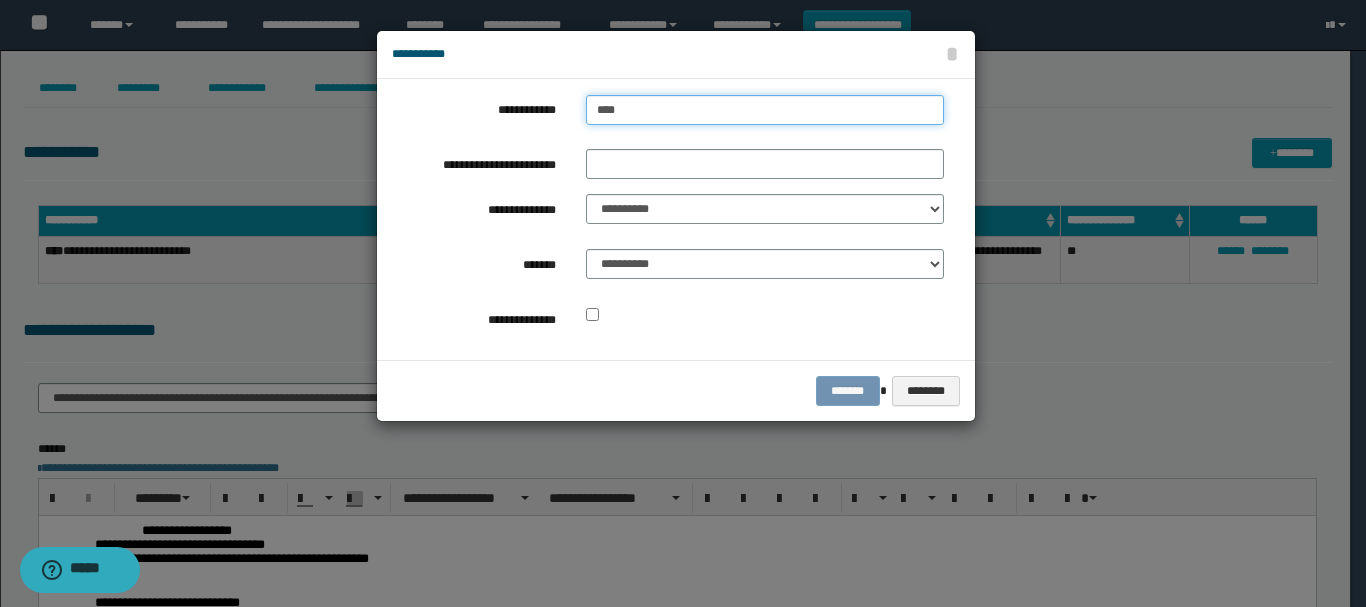 type on "***" 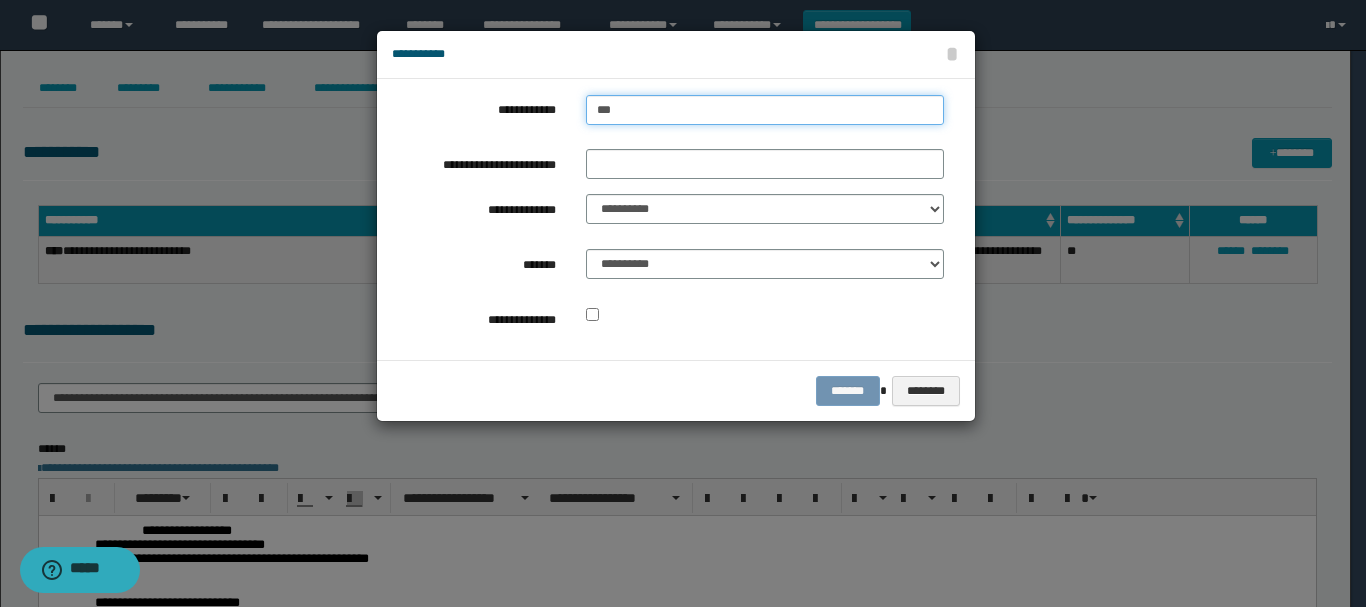 type on "**********" 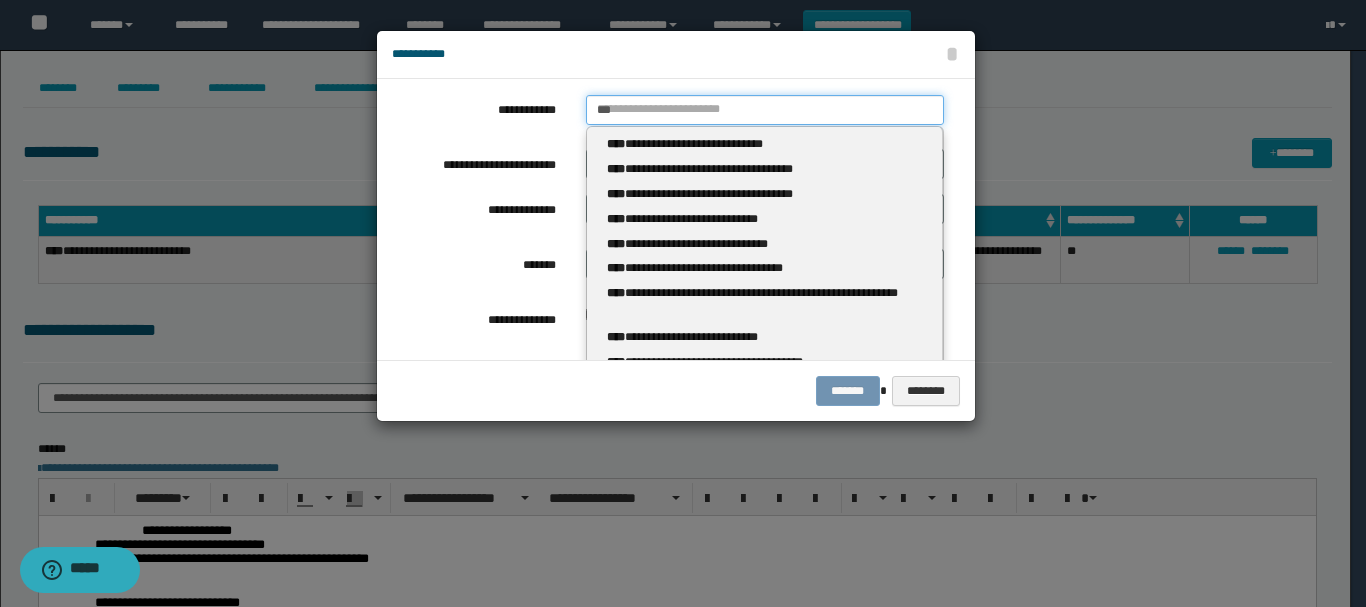 type 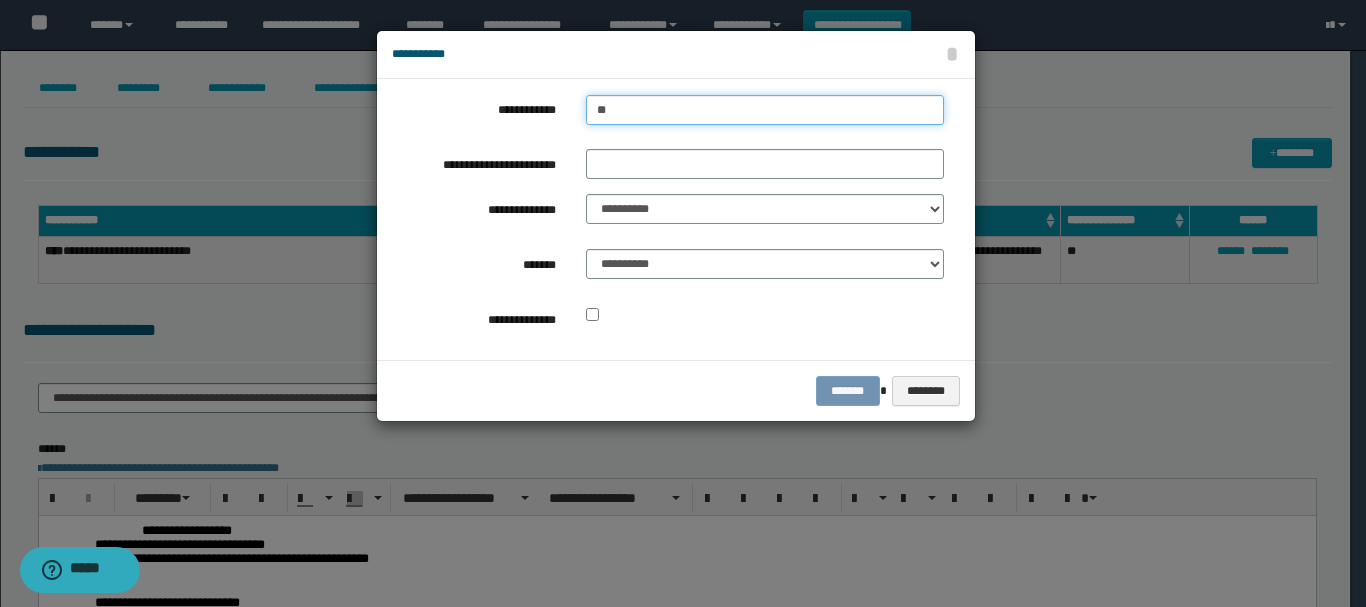 type on "*" 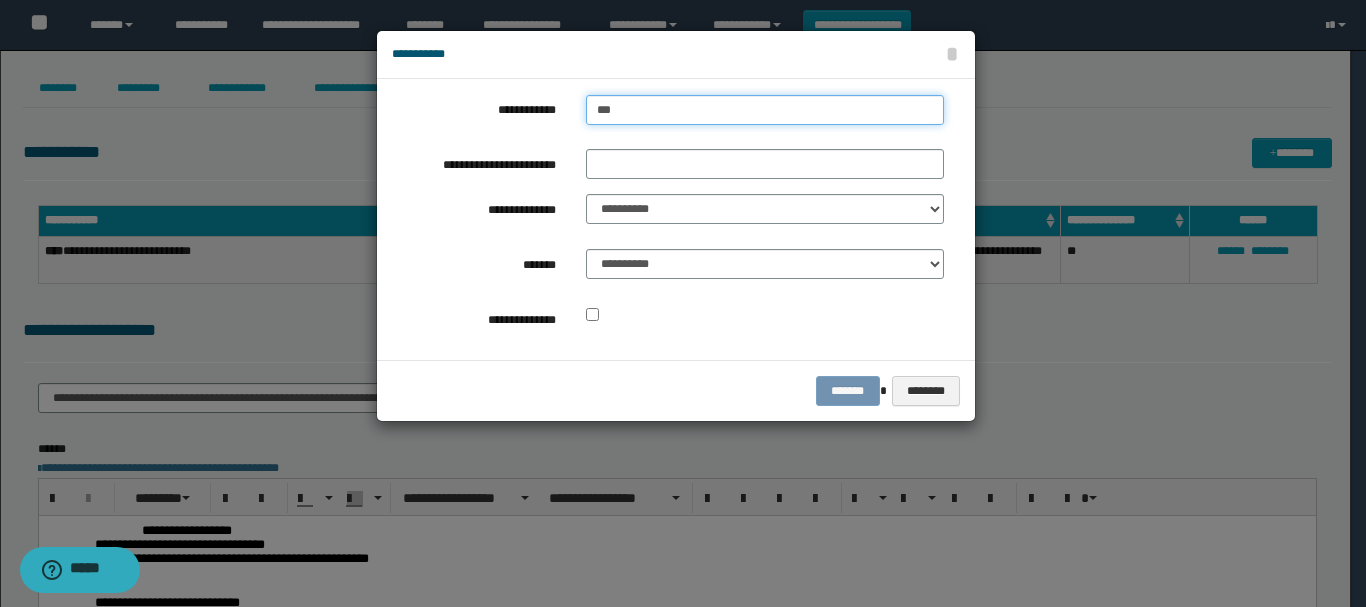 type on "****" 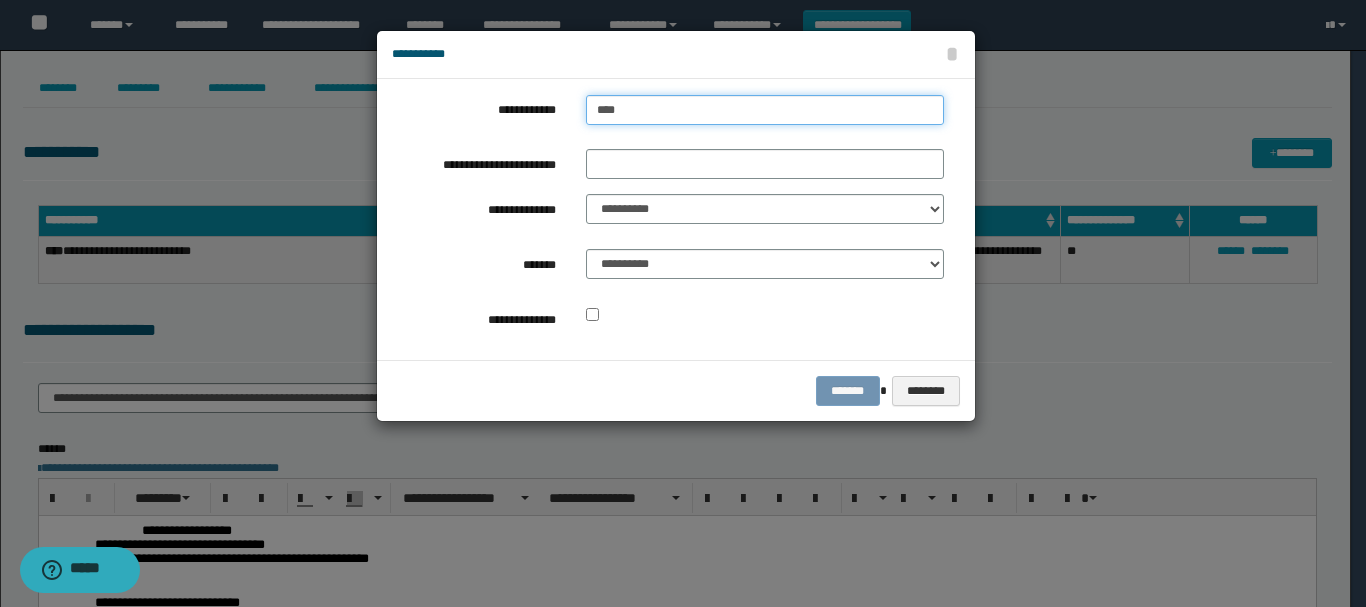 type on "****" 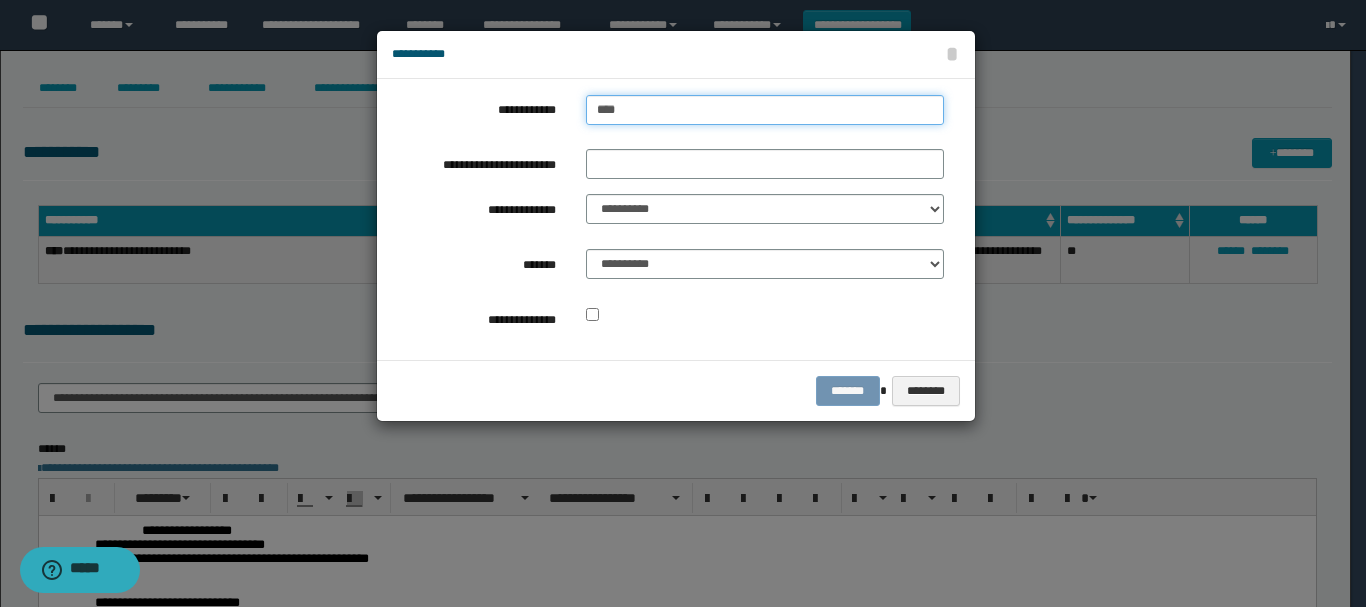 type 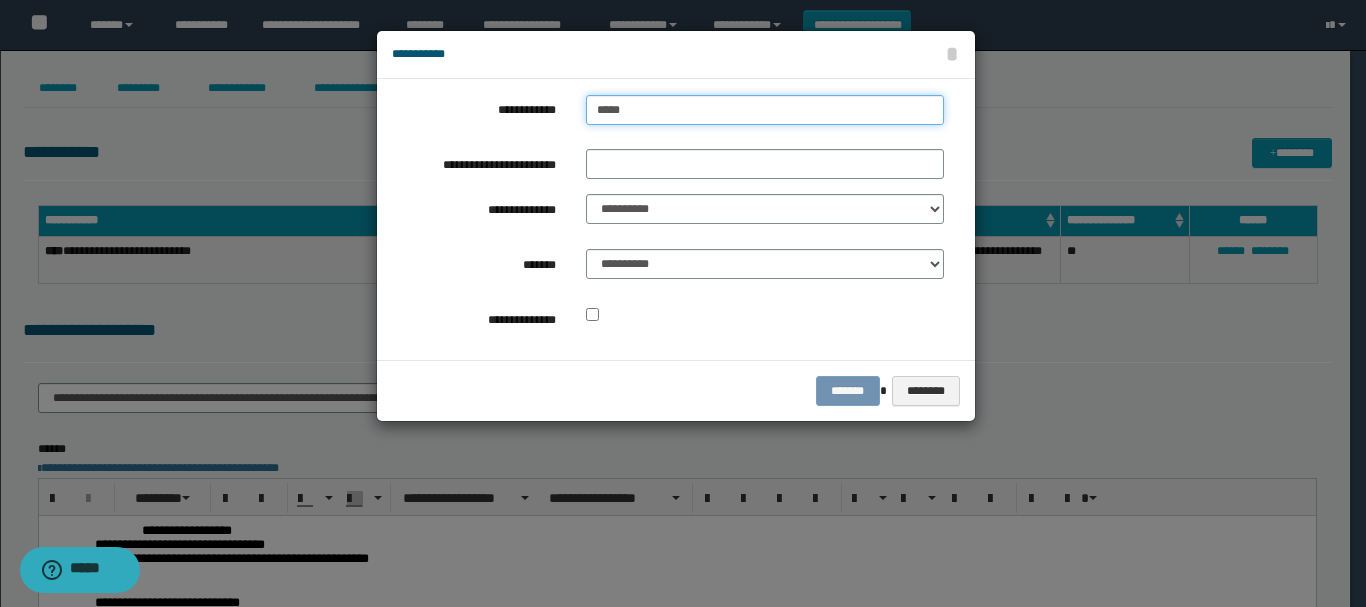 type on "****" 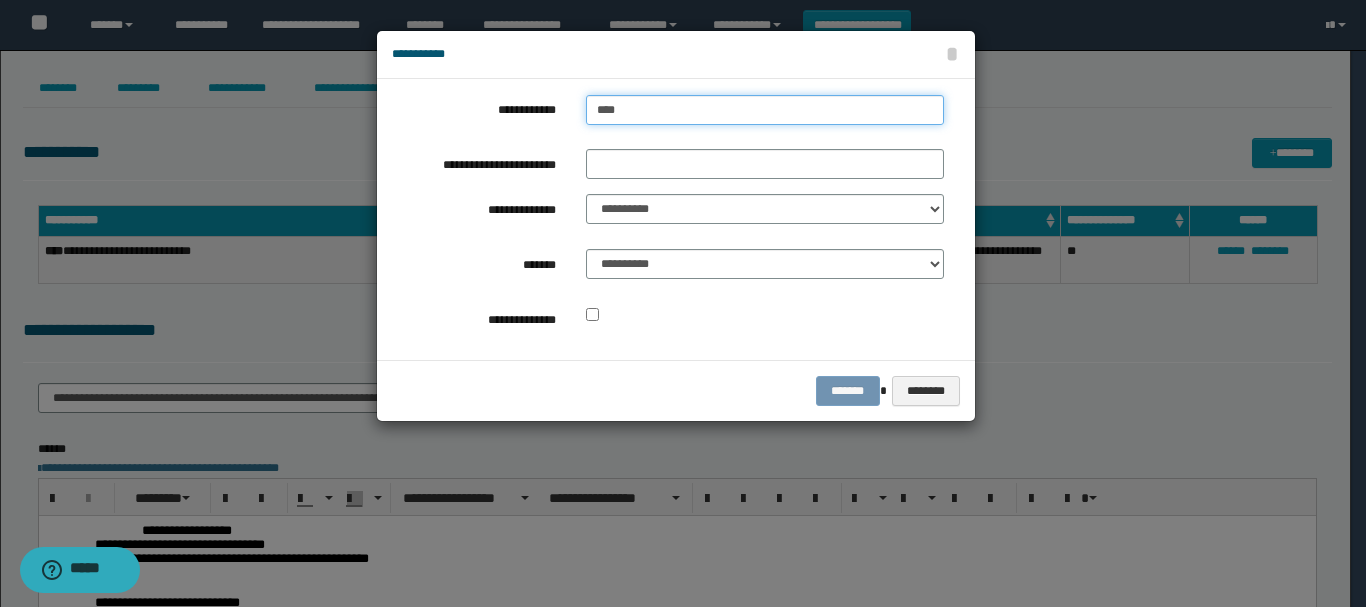 type on "****" 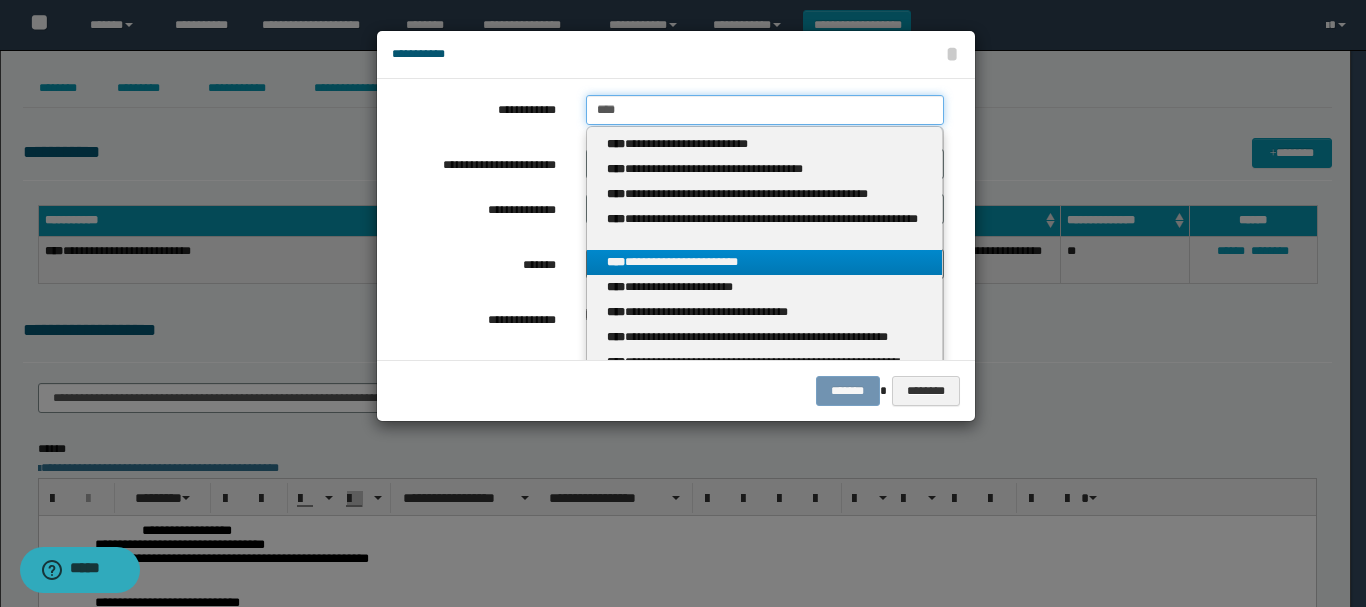 type on "****" 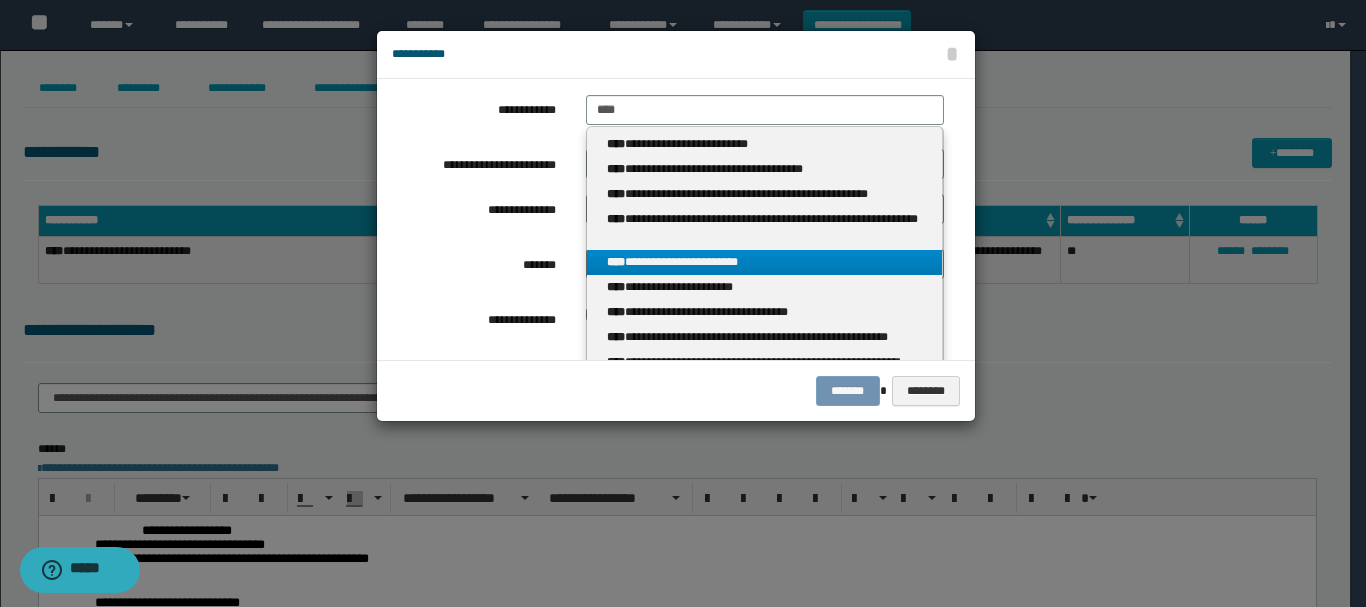 click on "**********" at bounding box center [765, 262] 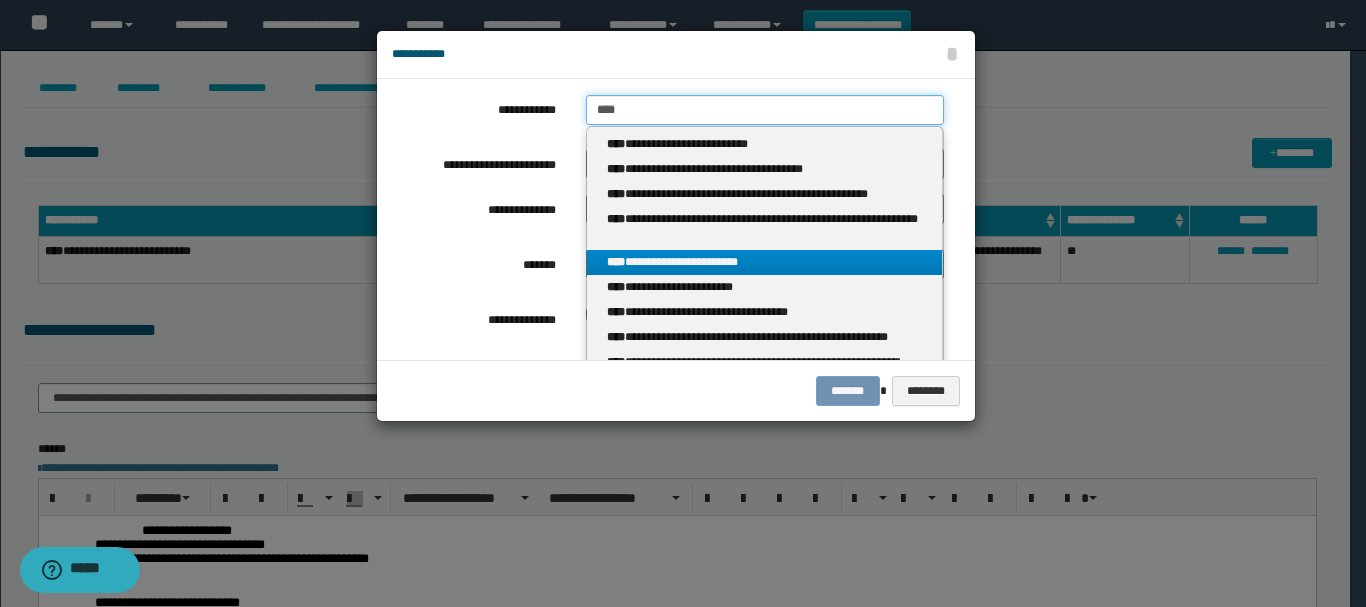 type 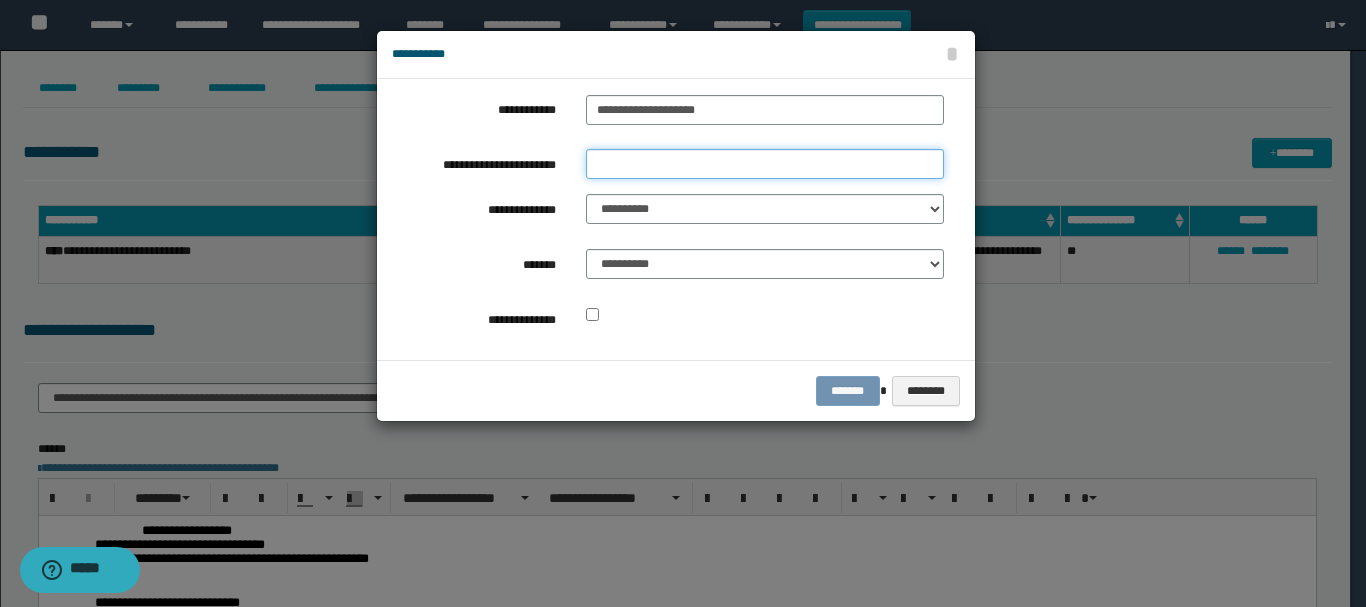 click on "**********" at bounding box center (765, 164) 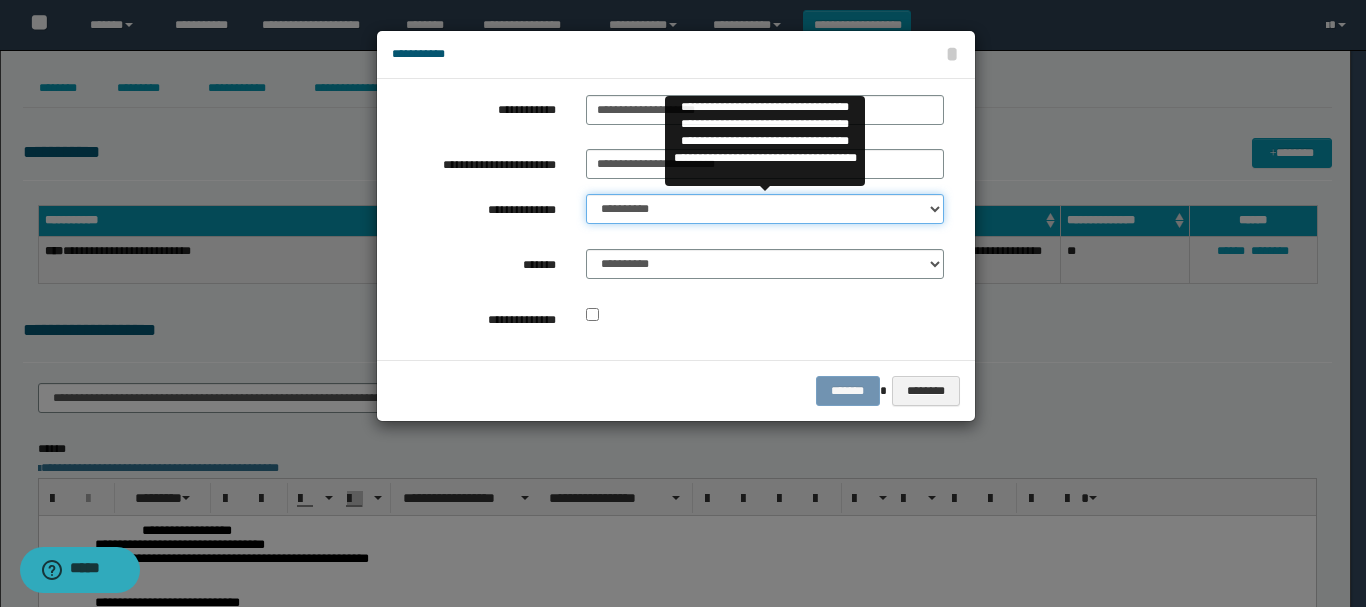 click on "**********" at bounding box center (765, 209) 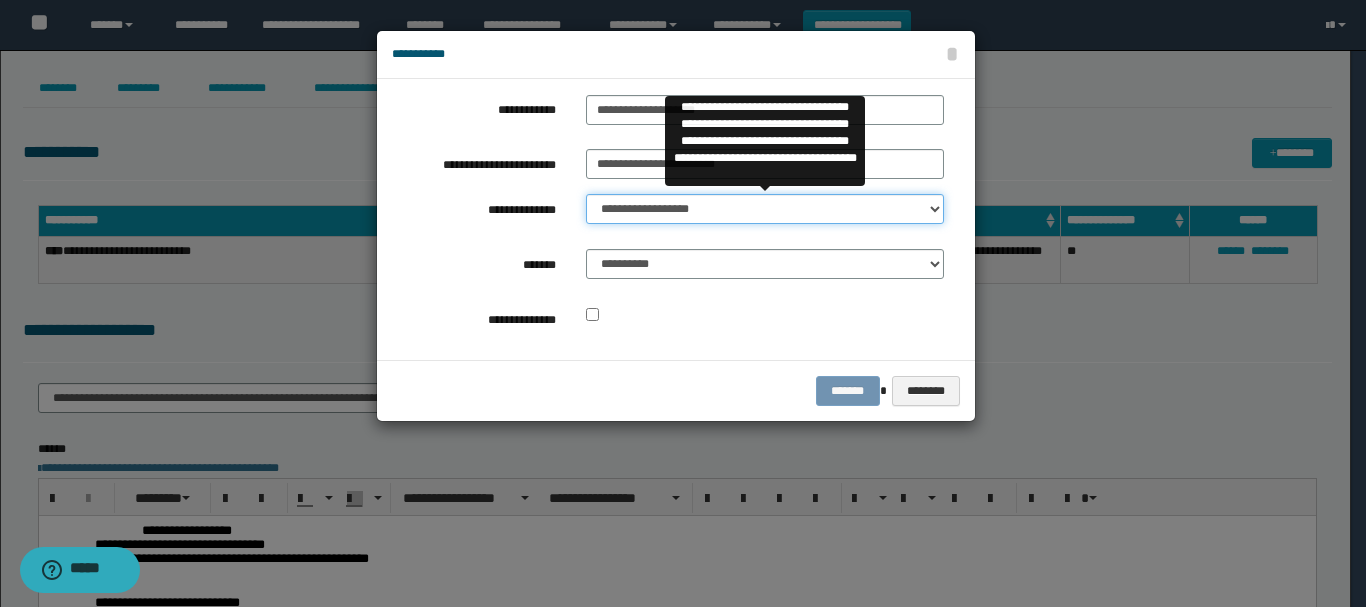 click on "**********" at bounding box center [765, 209] 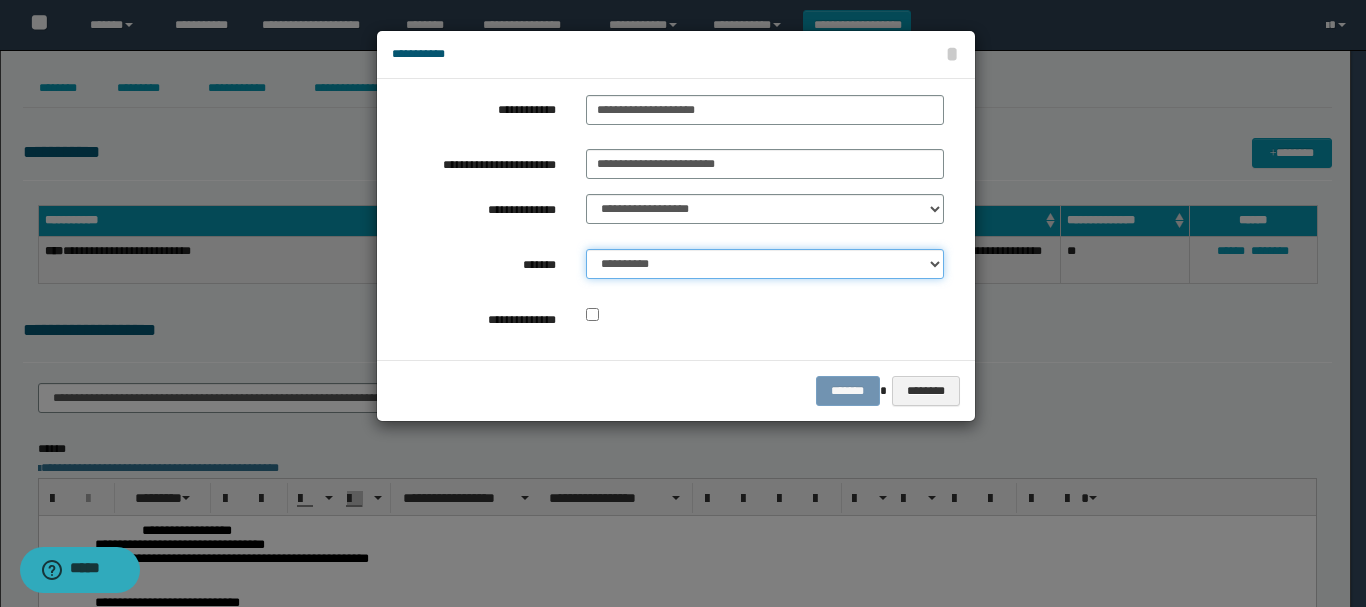 click on "**********" at bounding box center [765, 264] 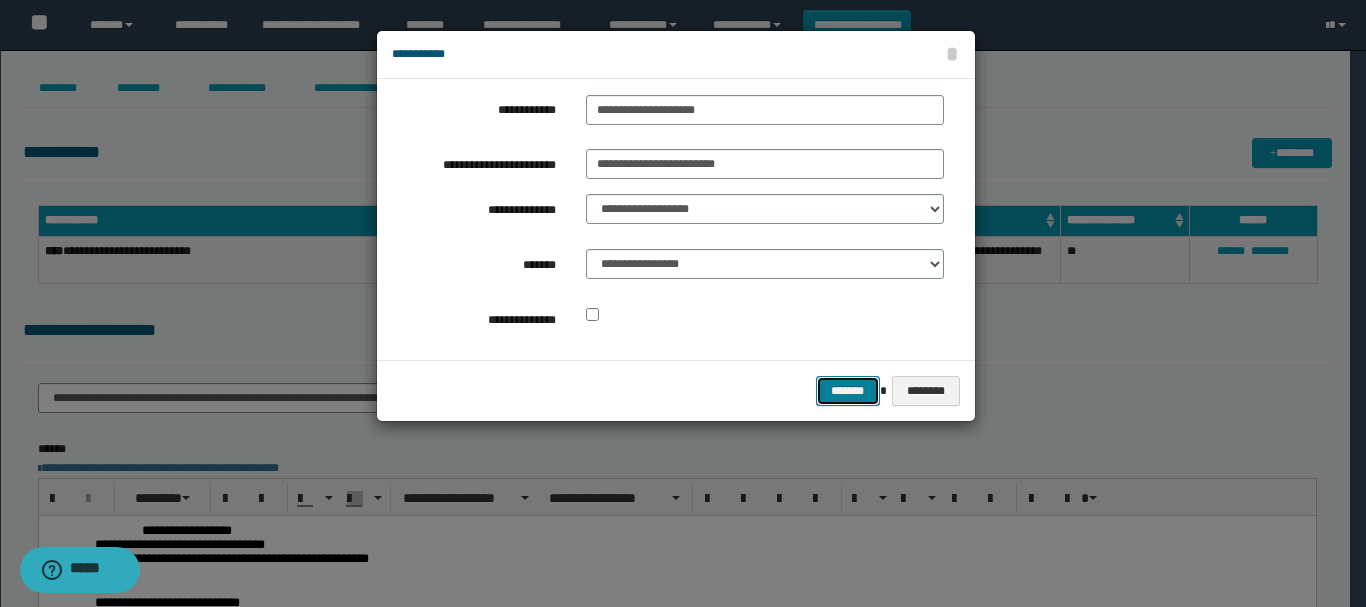 click on "*******" at bounding box center [848, 391] 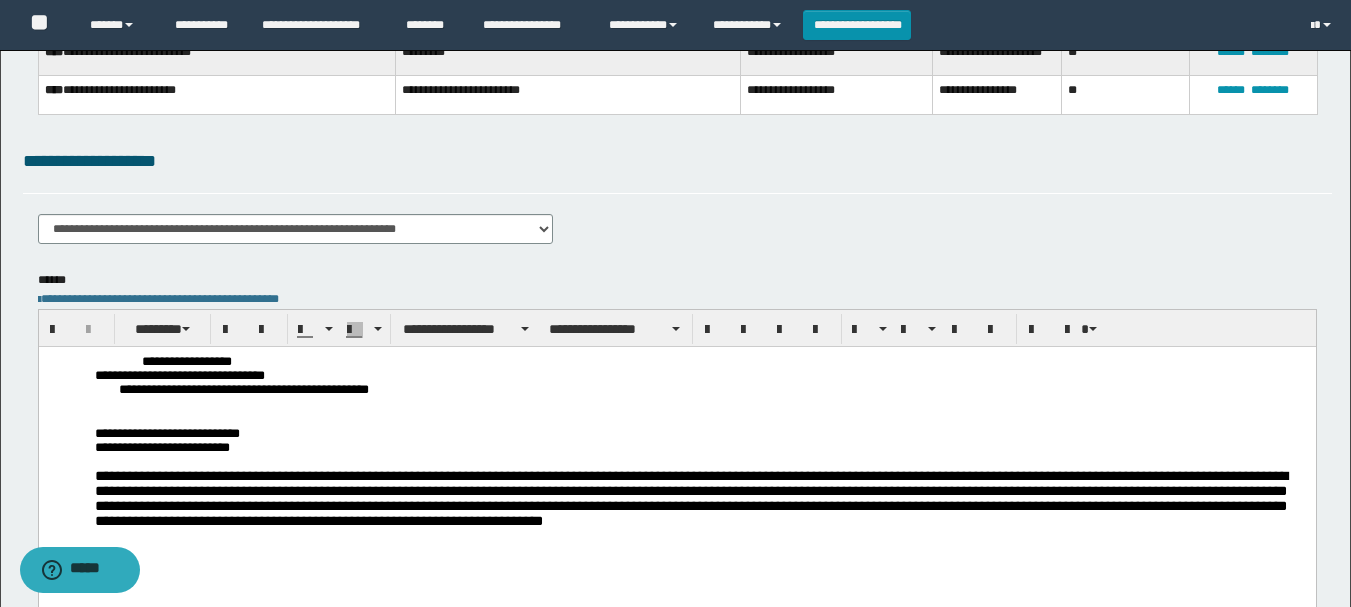 scroll, scrollTop: 500, scrollLeft: 0, axis: vertical 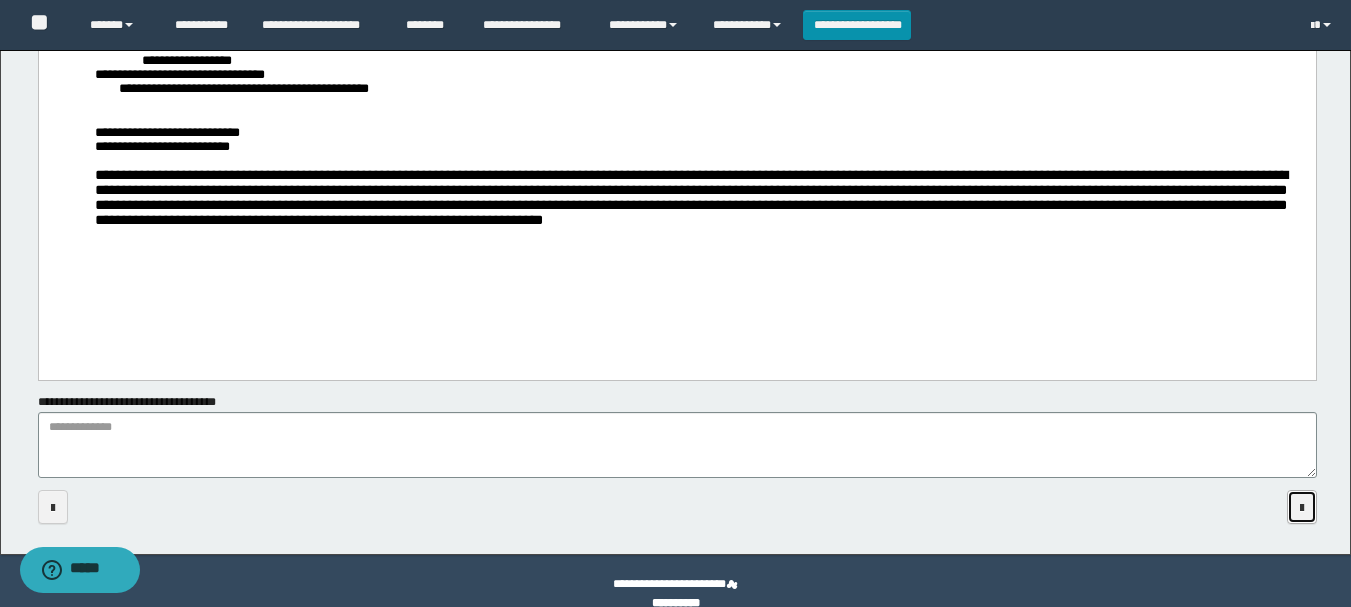click at bounding box center (1302, 508) 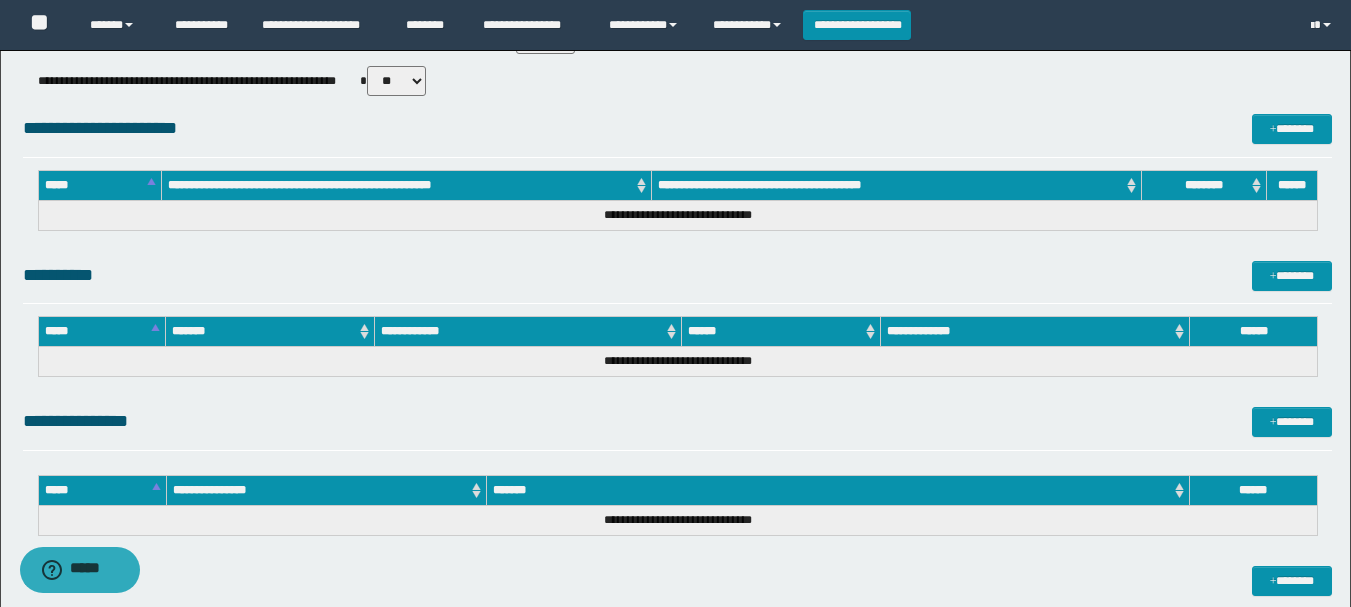 scroll, scrollTop: 869, scrollLeft: 0, axis: vertical 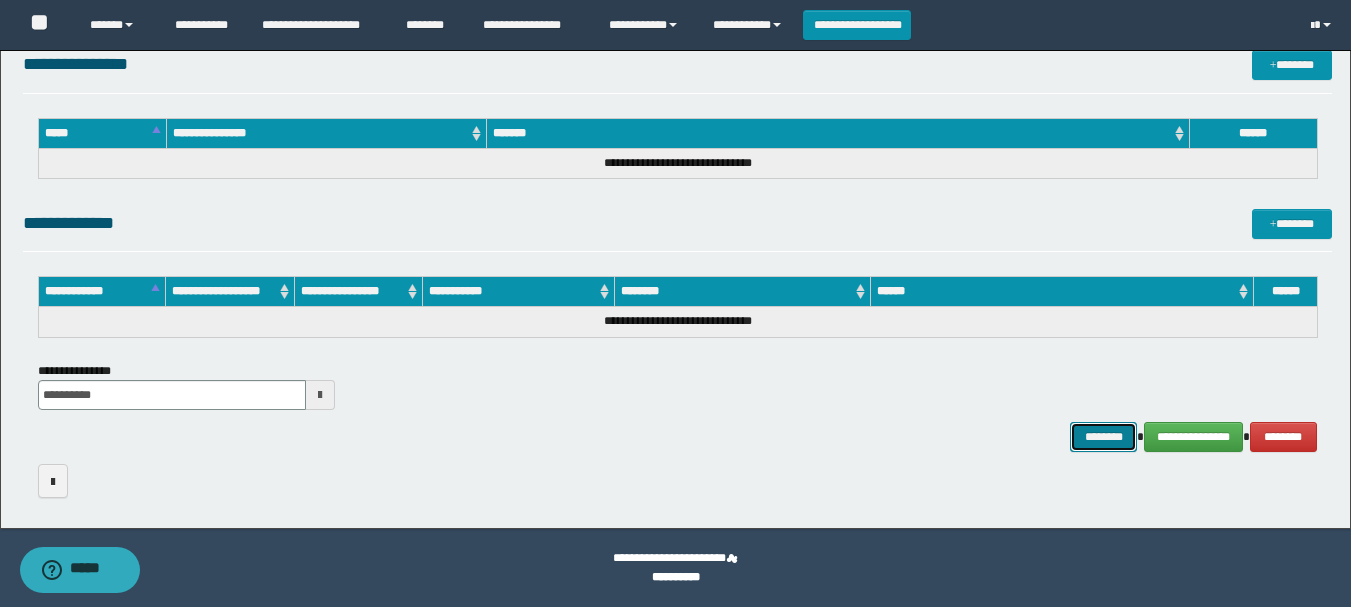 click on "********" at bounding box center (1104, 437) 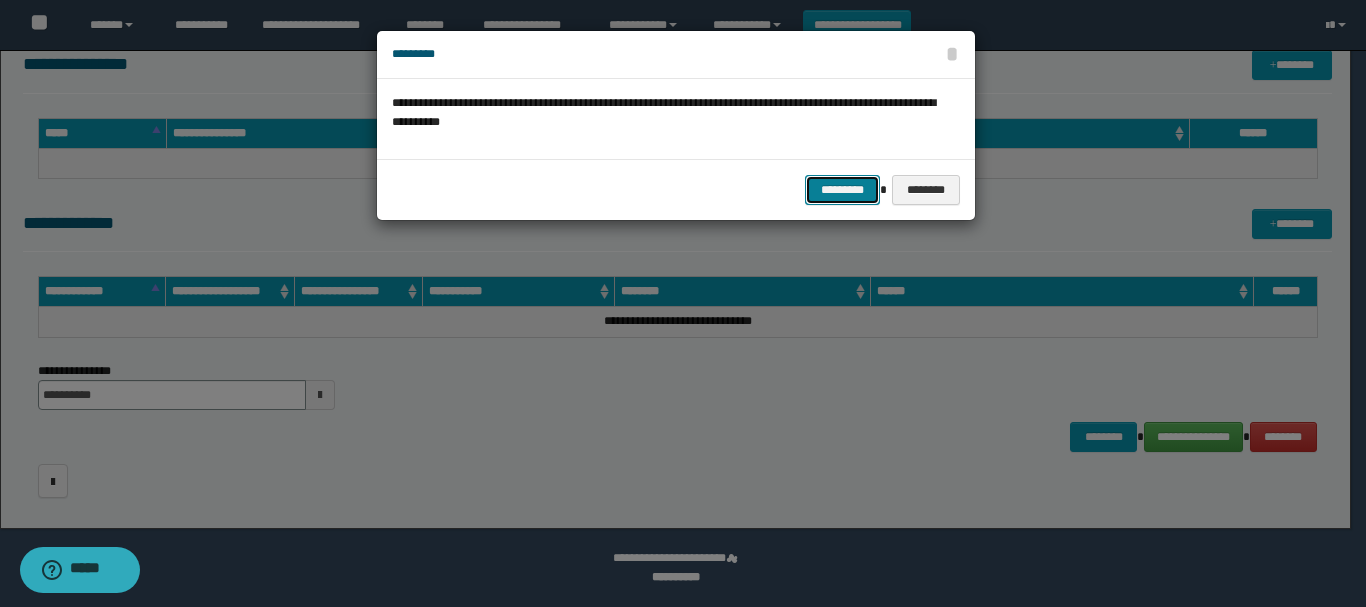 click on "*********" at bounding box center [842, 190] 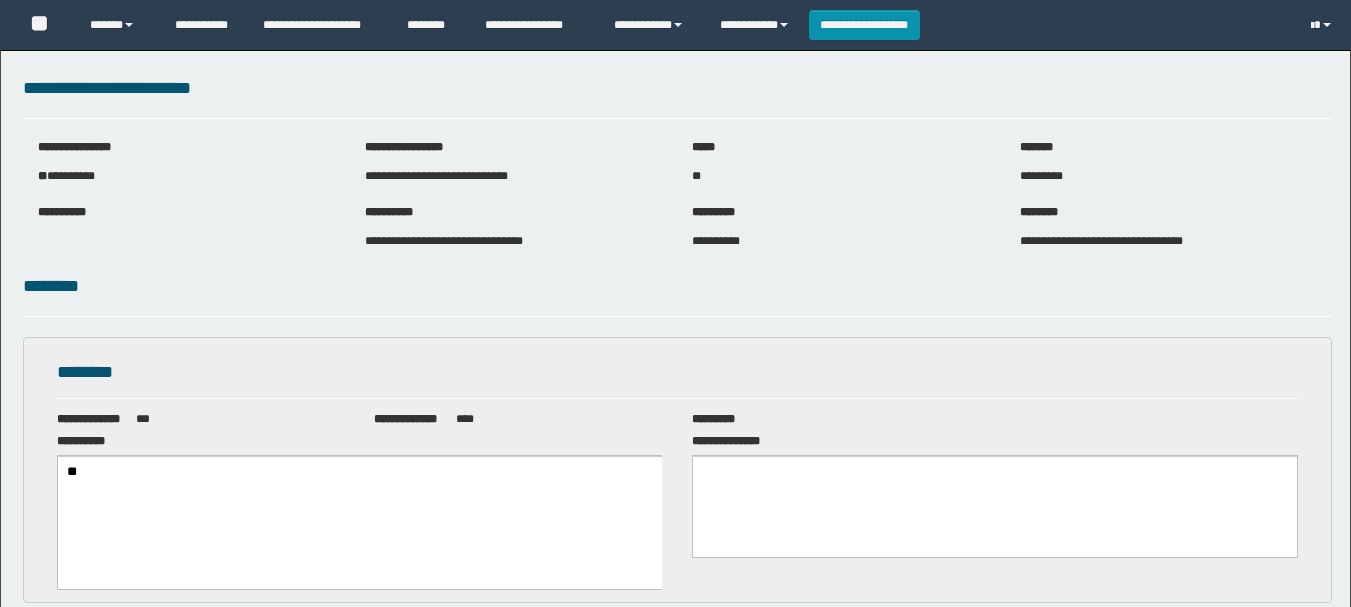 scroll, scrollTop: 0, scrollLeft: 0, axis: both 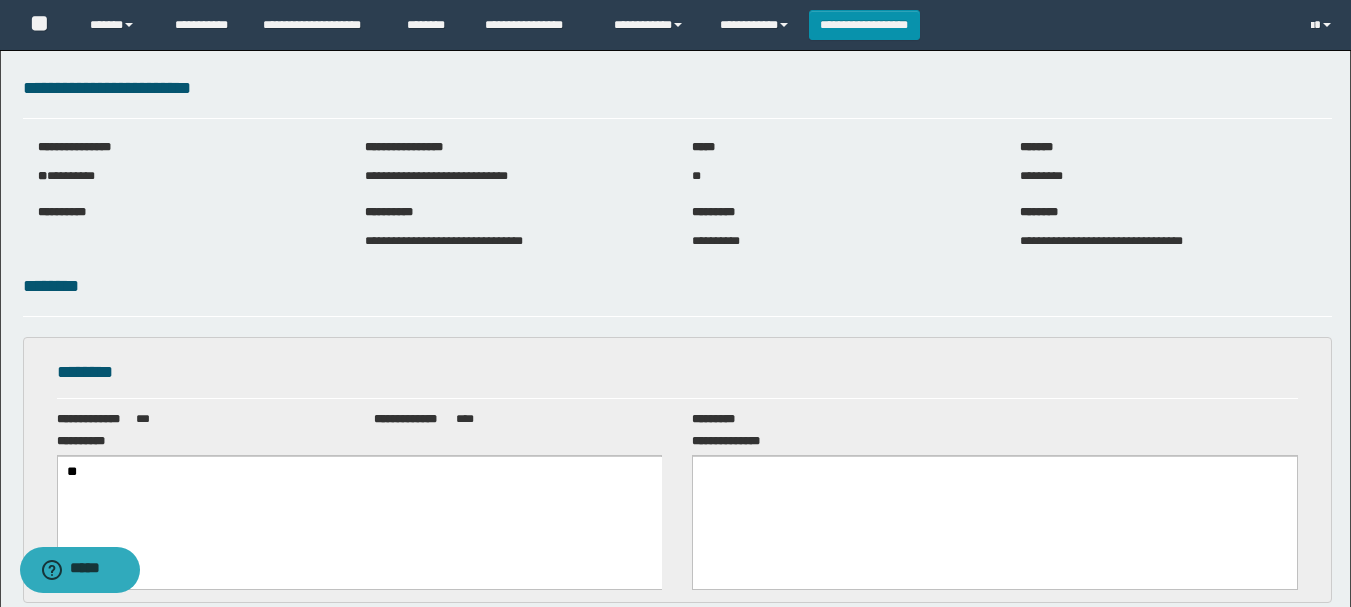 click at bounding box center [995, 497] 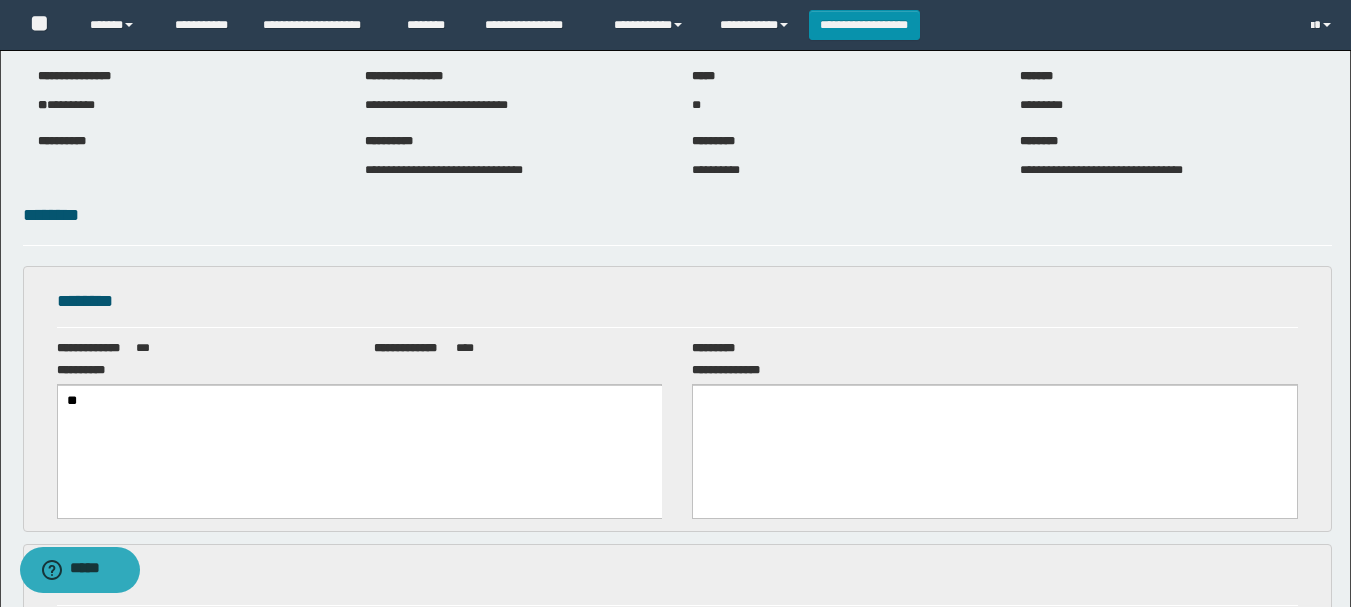scroll, scrollTop: 500, scrollLeft: 0, axis: vertical 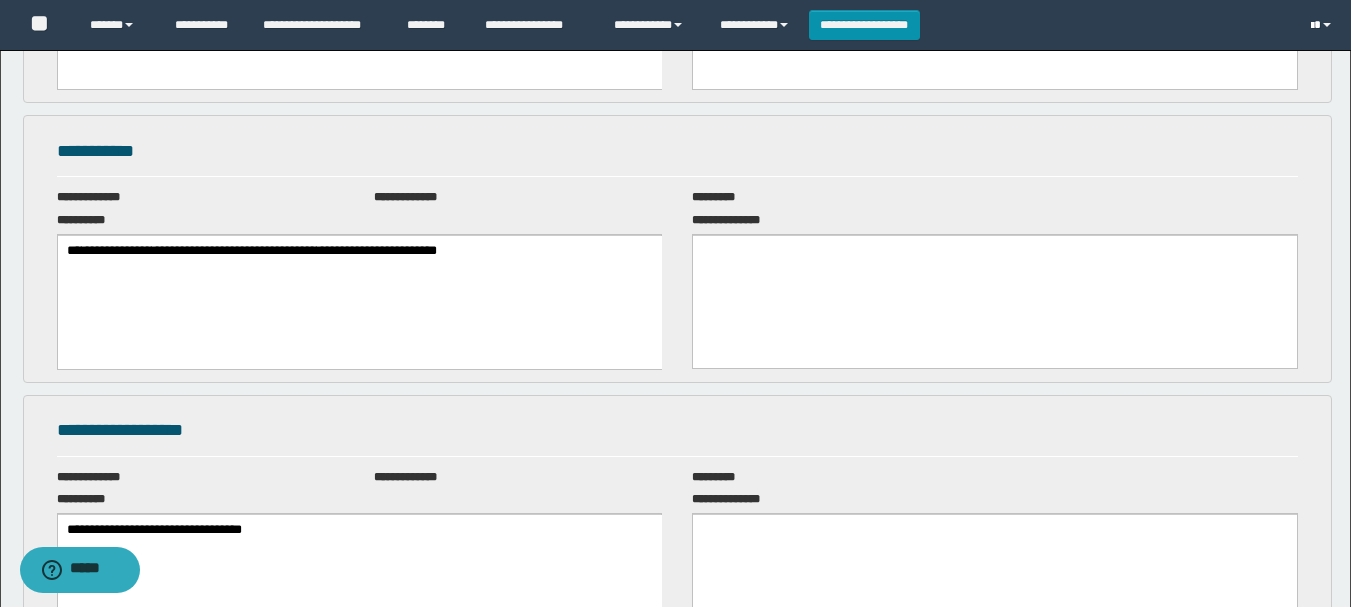 click at bounding box center [1323, 25] 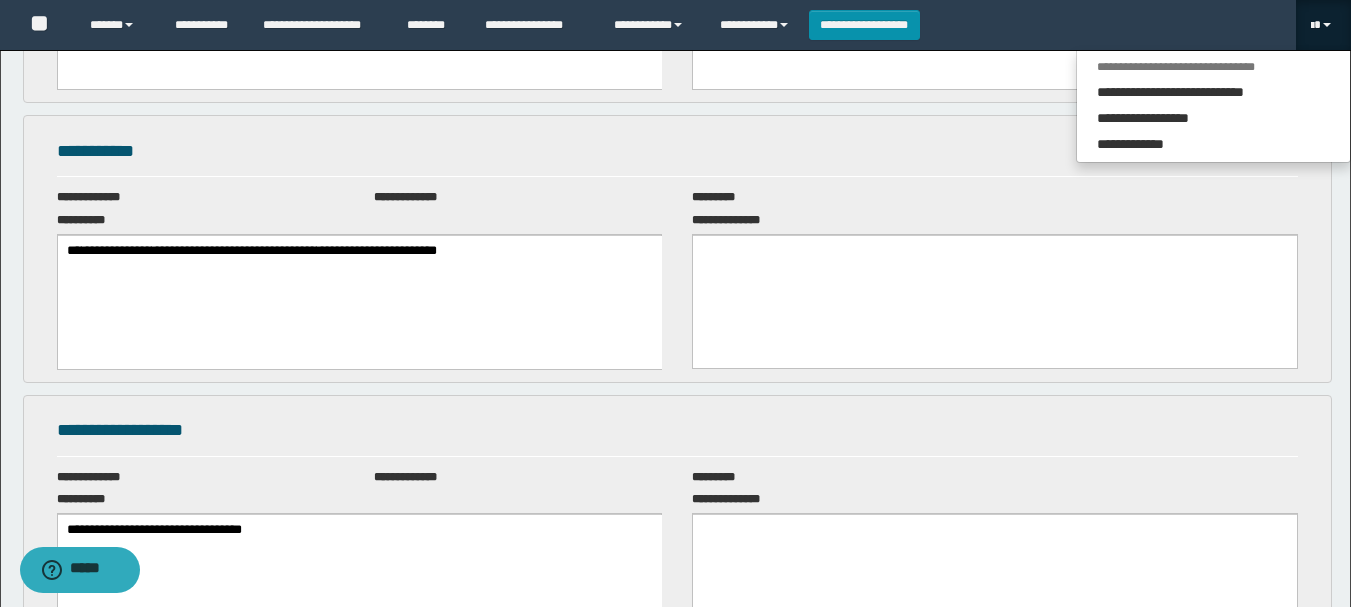 click at bounding box center (995, 275) 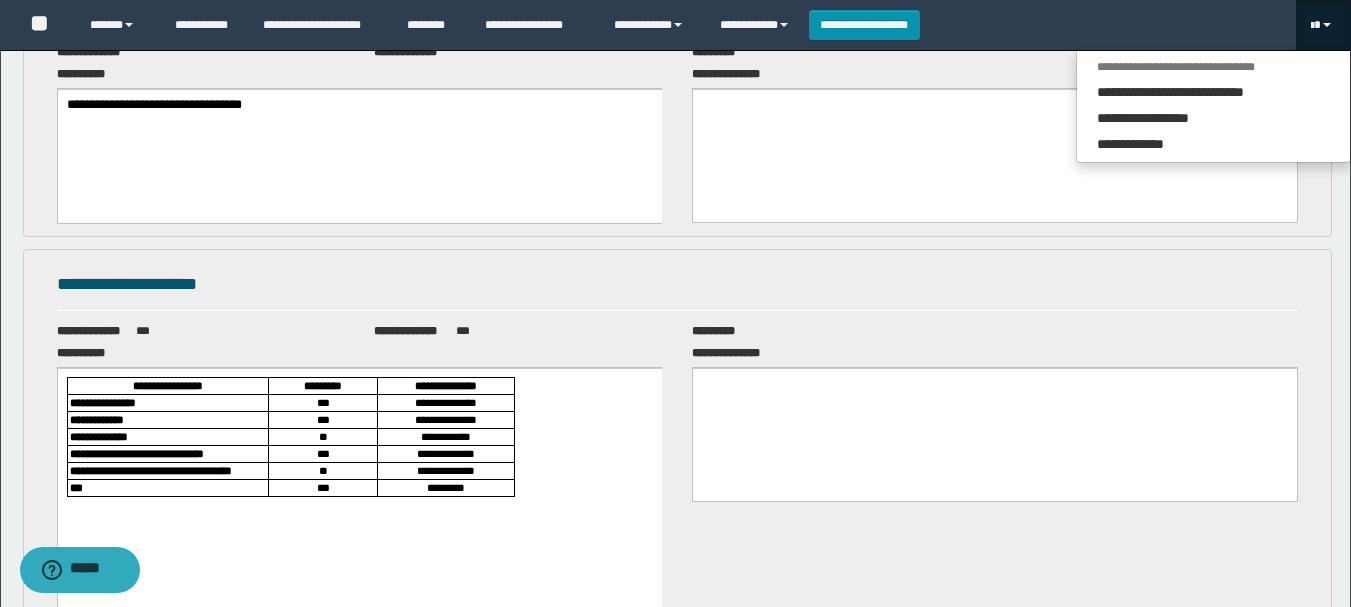 scroll, scrollTop: 1100, scrollLeft: 0, axis: vertical 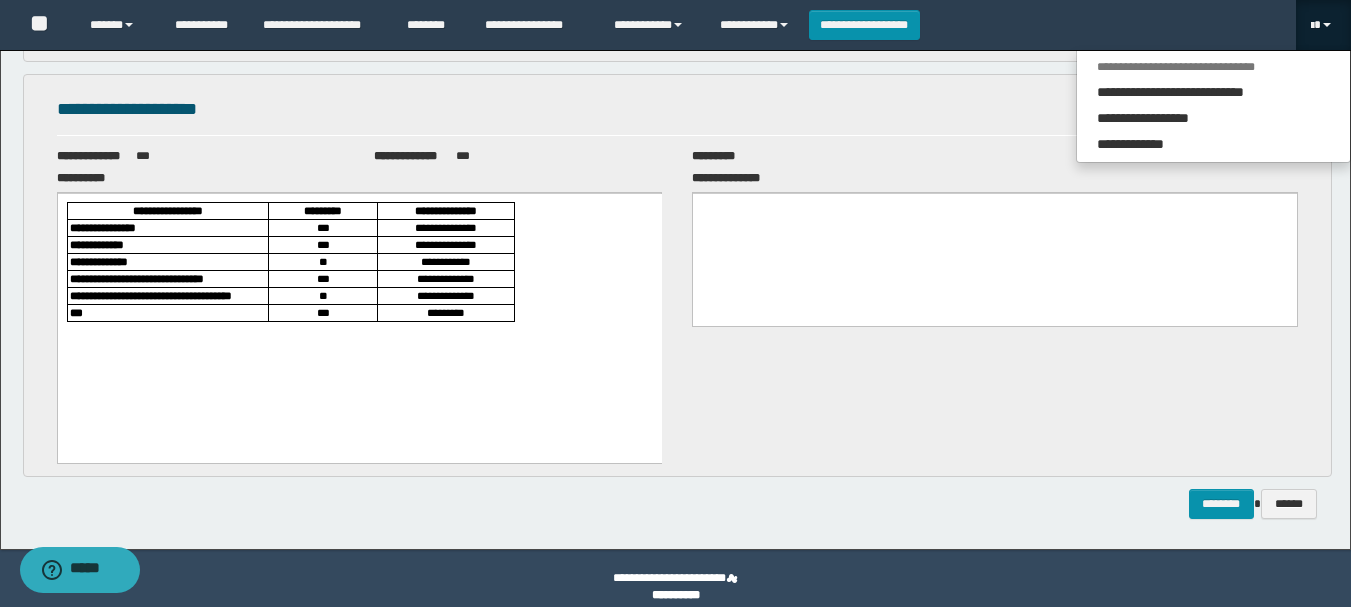 drag, startPoint x: 546, startPoint y: 198, endPoint x: 290, endPoint y: 363, distance: 304.5669 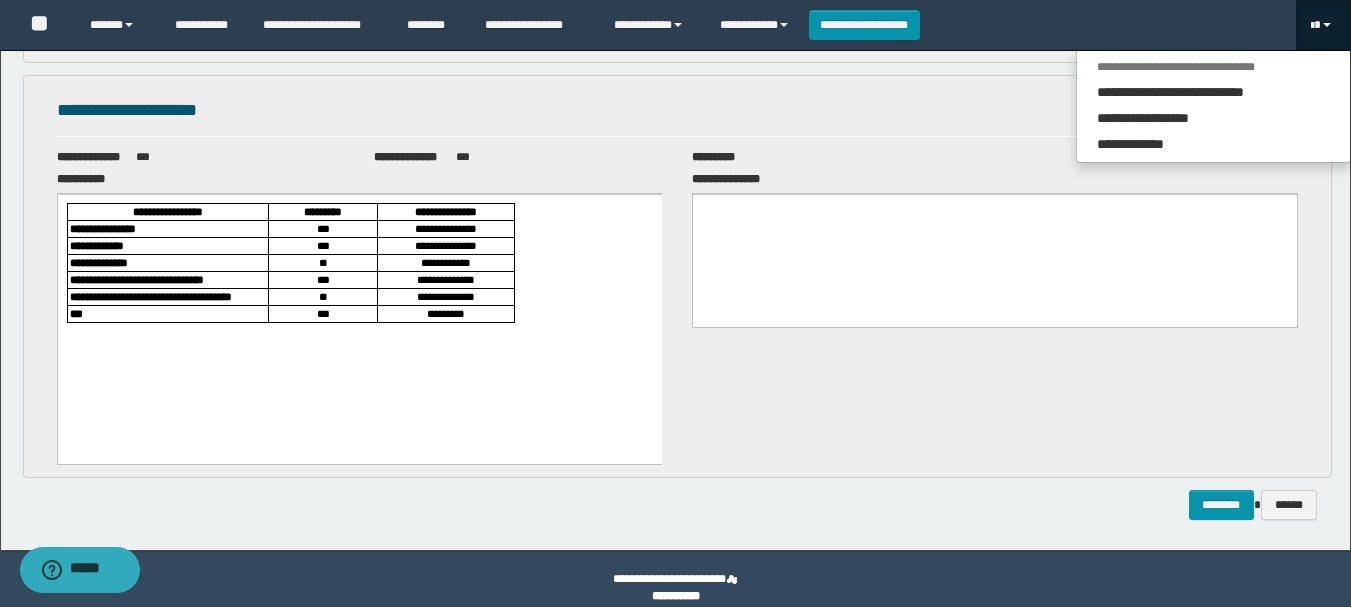 scroll, scrollTop: 1100, scrollLeft: 0, axis: vertical 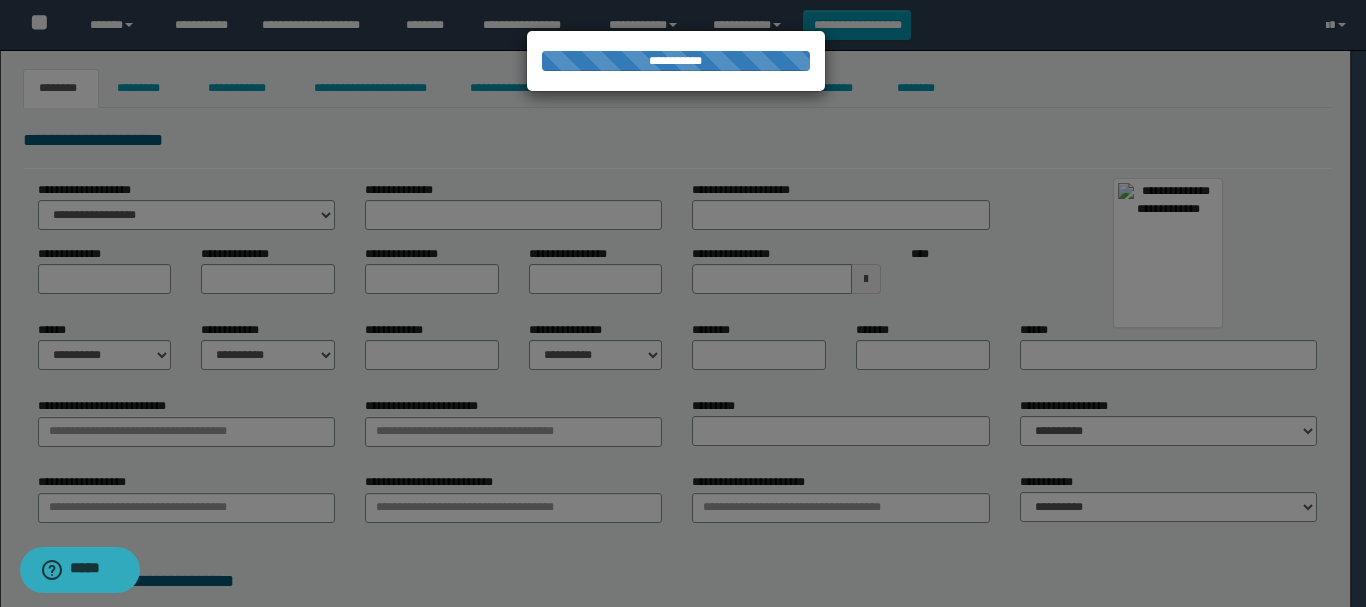 type on "******" 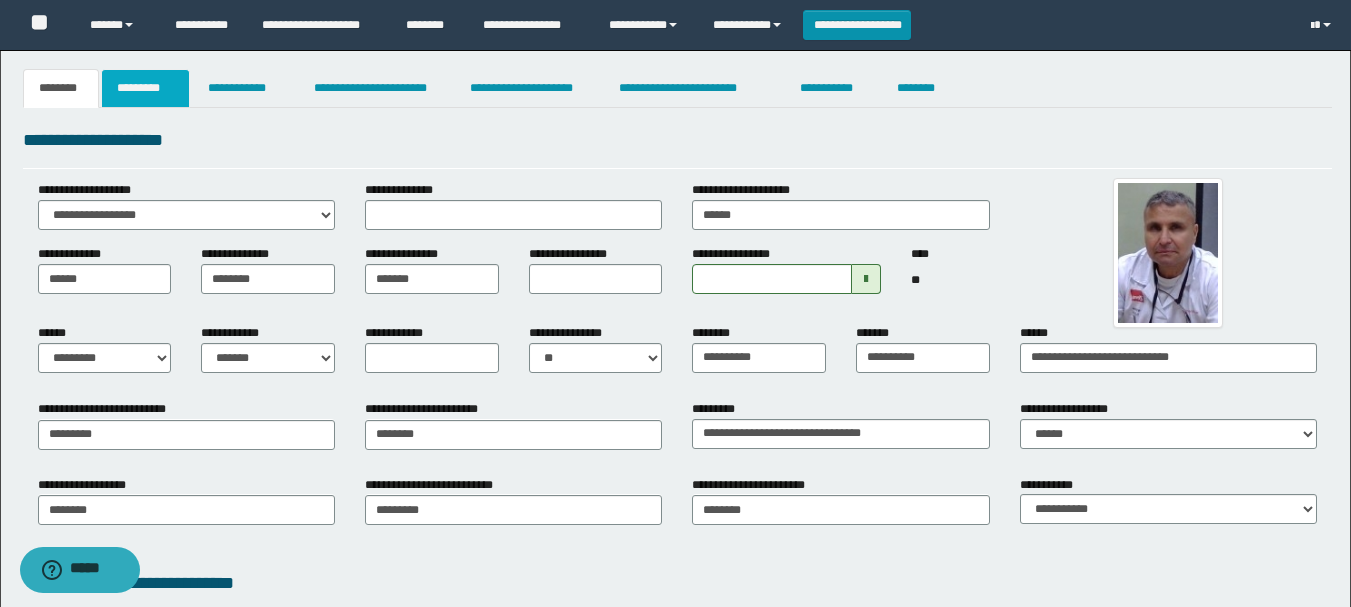 click on "*********" at bounding box center (145, 88) 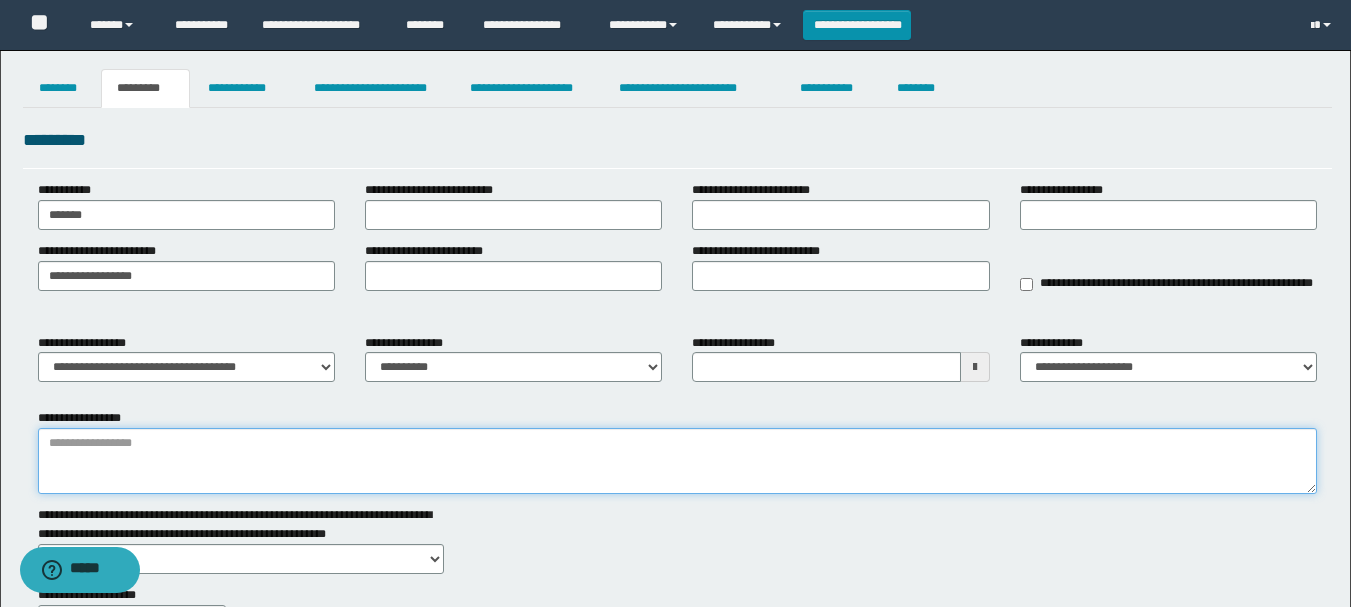 click on "**********" at bounding box center [677, 461] 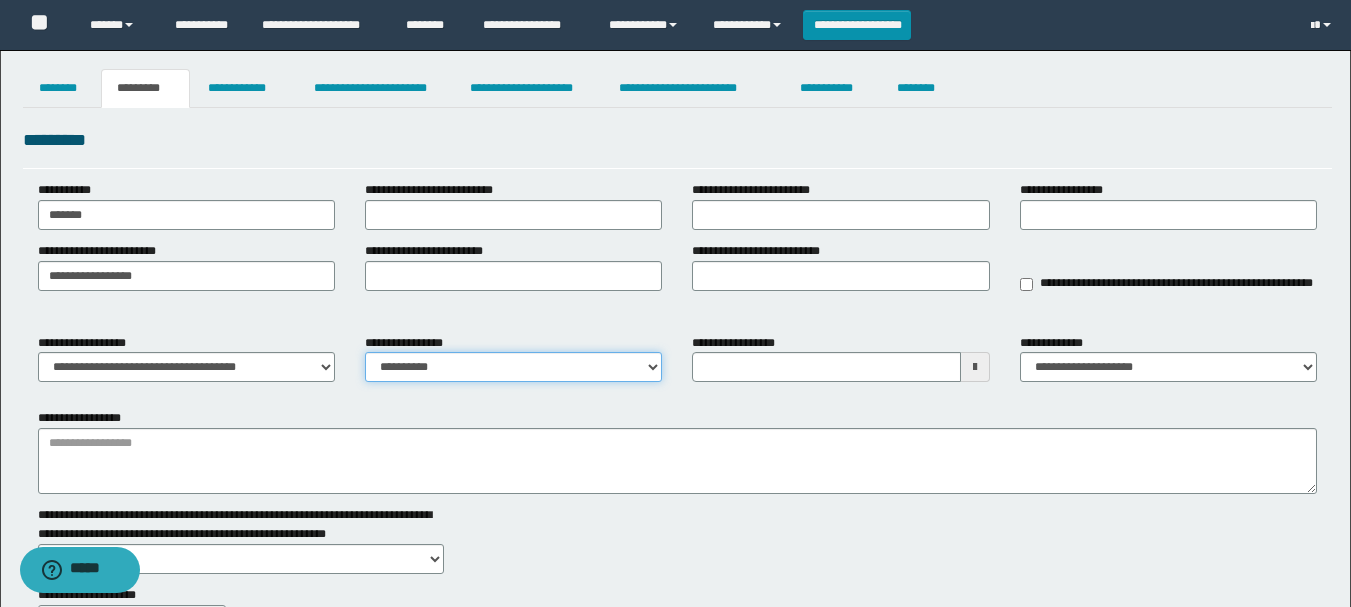 click on "**********" at bounding box center [513, 367] 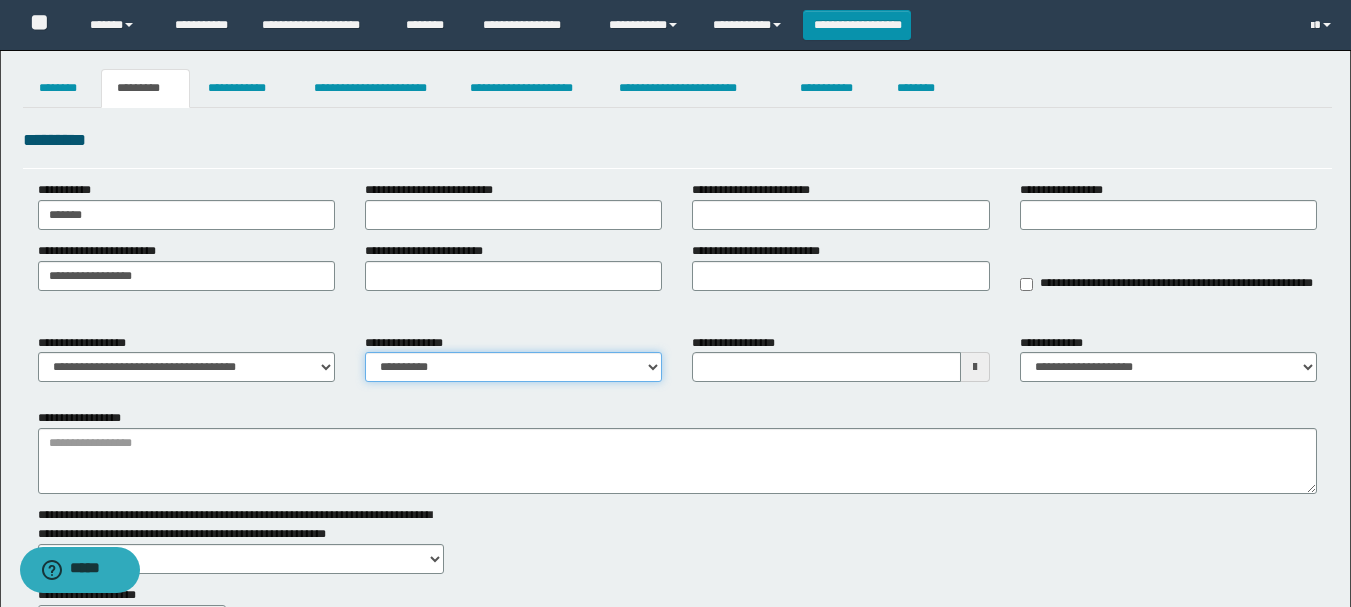 select on "****" 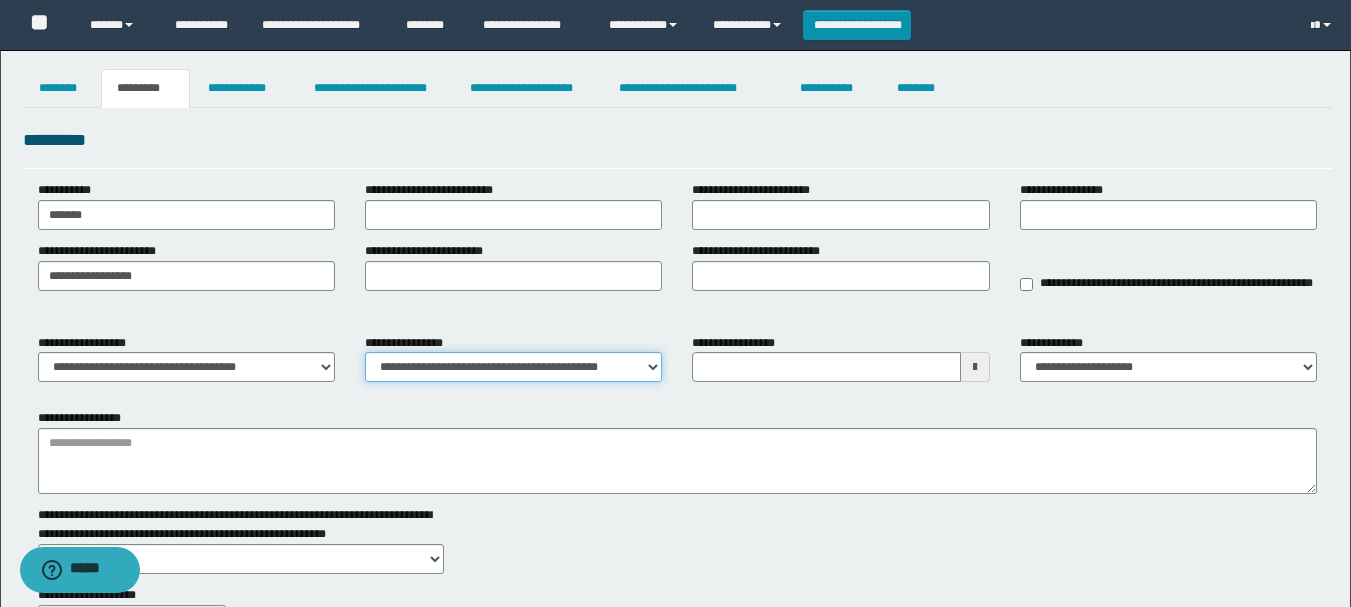 click on "**********" at bounding box center [513, 367] 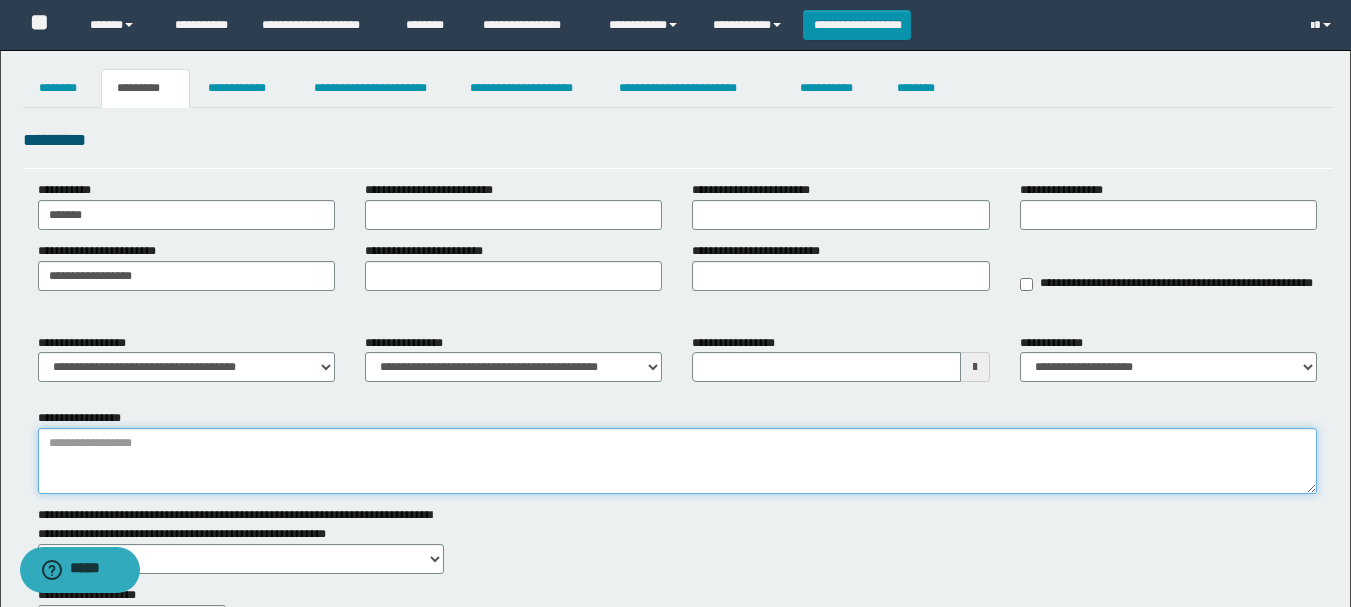 click on "**********" at bounding box center (677, 461) 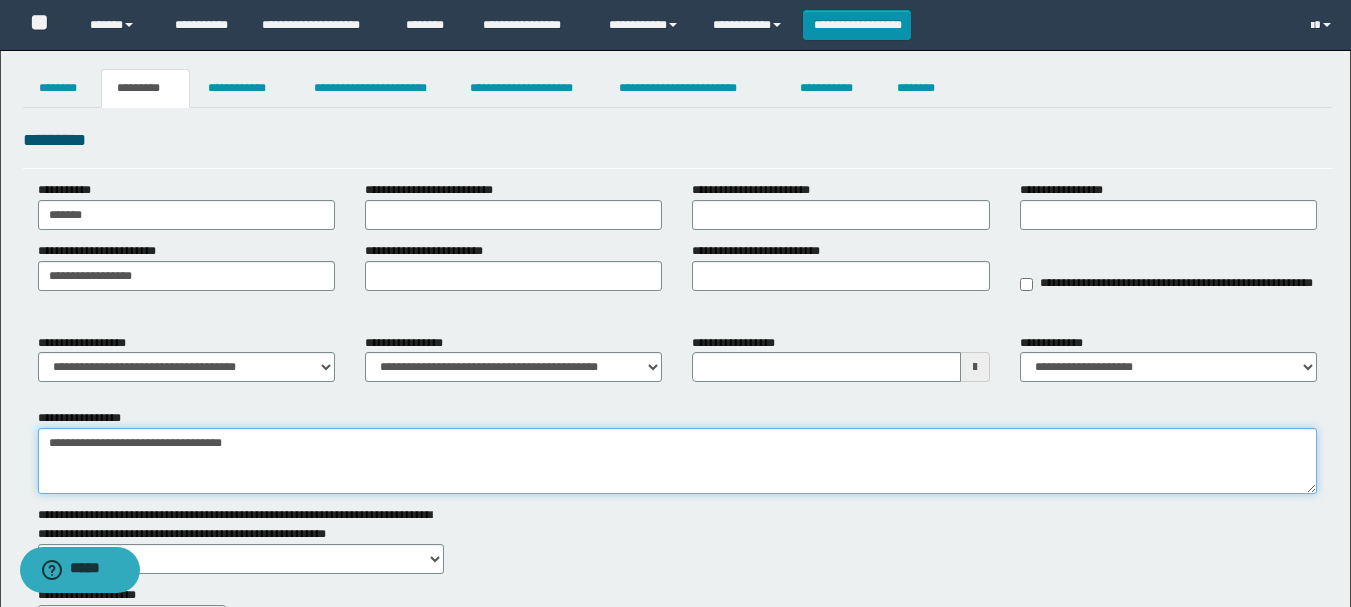 type on "**********" 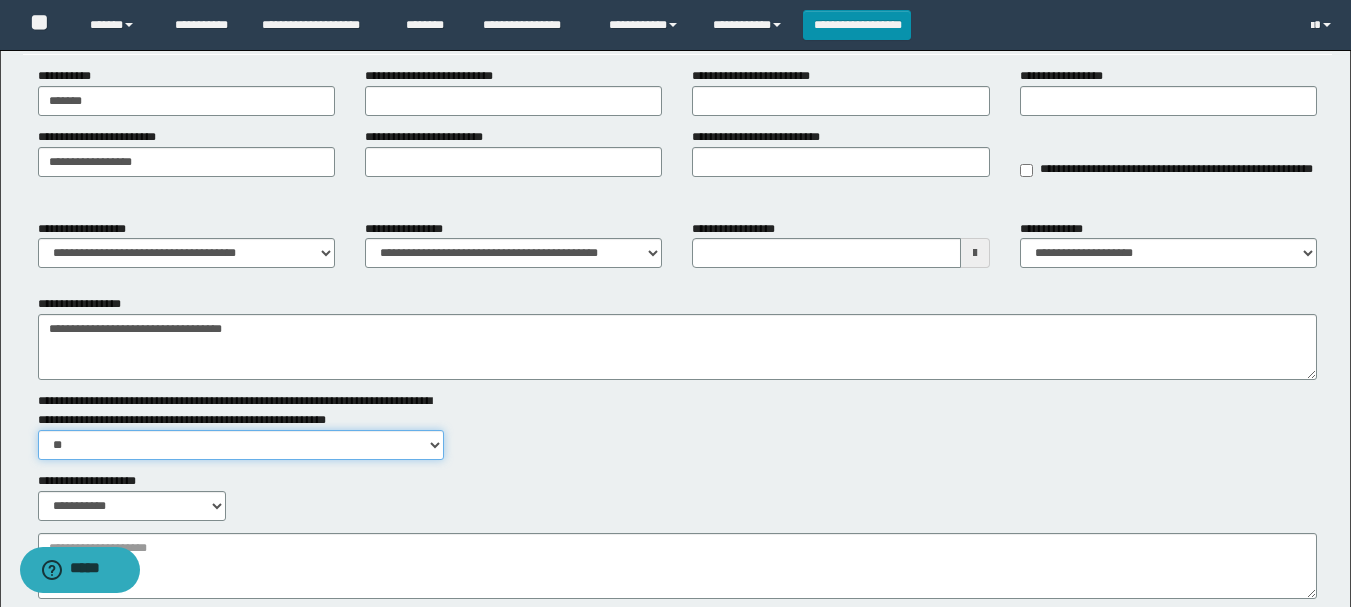 scroll, scrollTop: 200, scrollLeft: 0, axis: vertical 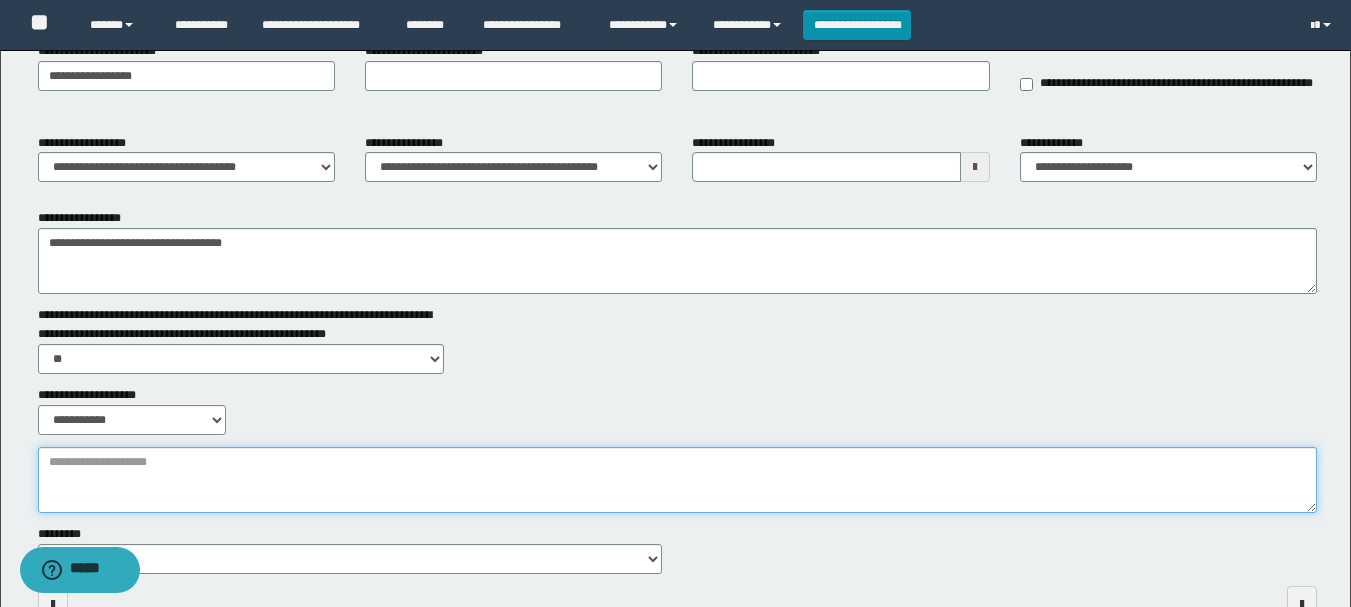 click on "**********" at bounding box center [677, 480] 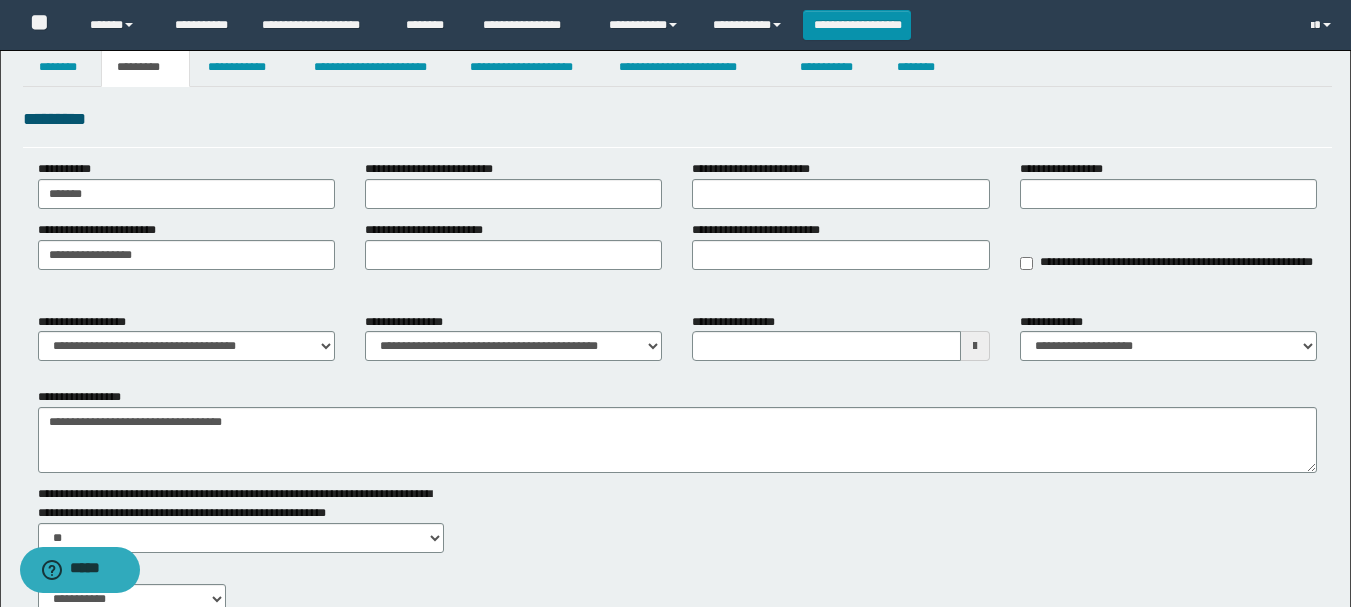 scroll, scrollTop: 0, scrollLeft: 0, axis: both 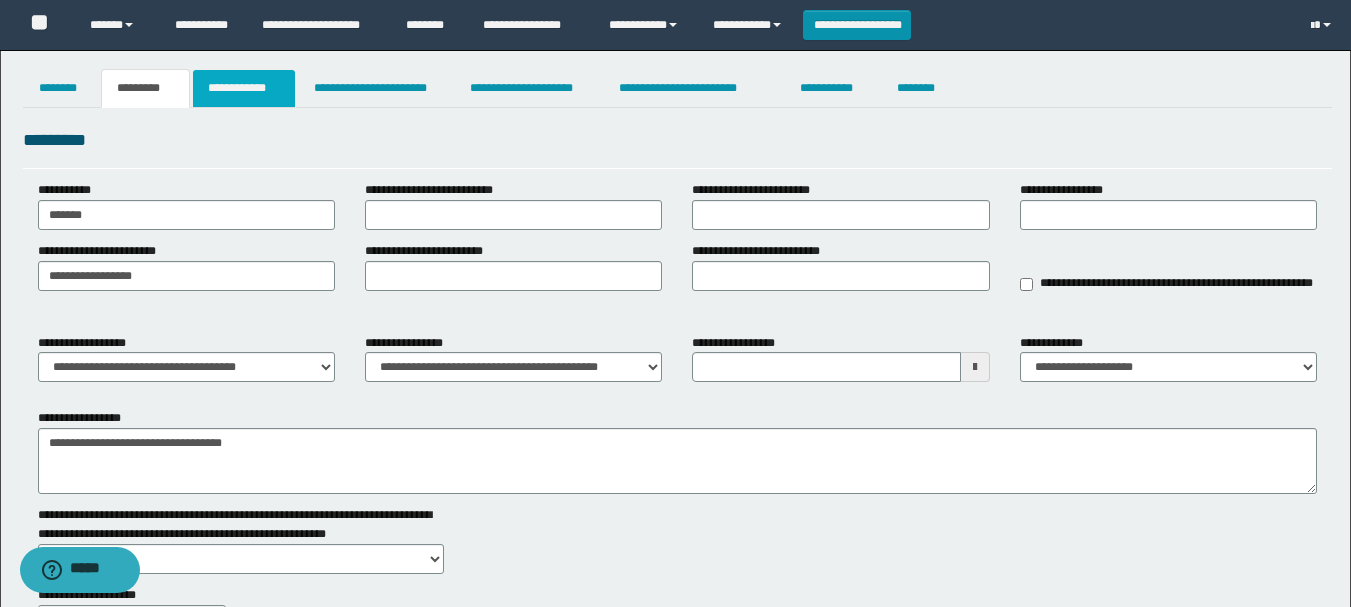 type on "*****" 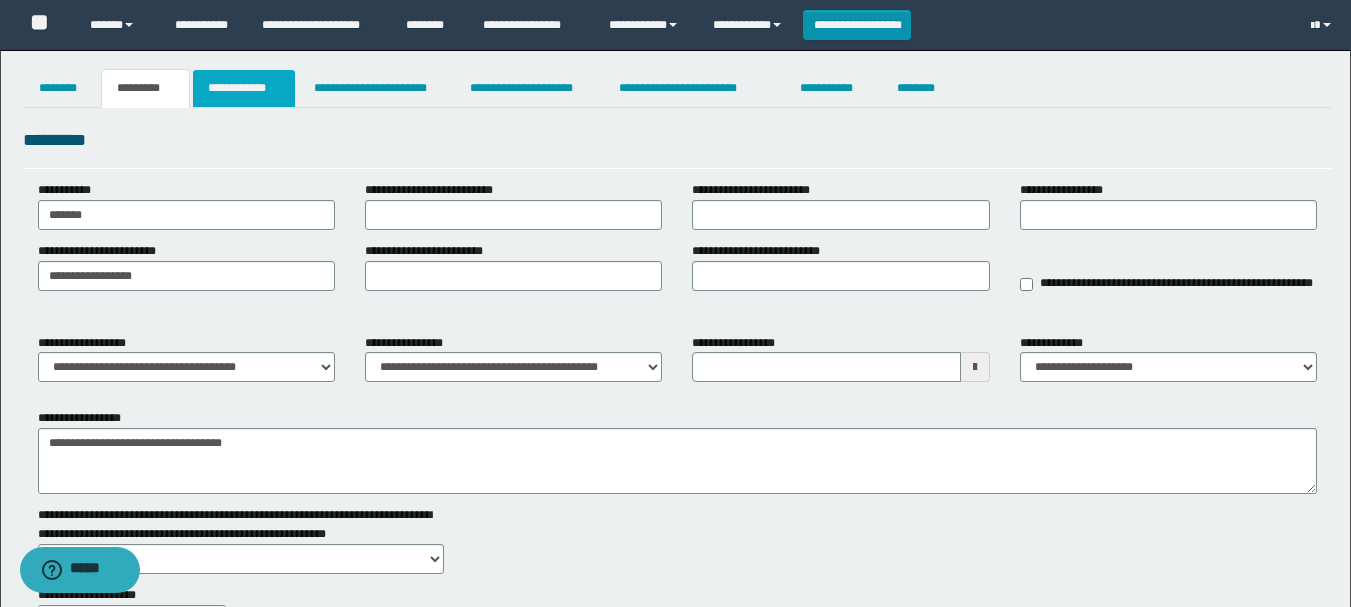click on "**********" at bounding box center (244, 88) 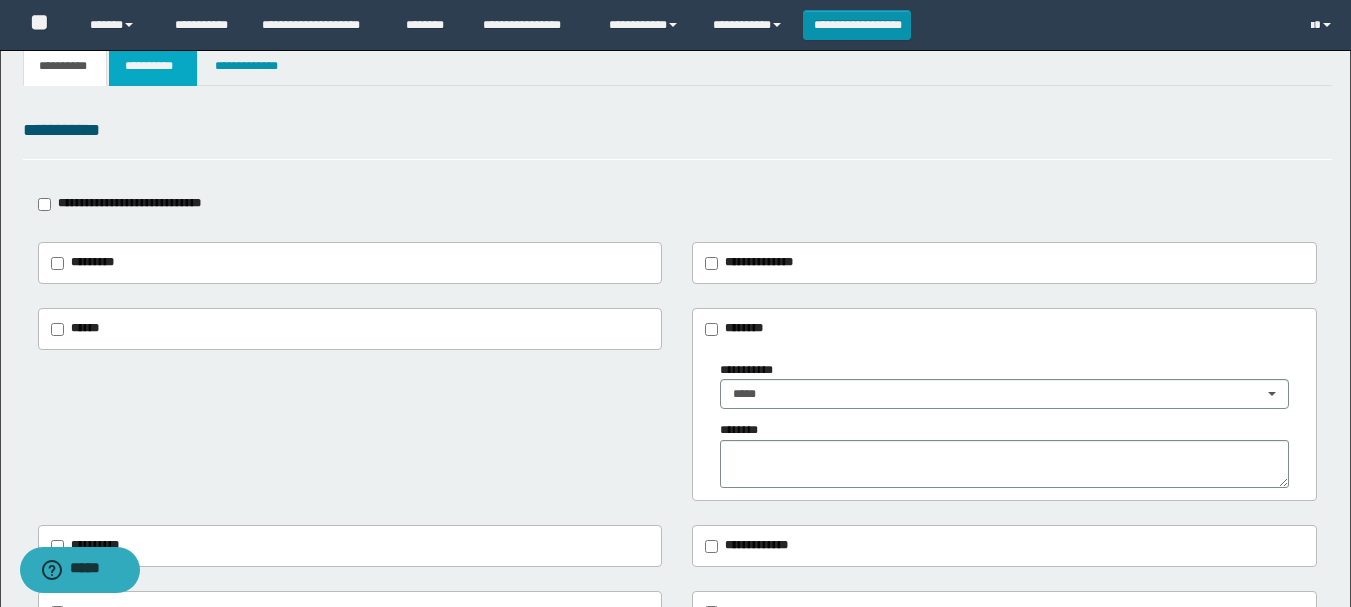 scroll, scrollTop: 0, scrollLeft: 0, axis: both 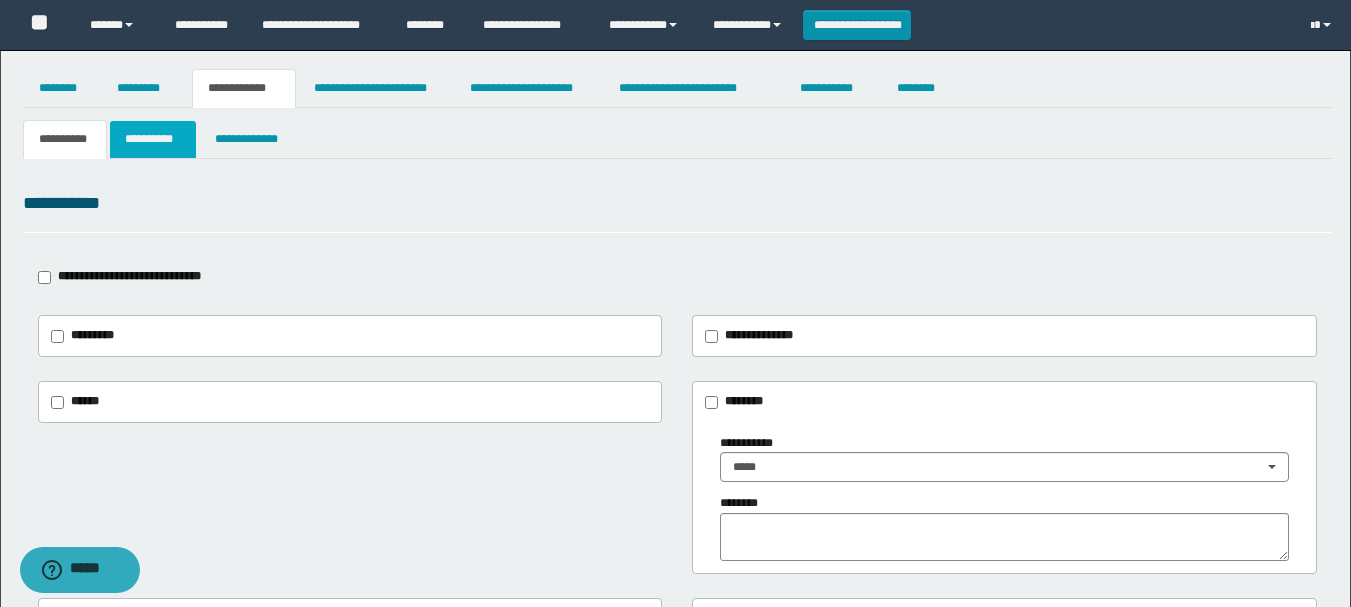 click on "**********" at bounding box center [153, 139] 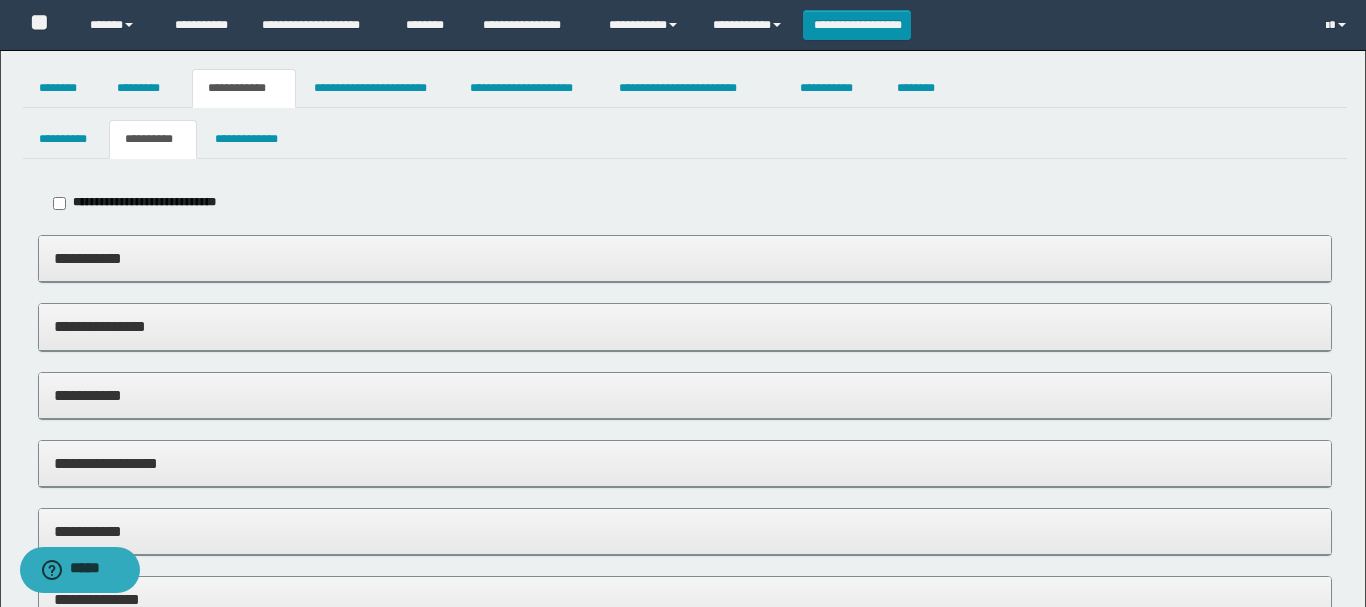 type on "*****" 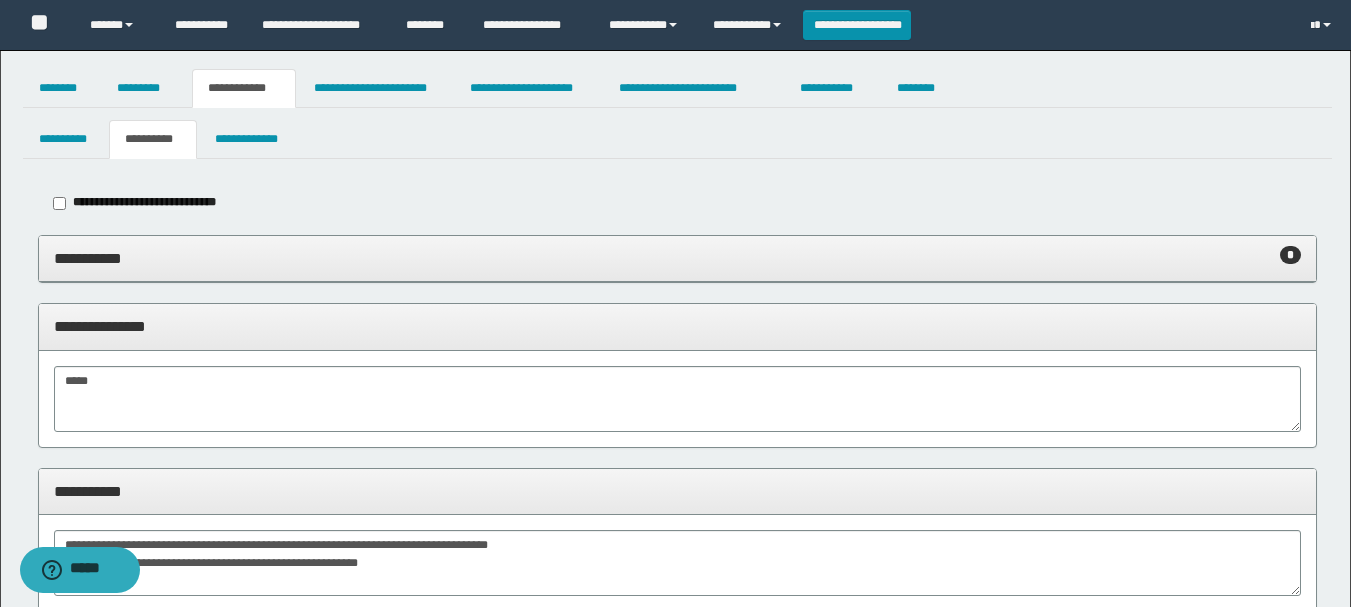 click on "**********" at bounding box center (677, 258) 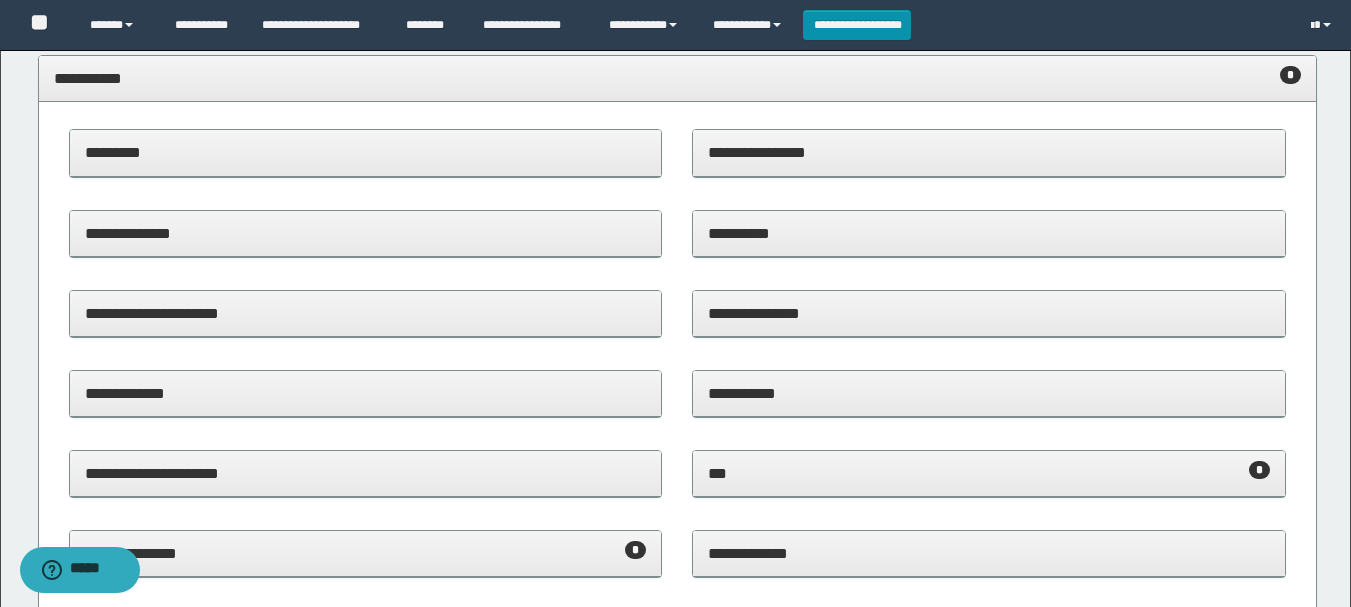 scroll, scrollTop: 200, scrollLeft: 0, axis: vertical 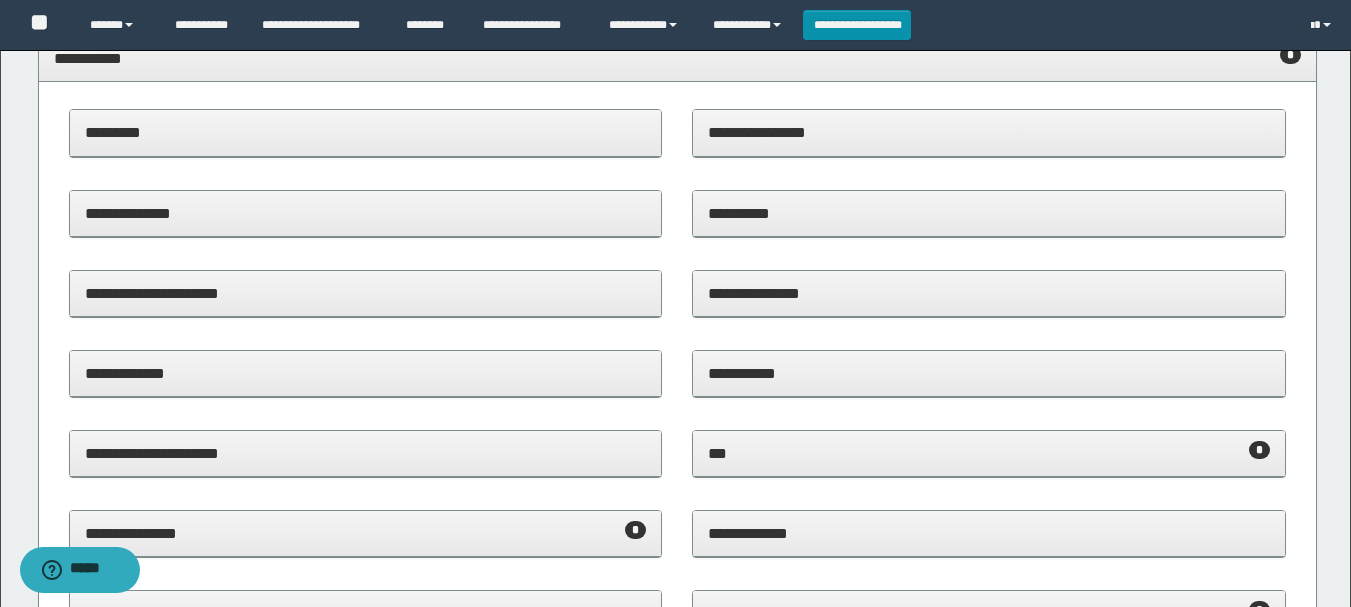 click on "*** *" at bounding box center [989, 453] 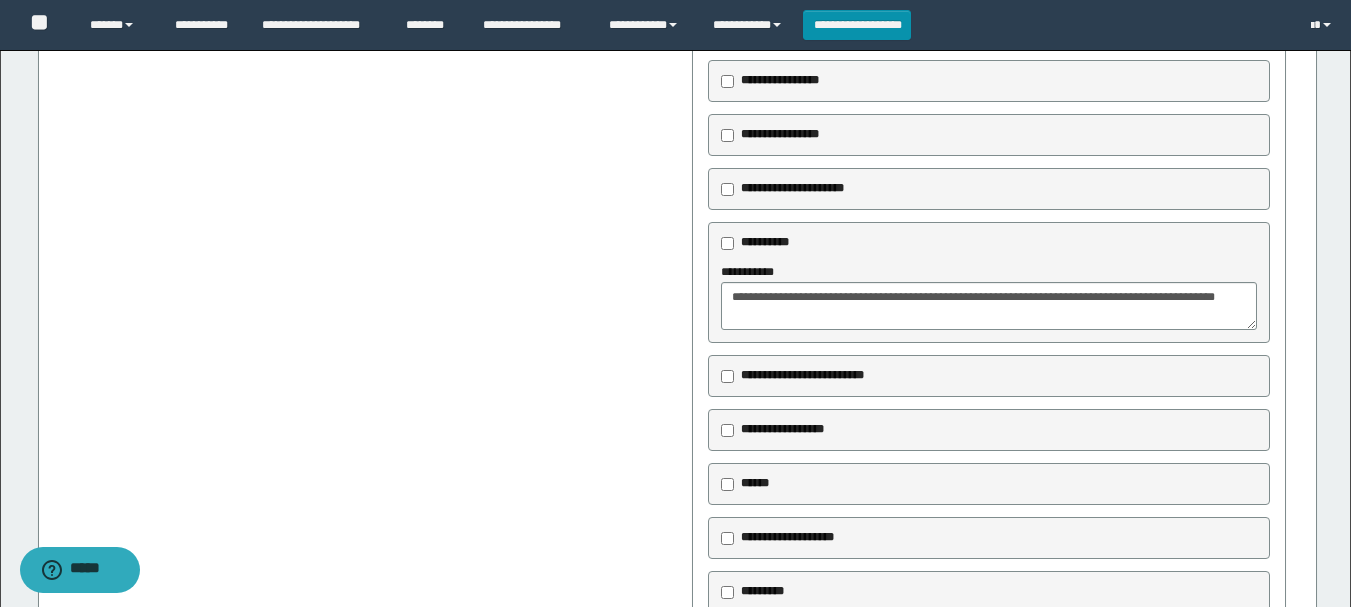 scroll, scrollTop: 700, scrollLeft: 0, axis: vertical 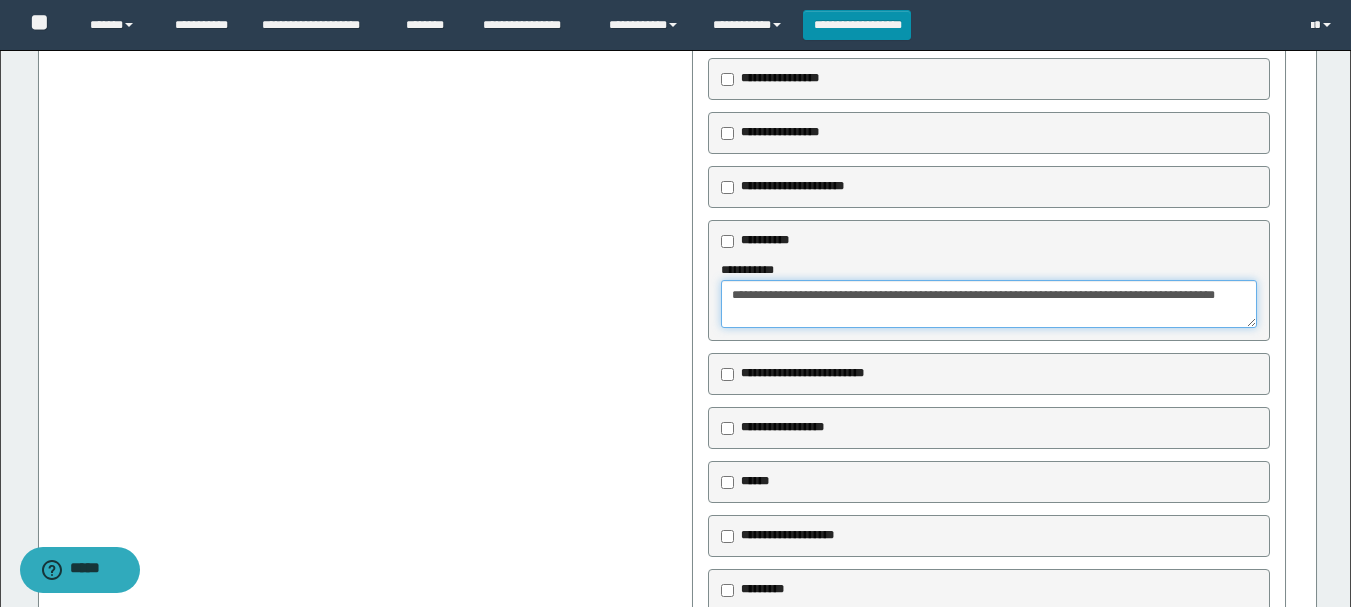 click on "**********" at bounding box center (989, 304) 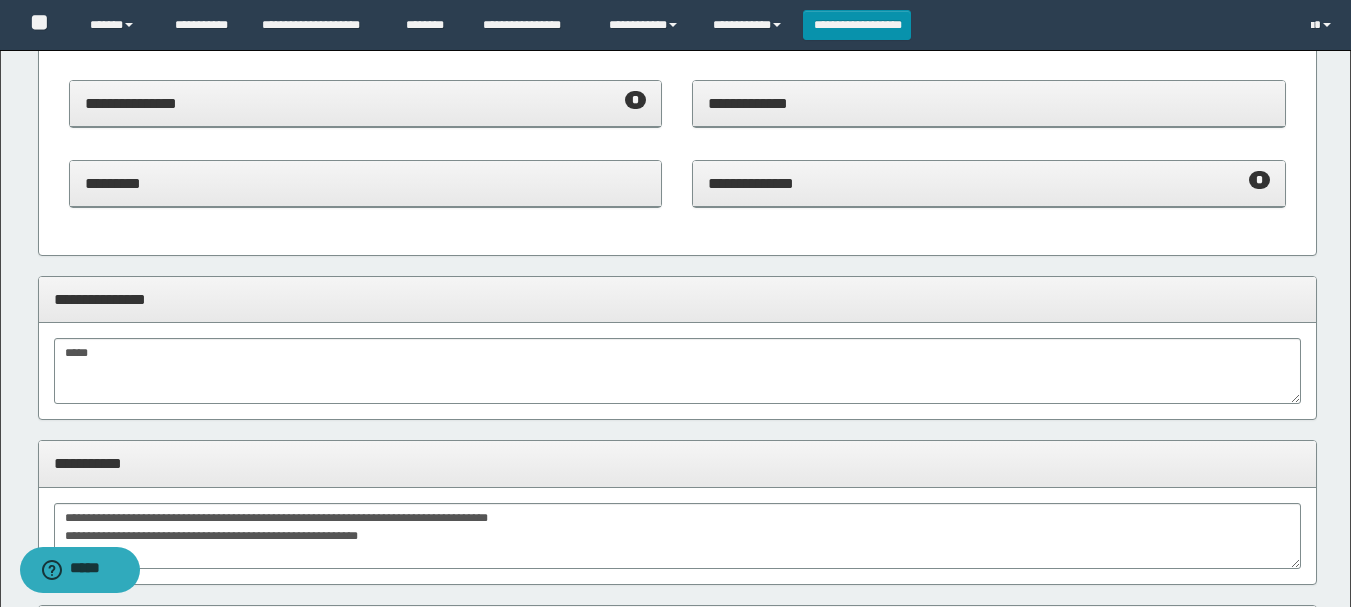 scroll, scrollTop: 1900, scrollLeft: 0, axis: vertical 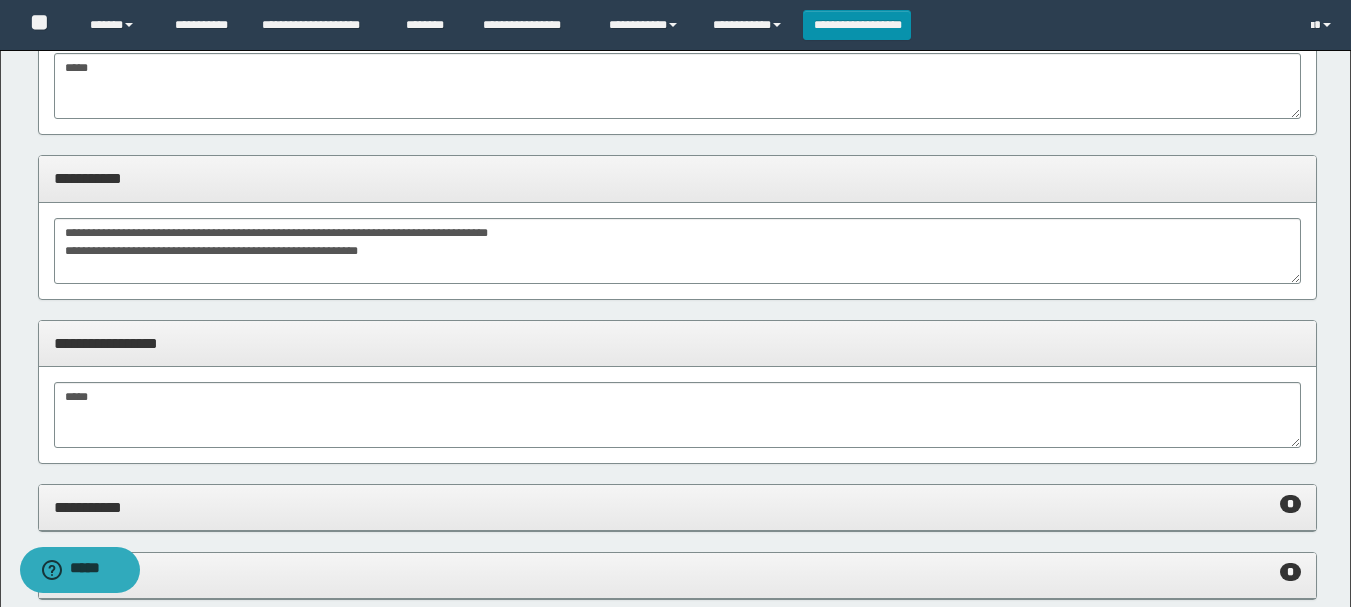 click on "**********" at bounding box center (677, 508) 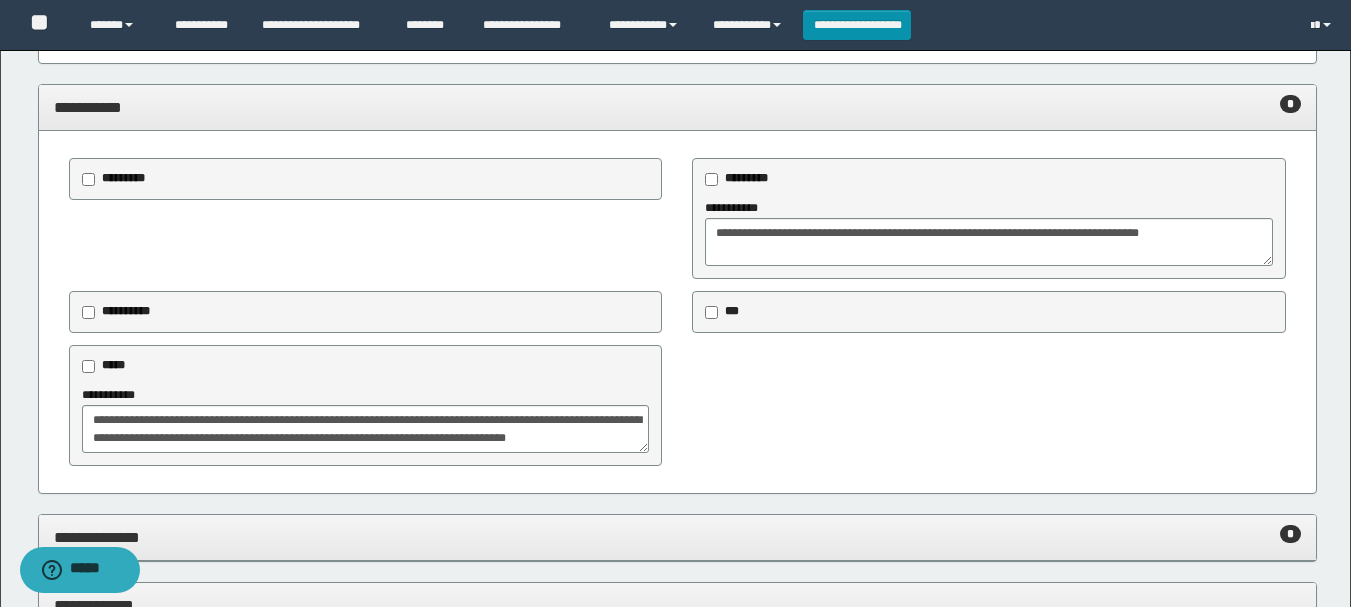 scroll, scrollTop: 2400, scrollLeft: 0, axis: vertical 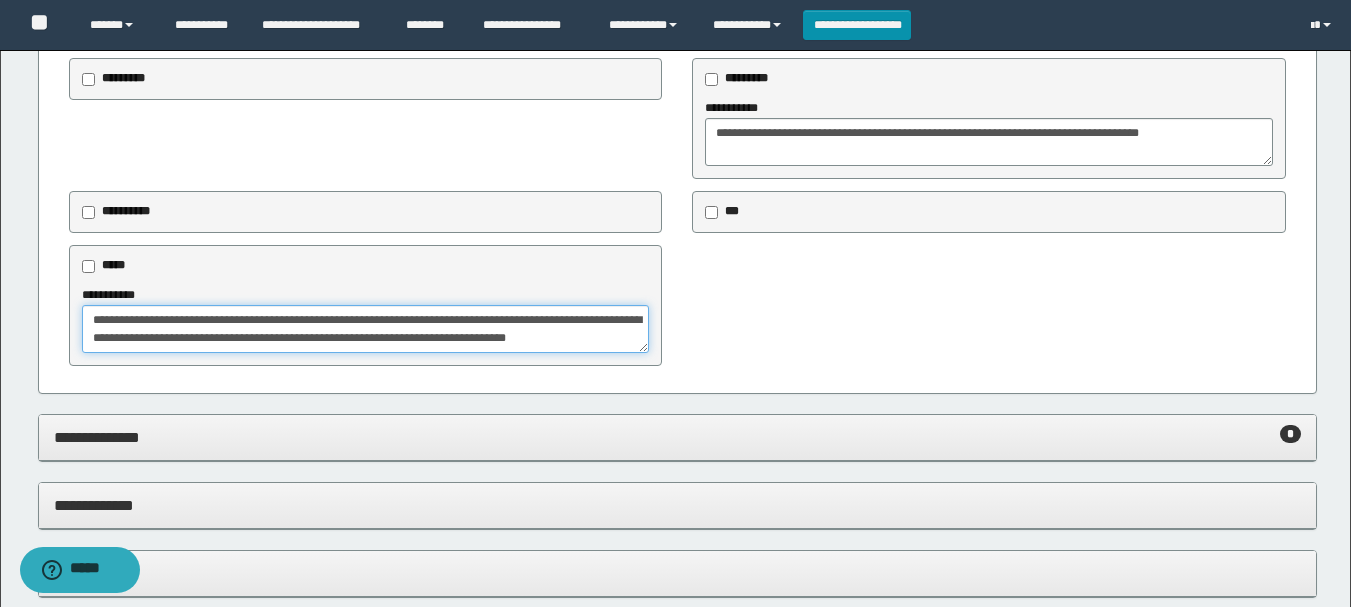 click on "**********" at bounding box center [366, 329] 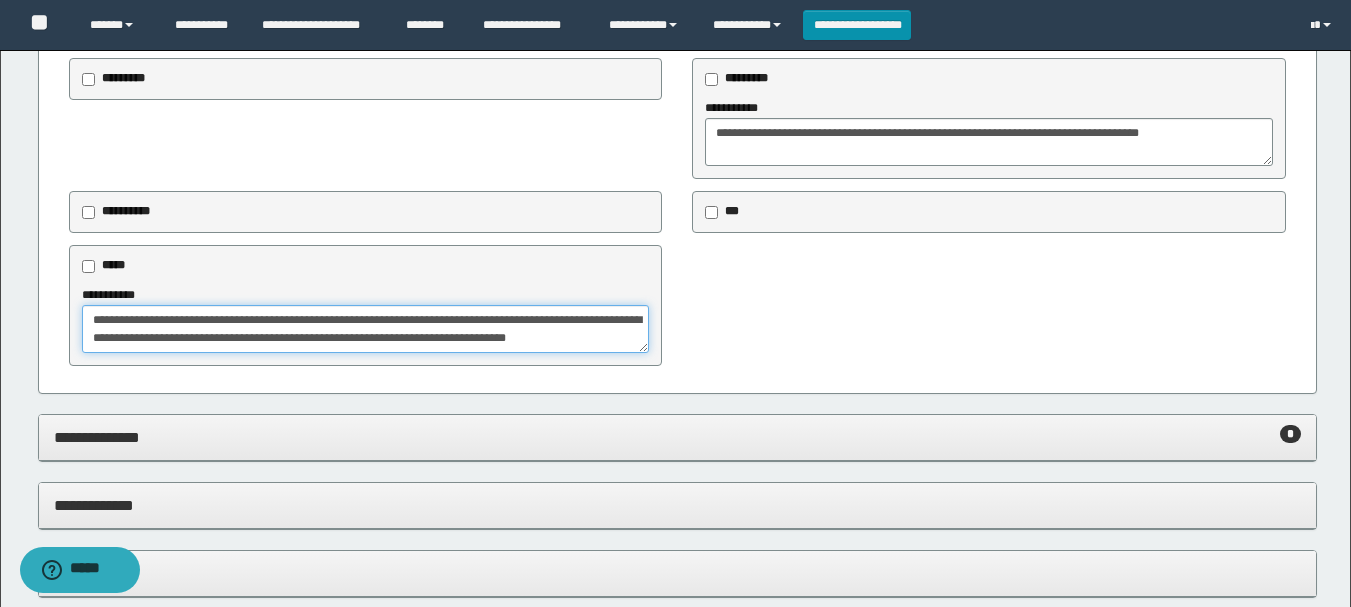 scroll, scrollTop: 18, scrollLeft: 0, axis: vertical 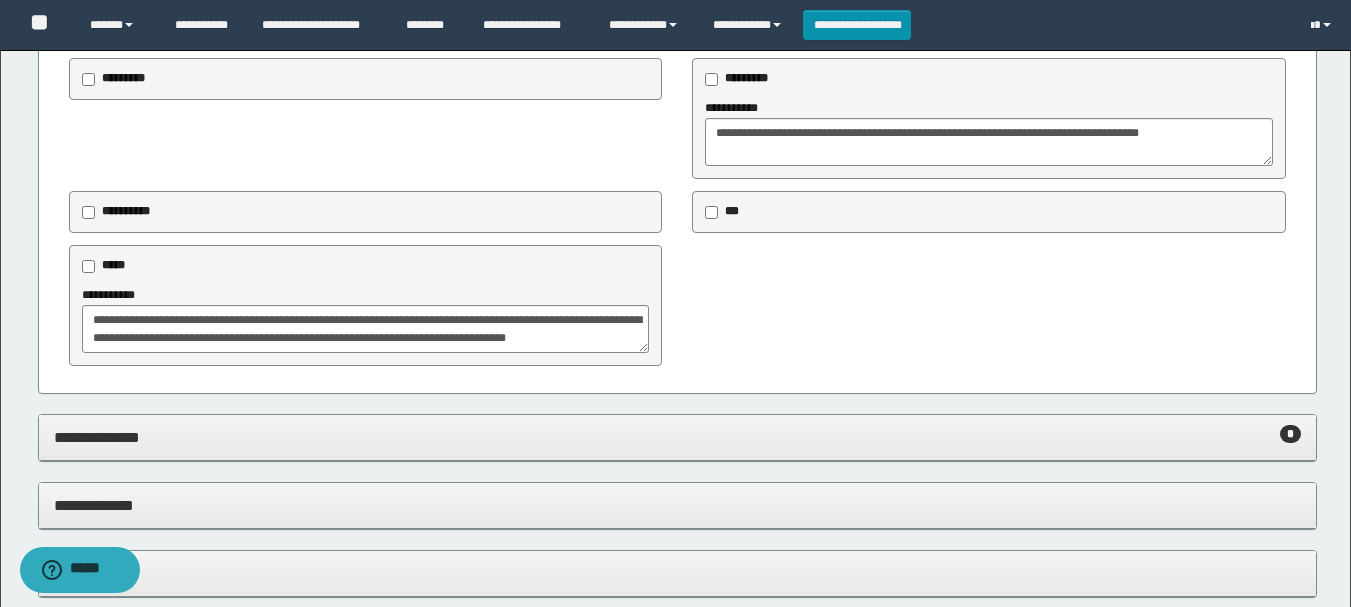 click on "**********" at bounding box center (677, 305) 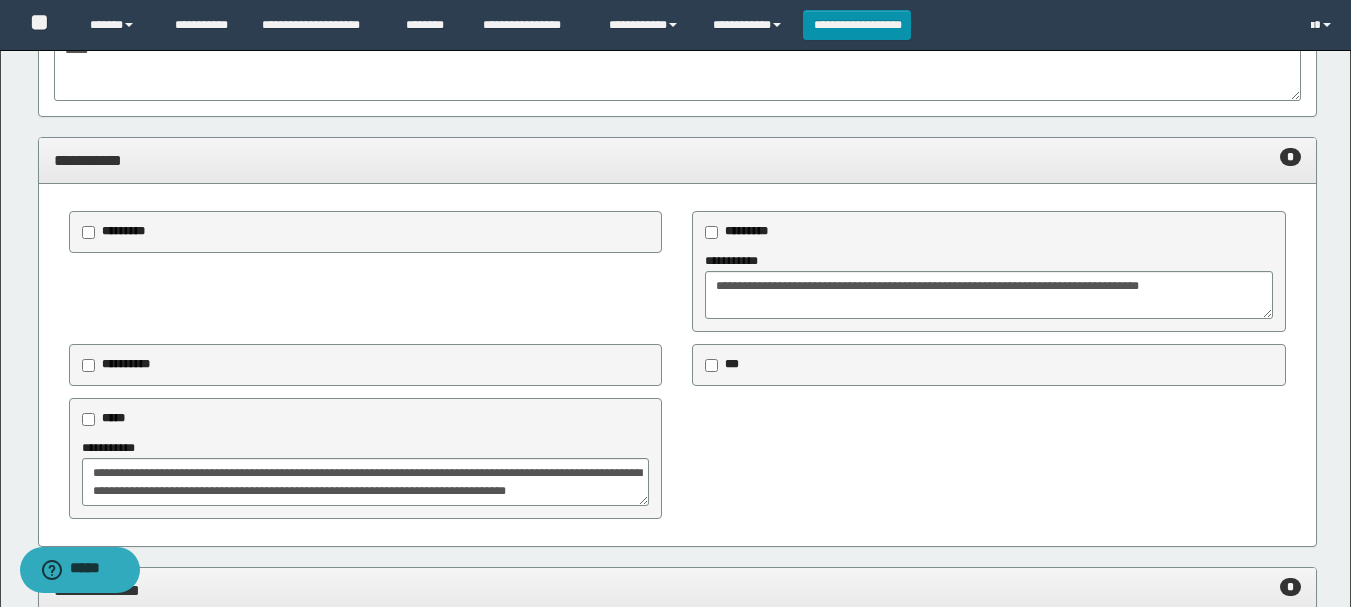 scroll, scrollTop: 2500, scrollLeft: 0, axis: vertical 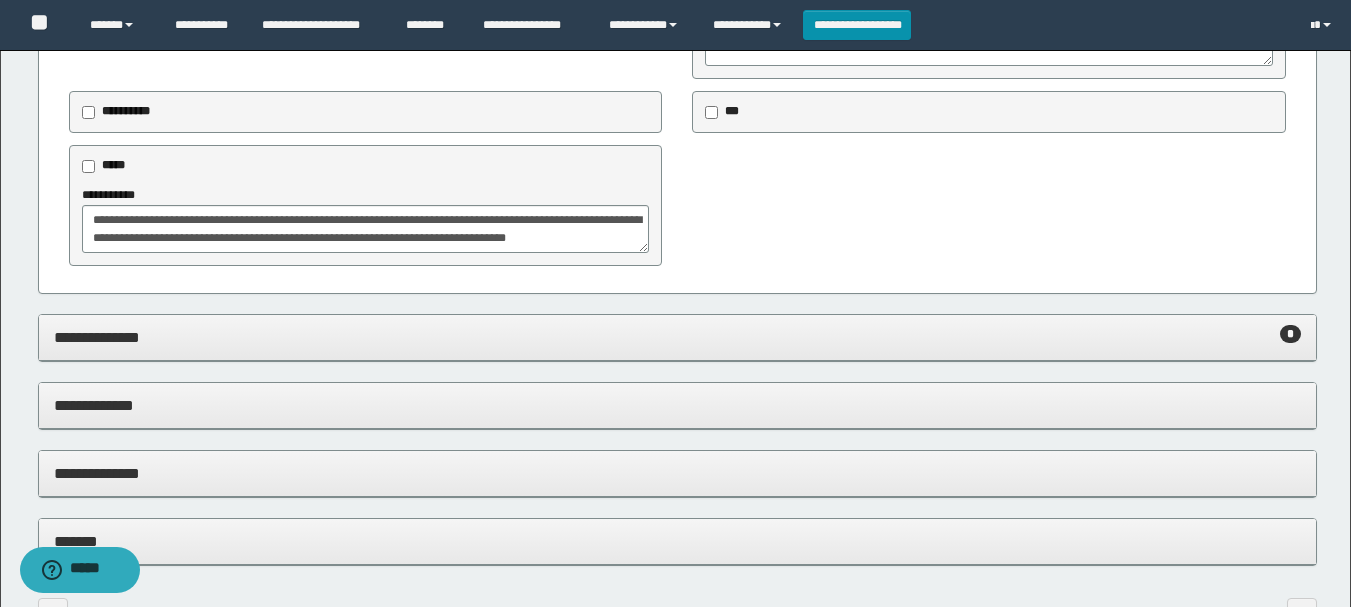 click on "**********" at bounding box center (677, 337) 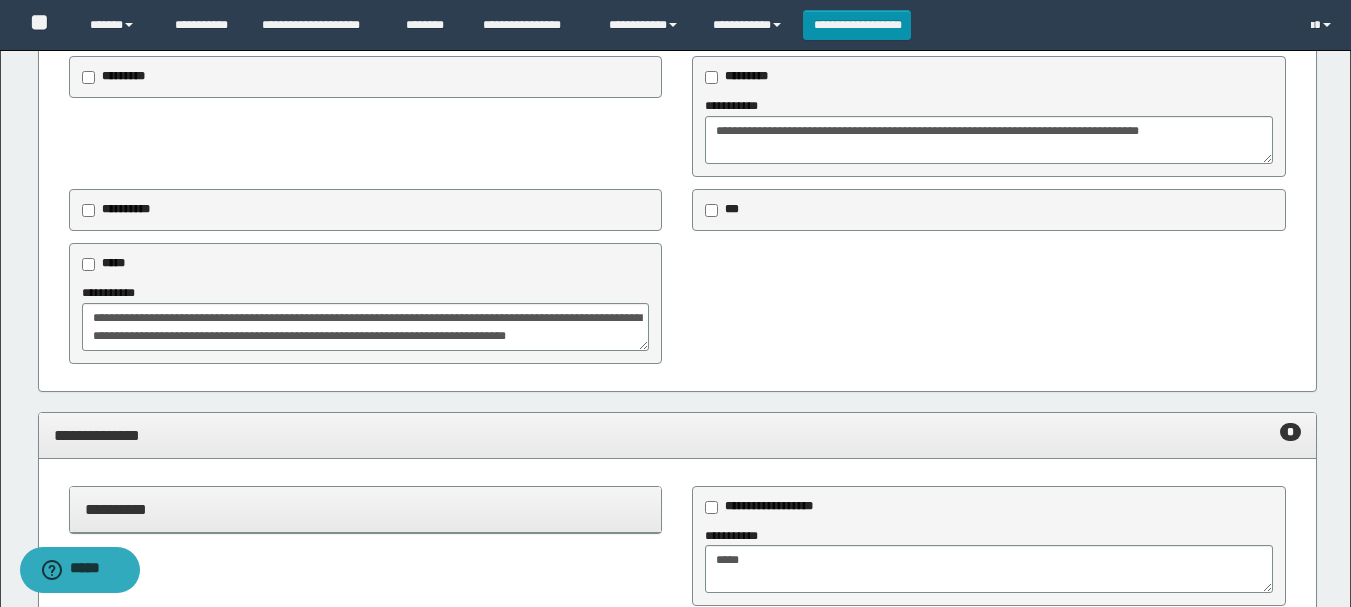 scroll, scrollTop: 2400, scrollLeft: 0, axis: vertical 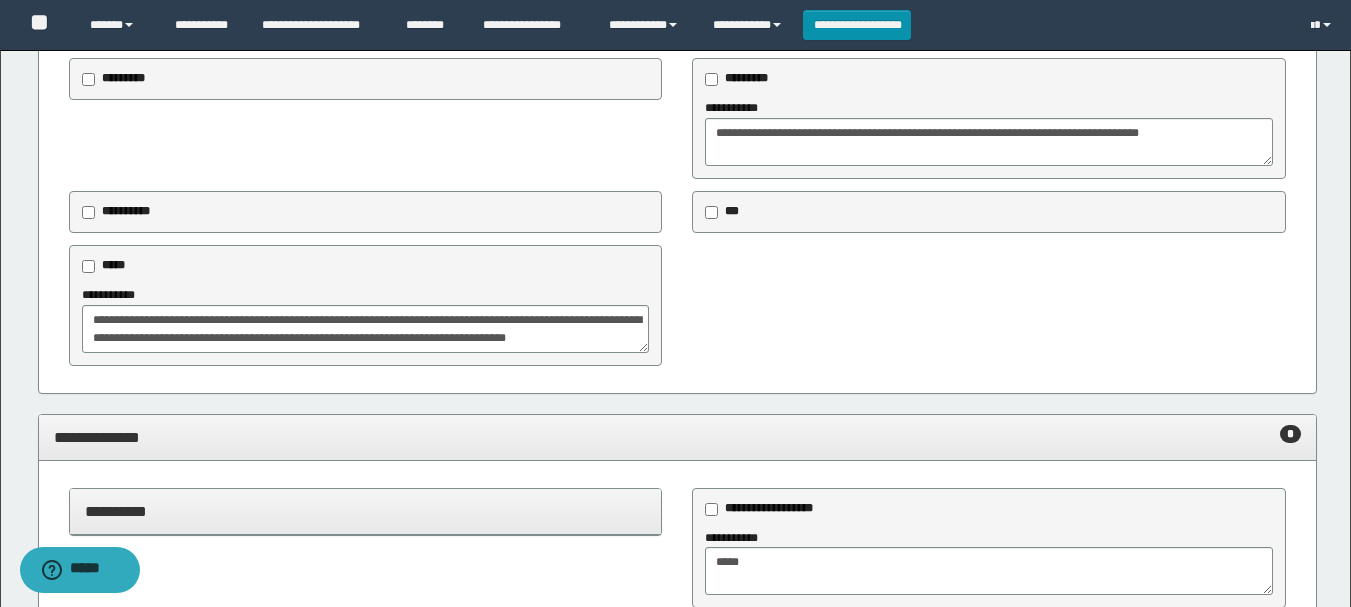 click on "**********" at bounding box center (677, 437) 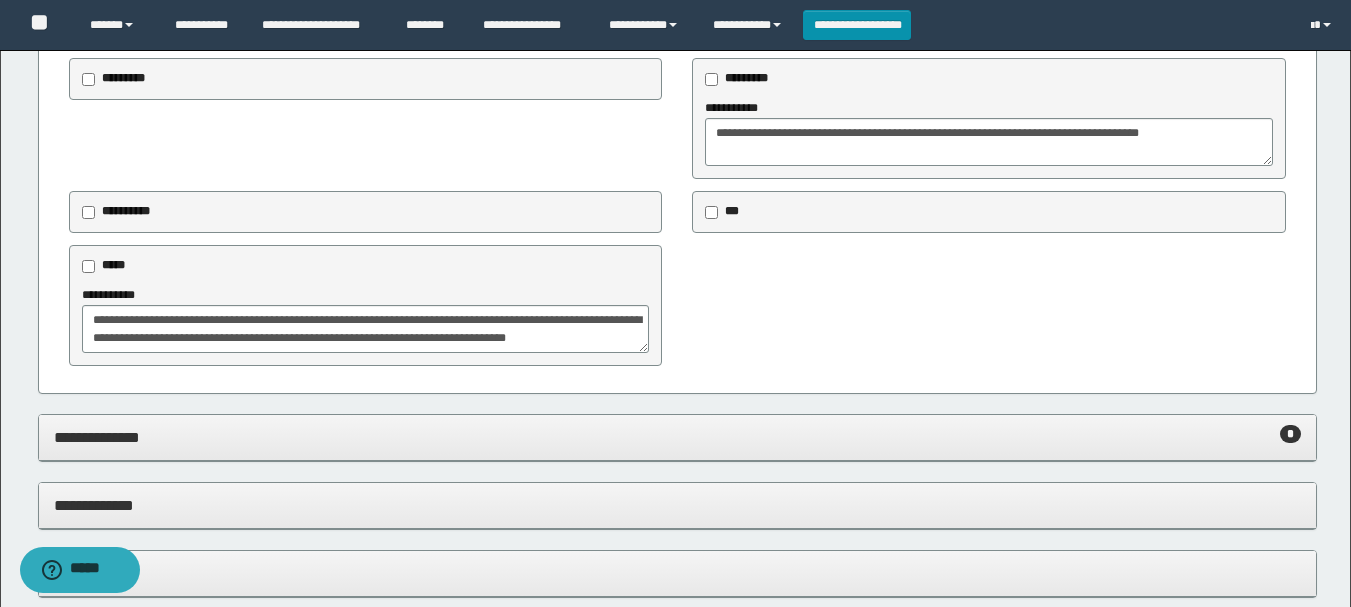 scroll, scrollTop: 2200, scrollLeft: 0, axis: vertical 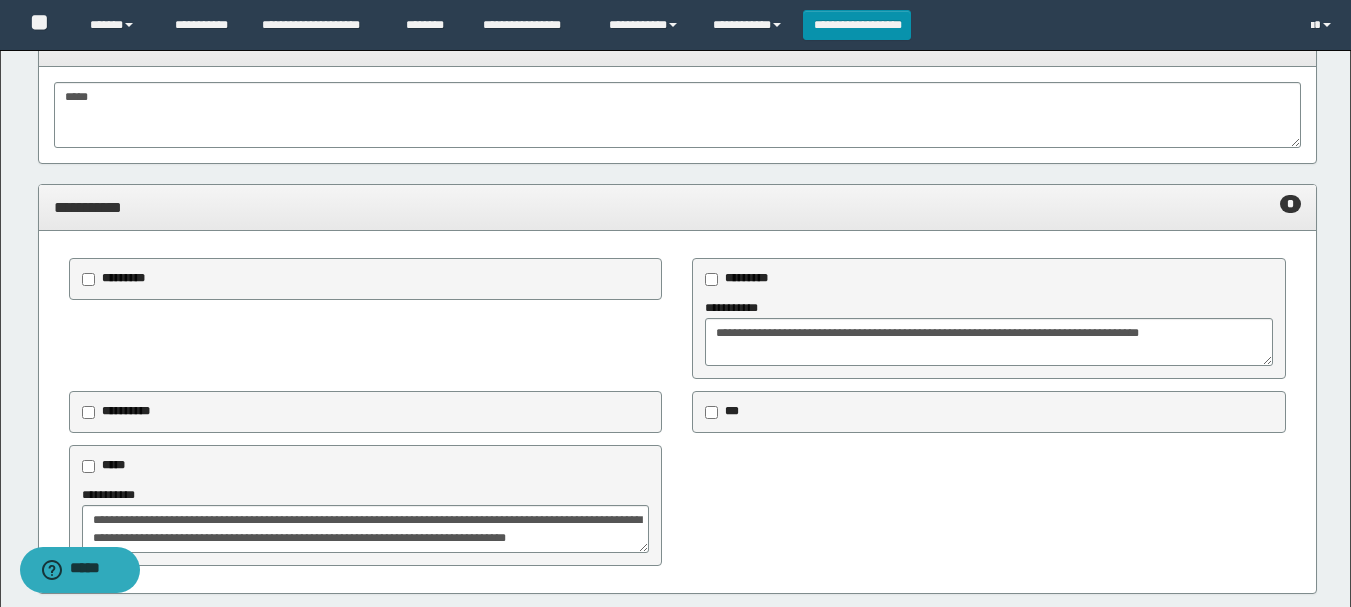 click on "**********" at bounding box center [677, 207] 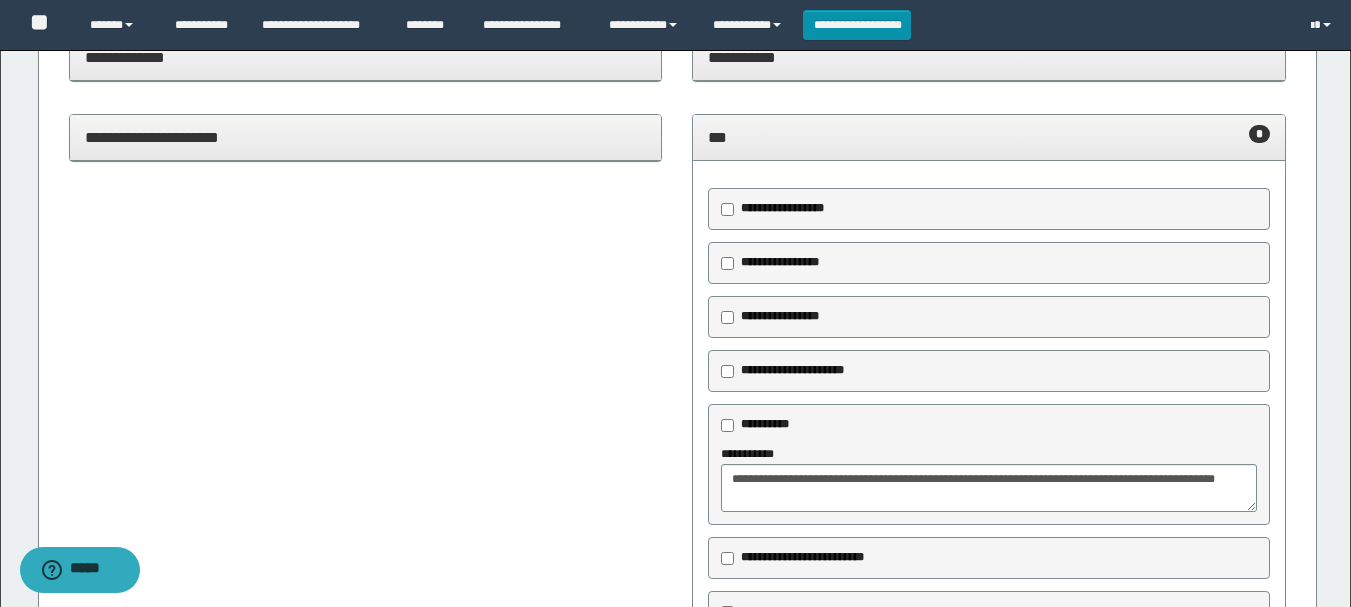 scroll, scrollTop: 200, scrollLeft: 0, axis: vertical 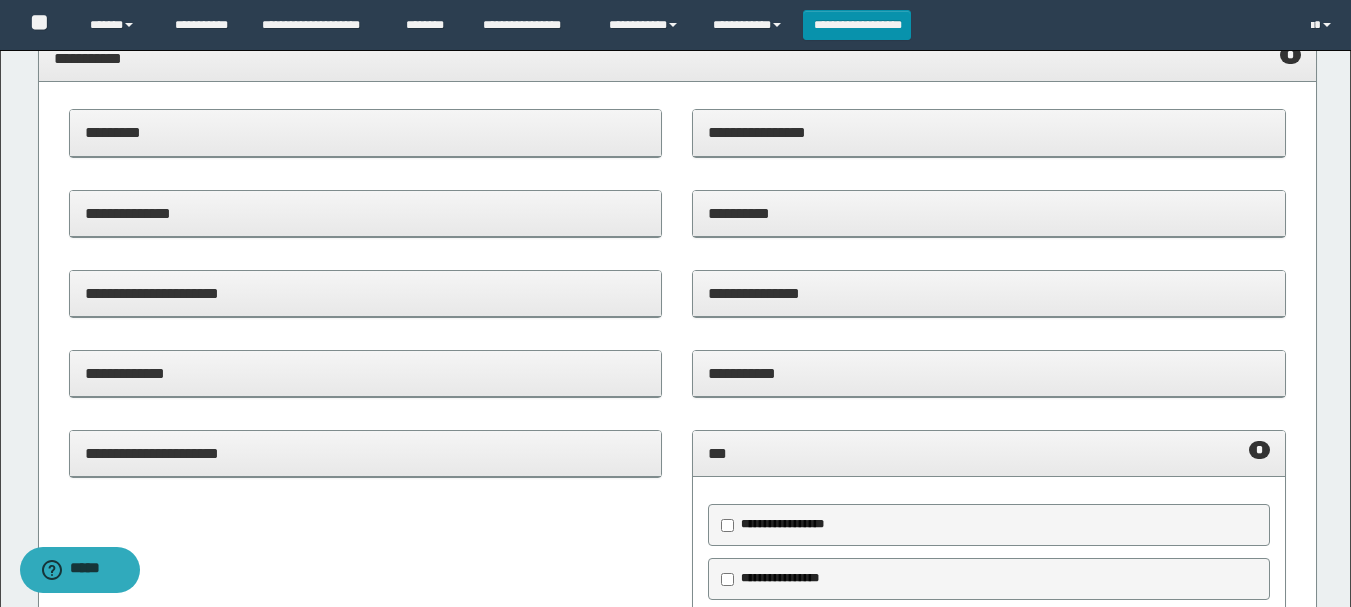 click on "*** *" at bounding box center [989, 453] 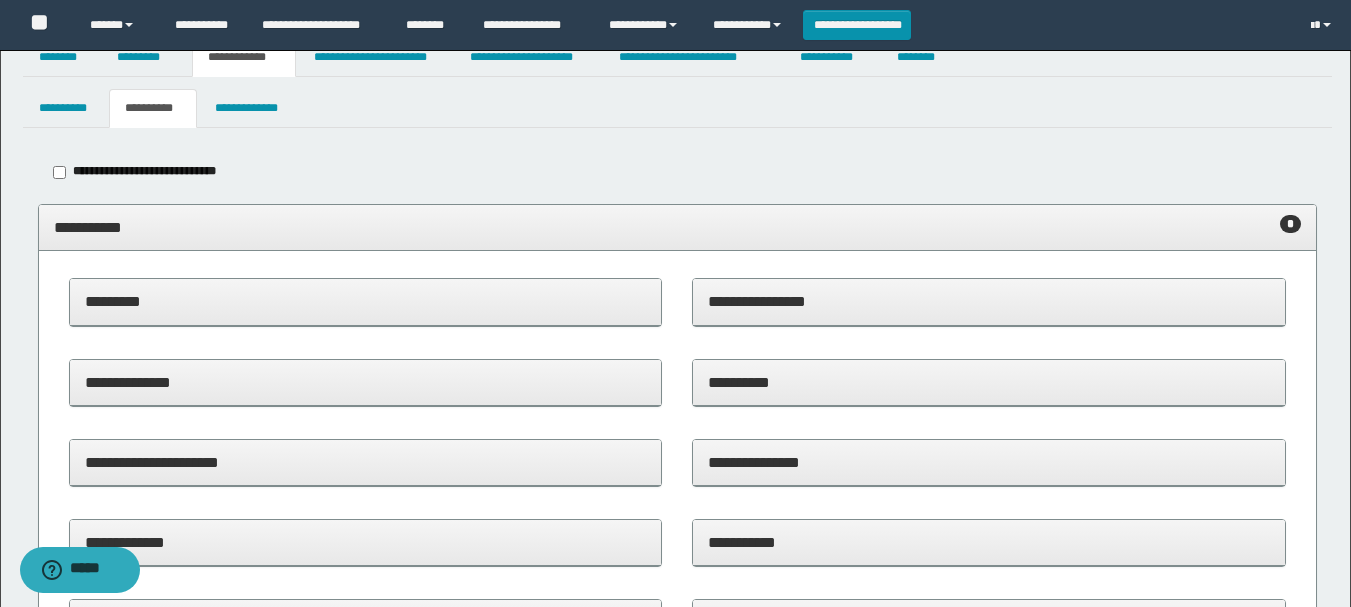 scroll, scrollTop: 0, scrollLeft: 0, axis: both 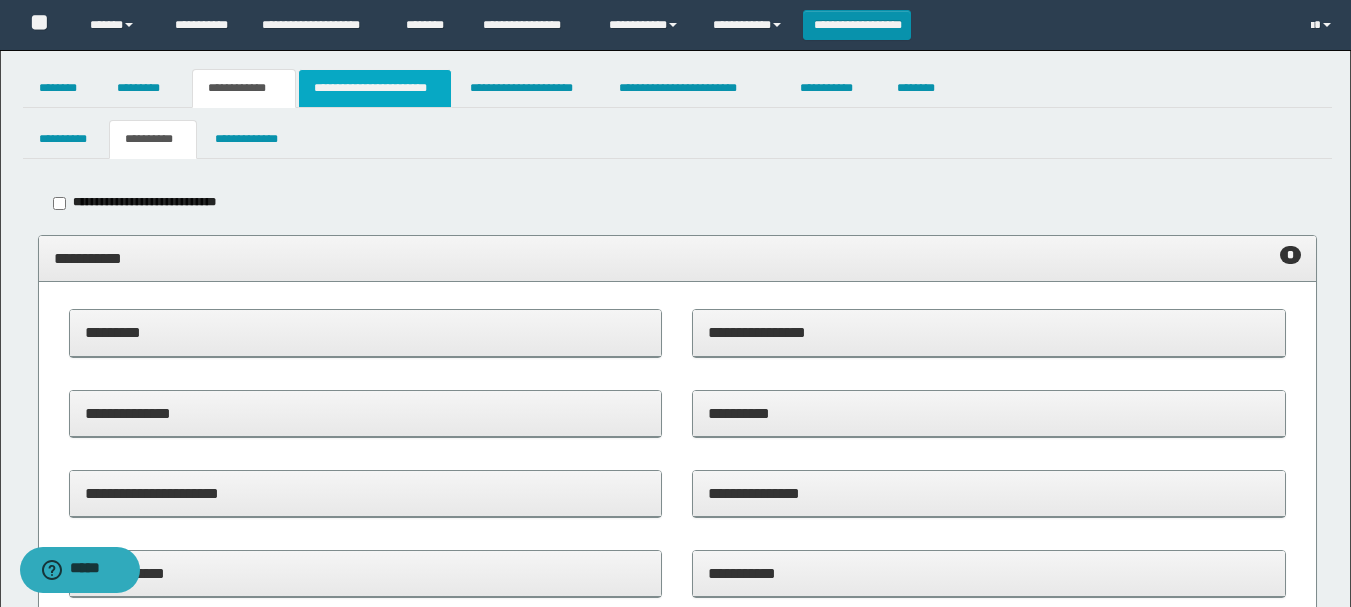 click on "**********" at bounding box center [375, 88] 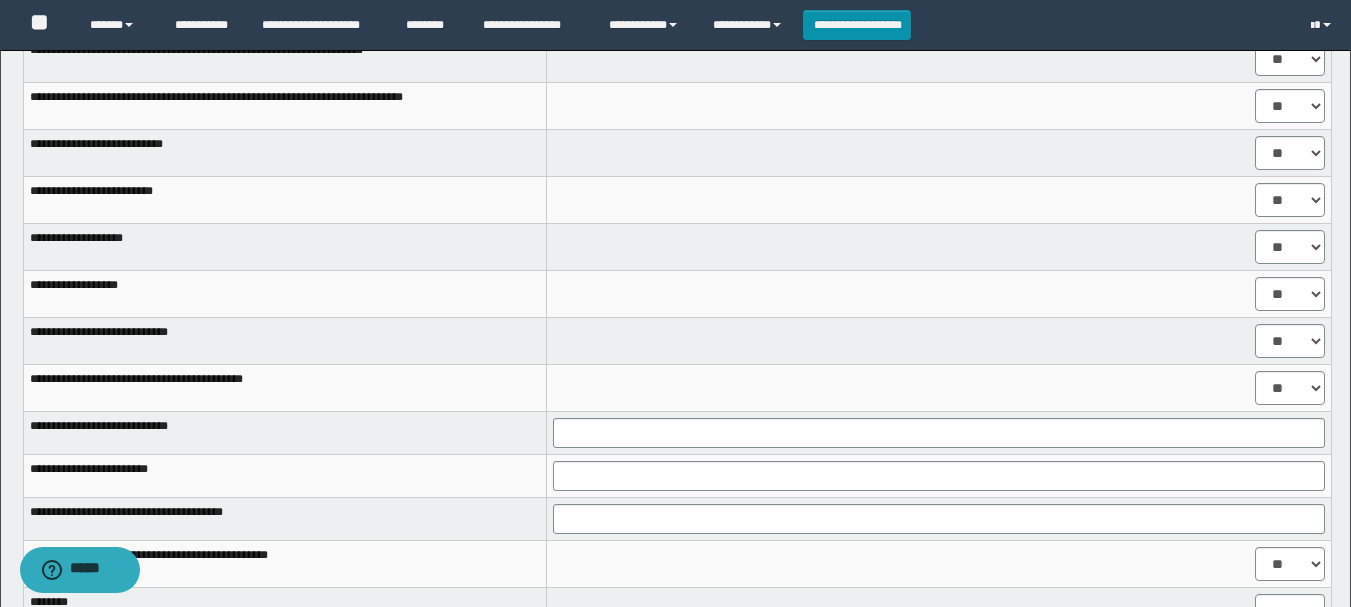 scroll, scrollTop: 1742, scrollLeft: 0, axis: vertical 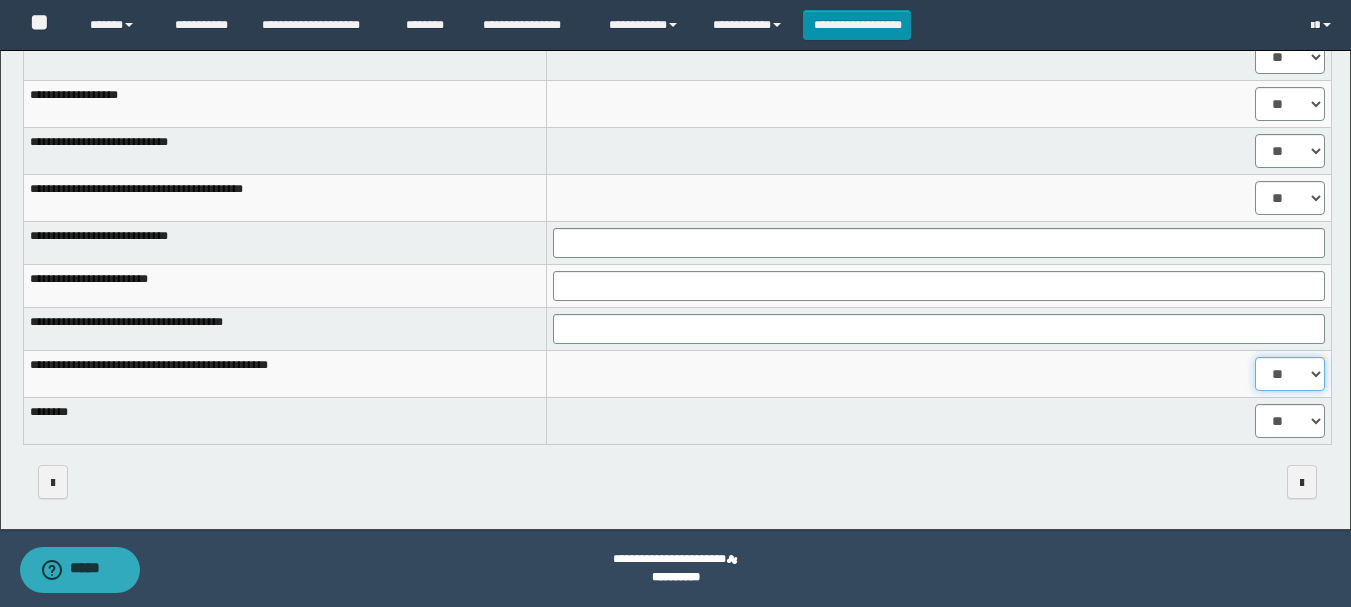 click on "**
**" at bounding box center (1290, 374) 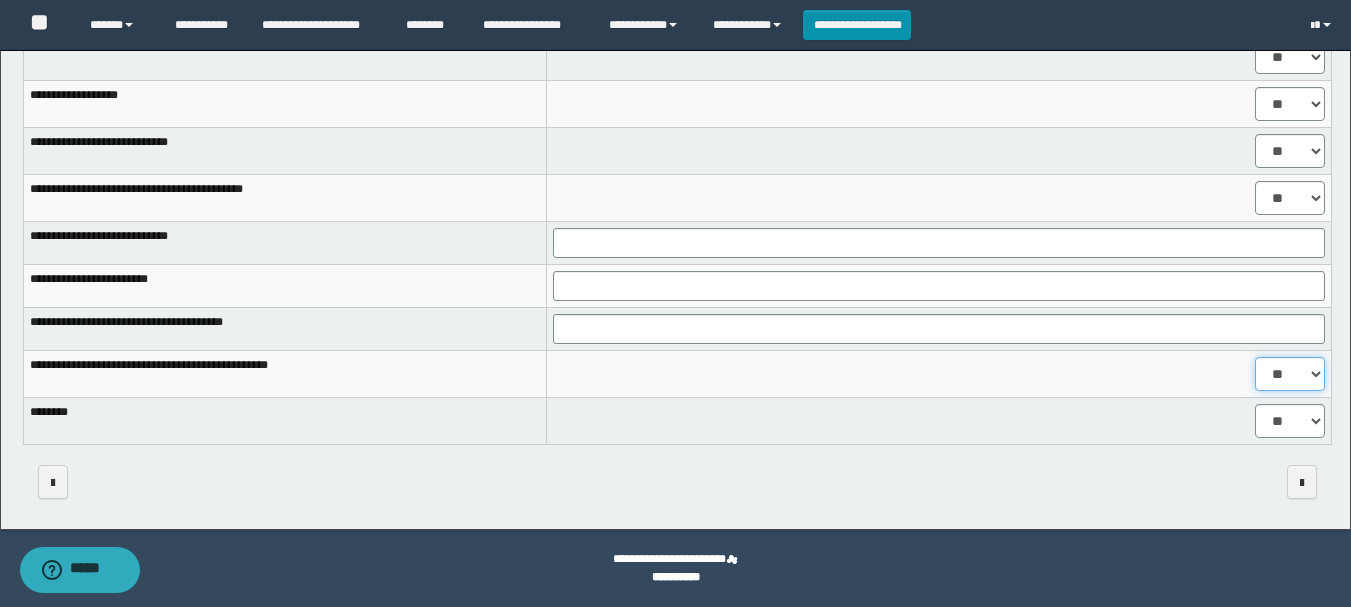 select on "****" 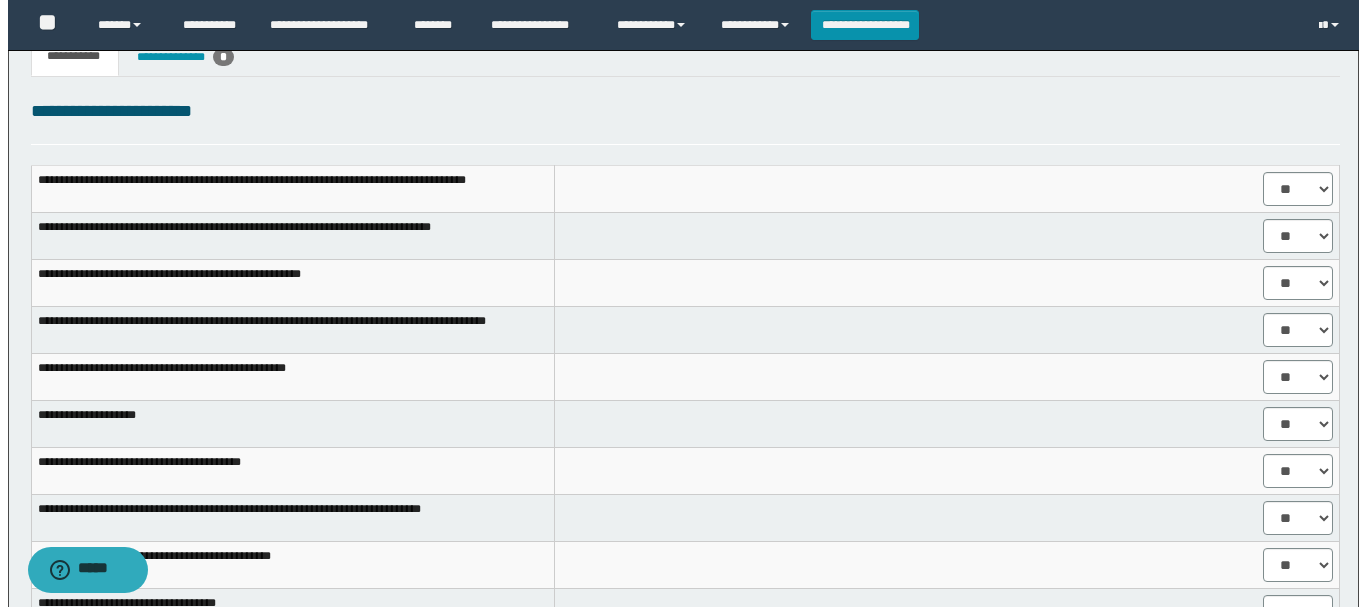 scroll, scrollTop: 0, scrollLeft: 0, axis: both 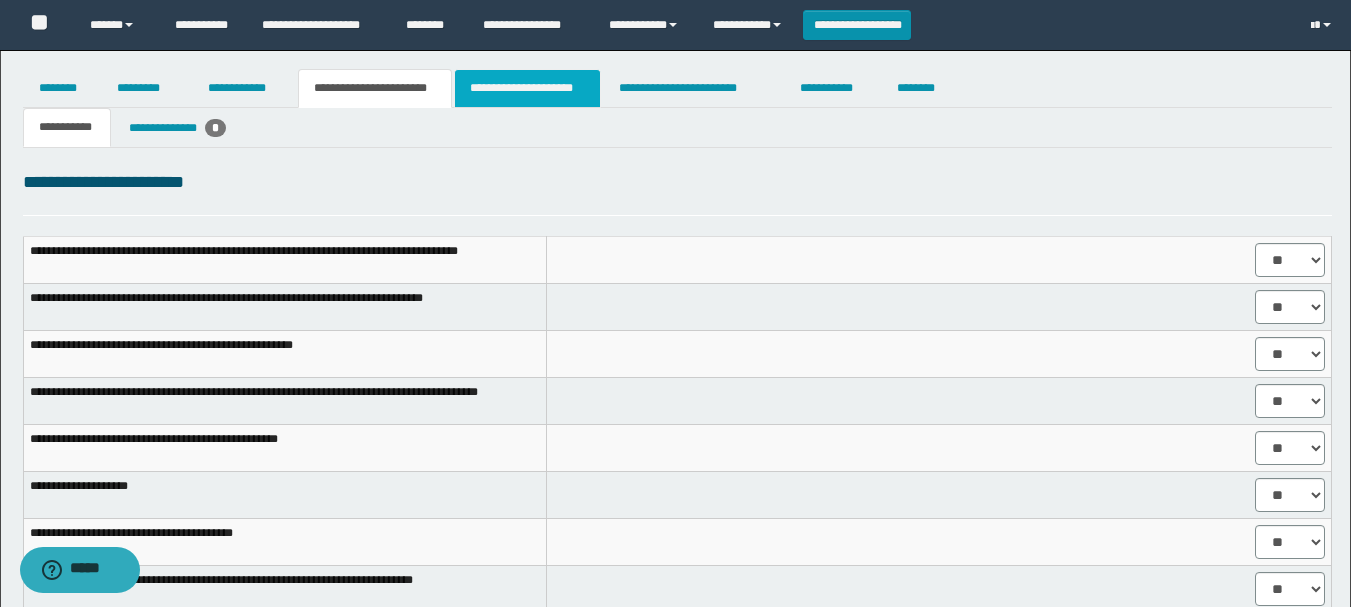 click on "**********" at bounding box center (527, 88) 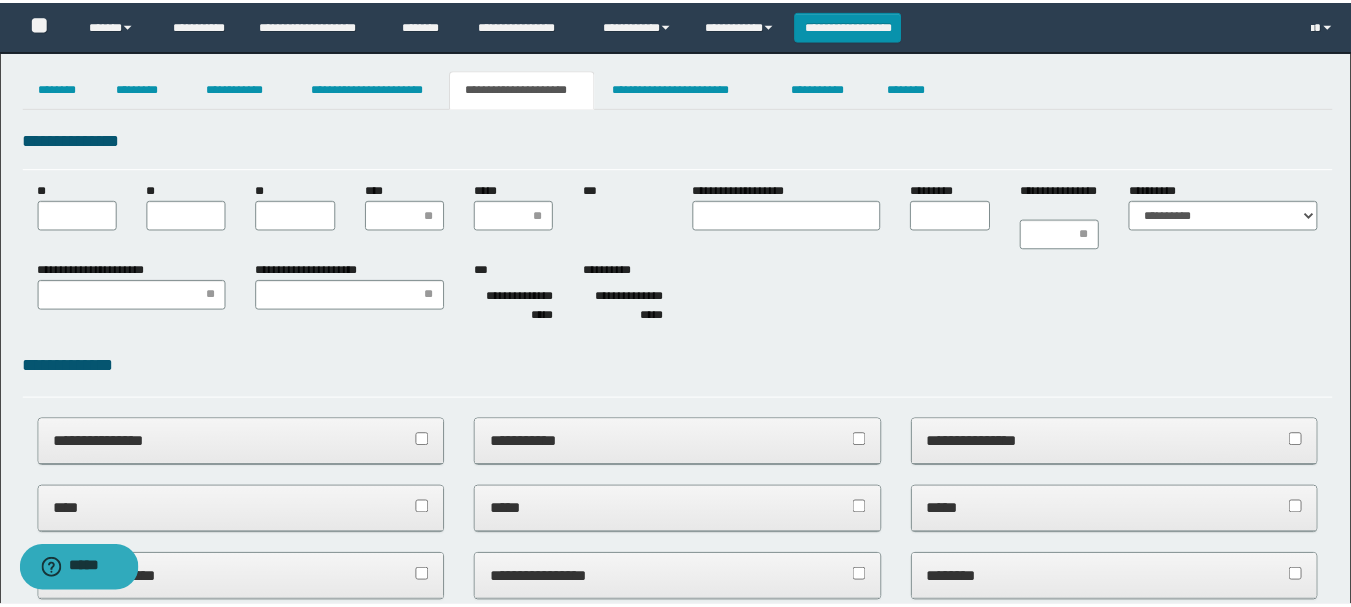 scroll, scrollTop: 0, scrollLeft: 0, axis: both 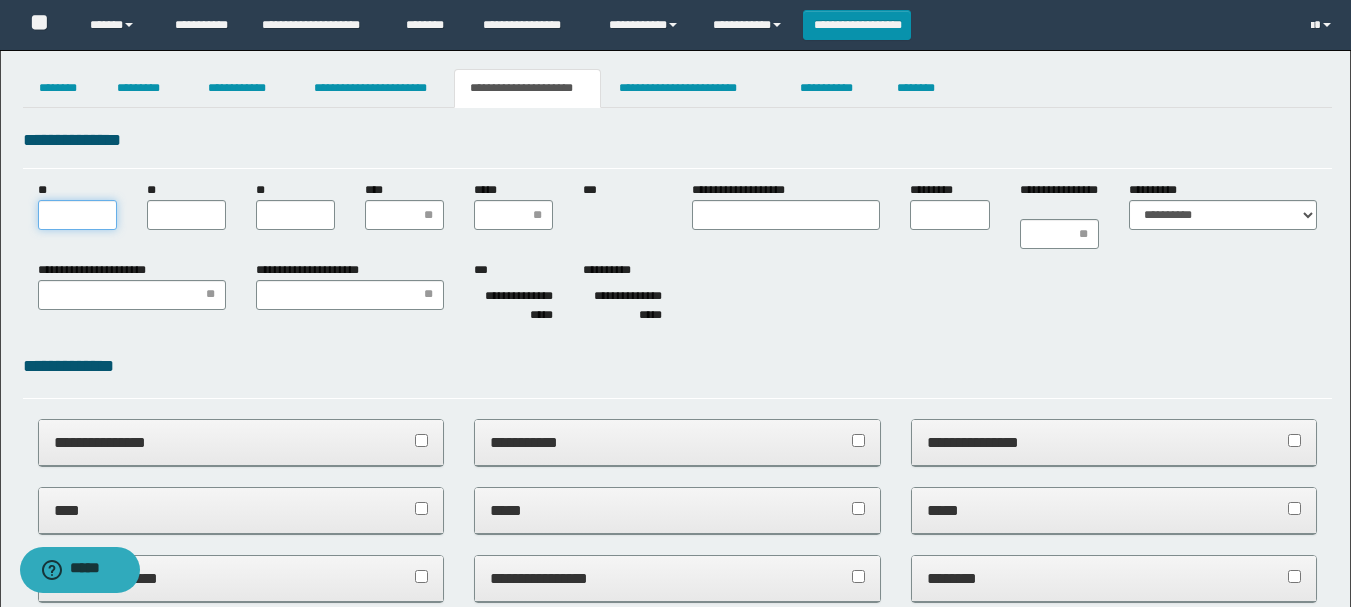 click on "**" at bounding box center [77, 215] 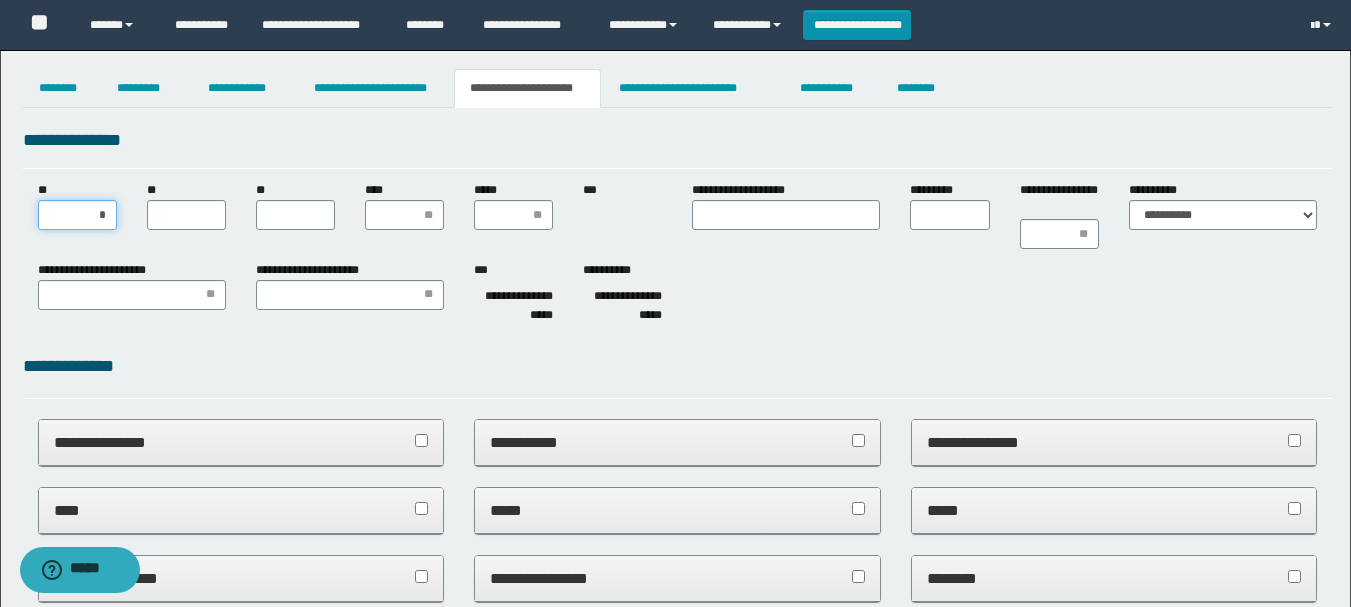 type on "**" 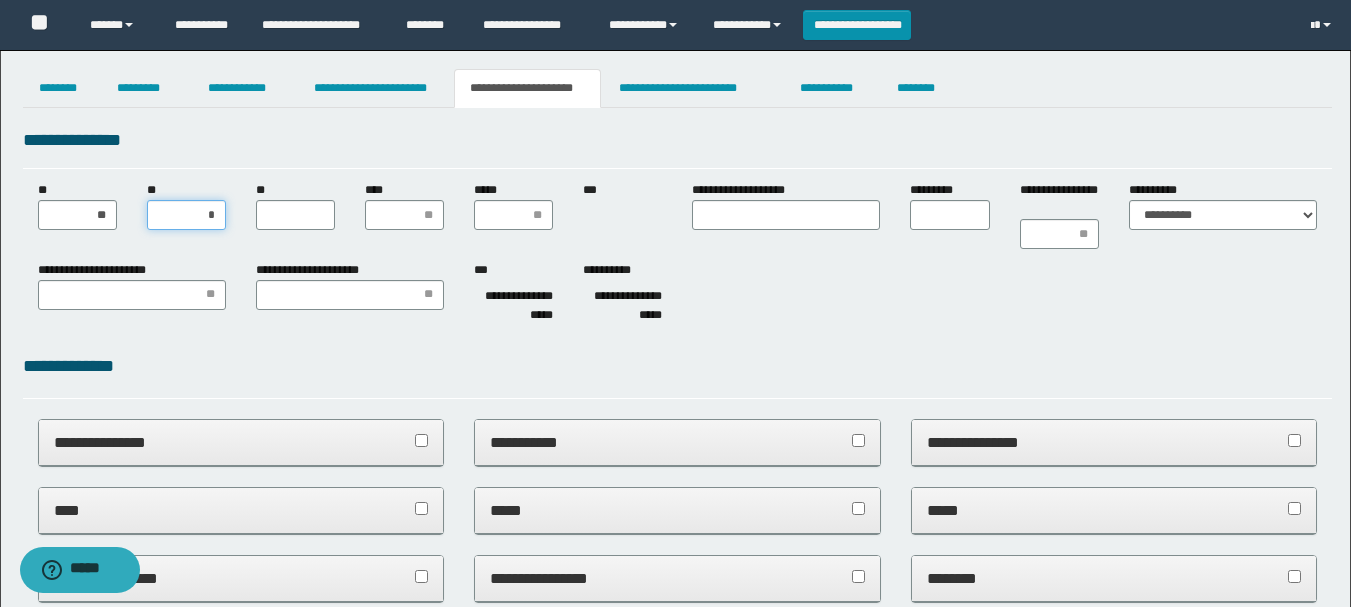 type on "**" 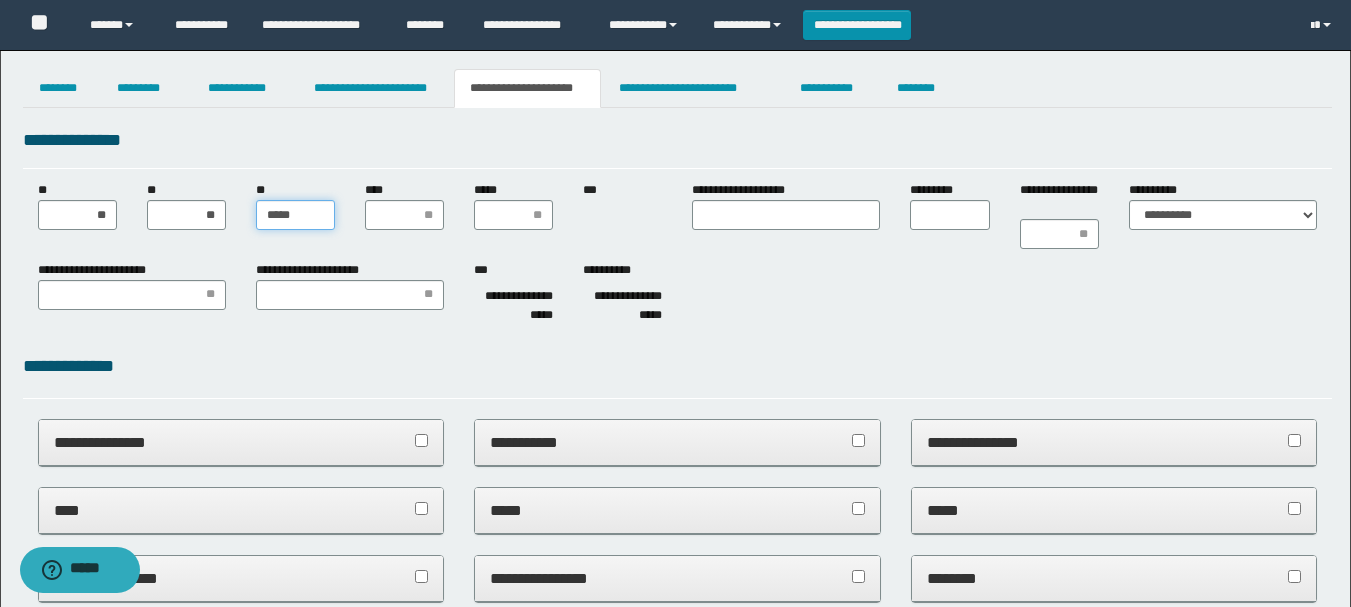 type on "******" 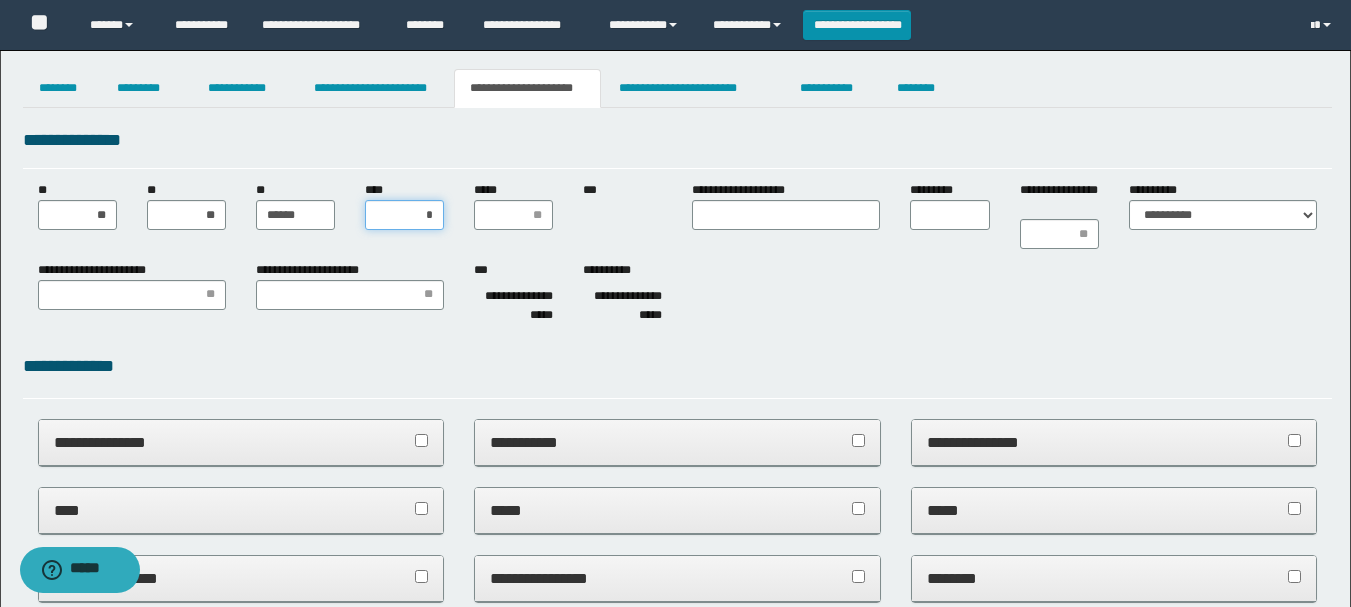 type on "**" 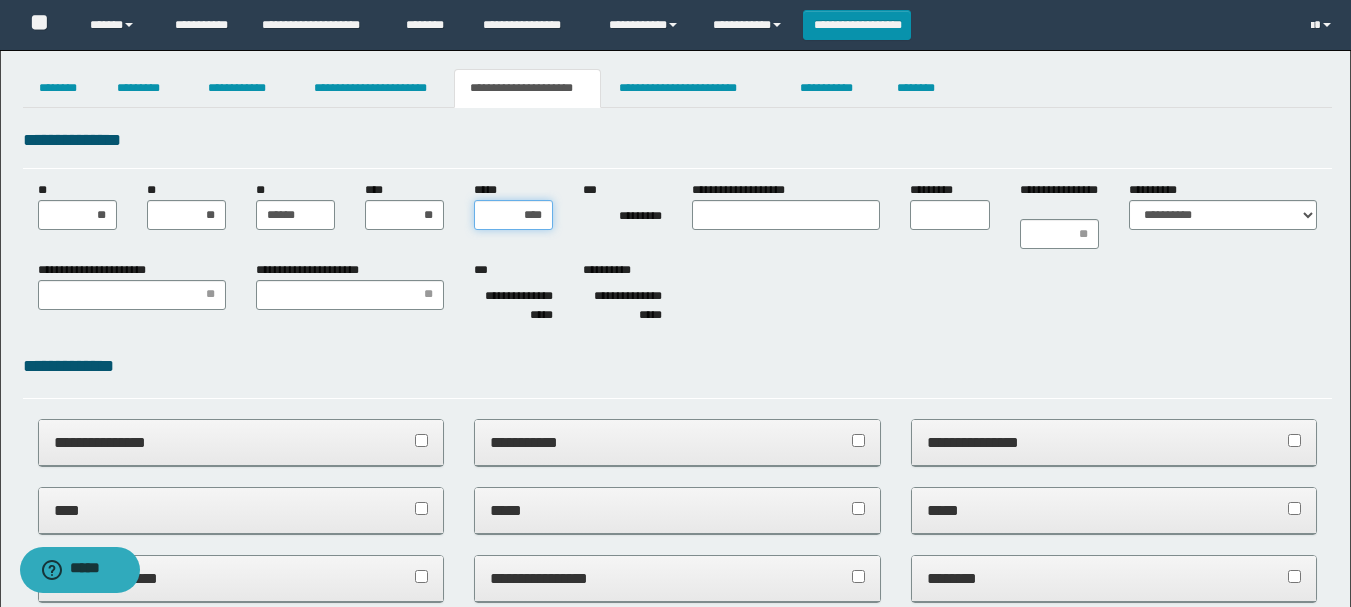 drag, startPoint x: 523, startPoint y: 213, endPoint x: 556, endPoint y: 214, distance: 33.01515 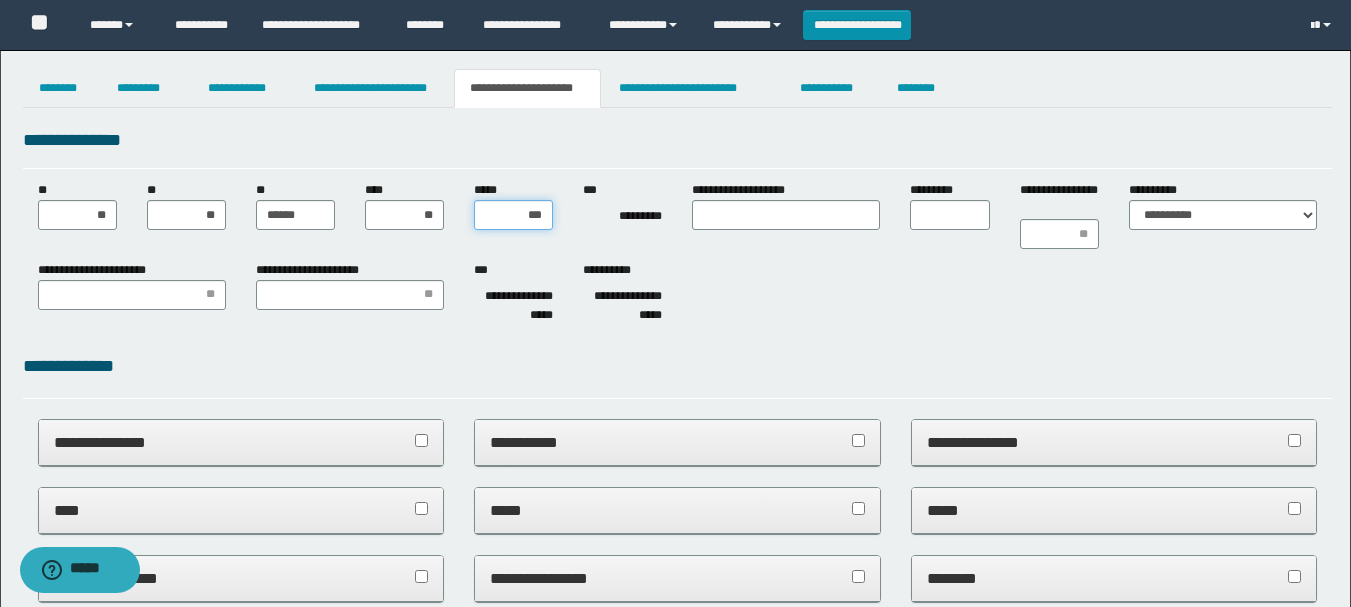 type on "****" 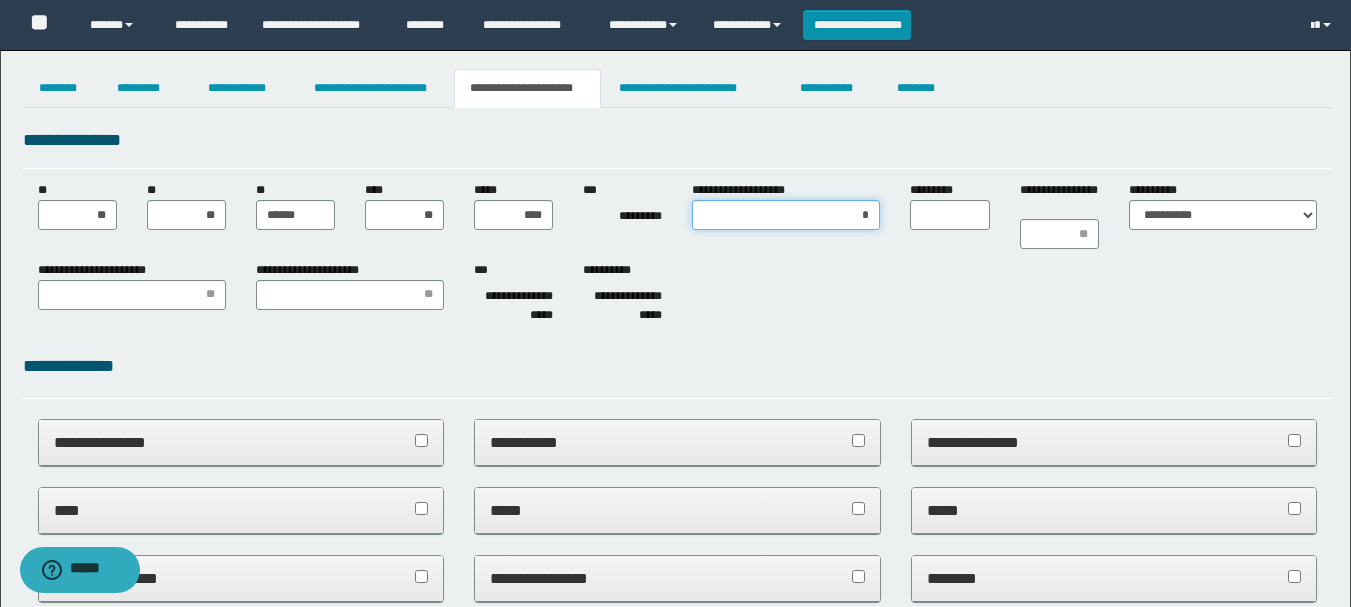 type on "**" 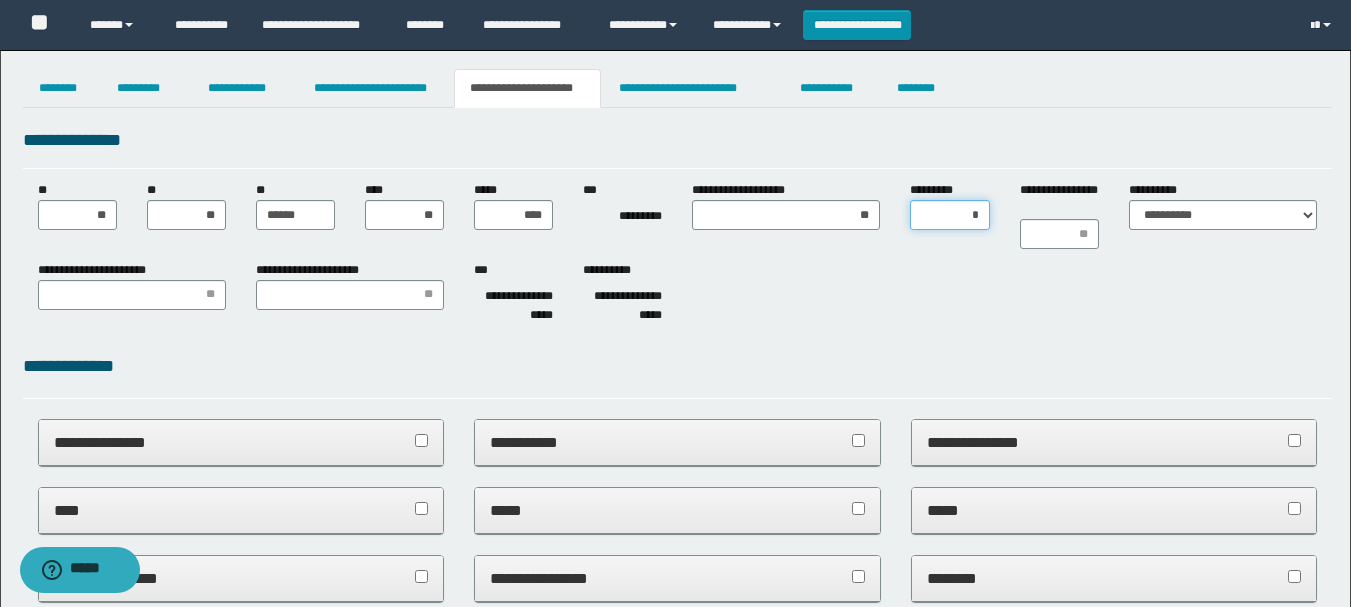 type on "**" 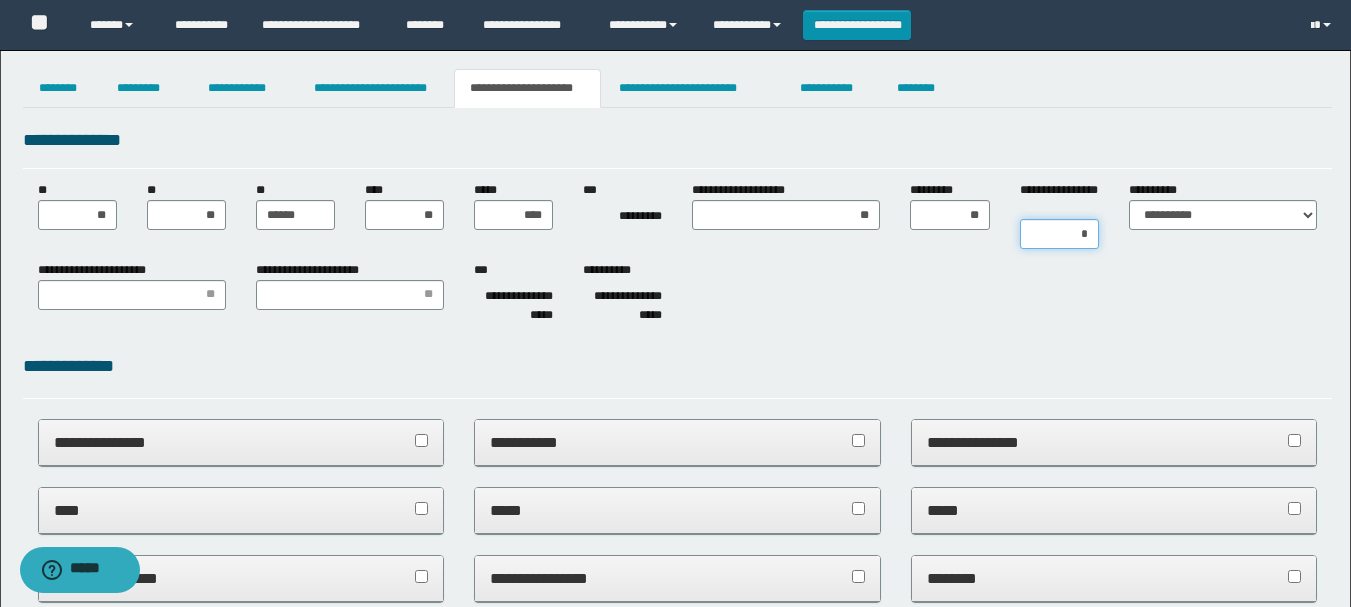 type on "**" 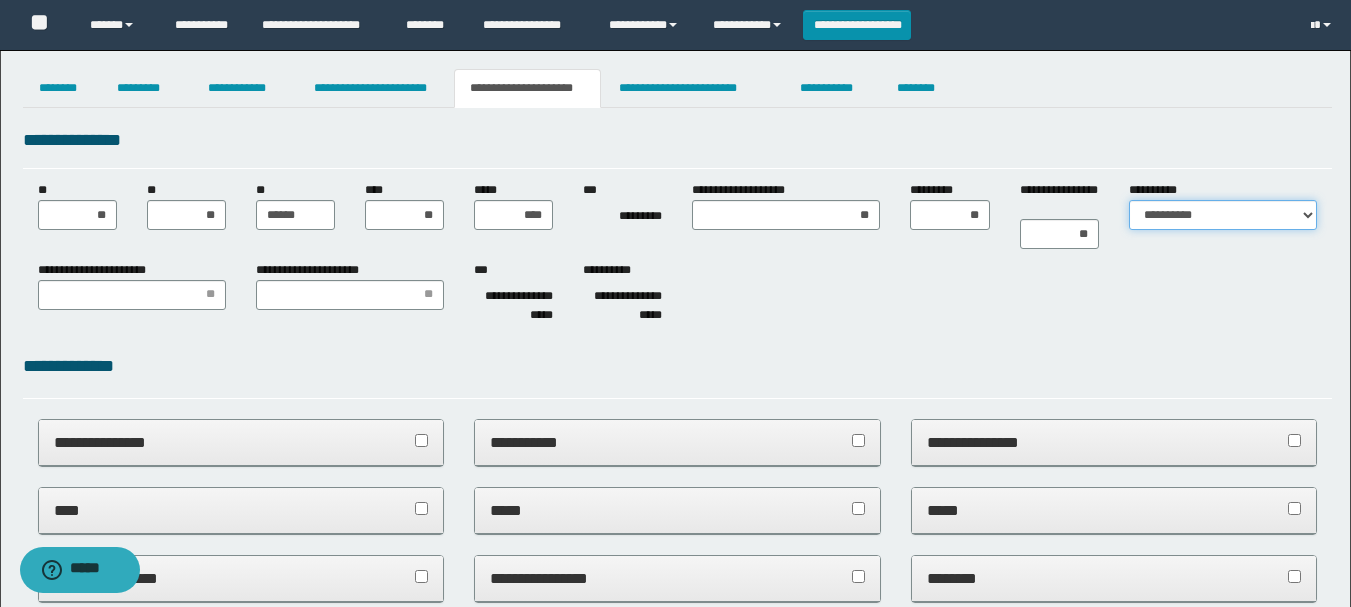 select on "*" 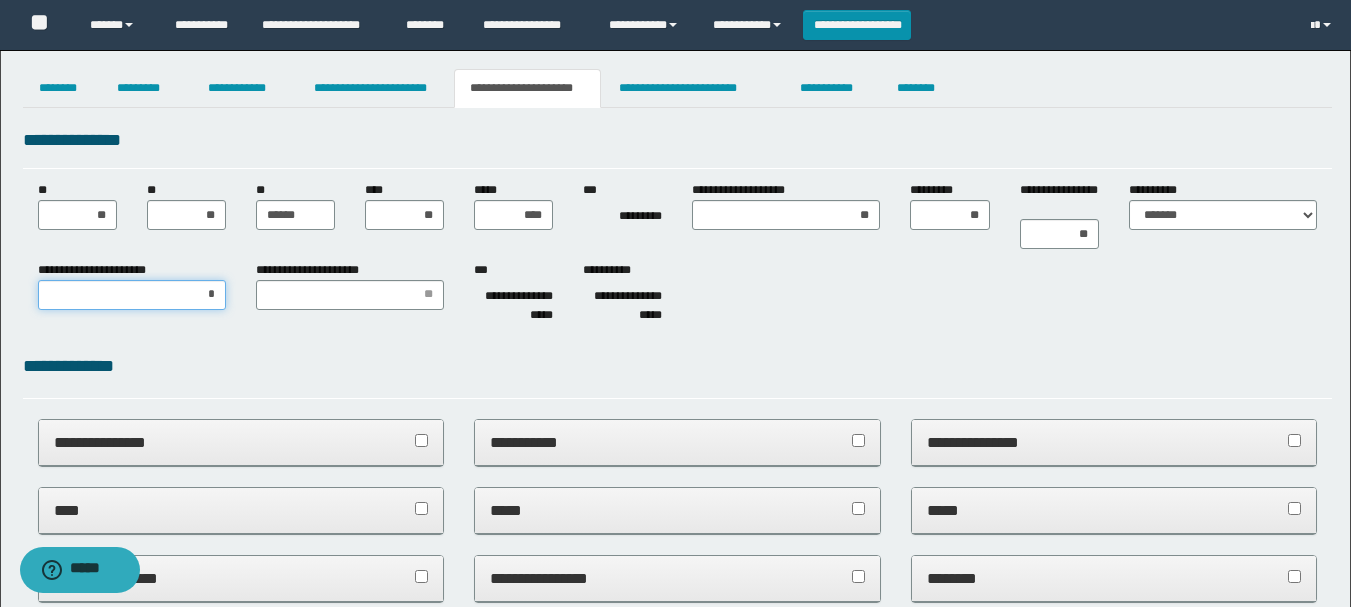 type on "**" 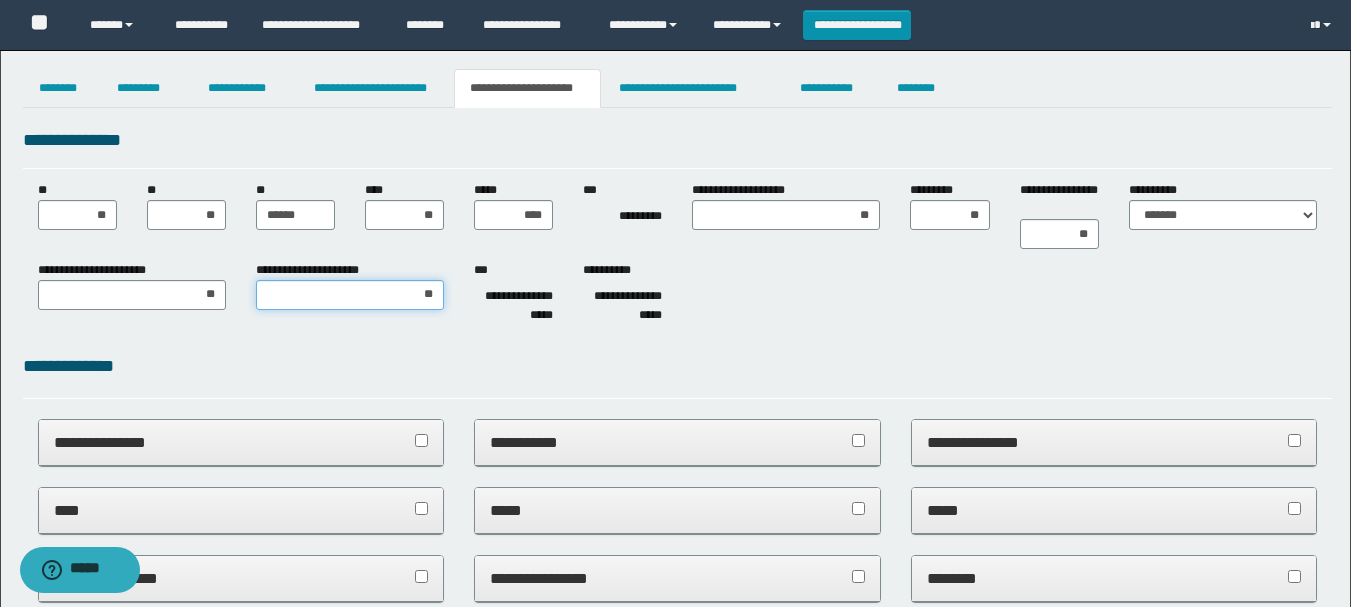 type on "***" 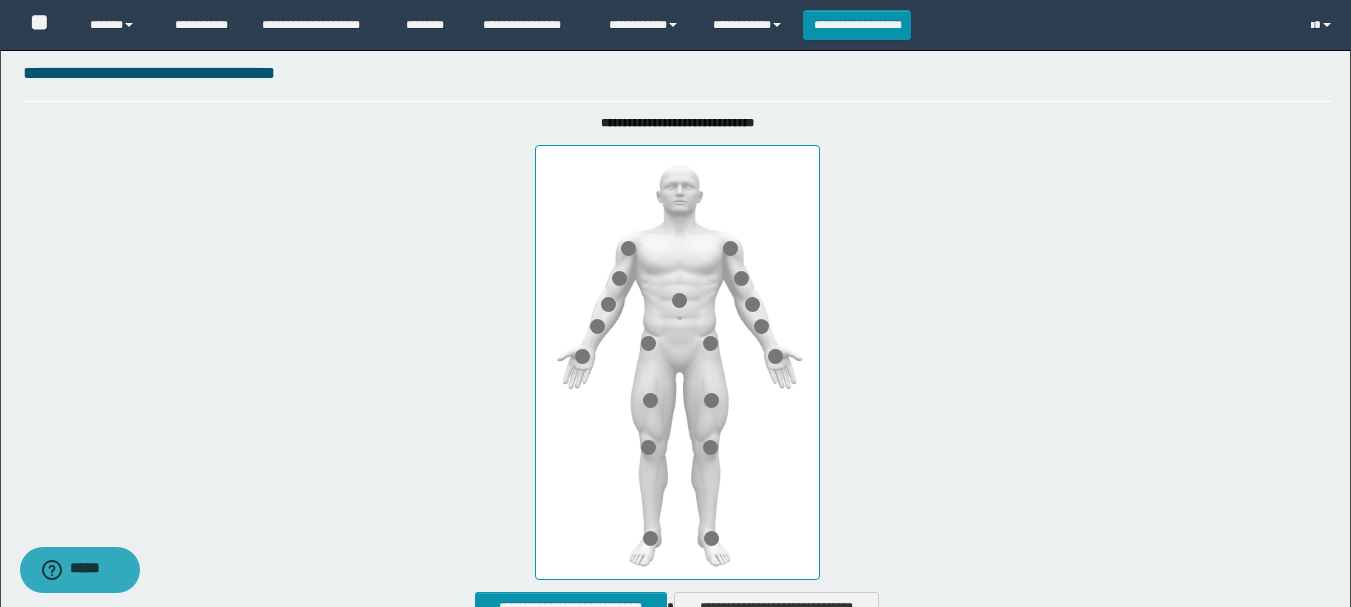 scroll, scrollTop: 1000, scrollLeft: 0, axis: vertical 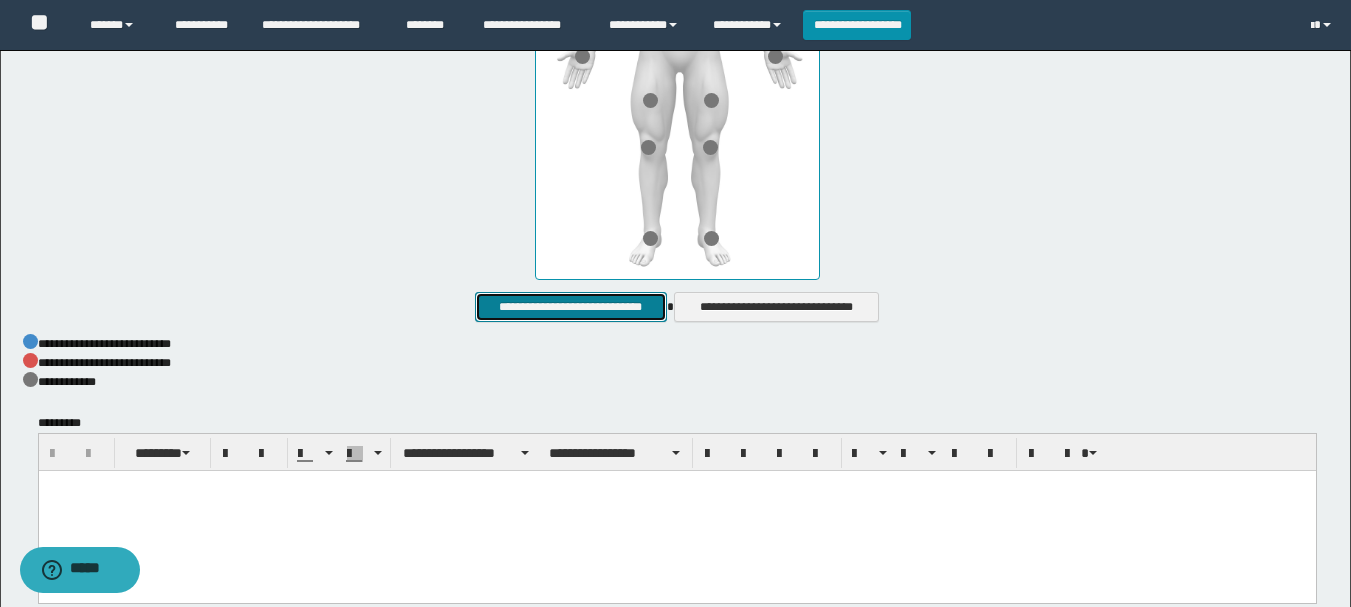 click on "**********" at bounding box center [570, 307] 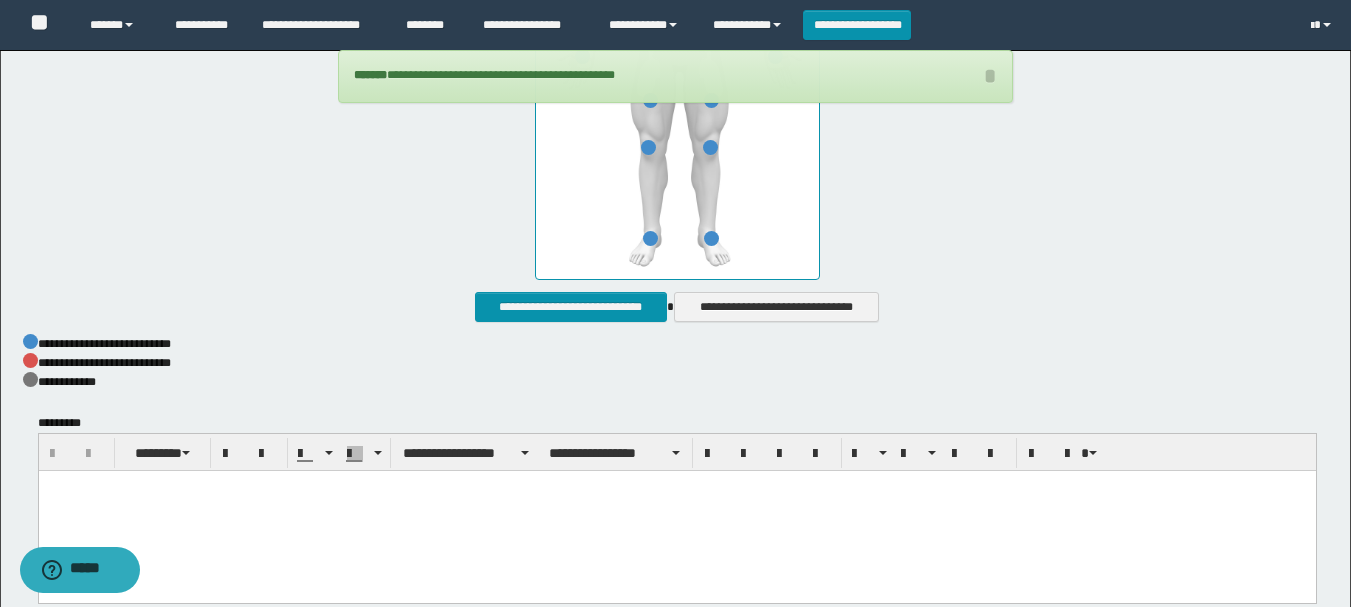 click at bounding box center [676, 512] 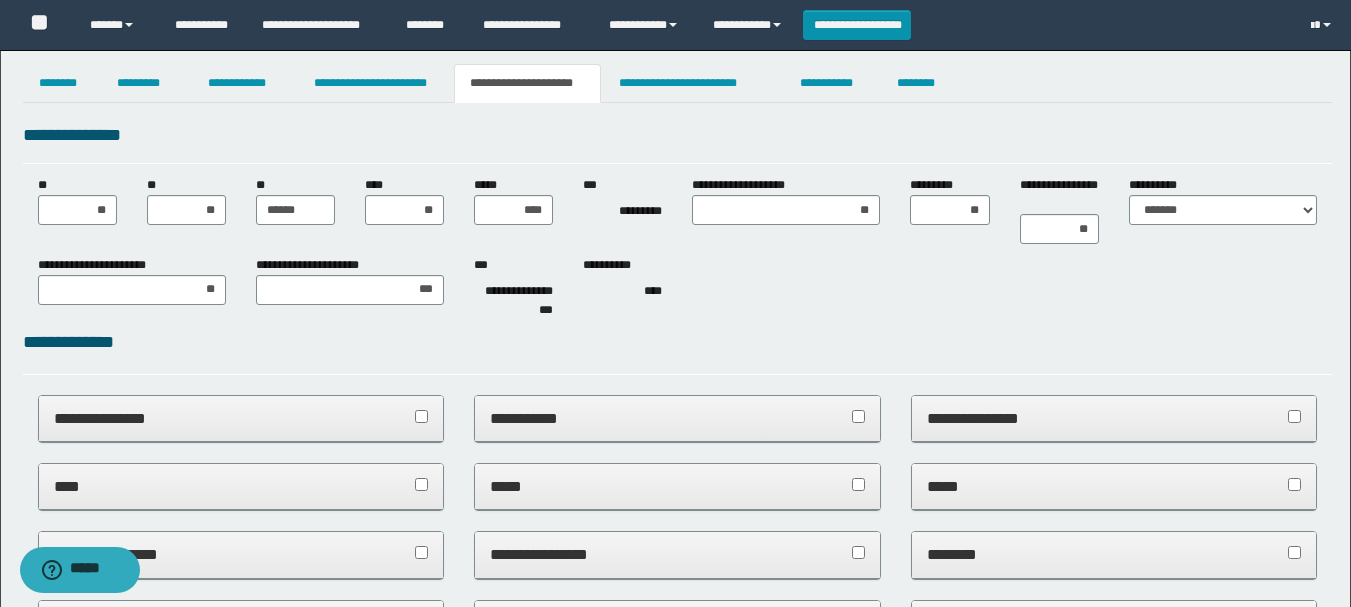 scroll, scrollTop: 0, scrollLeft: 0, axis: both 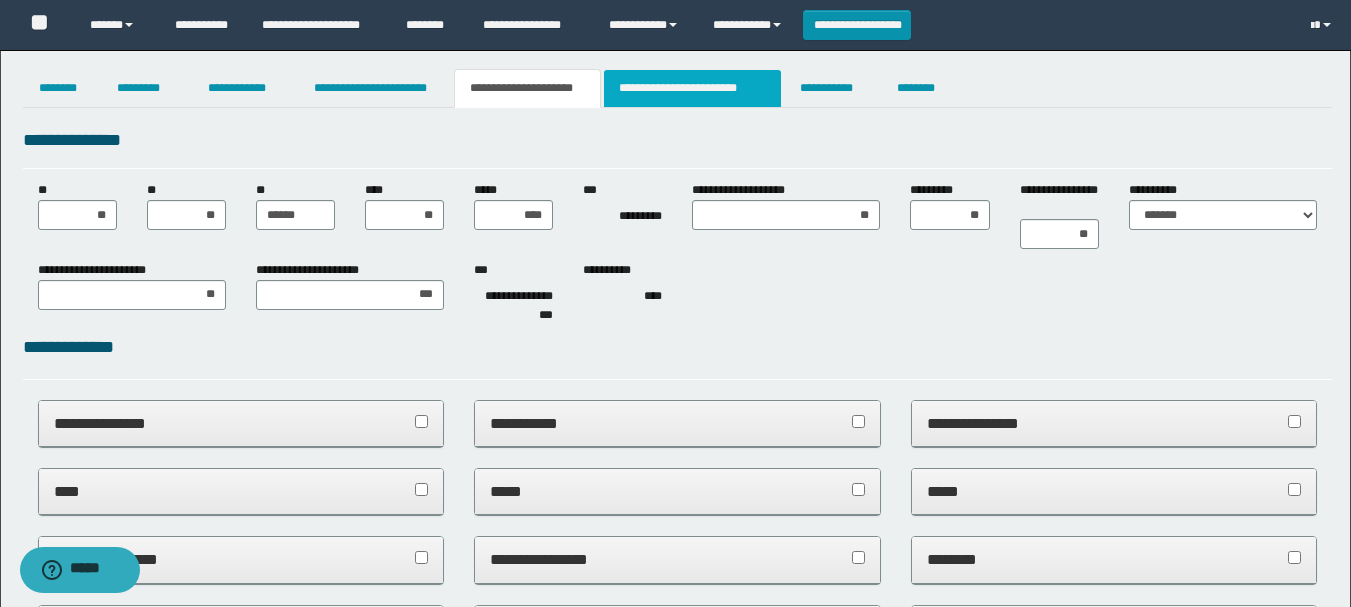 click on "**********" at bounding box center [693, 88] 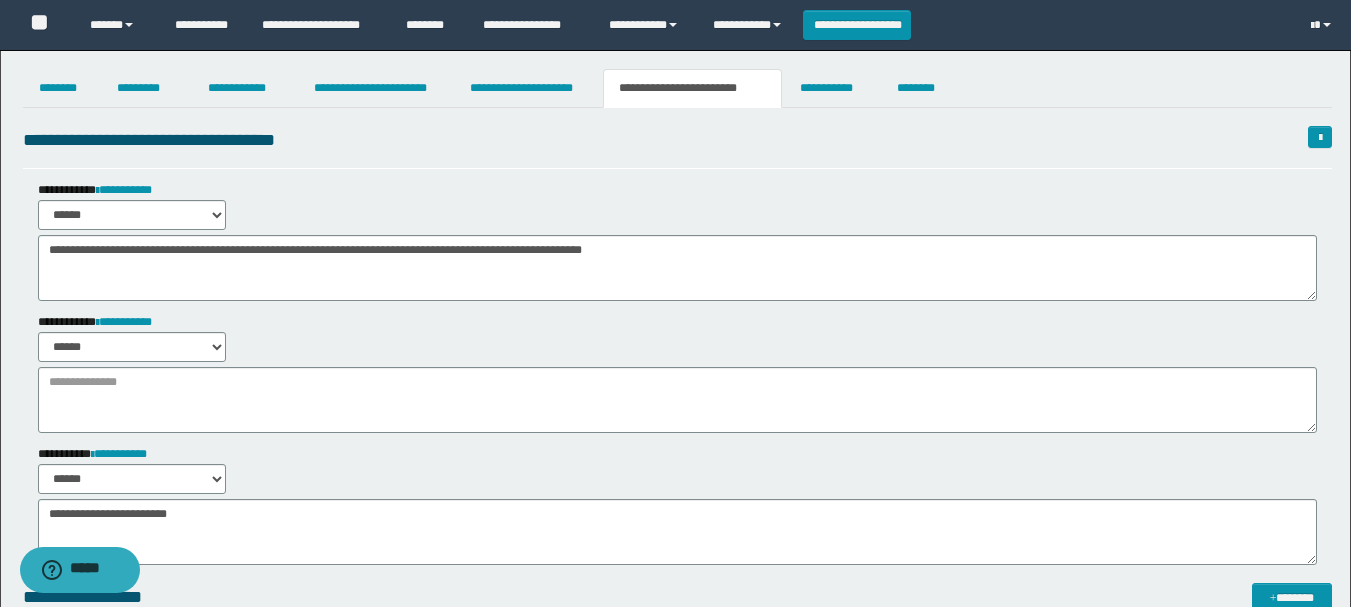 scroll, scrollTop: 100, scrollLeft: 0, axis: vertical 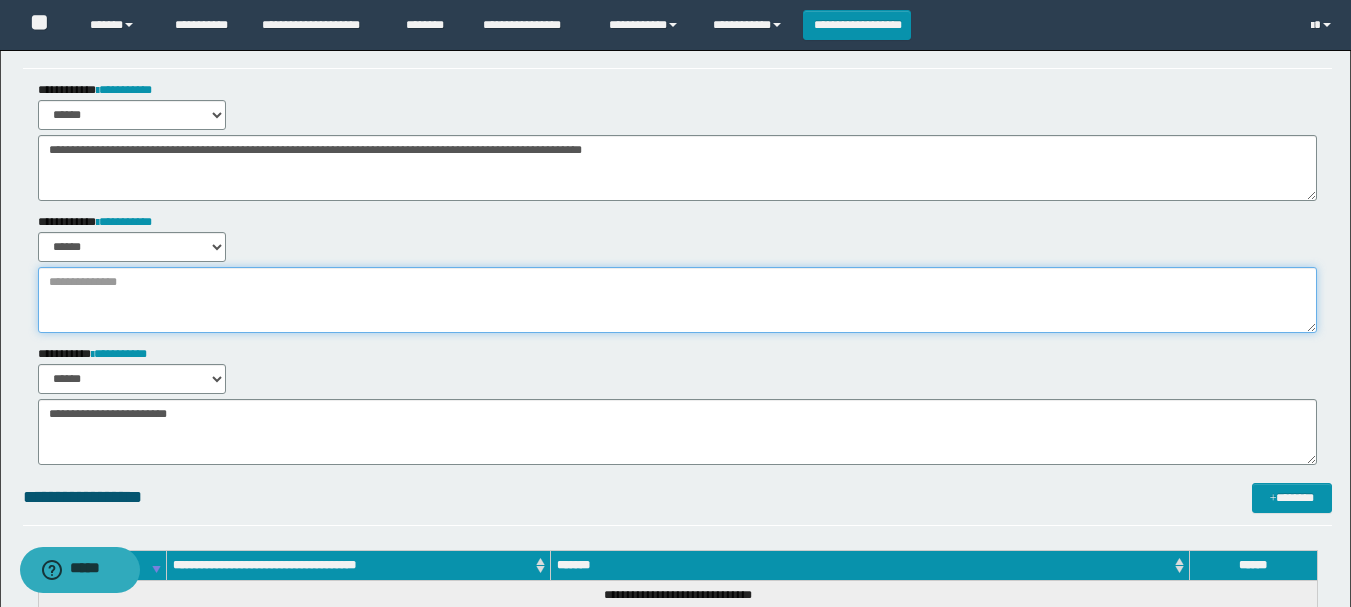 click at bounding box center [677, 300] 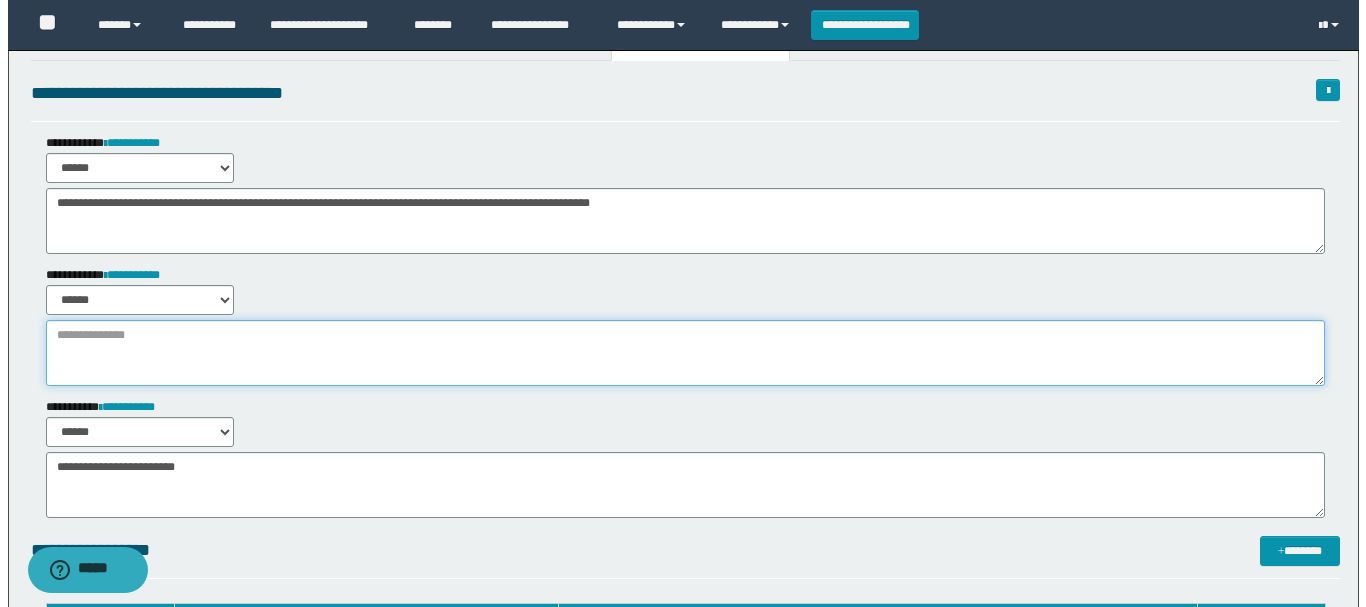 scroll, scrollTop: 0, scrollLeft: 0, axis: both 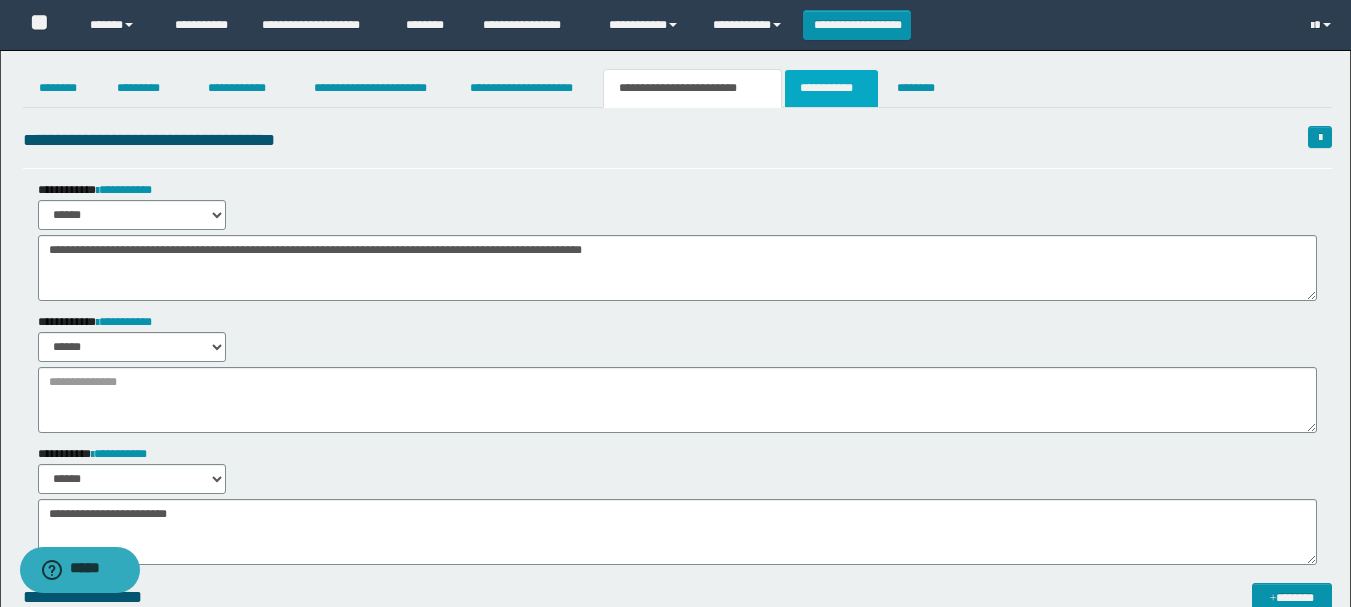 click on "**********" at bounding box center (831, 88) 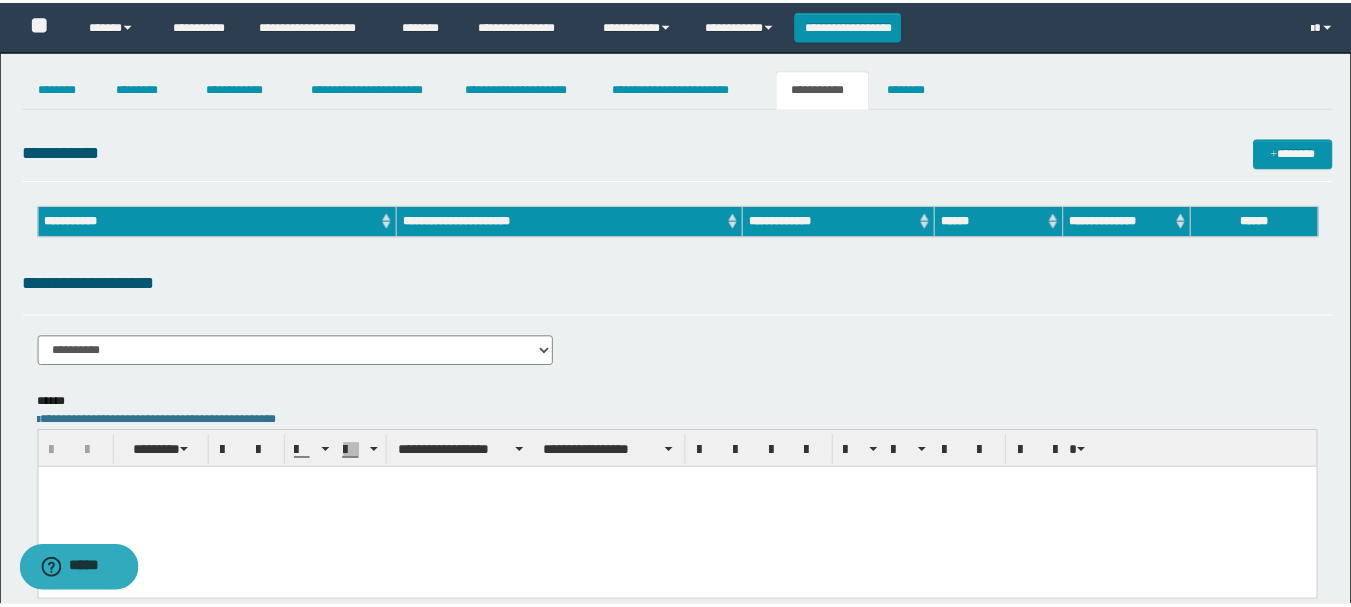 scroll, scrollTop: 0, scrollLeft: 0, axis: both 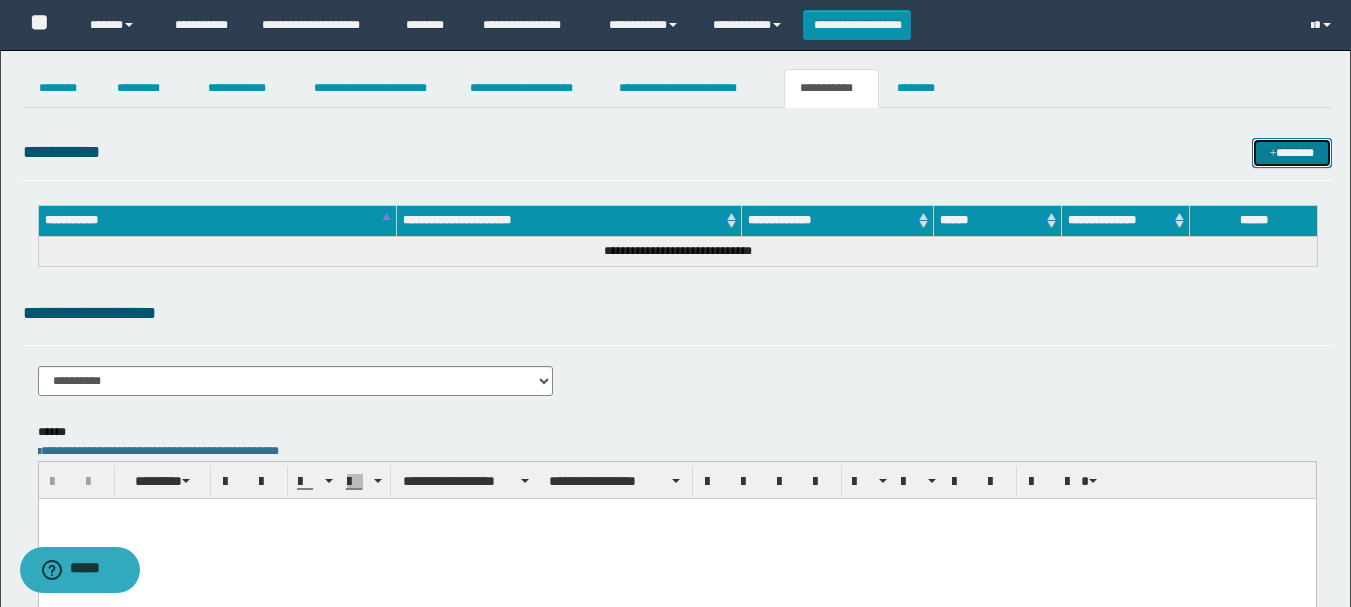 click on "*******" at bounding box center (1292, 153) 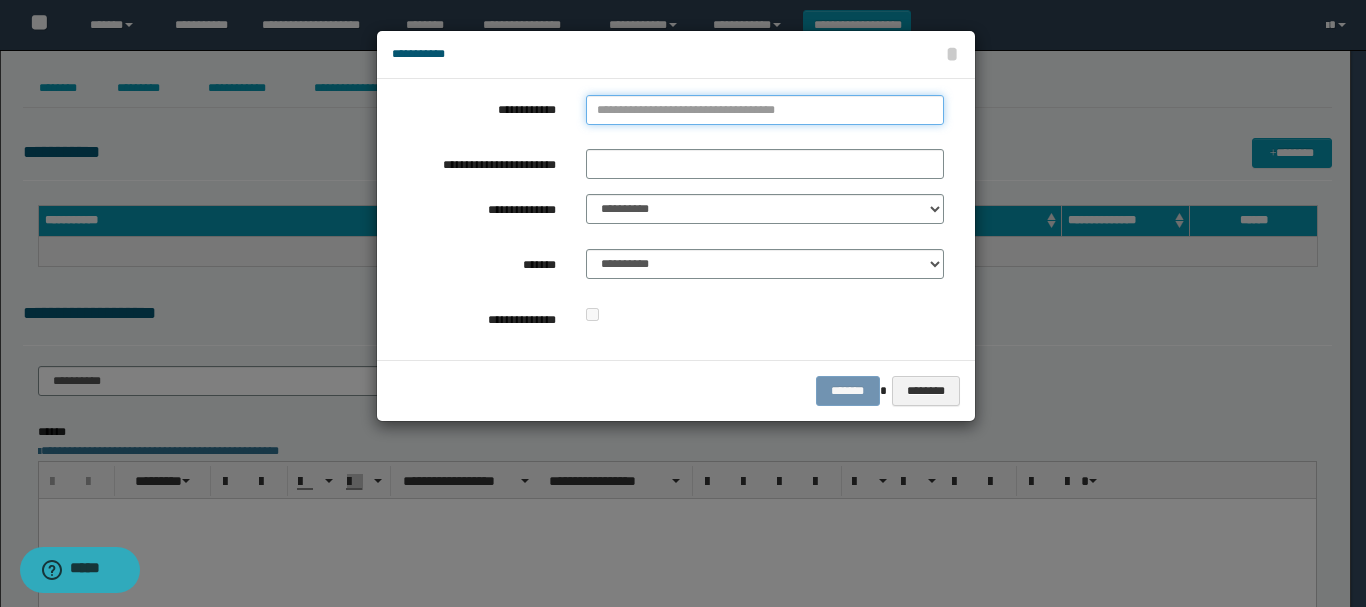 click on "**********" at bounding box center (765, 110) 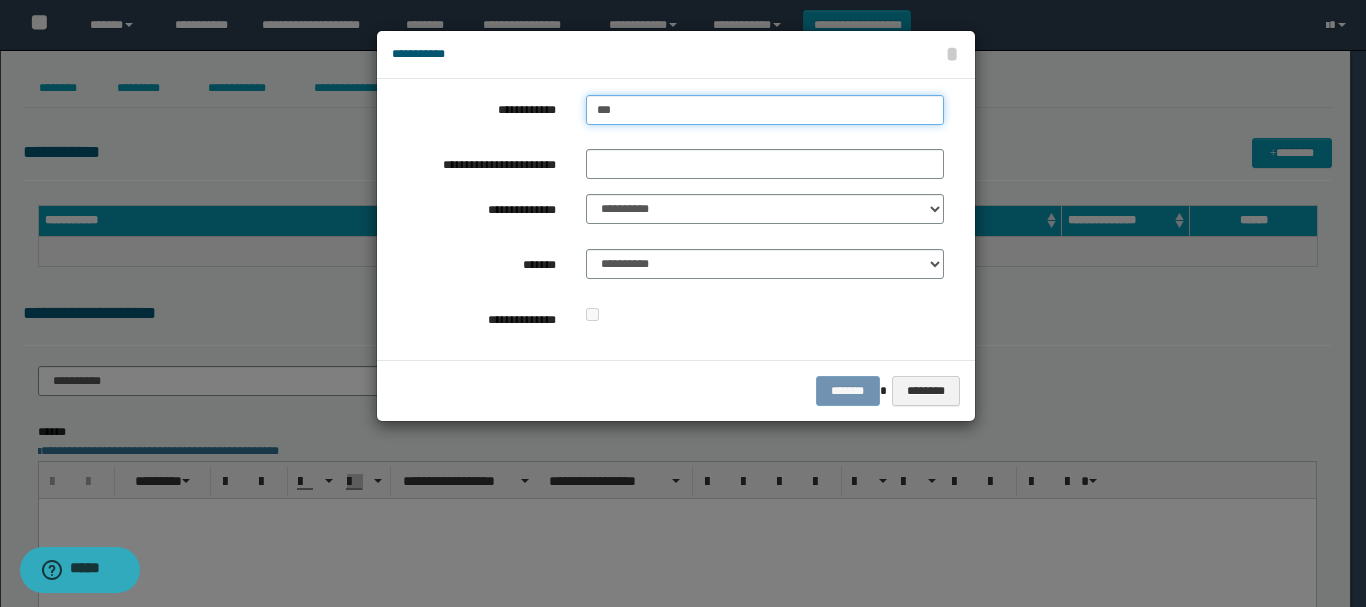 type on "****" 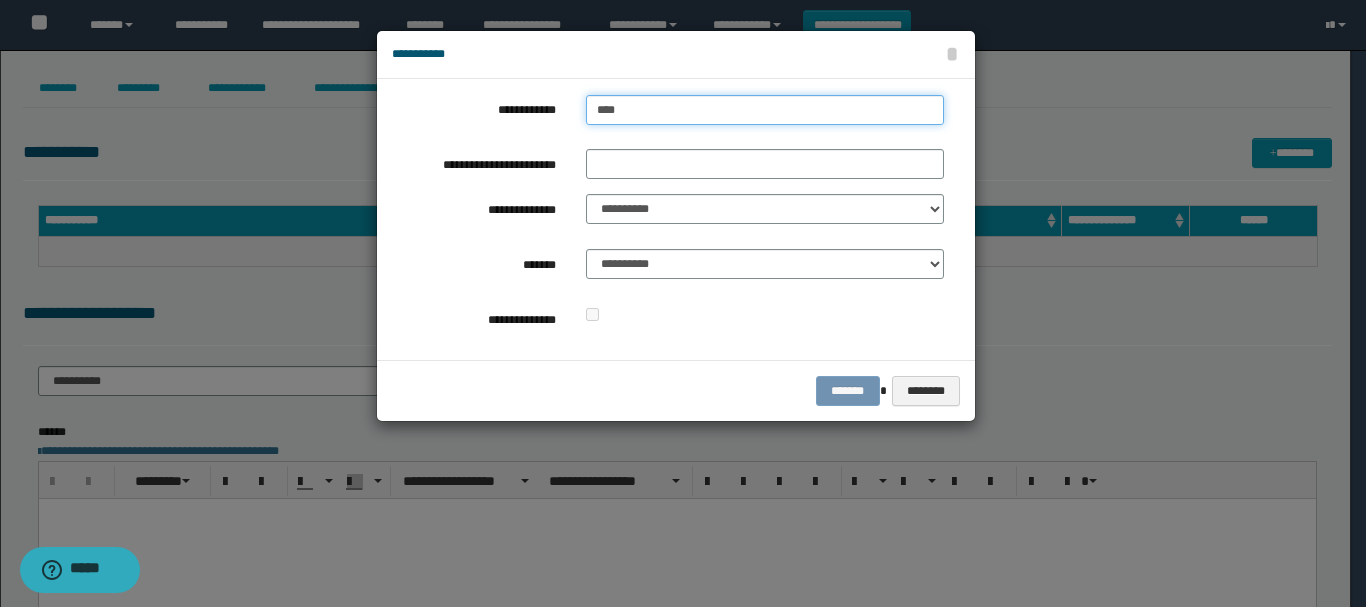 type on "****" 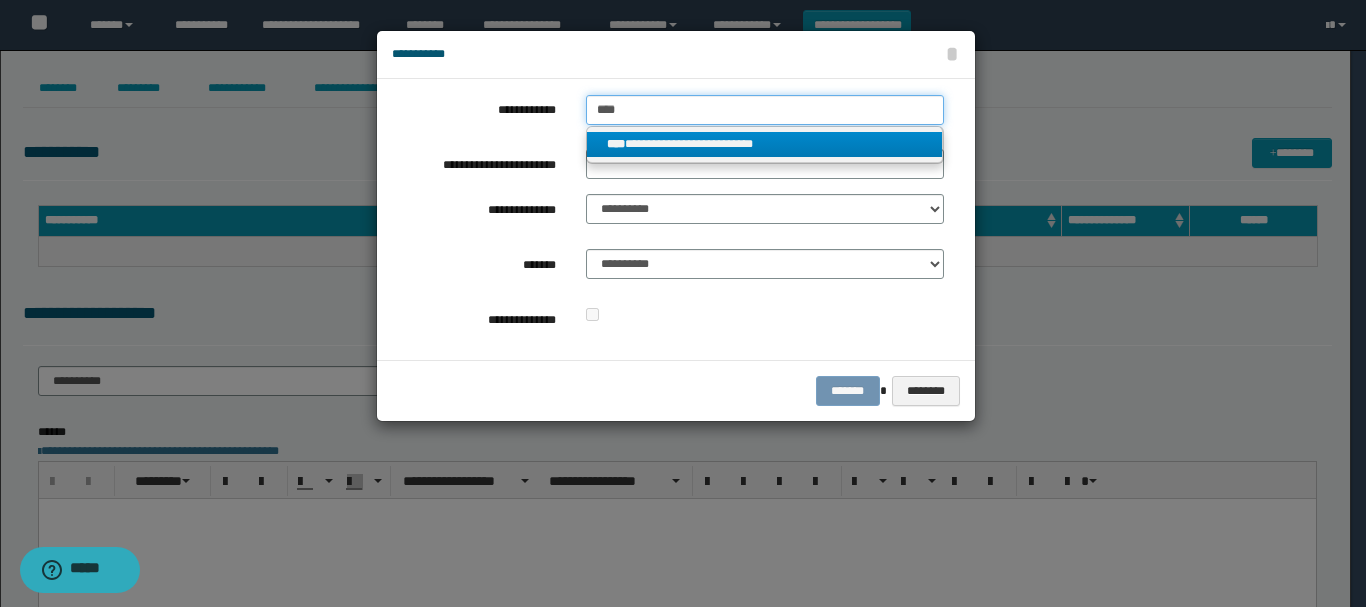 type on "****" 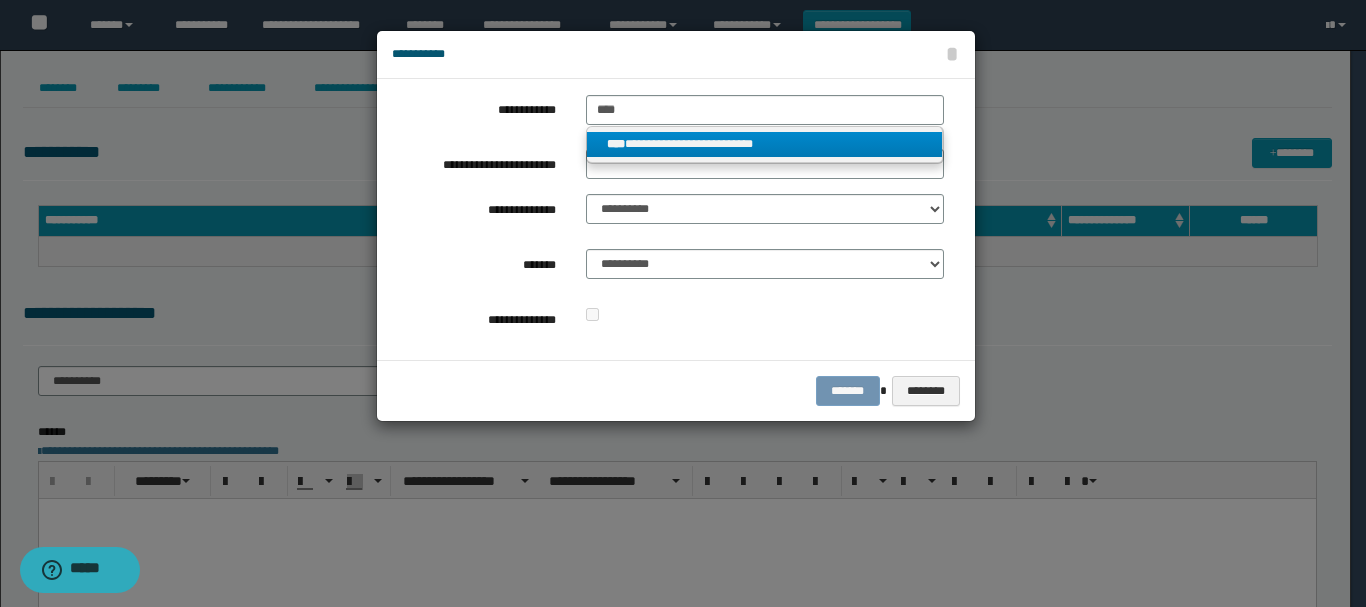 click on "**********" at bounding box center (765, 144) 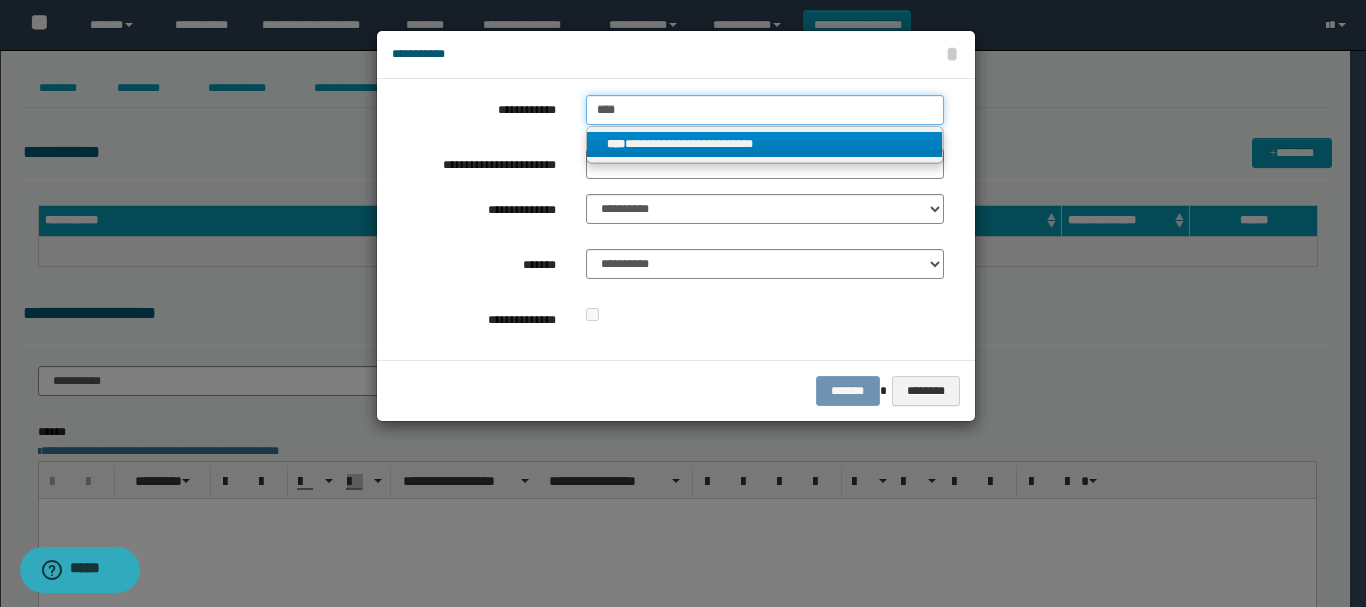 type 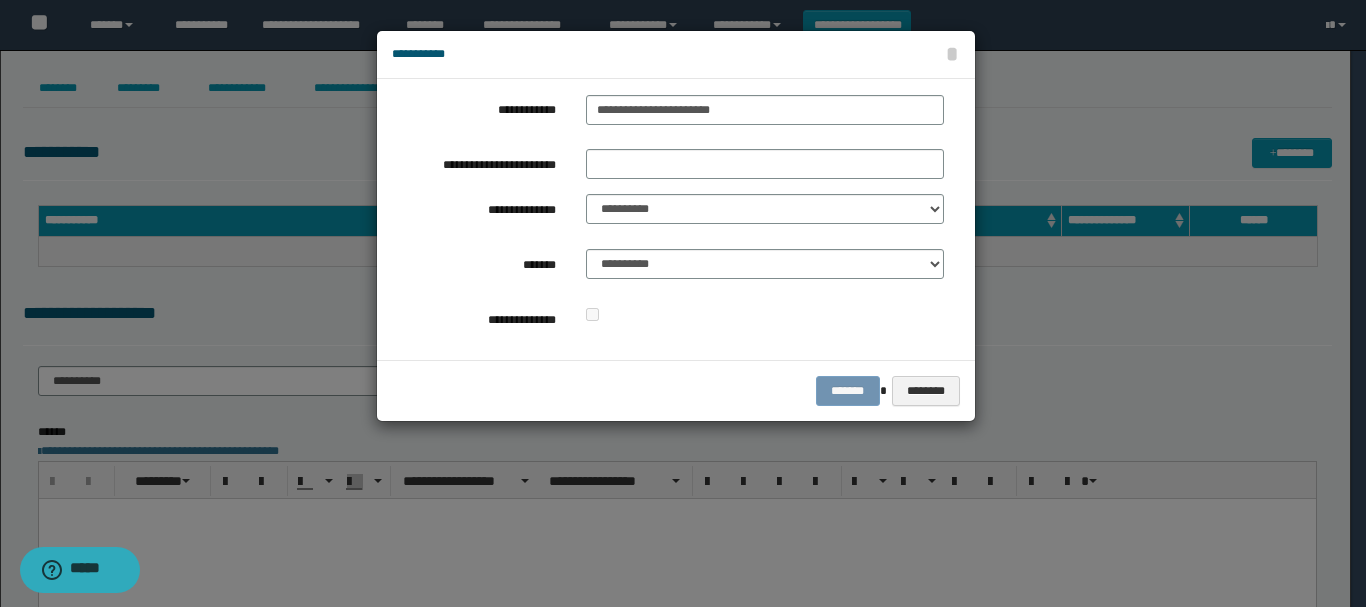 click on "**********" at bounding box center (668, 219) 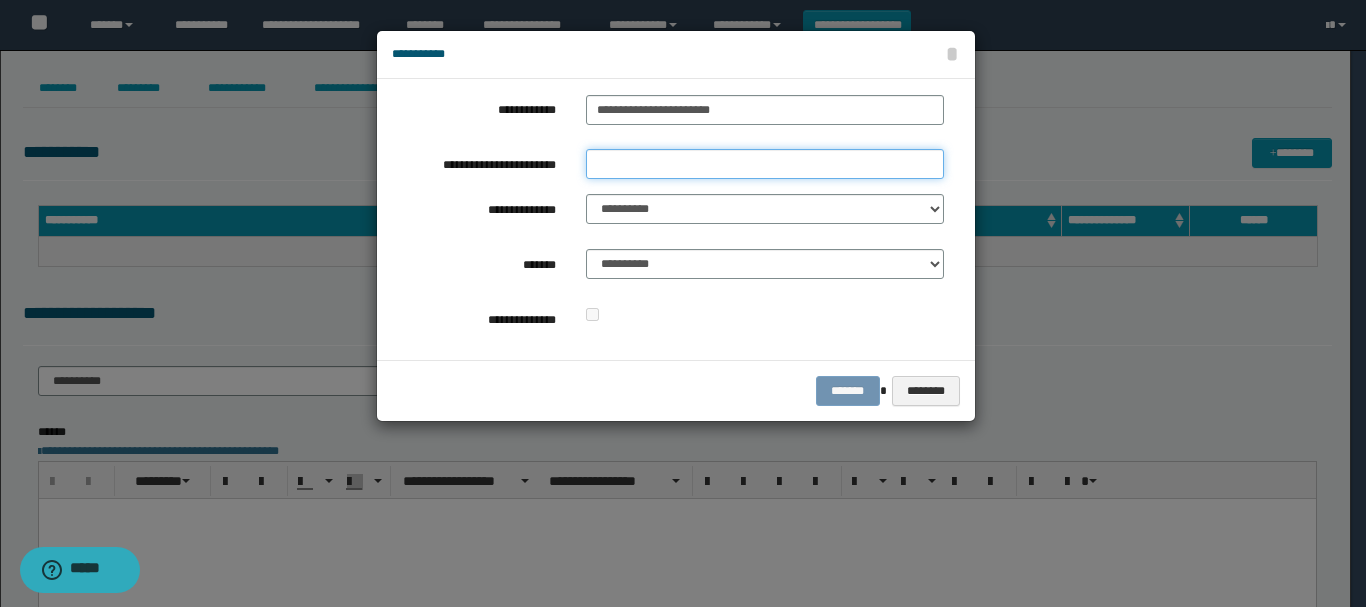 click on "**********" at bounding box center (765, 164) 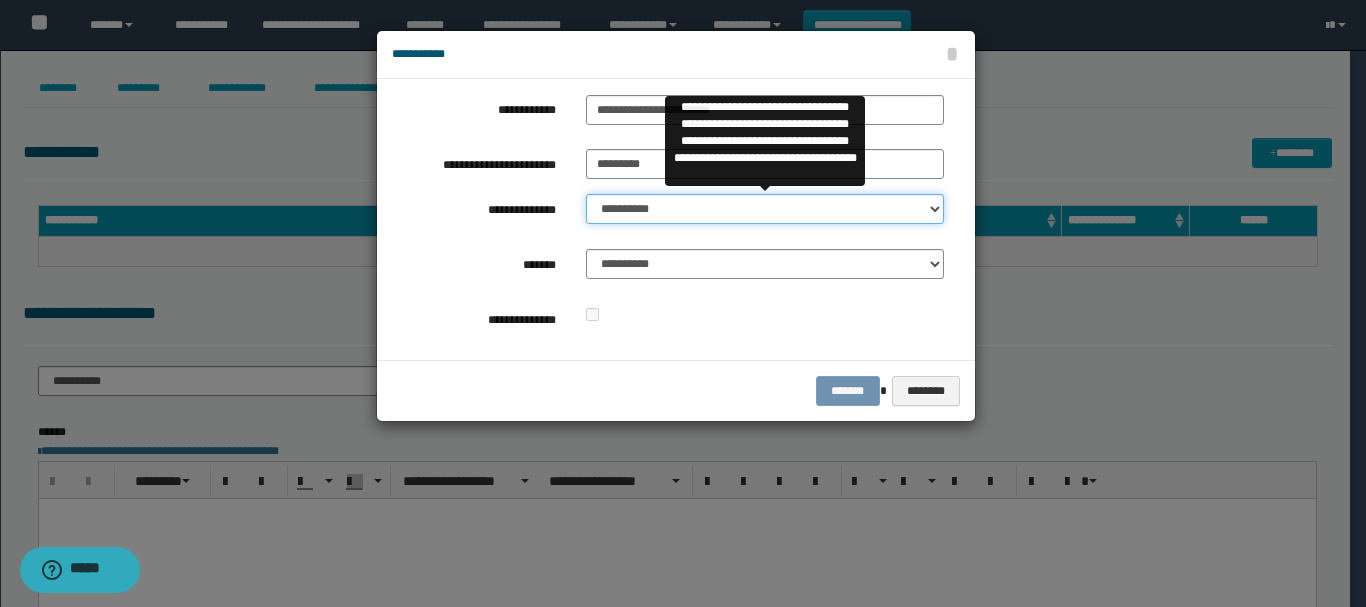 click on "**********" at bounding box center [765, 209] 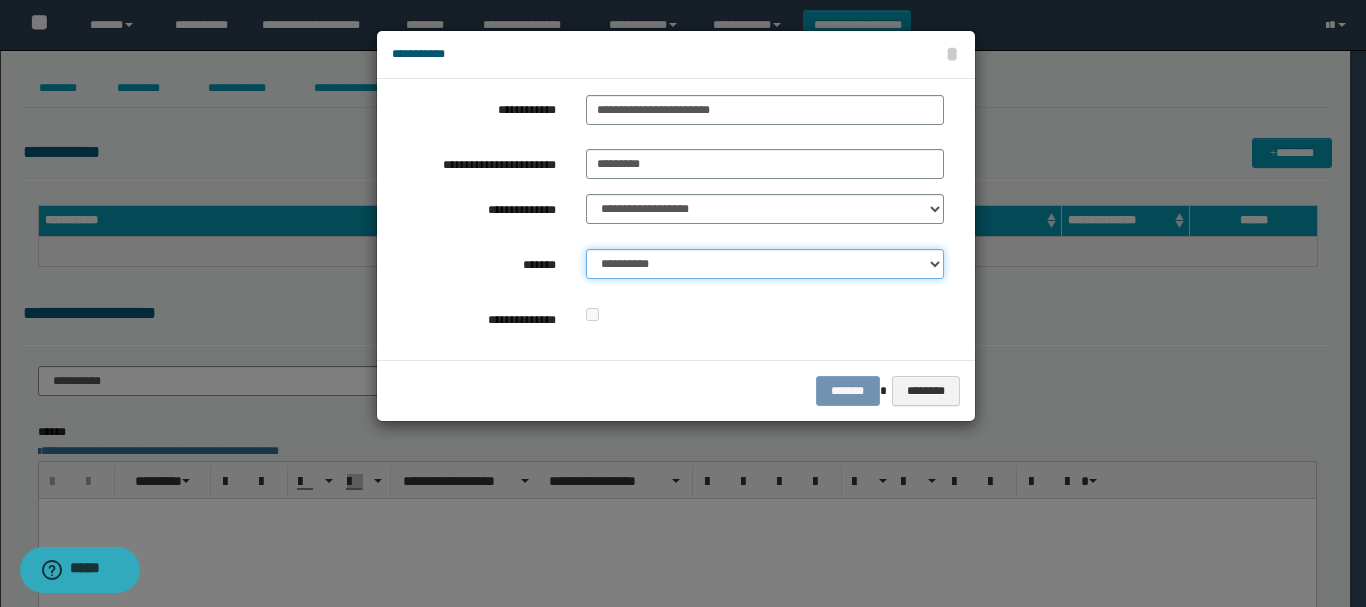 click on "**********" at bounding box center [765, 264] 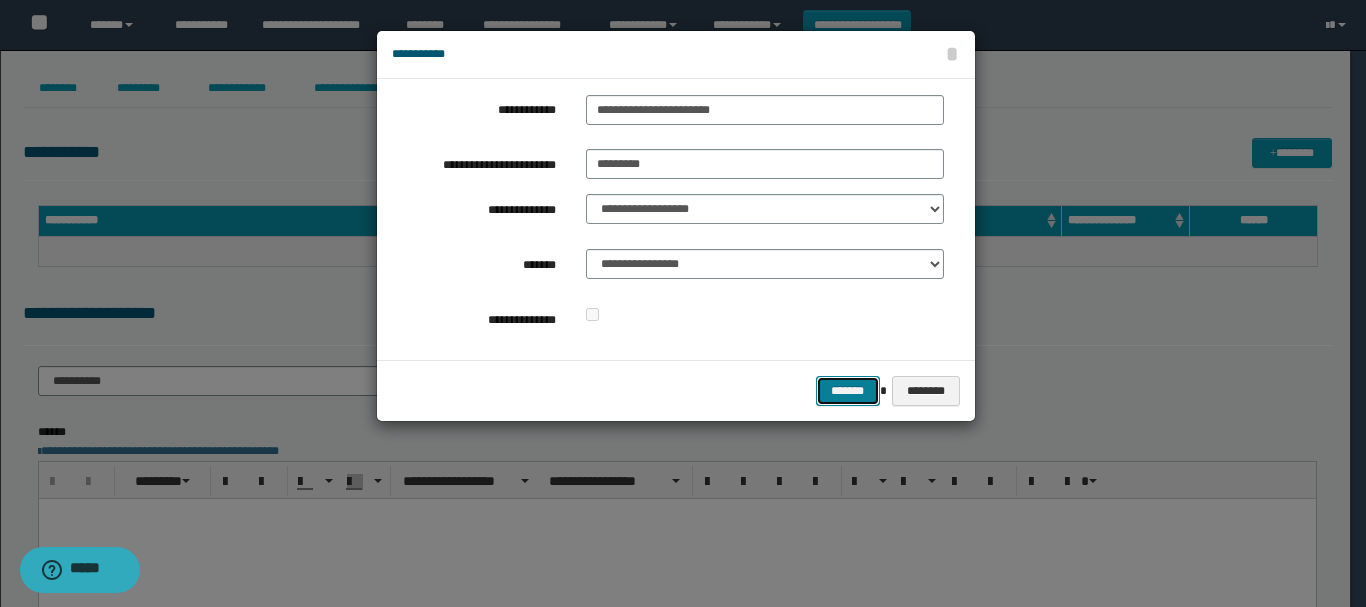 click on "*******" at bounding box center (848, 391) 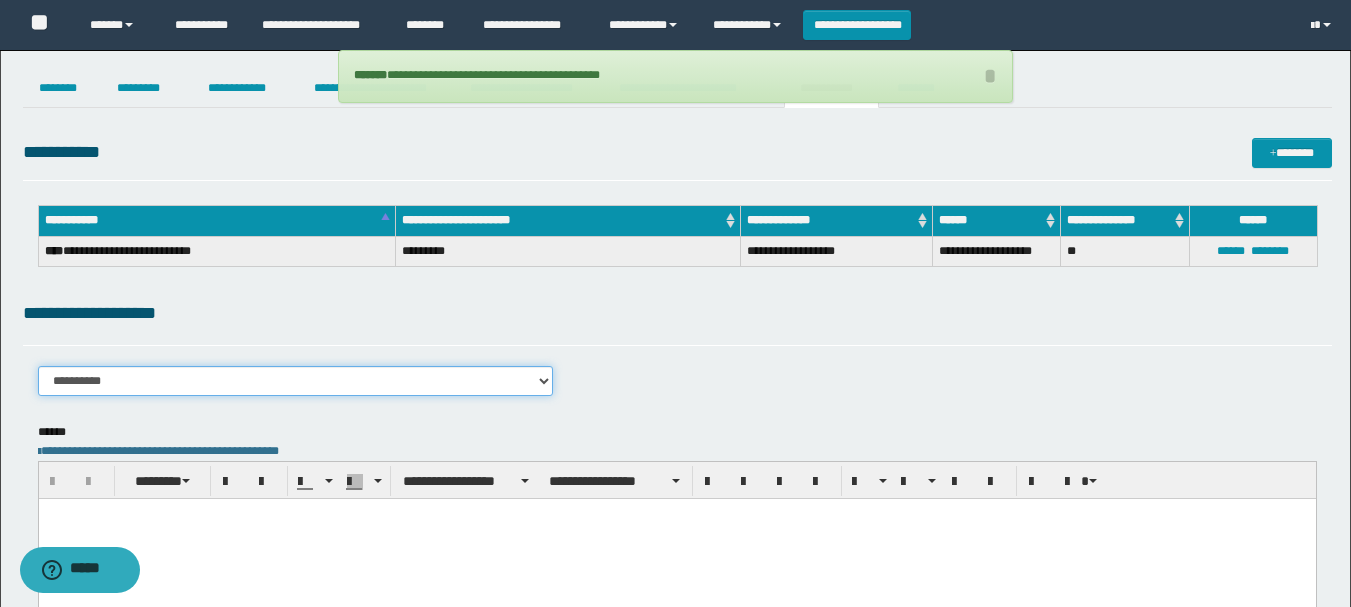 click on "**********" at bounding box center [296, 381] 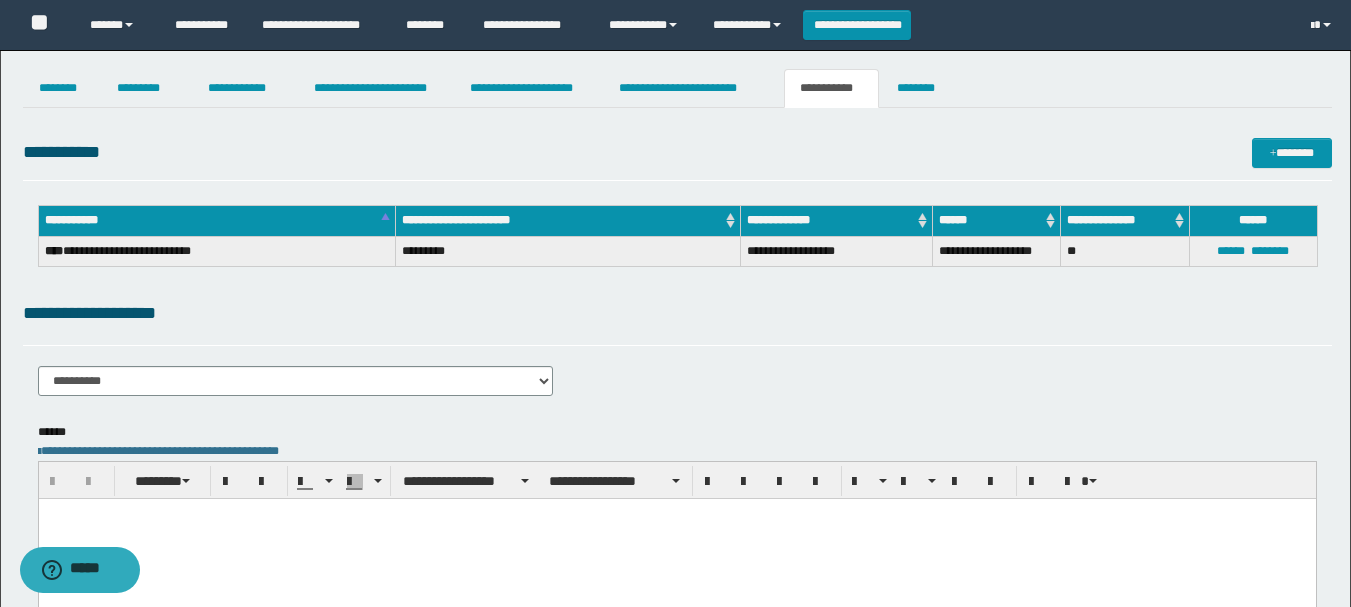 click on "**********" at bounding box center [677, 388] 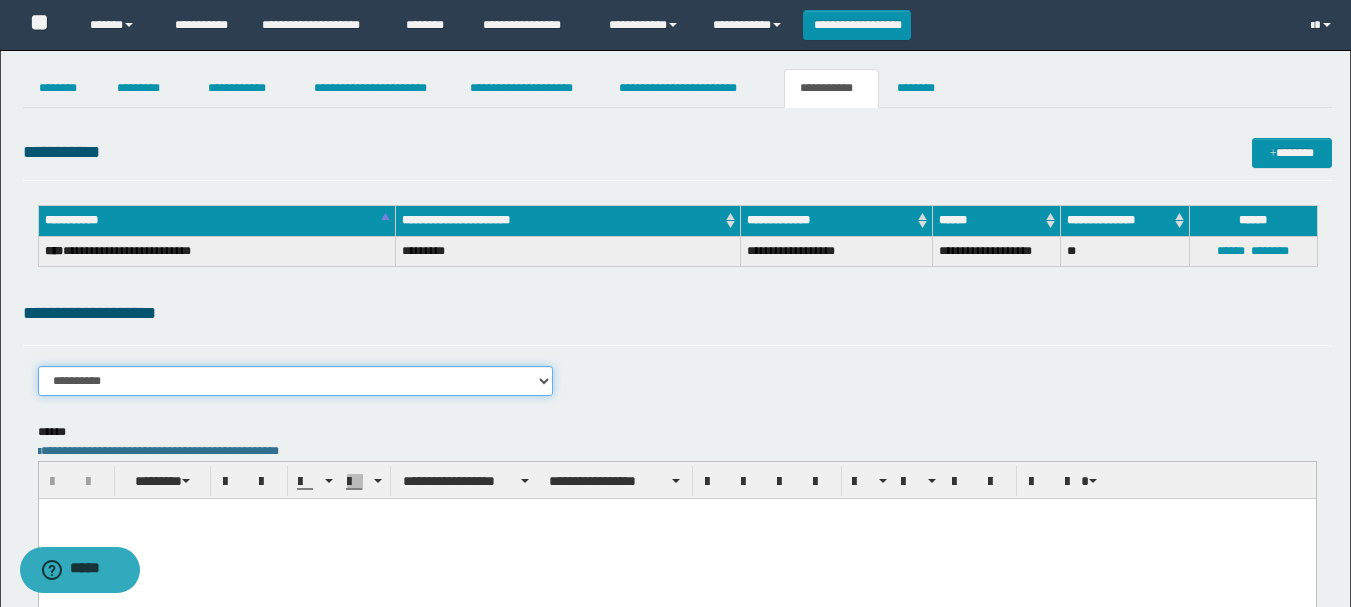 click on "**********" at bounding box center [296, 381] 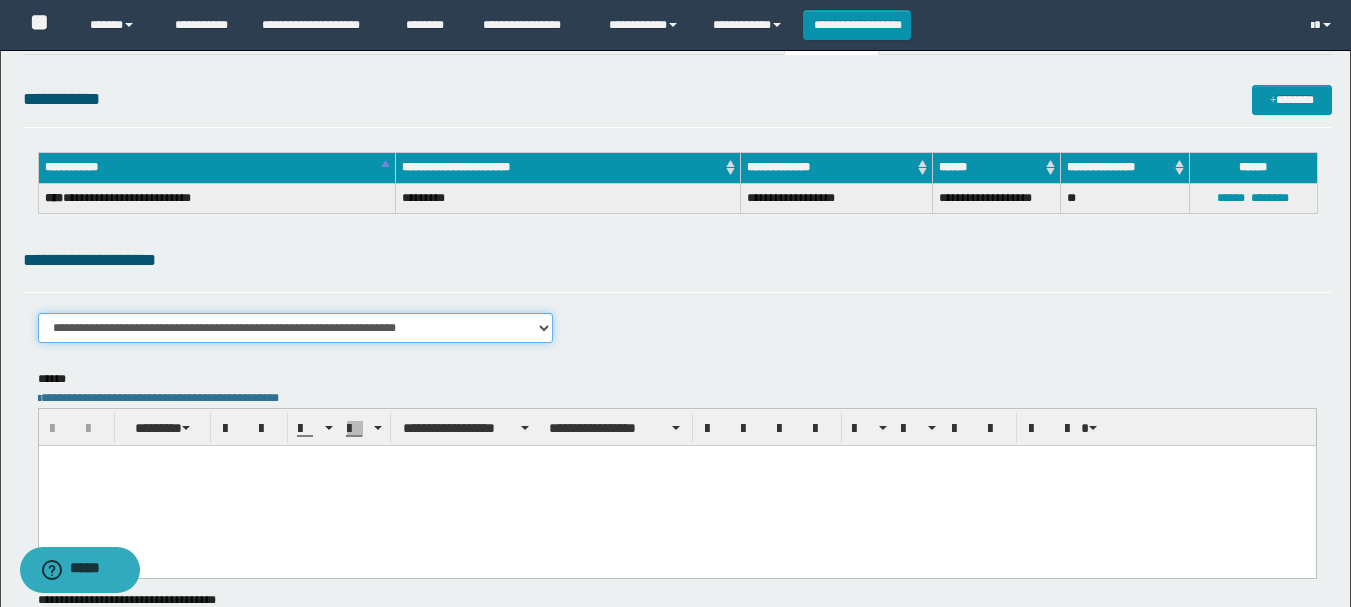 scroll, scrollTop: 100, scrollLeft: 0, axis: vertical 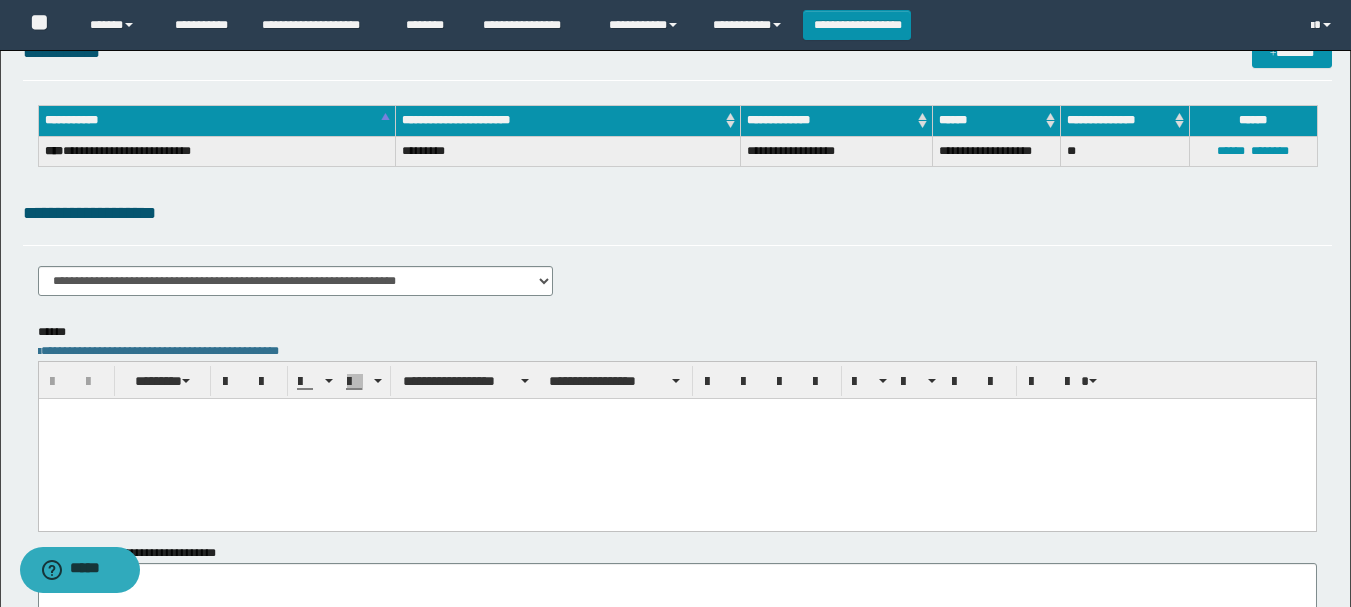 click at bounding box center [676, 438] 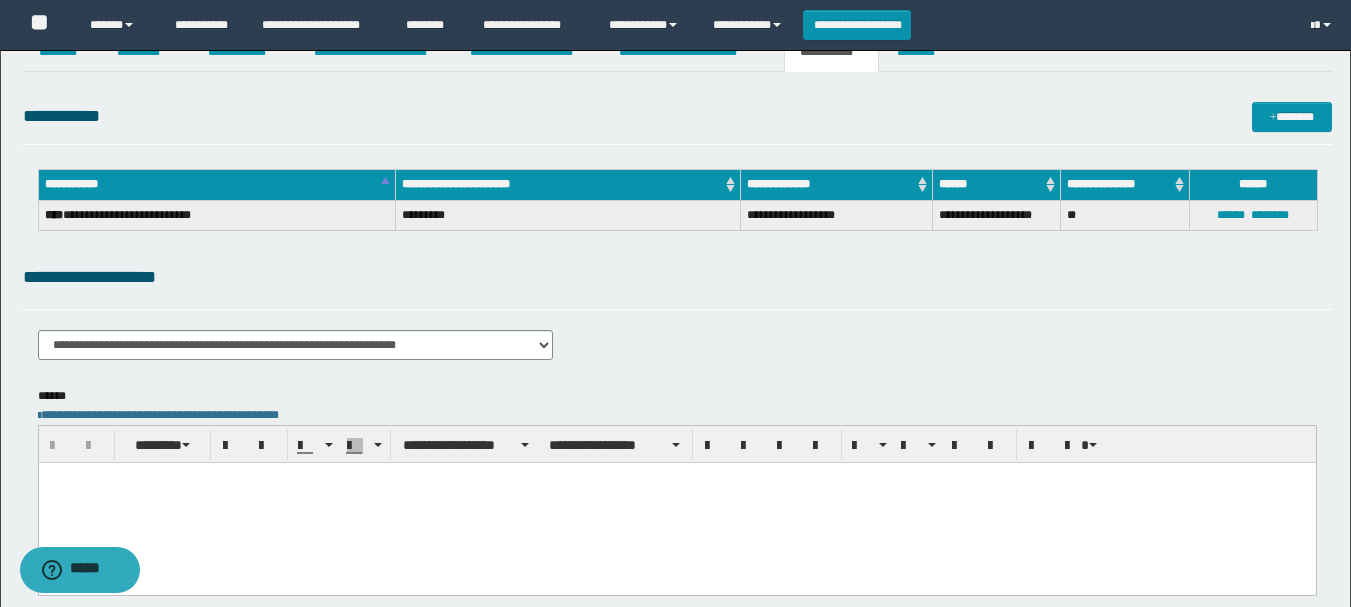 scroll, scrollTop: 0, scrollLeft: 0, axis: both 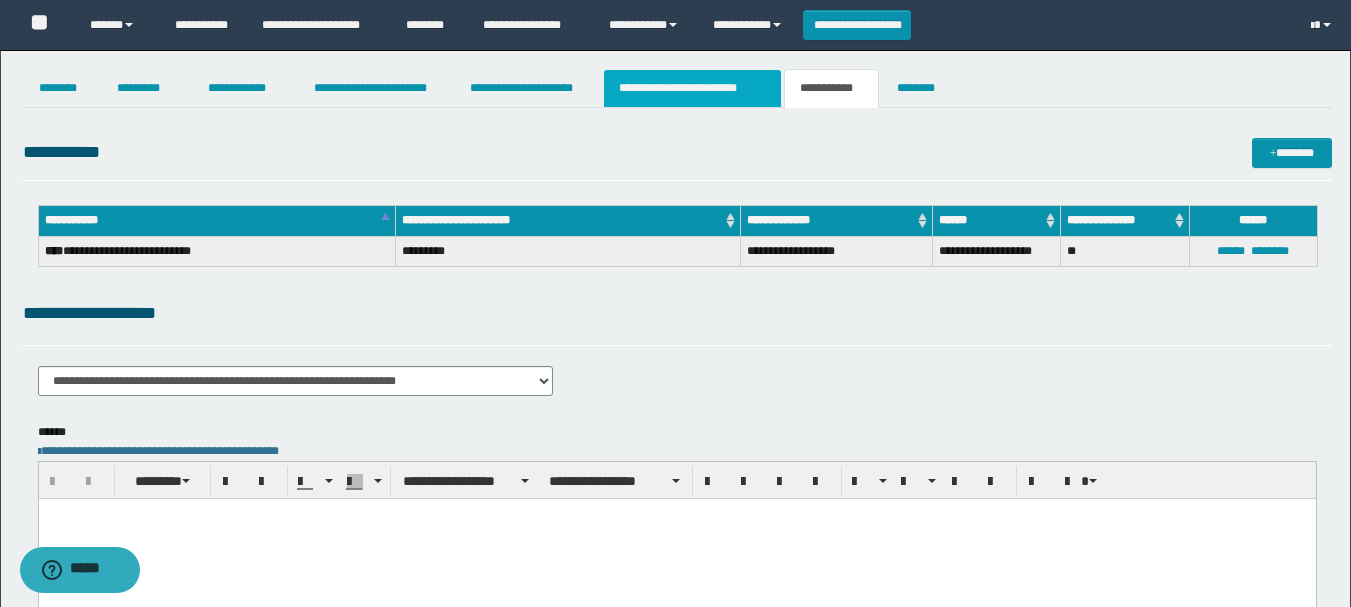 click on "**********" at bounding box center [693, 88] 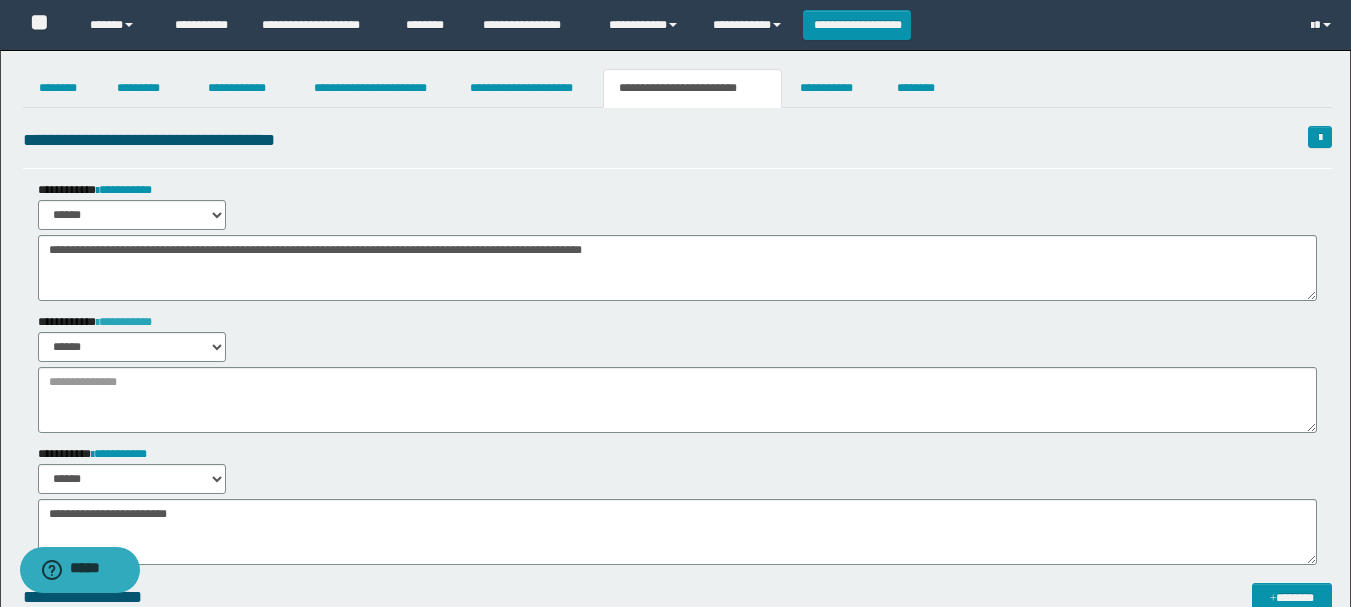 click on "**********" at bounding box center (124, 322) 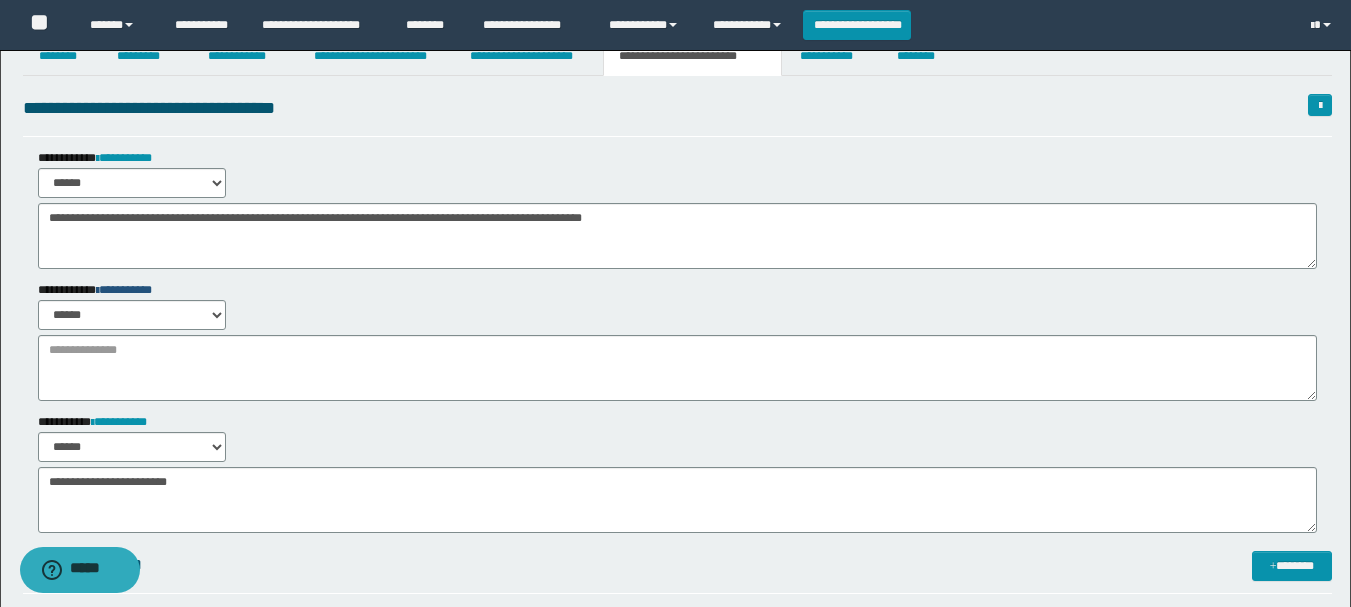 scroll, scrollTop: 0, scrollLeft: 0, axis: both 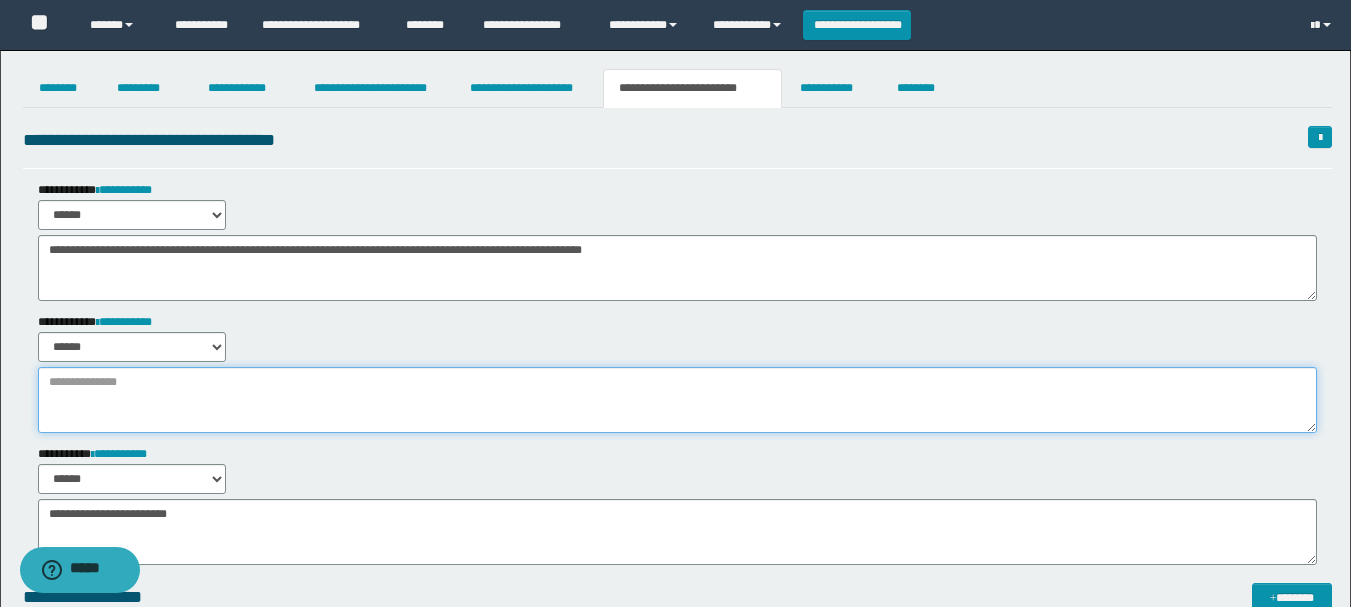 click at bounding box center (677, 400) 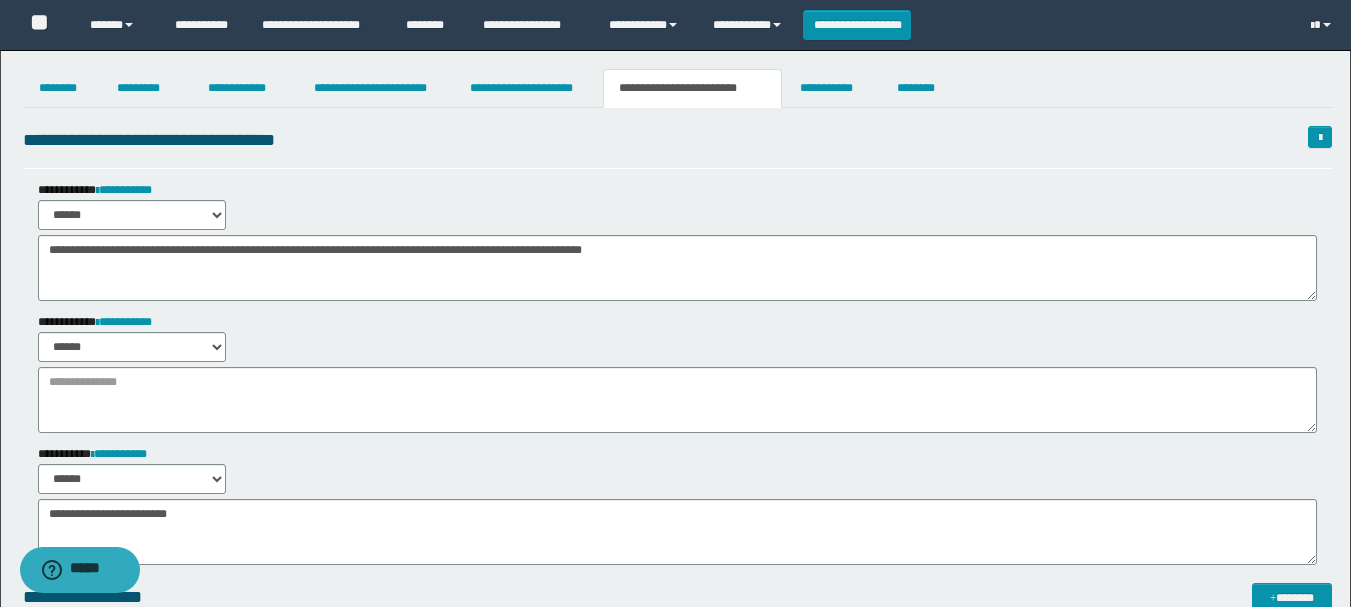 click on "**********" at bounding box center (677, 140) 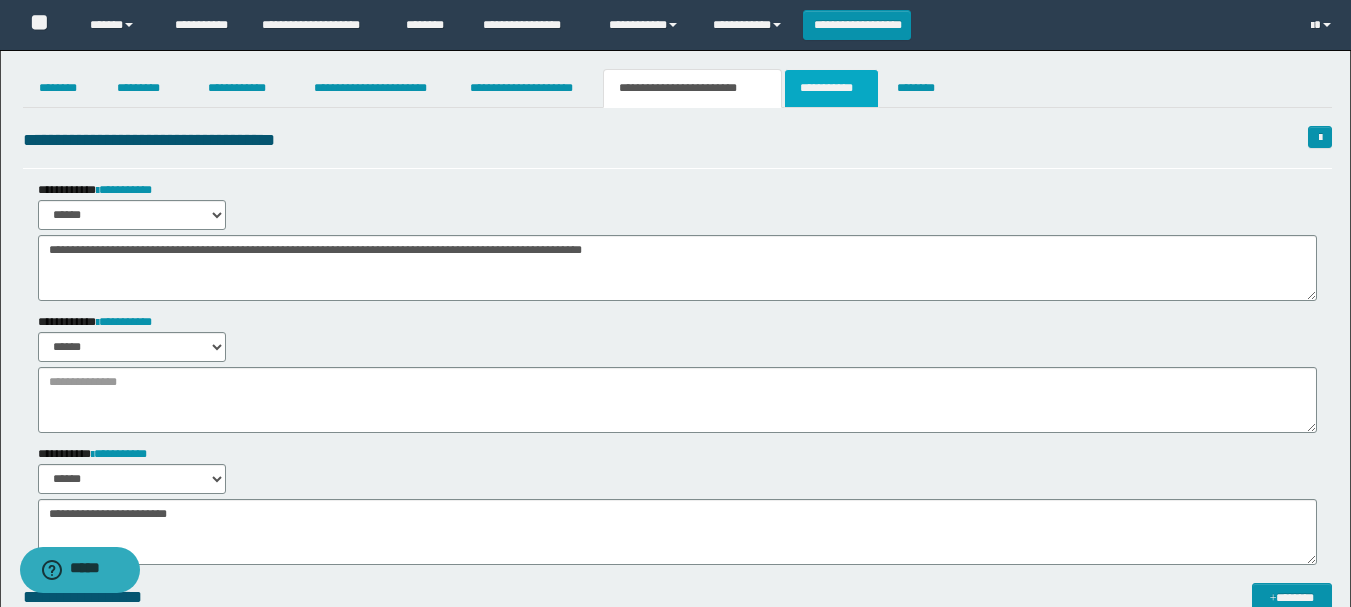 click on "**********" at bounding box center (831, 88) 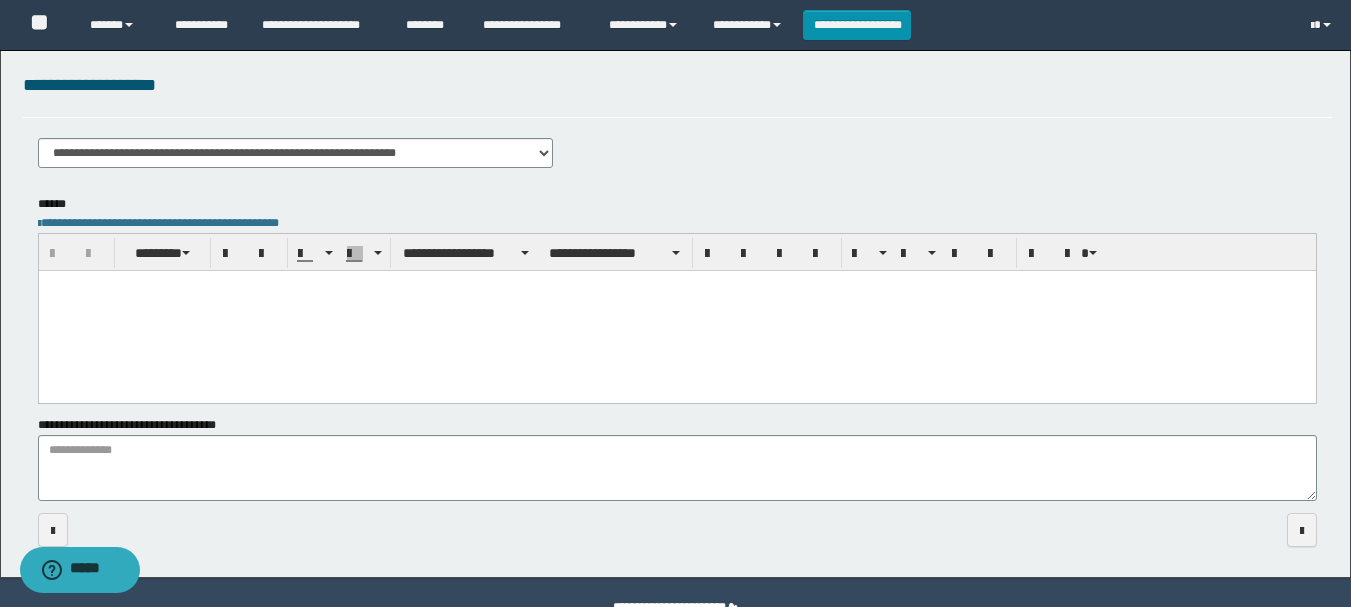 scroll, scrollTop: 276, scrollLeft: 0, axis: vertical 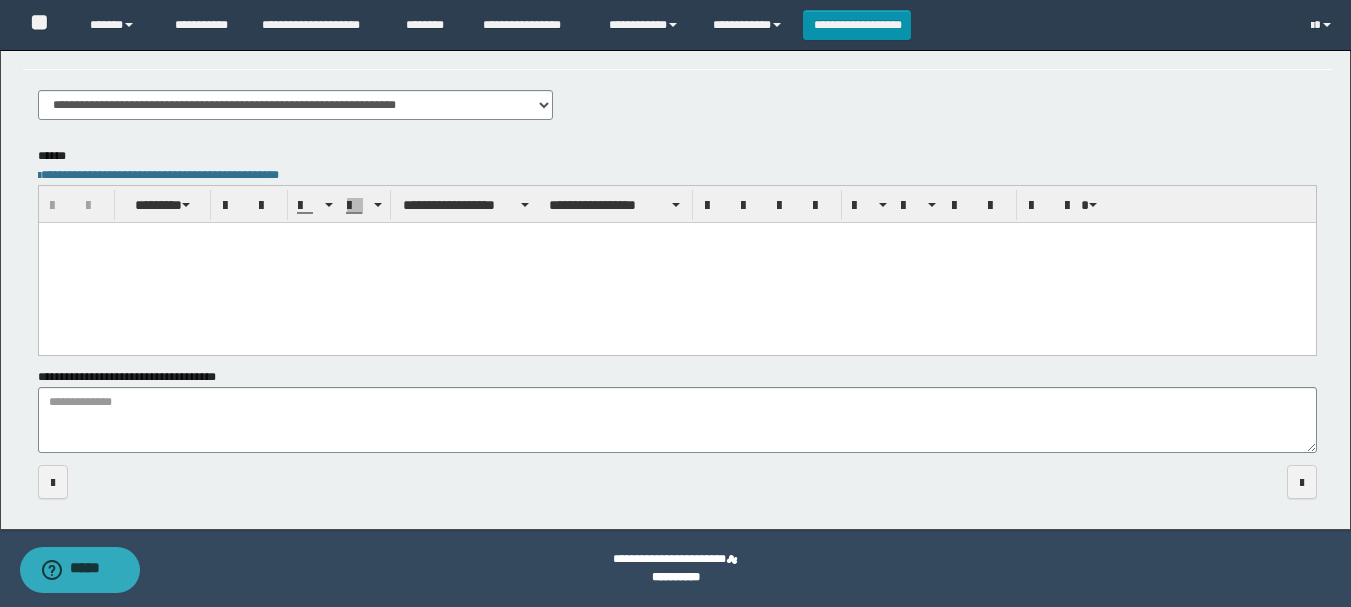 click at bounding box center (676, 262) 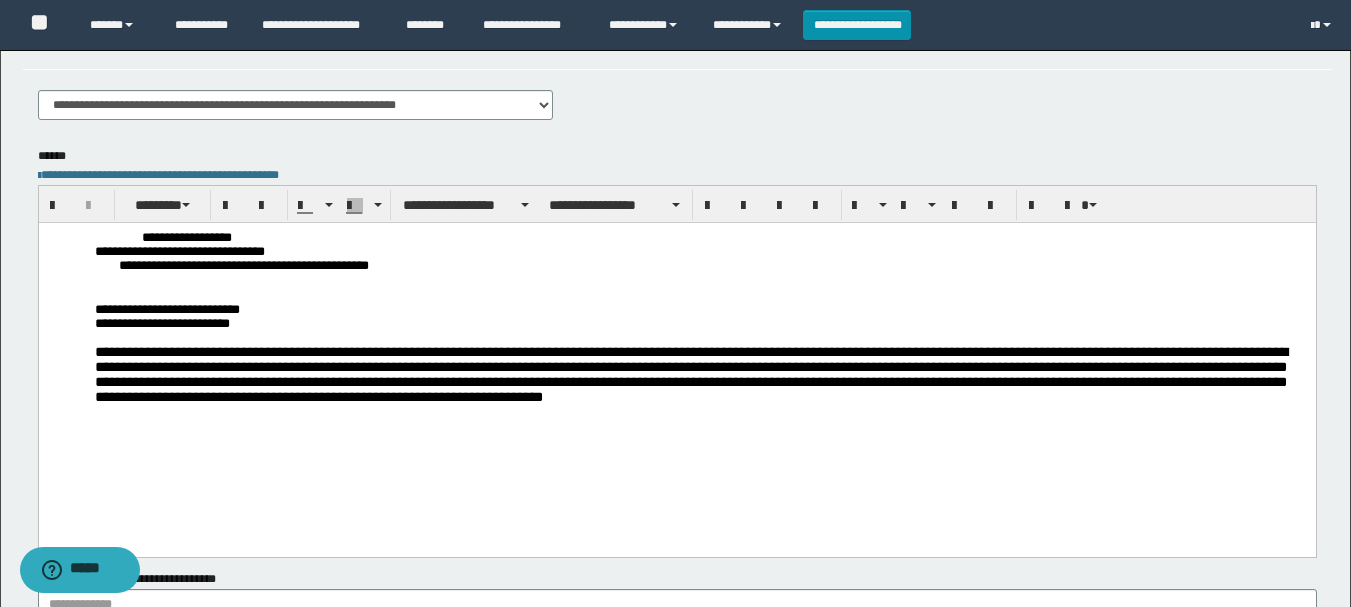 click on "**********" at bounding box center [700, 323] 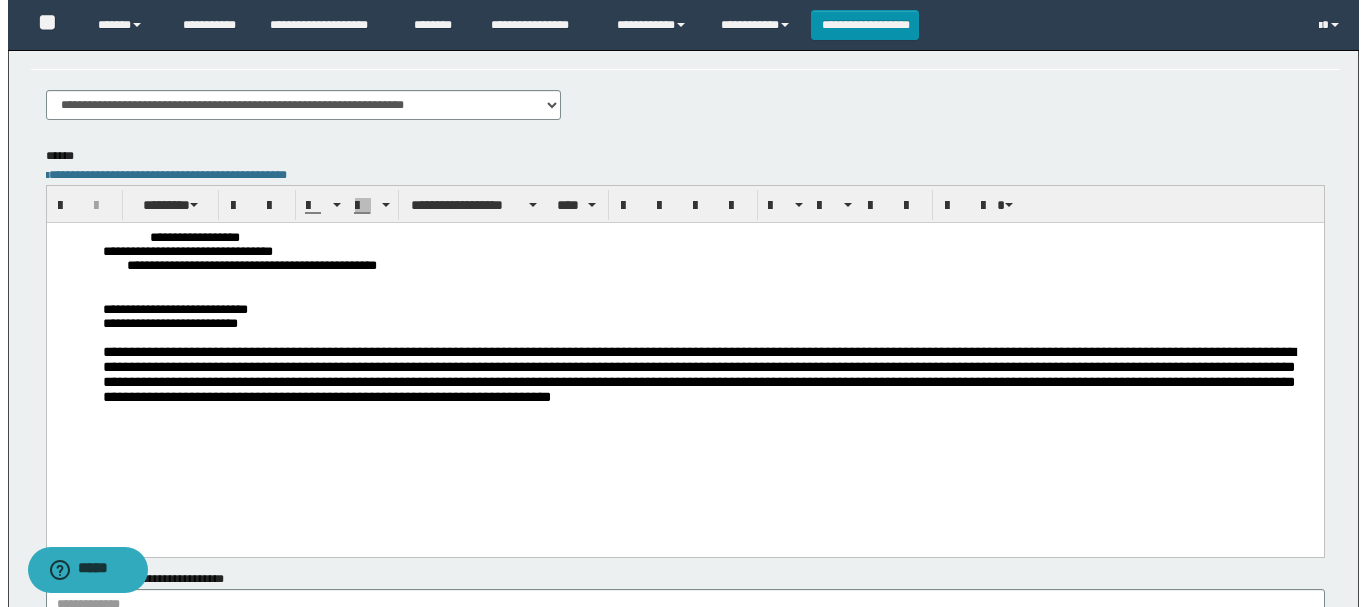 scroll, scrollTop: 0, scrollLeft: 0, axis: both 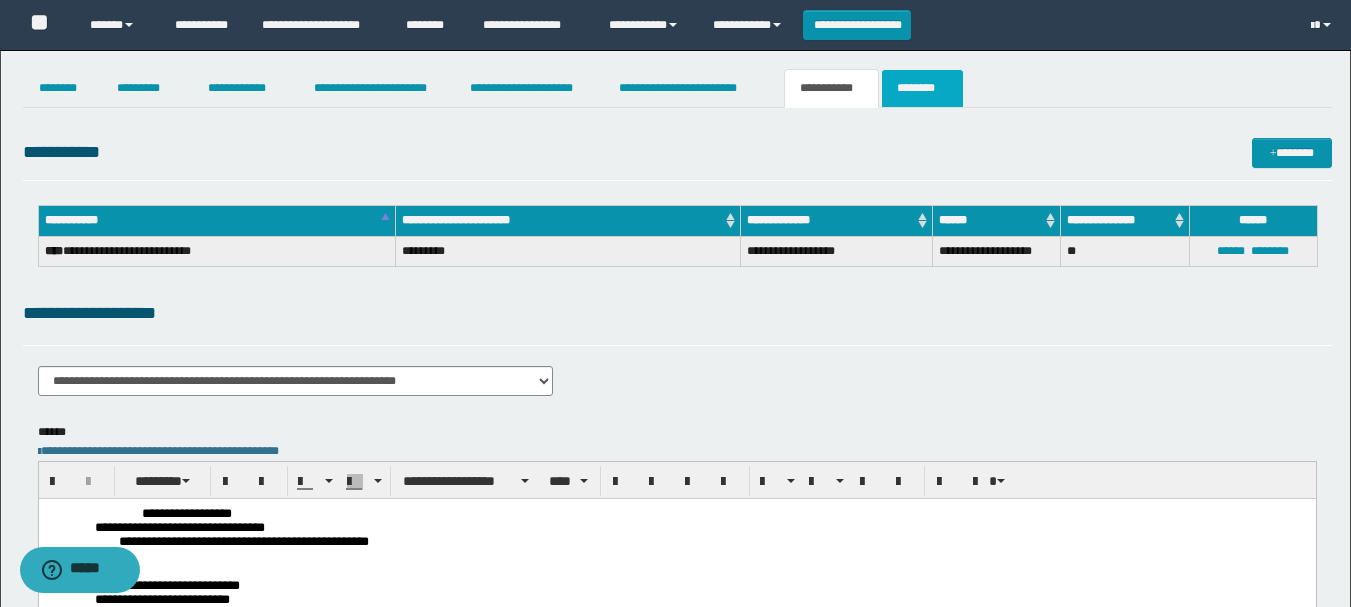 click on "********" at bounding box center [922, 88] 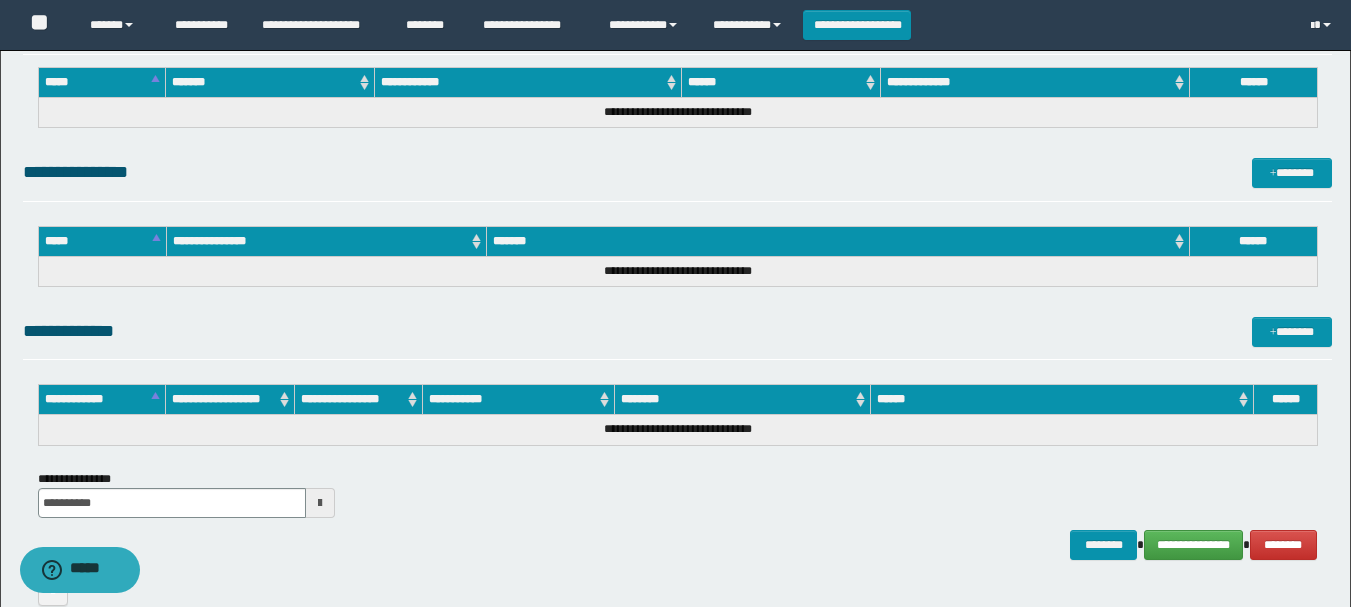 scroll, scrollTop: 1024, scrollLeft: 0, axis: vertical 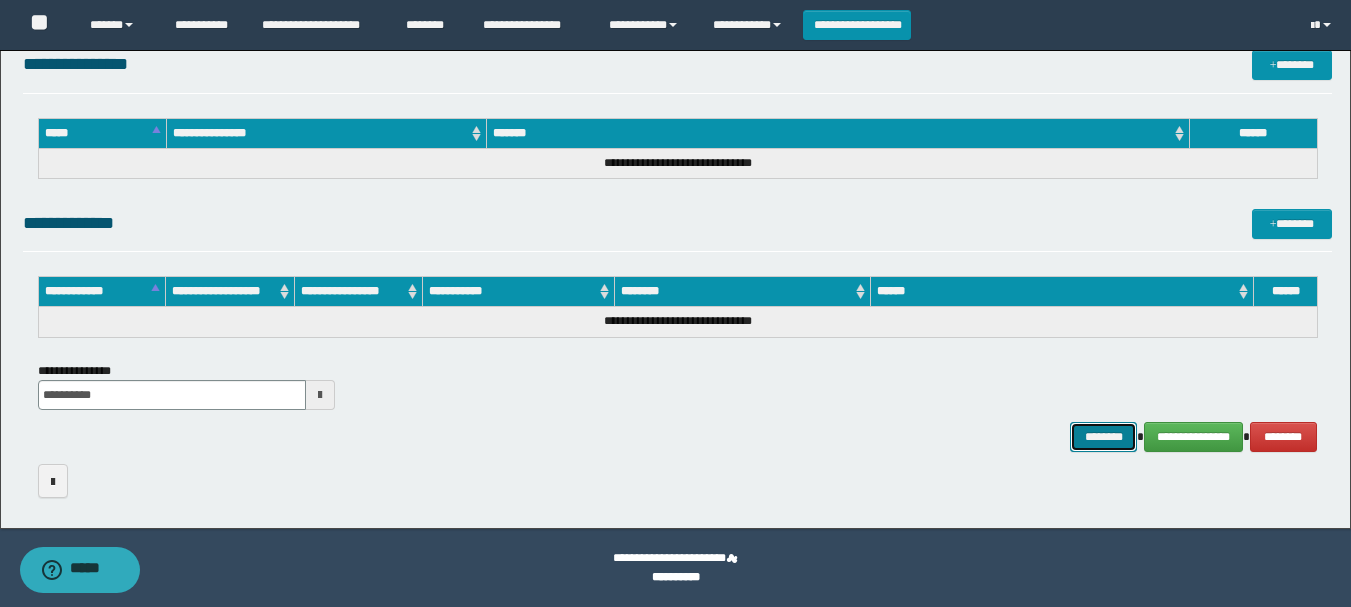 click on "********" at bounding box center (1104, 437) 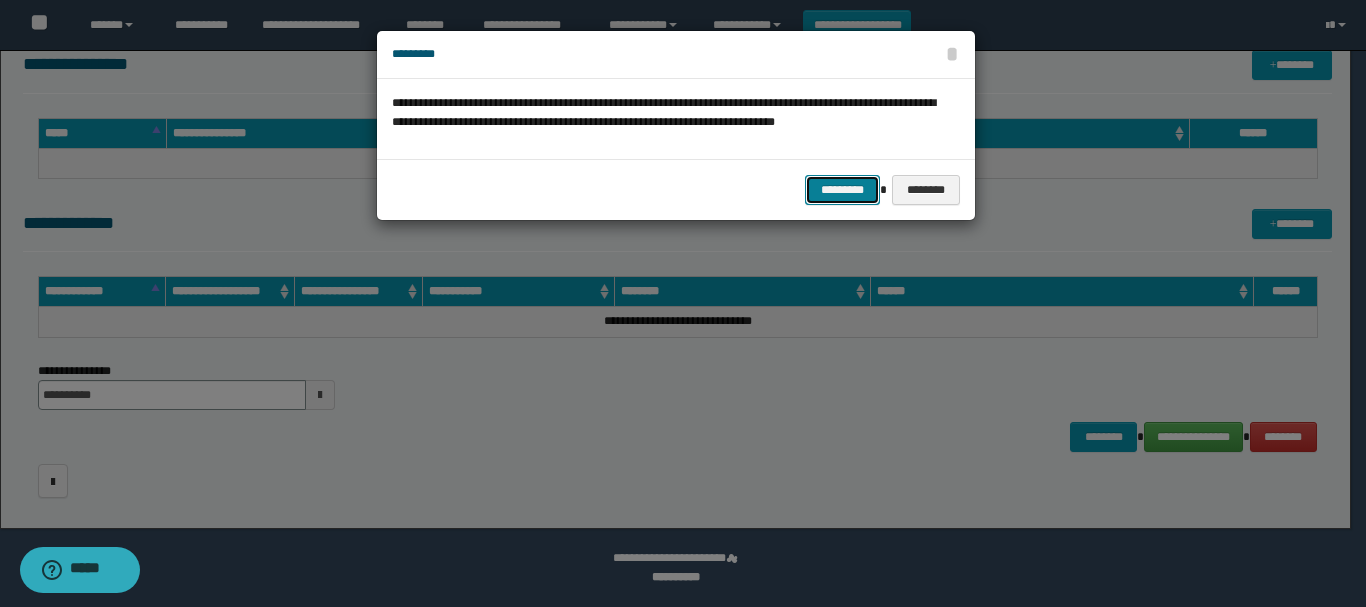 click on "*********" at bounding box center [842, 190] 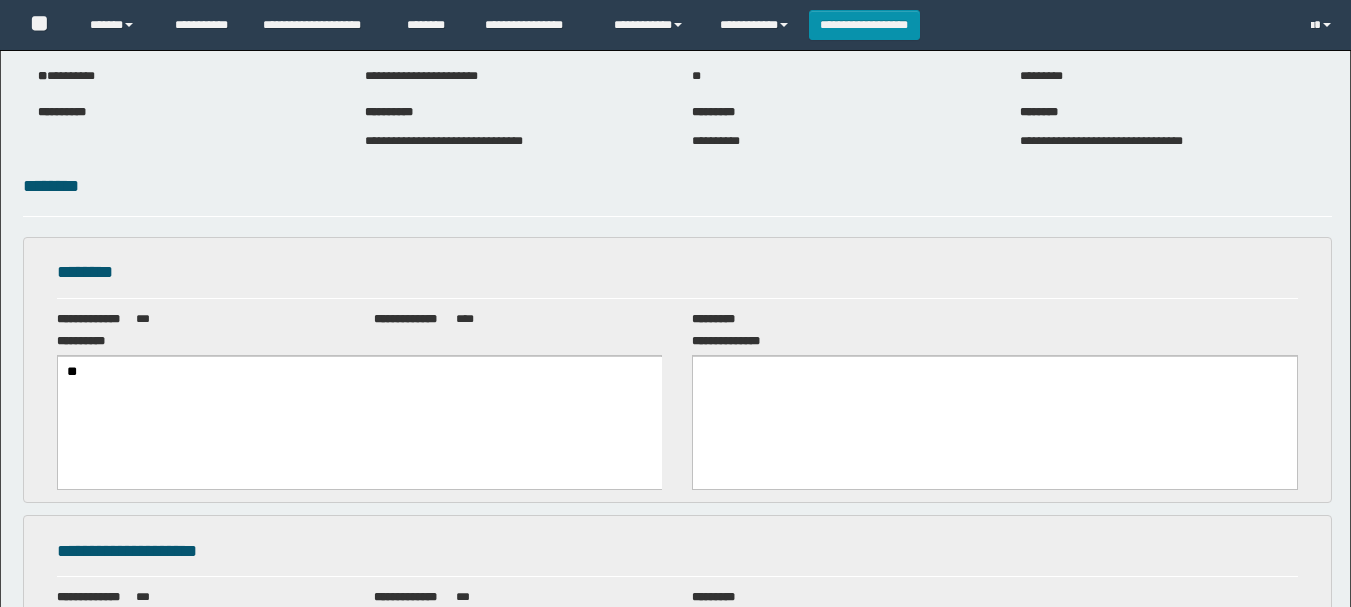 scroll, scrollTop: 0, scrollLeft: 0, axis: both 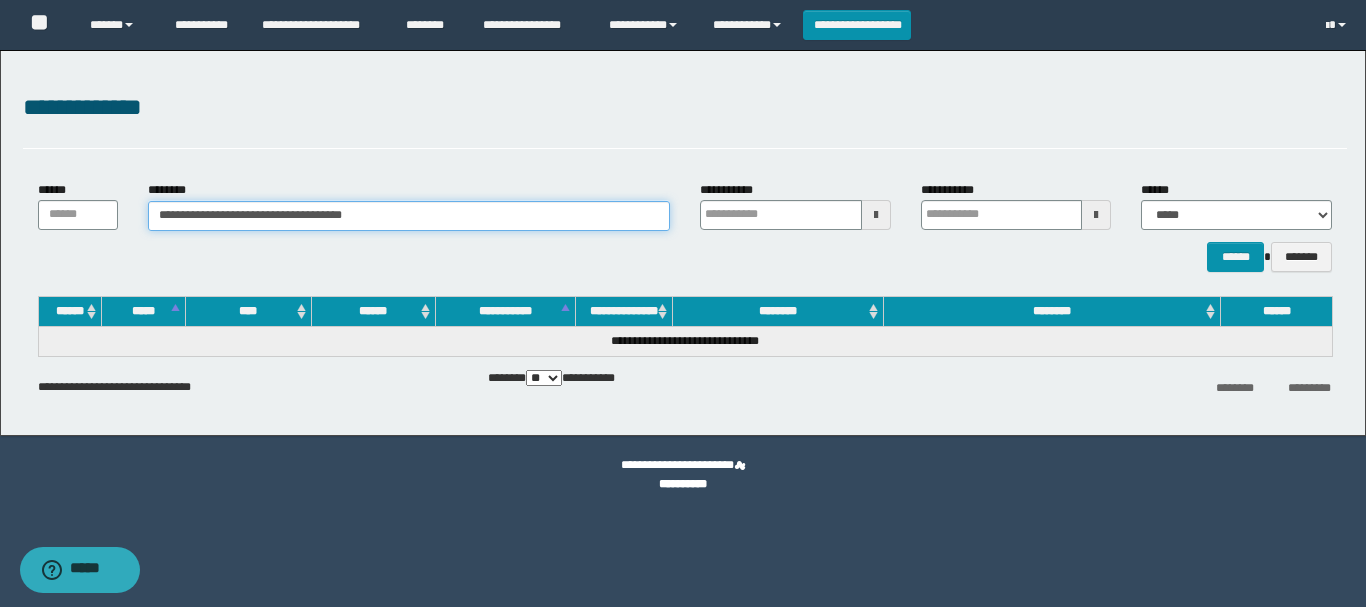 click on "**********" at bounding box center (409, 216) 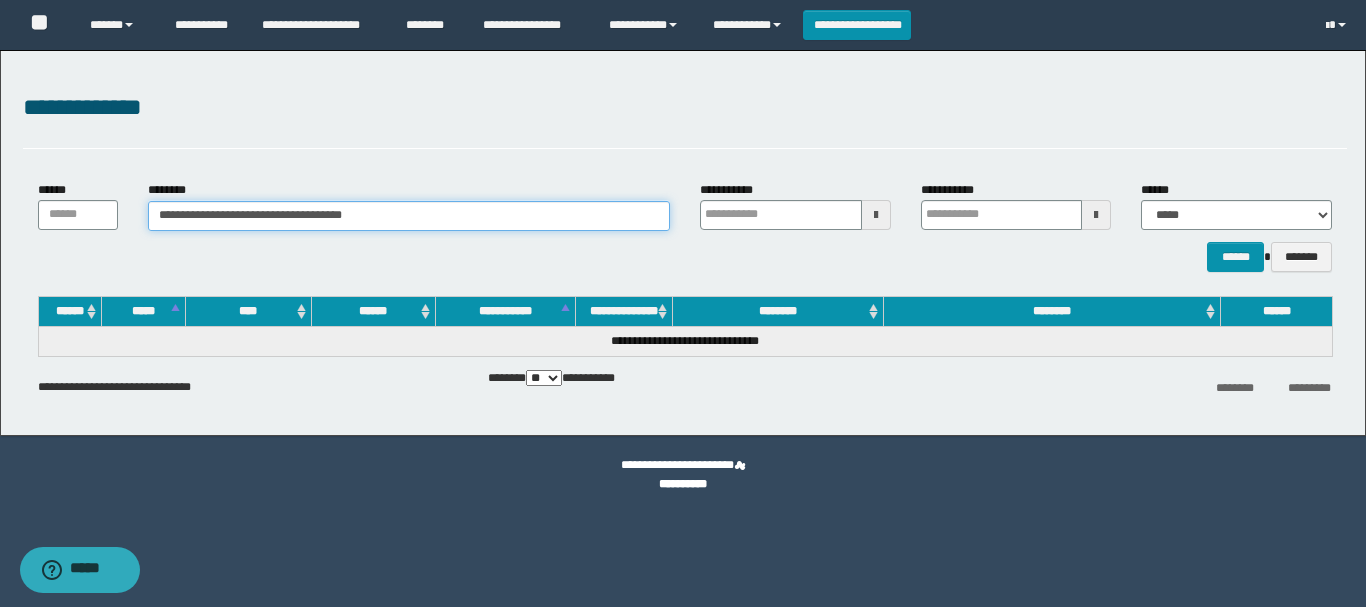 drag, startPoint x: 406, startPoint y: 222, endPoint x: 76, endPoint y: 231, distance: 330.1227 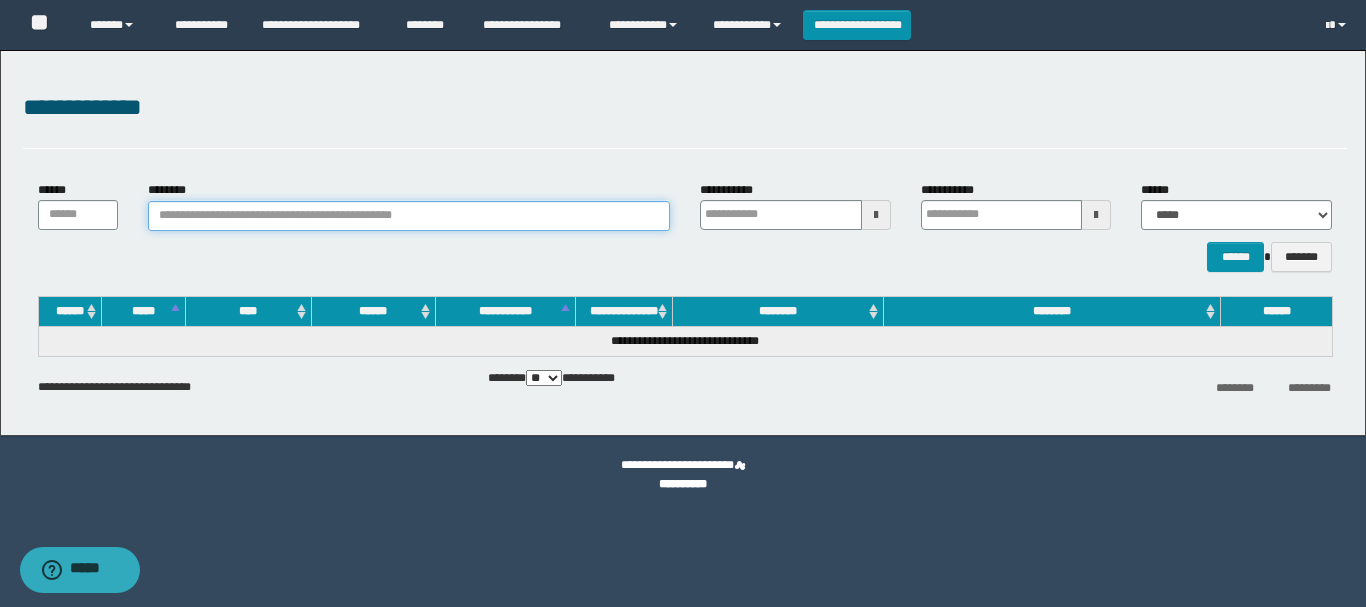 paste on "**********" 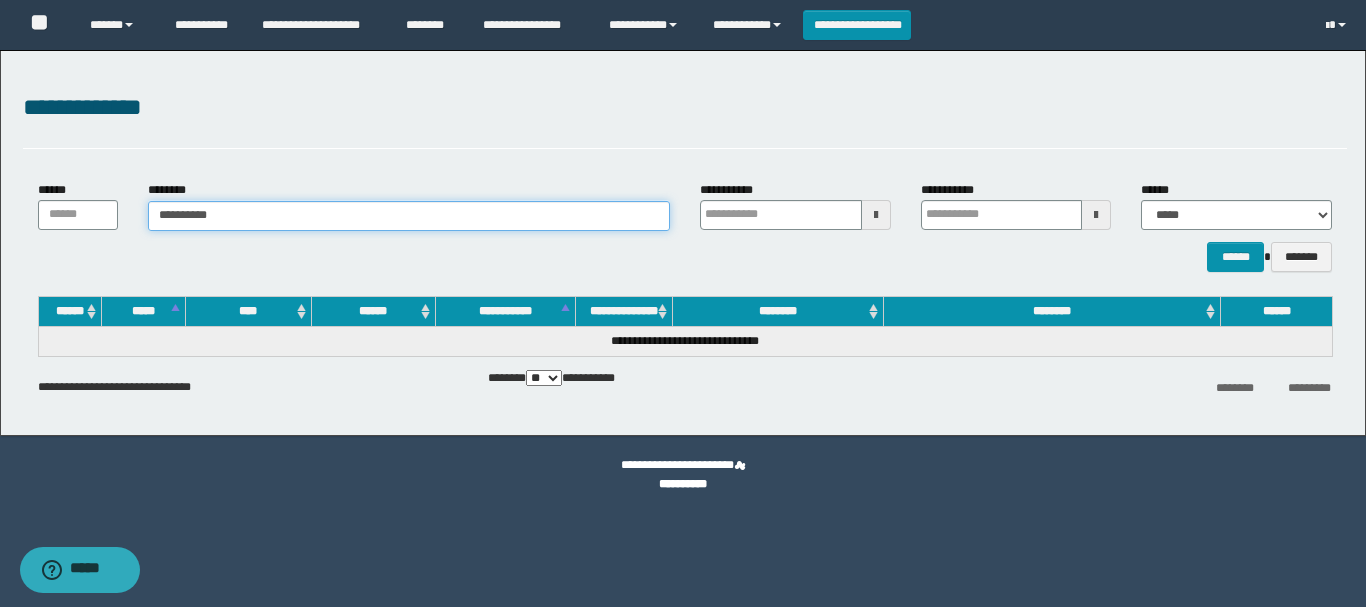 type on "**********" 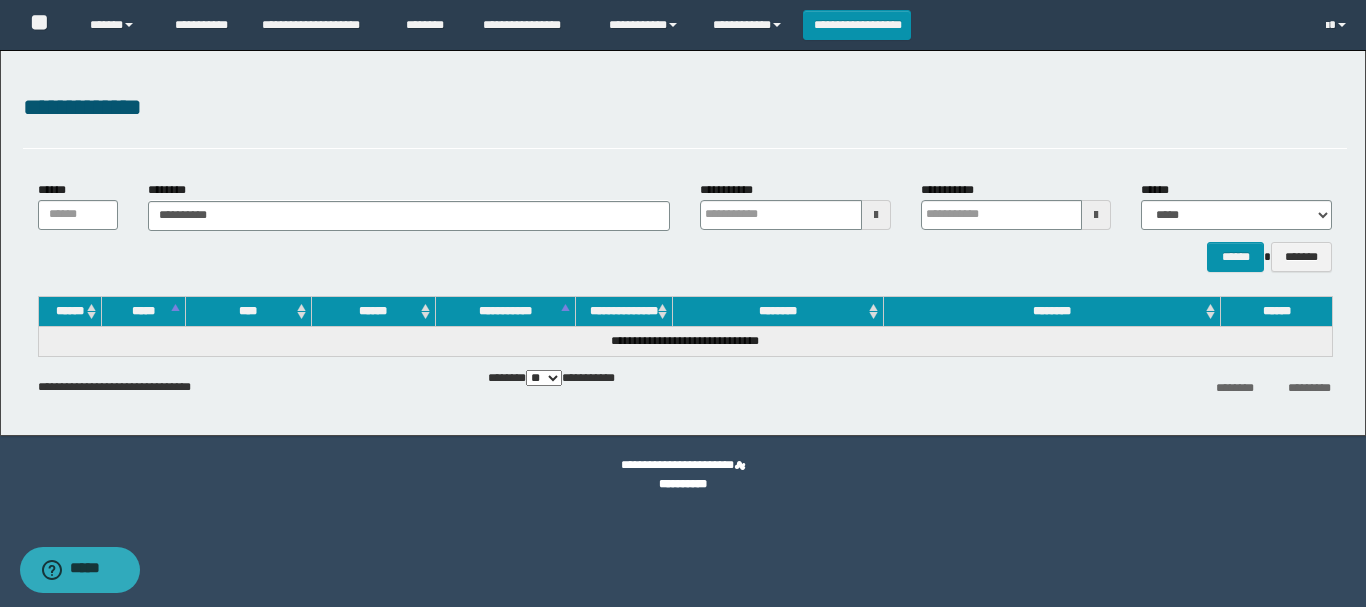 click on "******
*******" at bounding box center [685, 257] 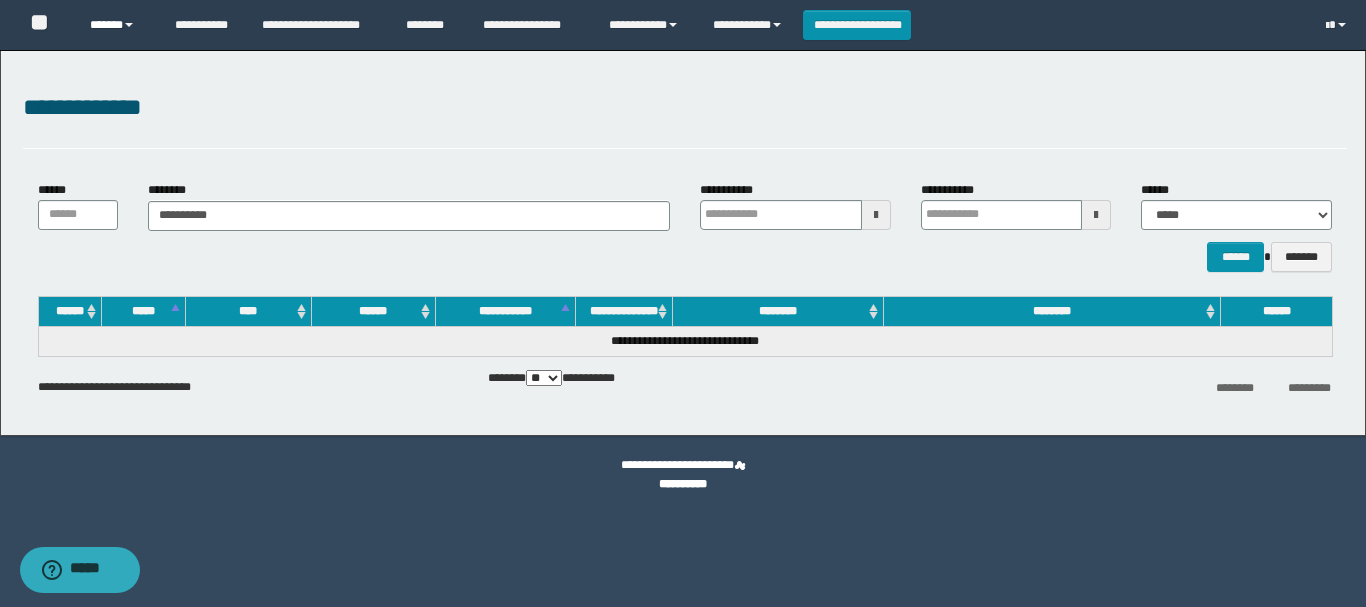 click on "******" at bounding box center (117, 25) 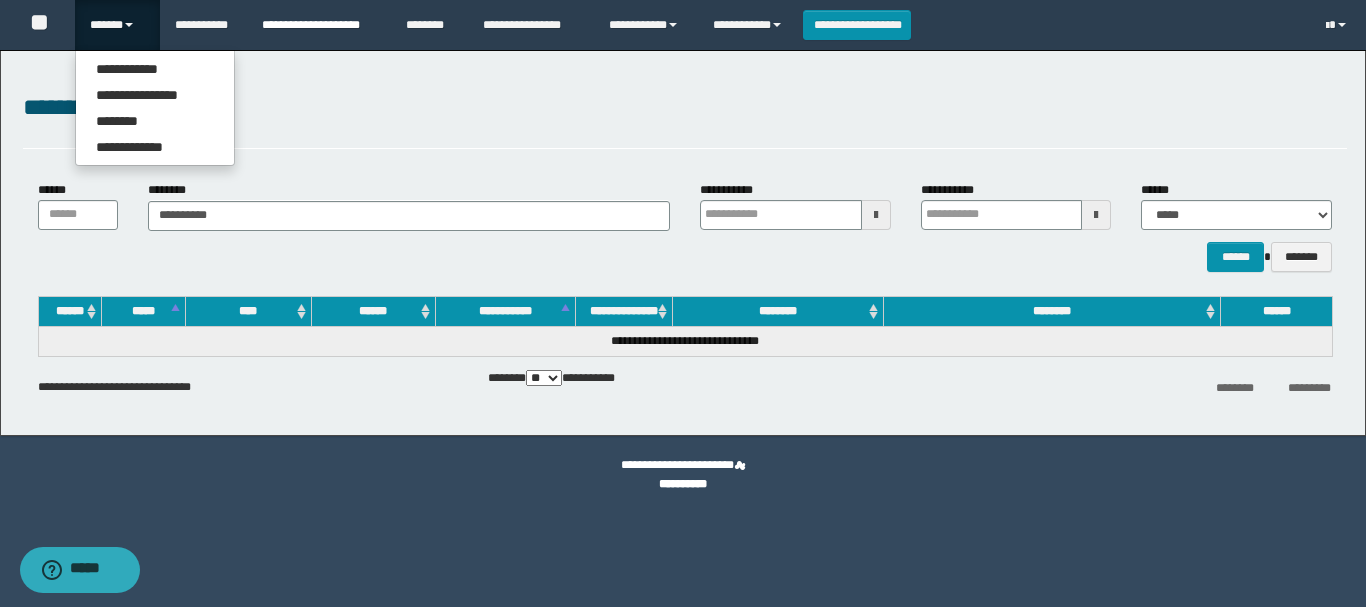 click on "**********" at bounding box center [319, 25] 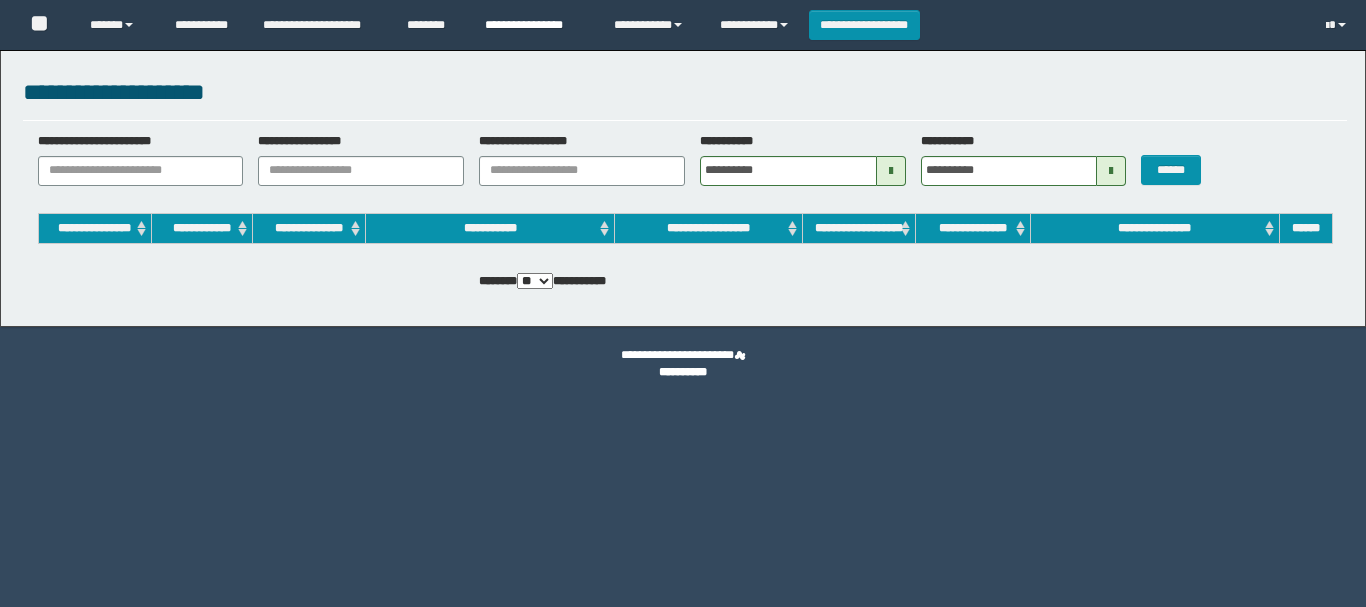 scroll, scrollTop: 0, scrollLeft: 0, axis: both 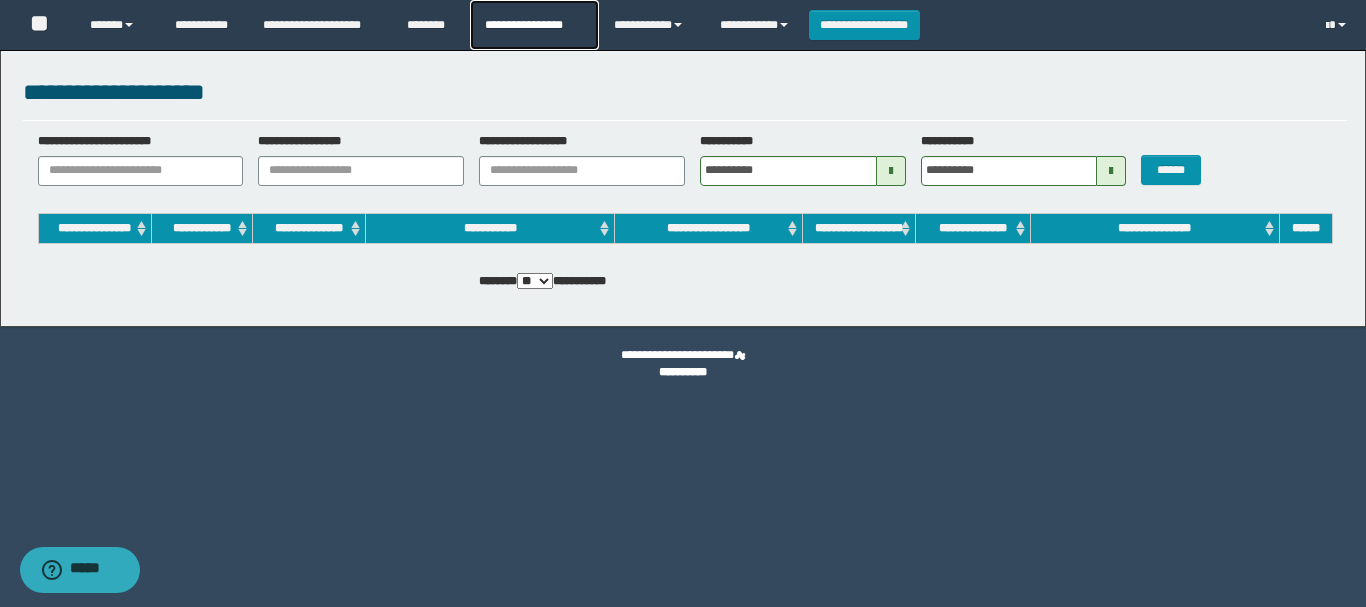 click on "**********" at bounding box center [534, 25] 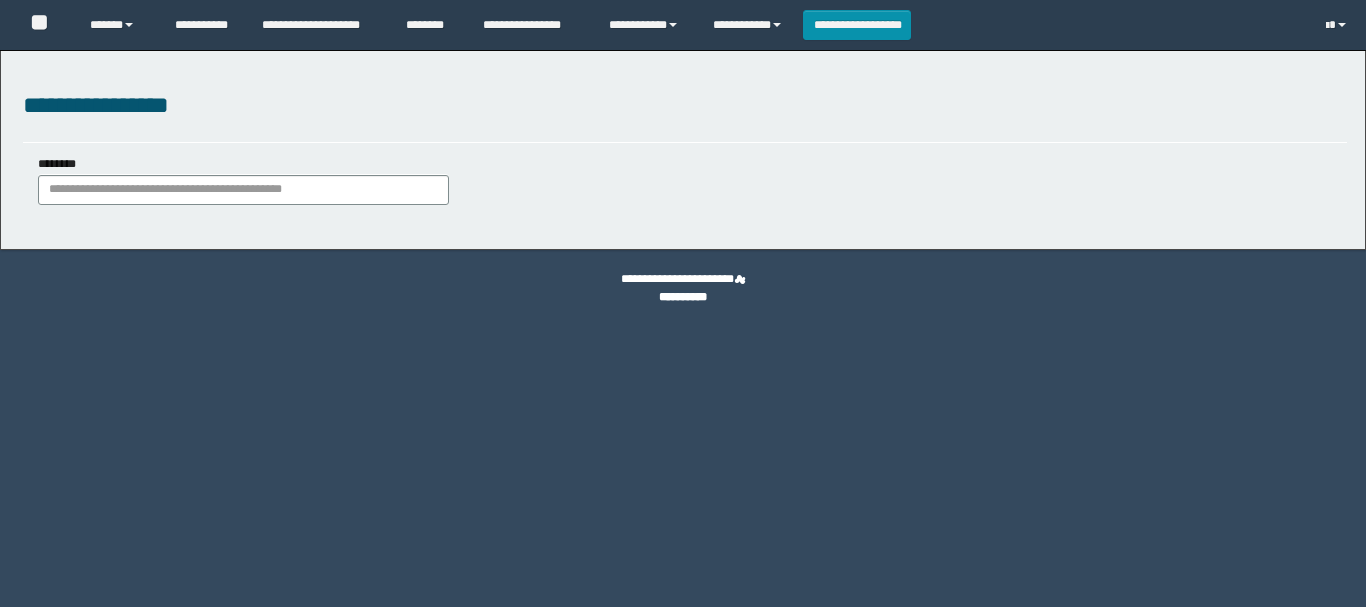 scroll, scrollTop: 0, scrollLeft: 0, axis: both 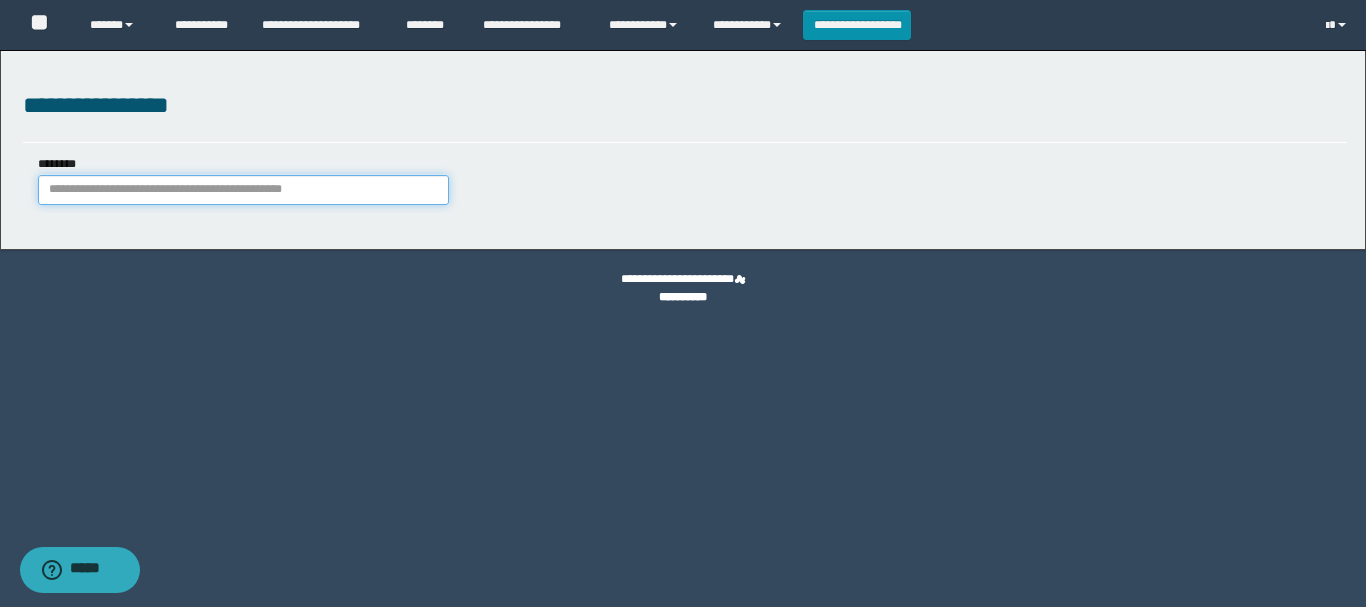 click on "********" at bounding box center [243, 190] 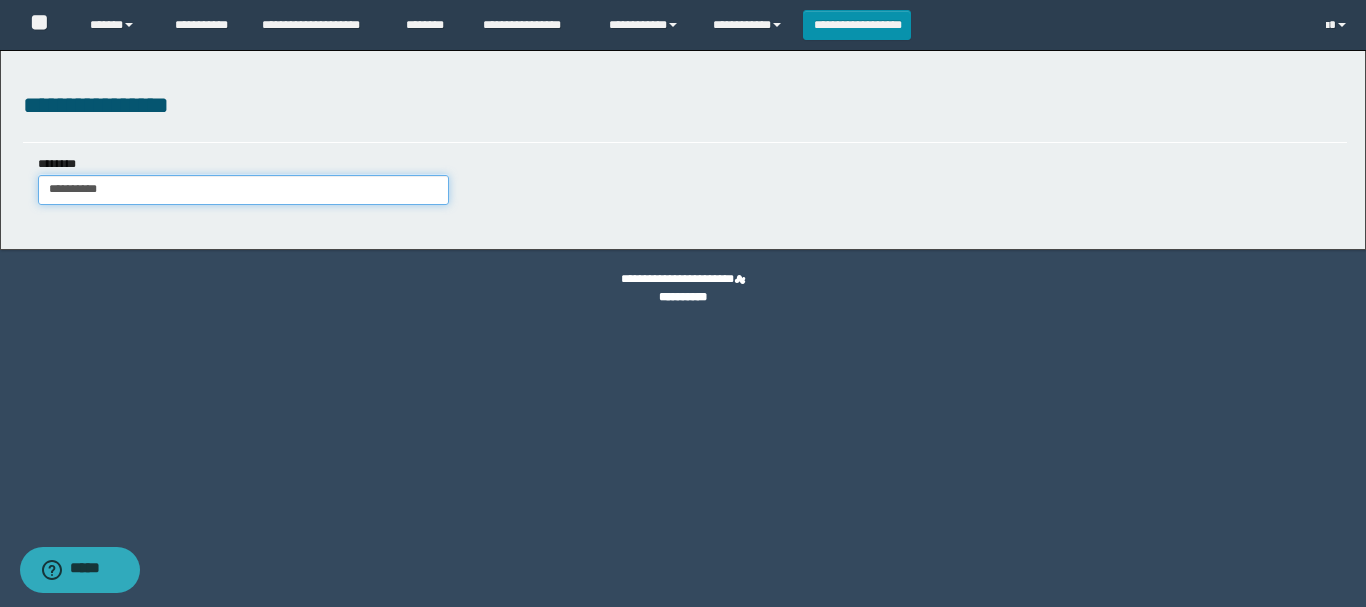 type on "**********" 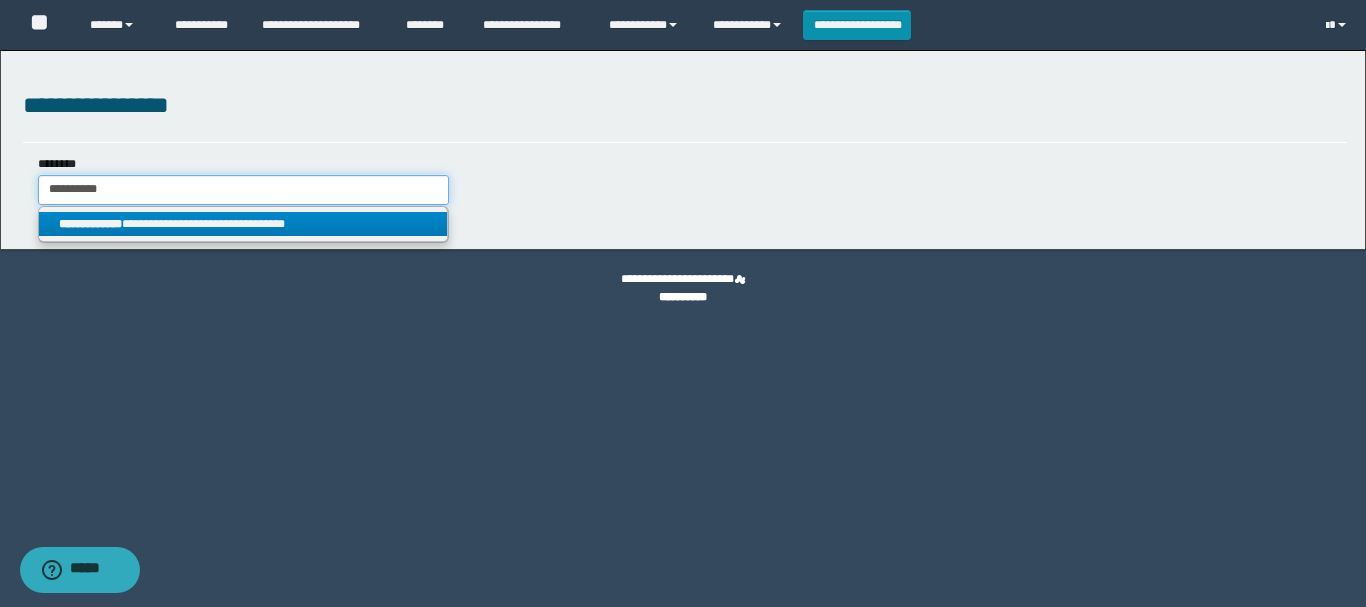 type on "**********" 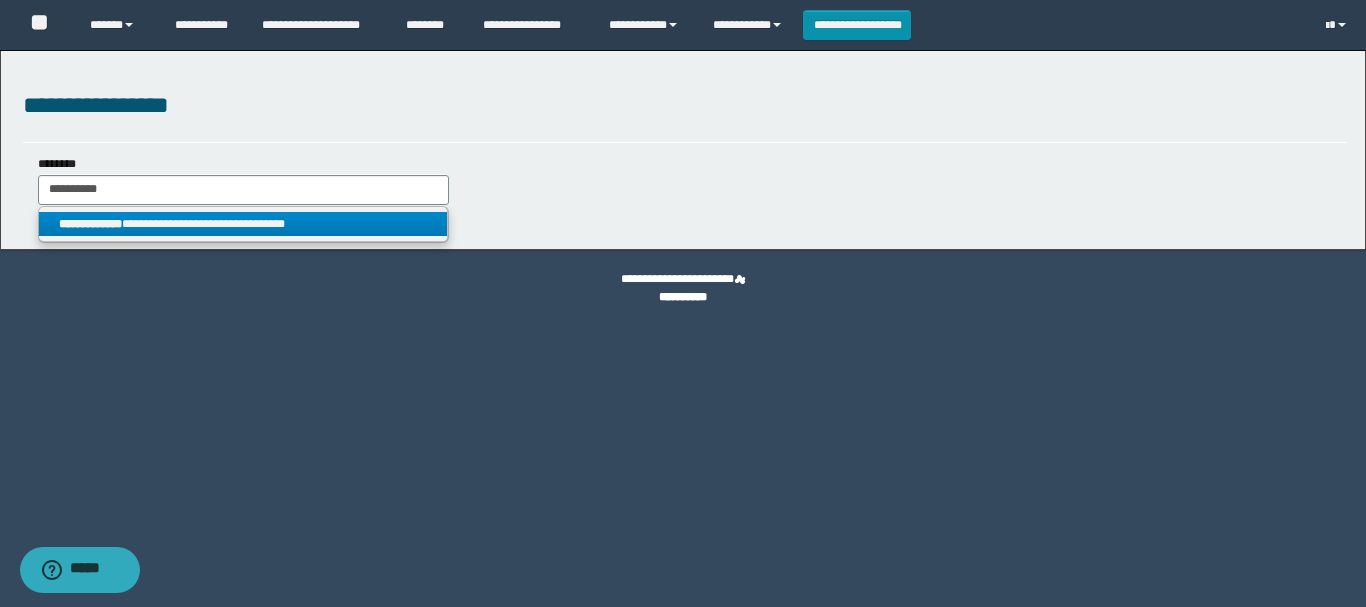 click on "**********" at bounding box center [90, 224] 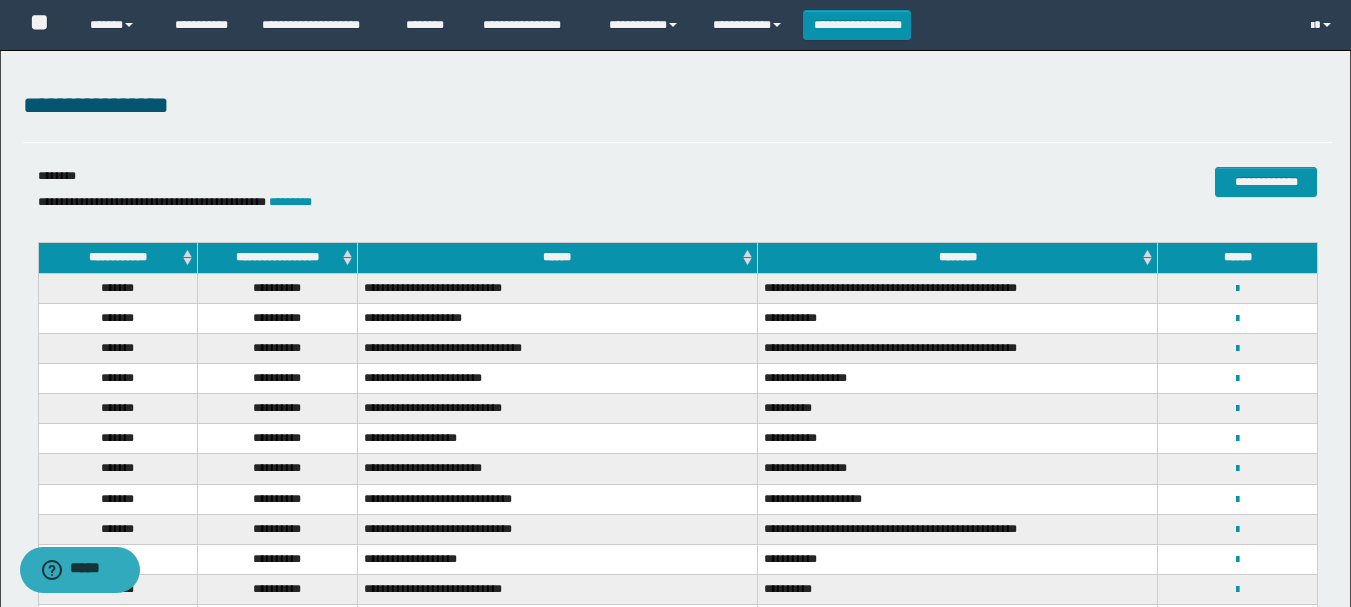 click on "**********" at bounding box center [459, 202] 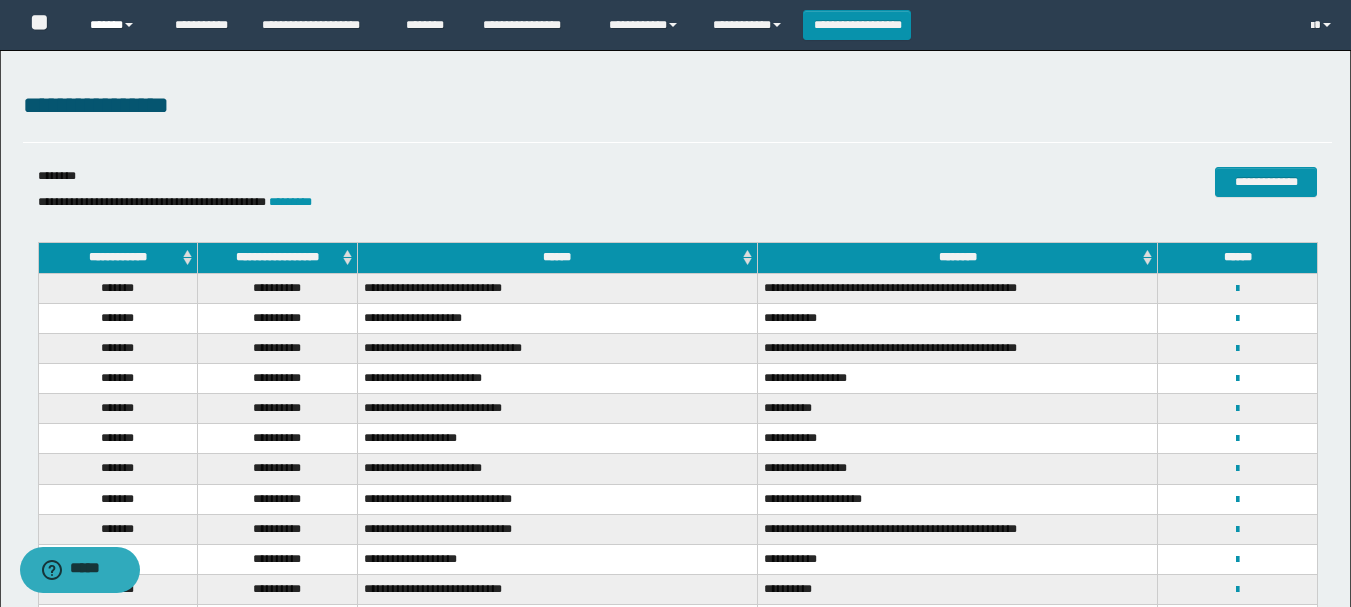click on "******" at bounding box center (117, 25) 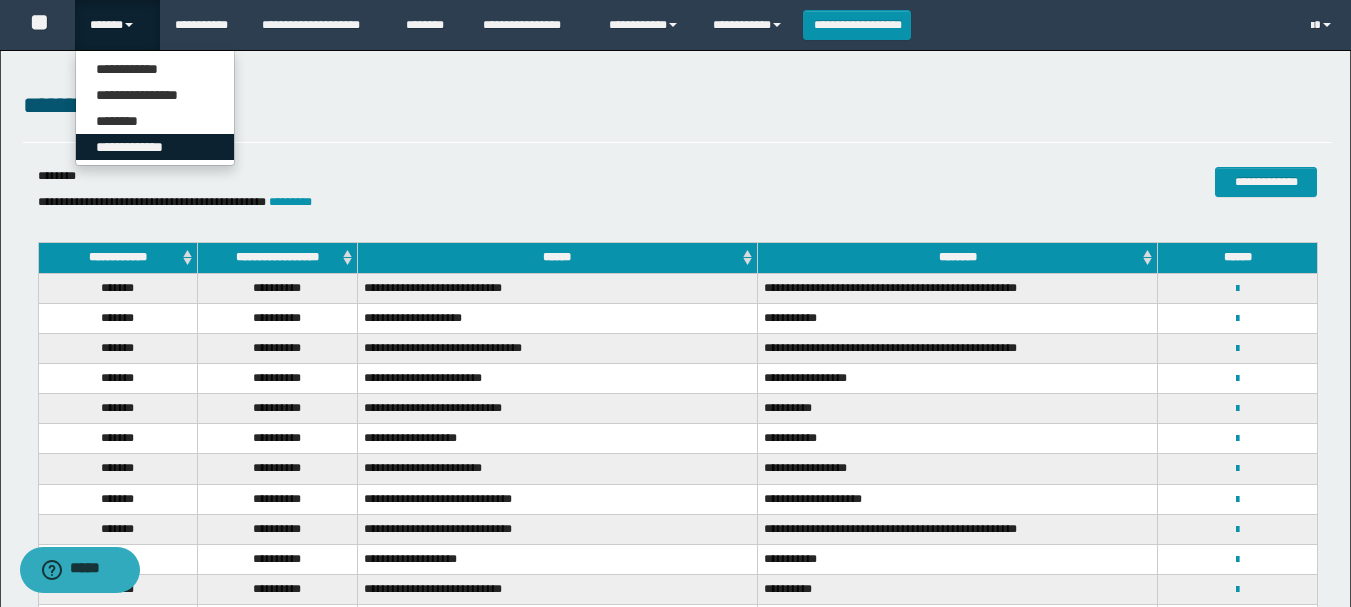 click on "**********" at bounding box center [155, 147] 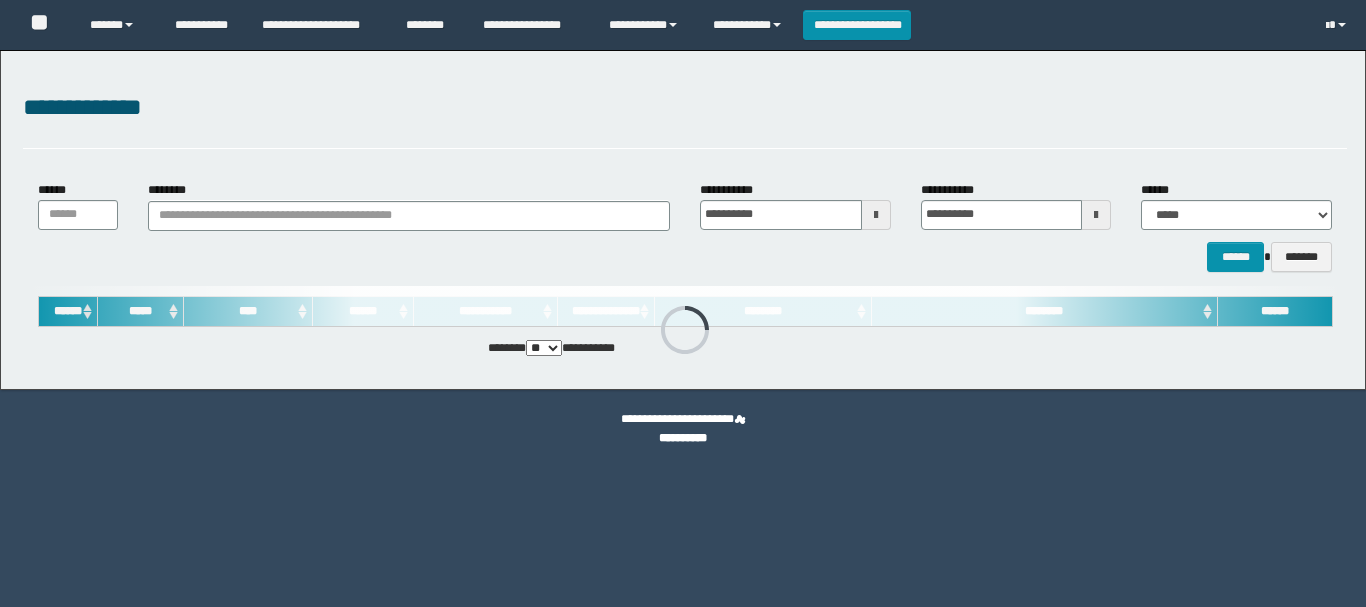 scroll, scrollTop: 0, scrollLeft: 0, axis: both 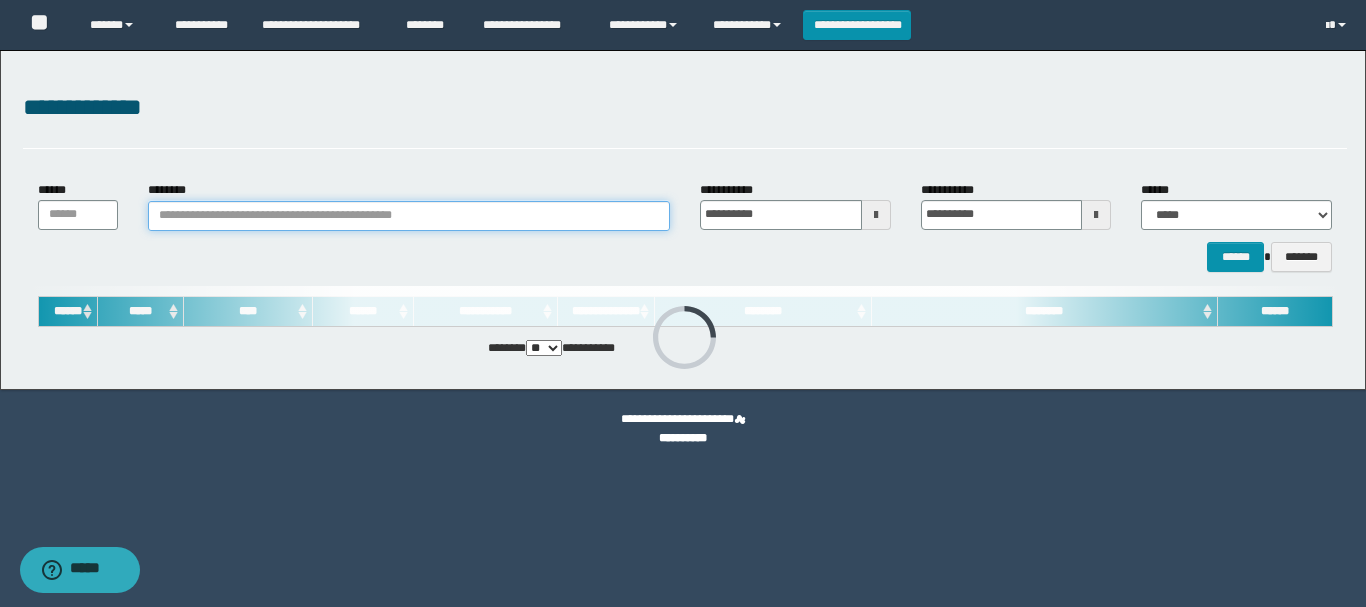 click on "********" at bounding box center [409, 216] 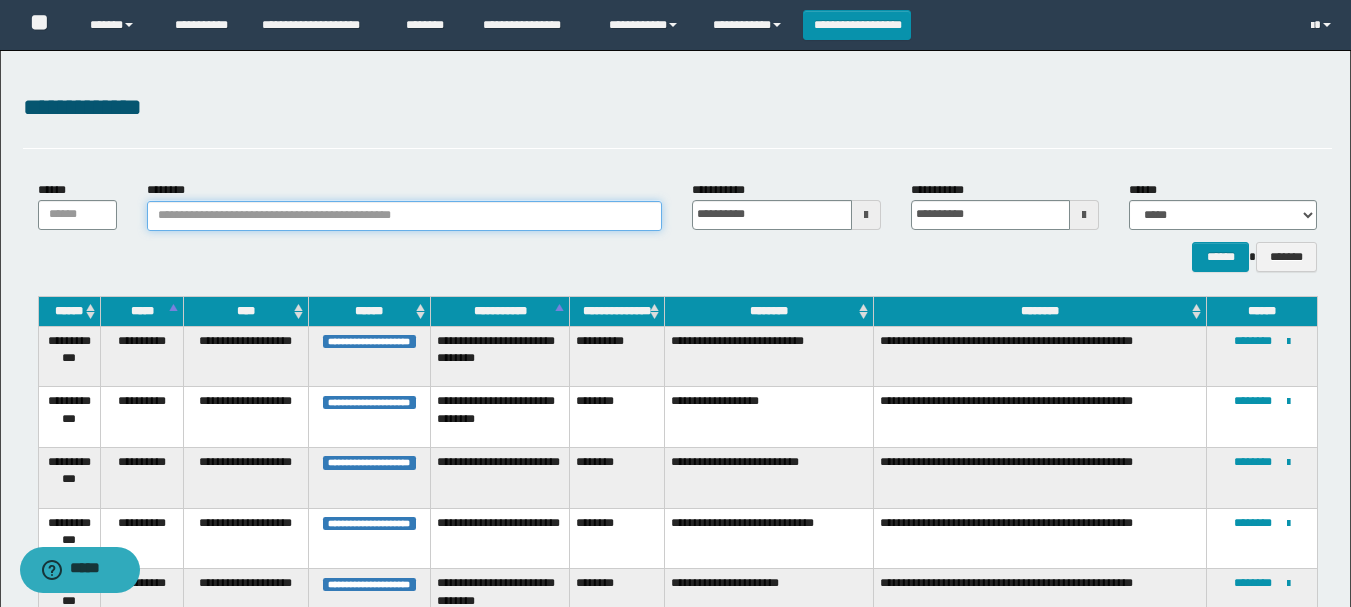 paste on "*******" 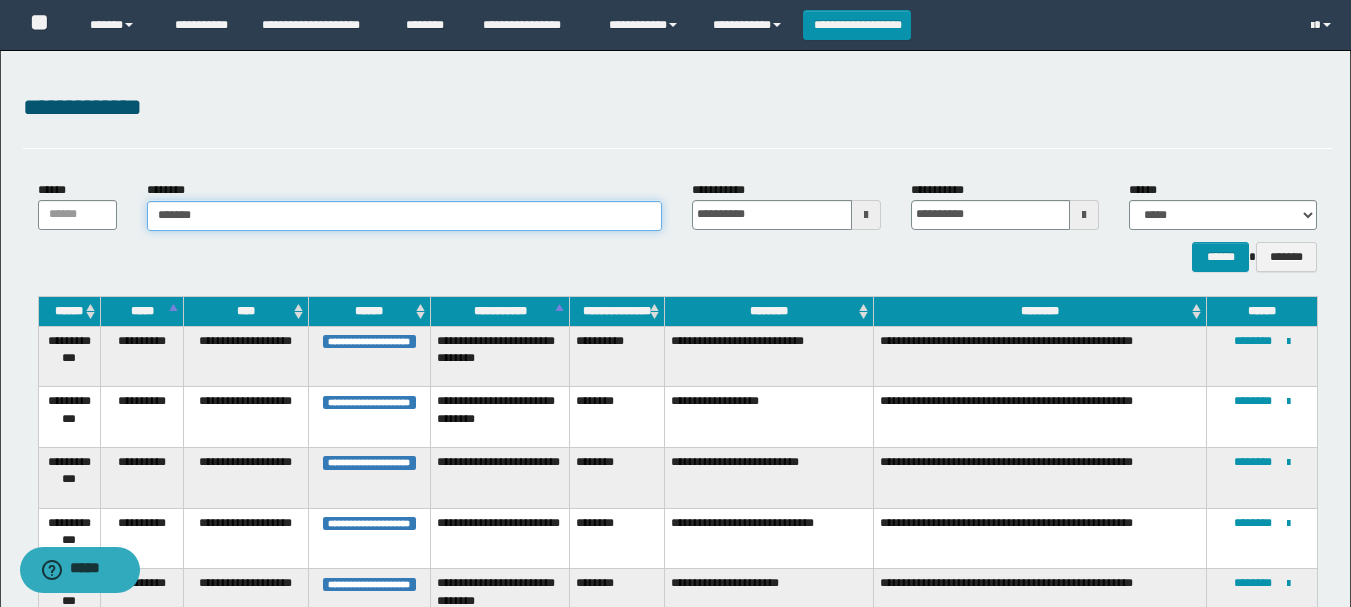 type on "*******" 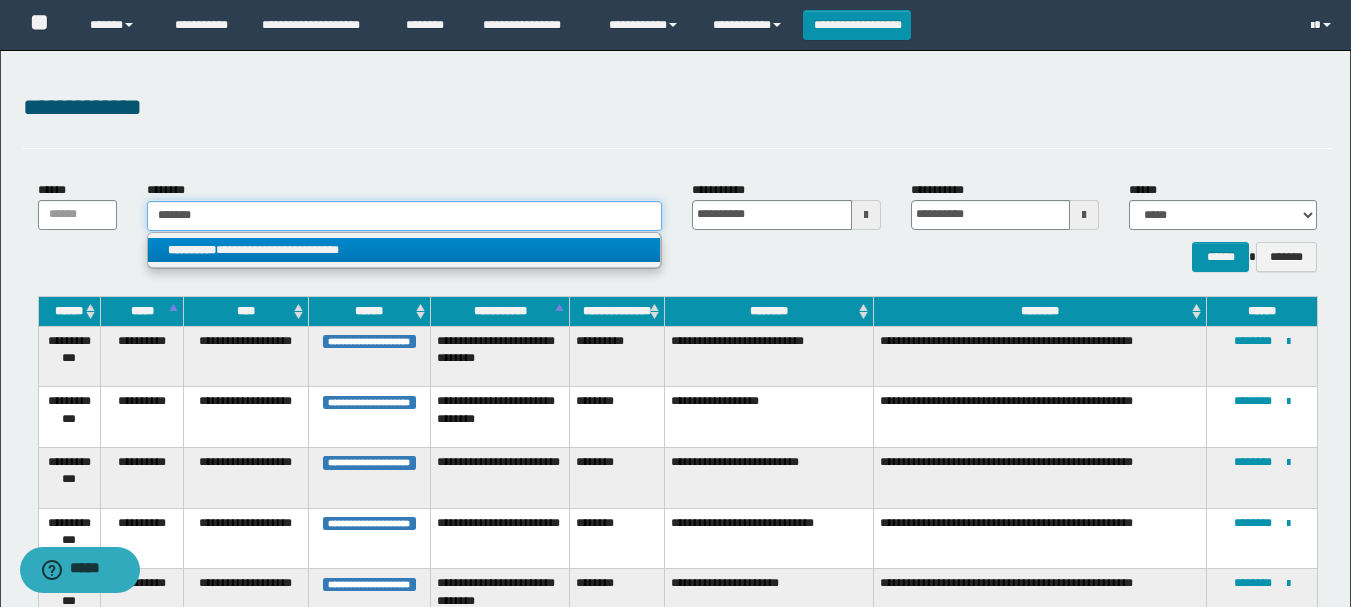 type on "*******" 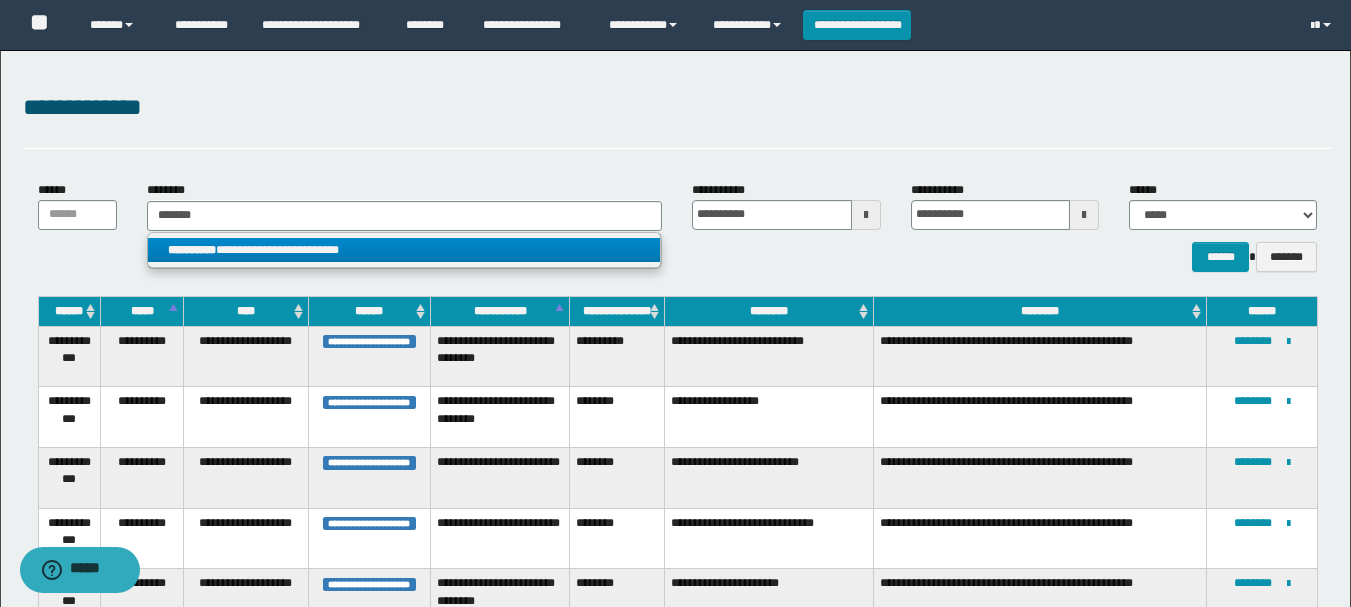 click on "**********" at bounding box center (404, 250) 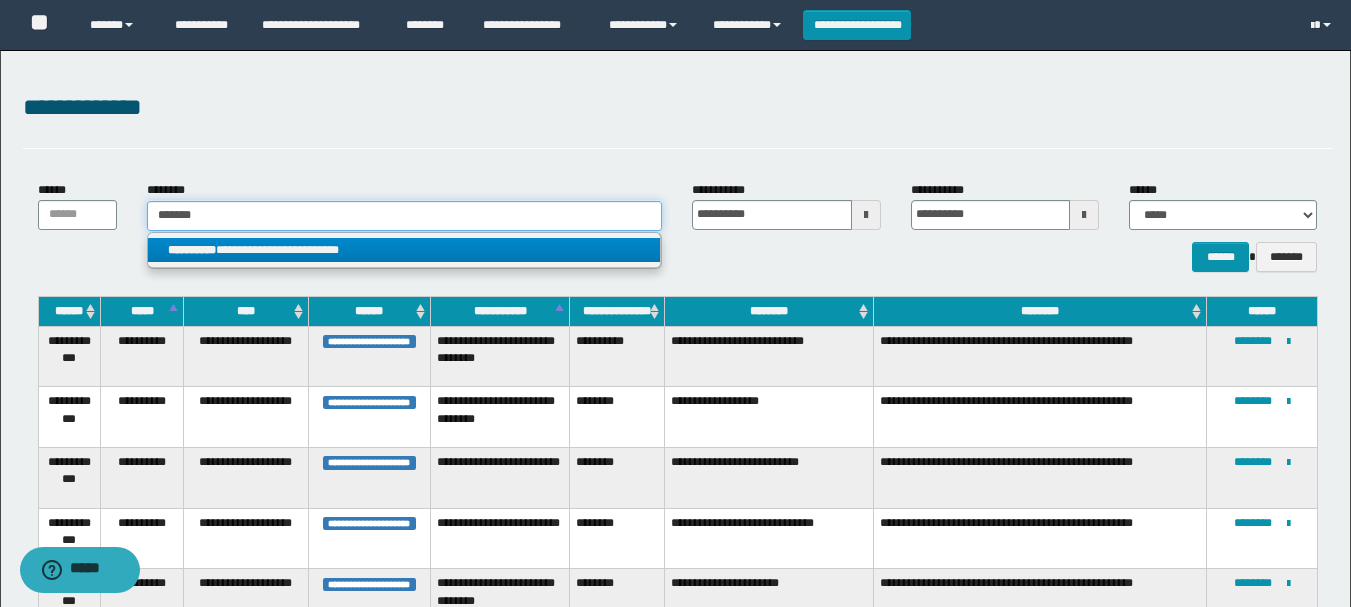 type 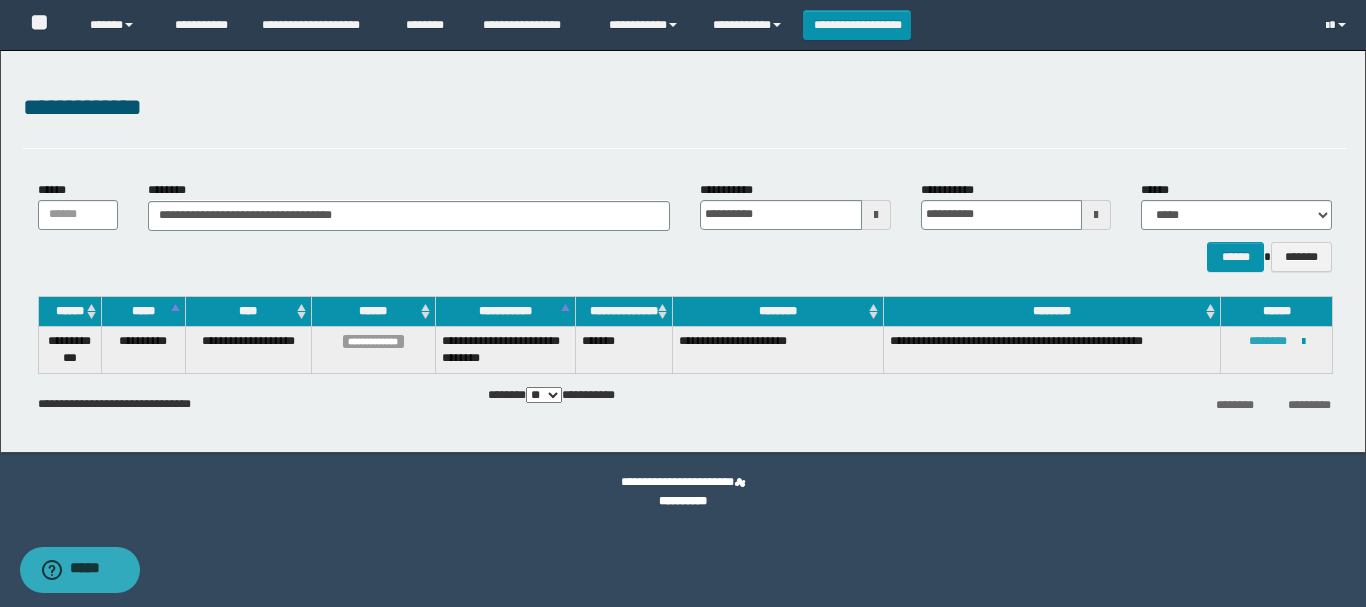 click on "********" at bounding box center [1268, 341] 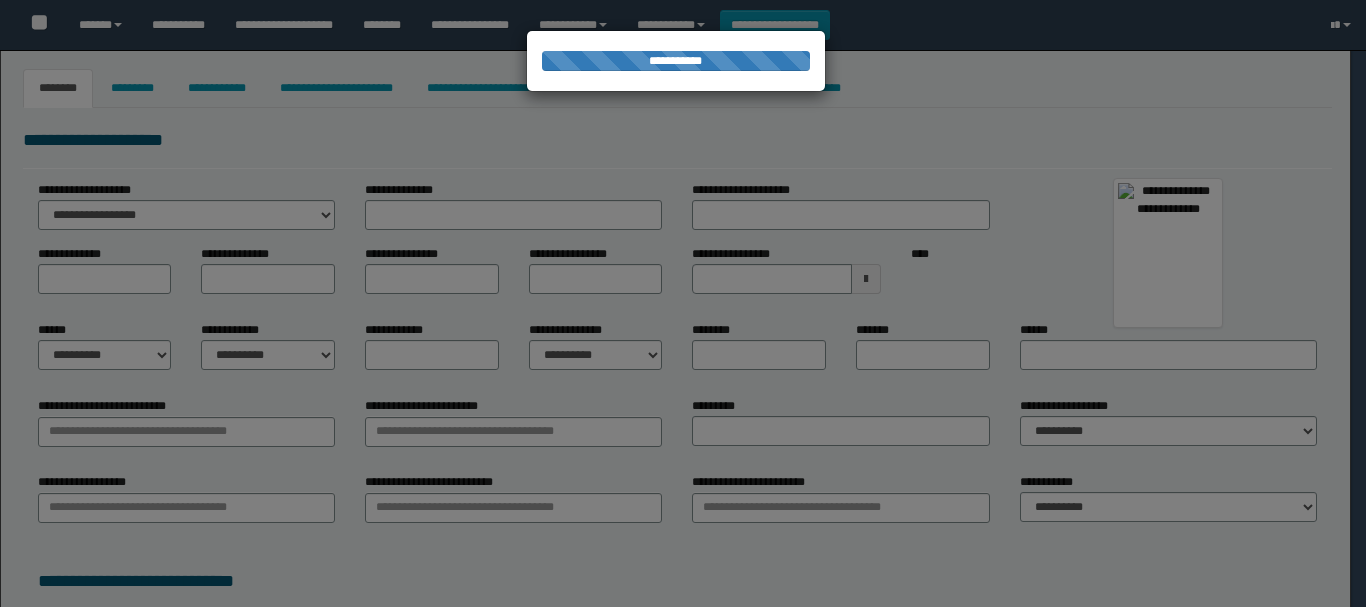 type on "********" 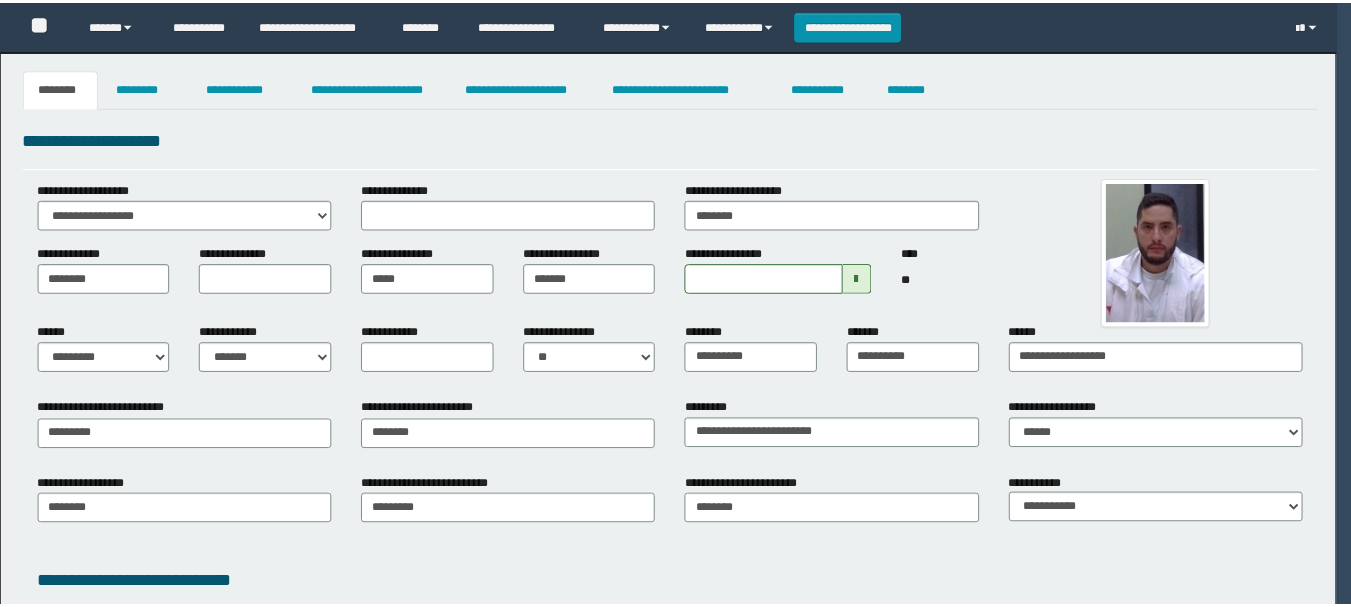 scroll, scrollTop: 0, scrollLeft: 0, axis: both 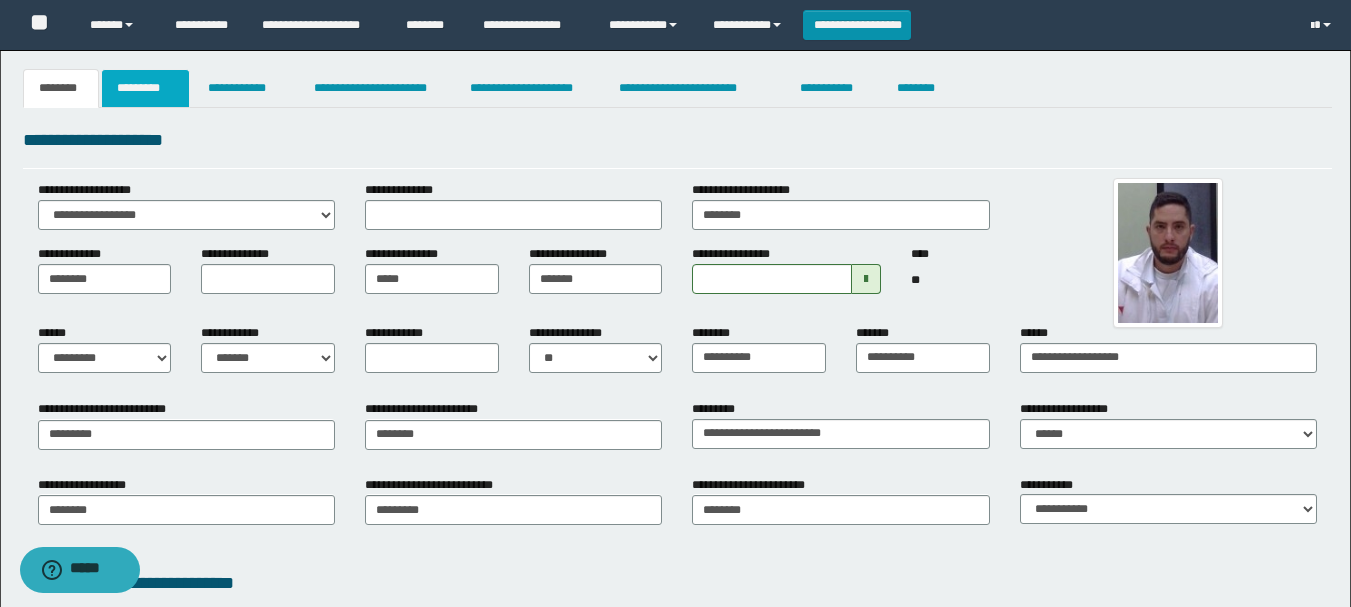 click on "*********" at bounding box center [145, 88] 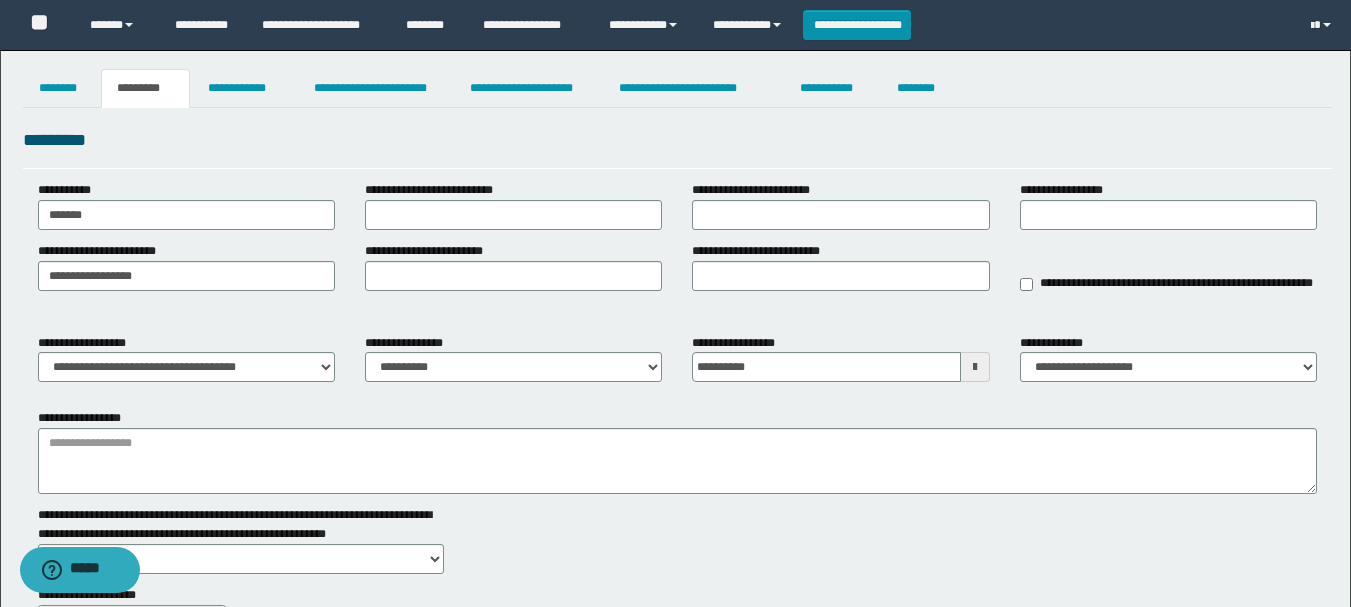 scroll, scrollTop: 200, scrollLeft: 0, axis: vertical 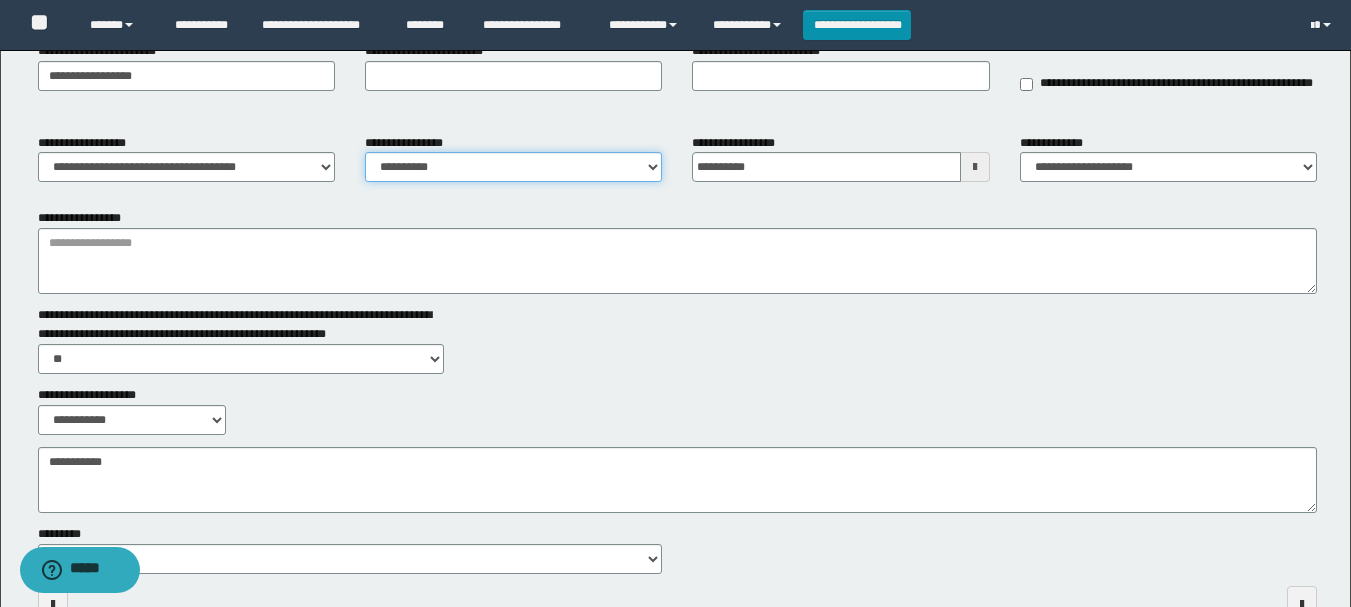 click on "**********" at bounding box center [513, 167] 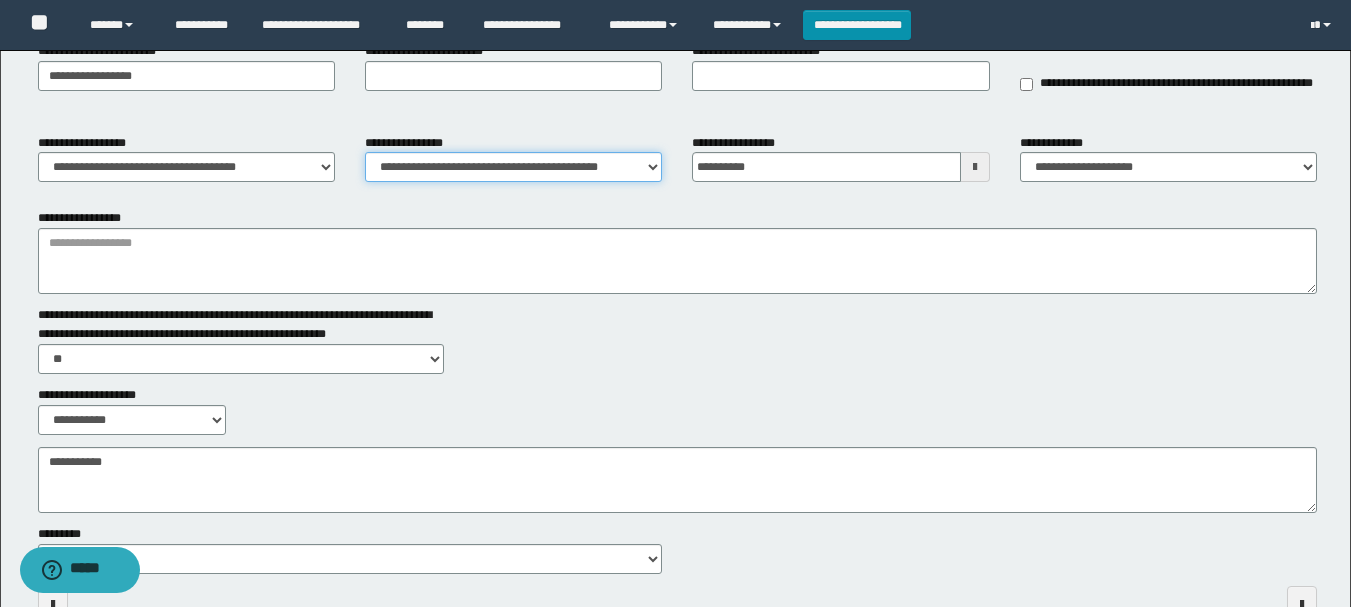 click on "**********" at bounding box center [513, 167] 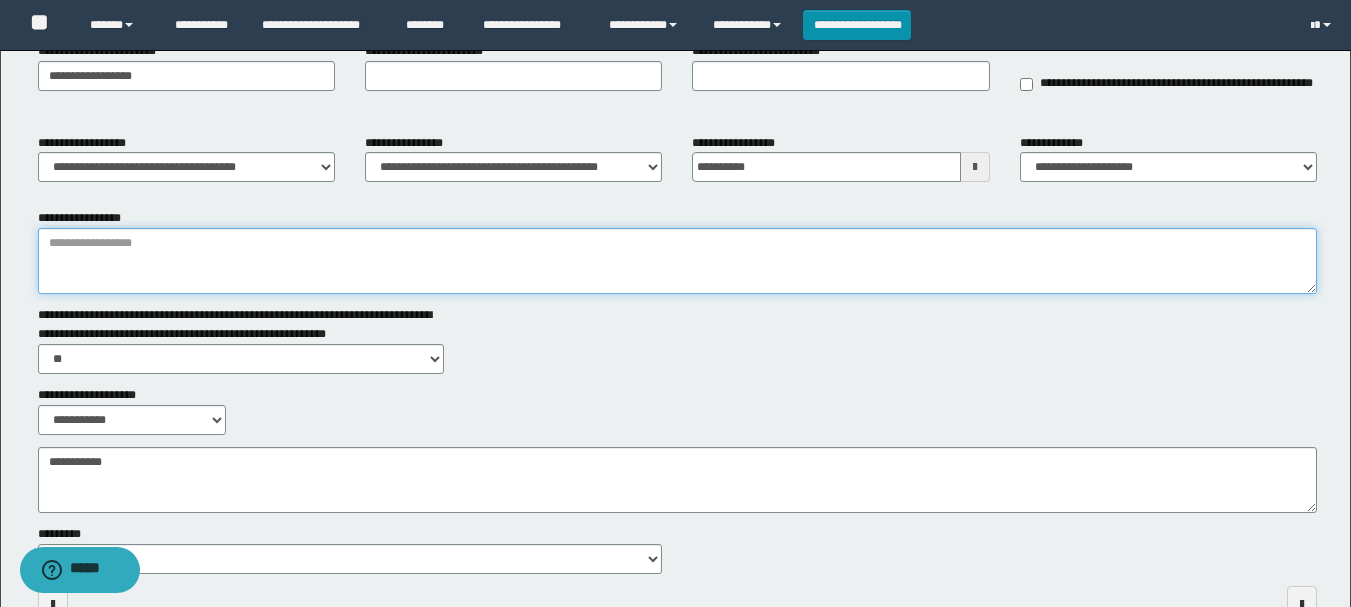 click on "**********" at bounding box center [677, 261] 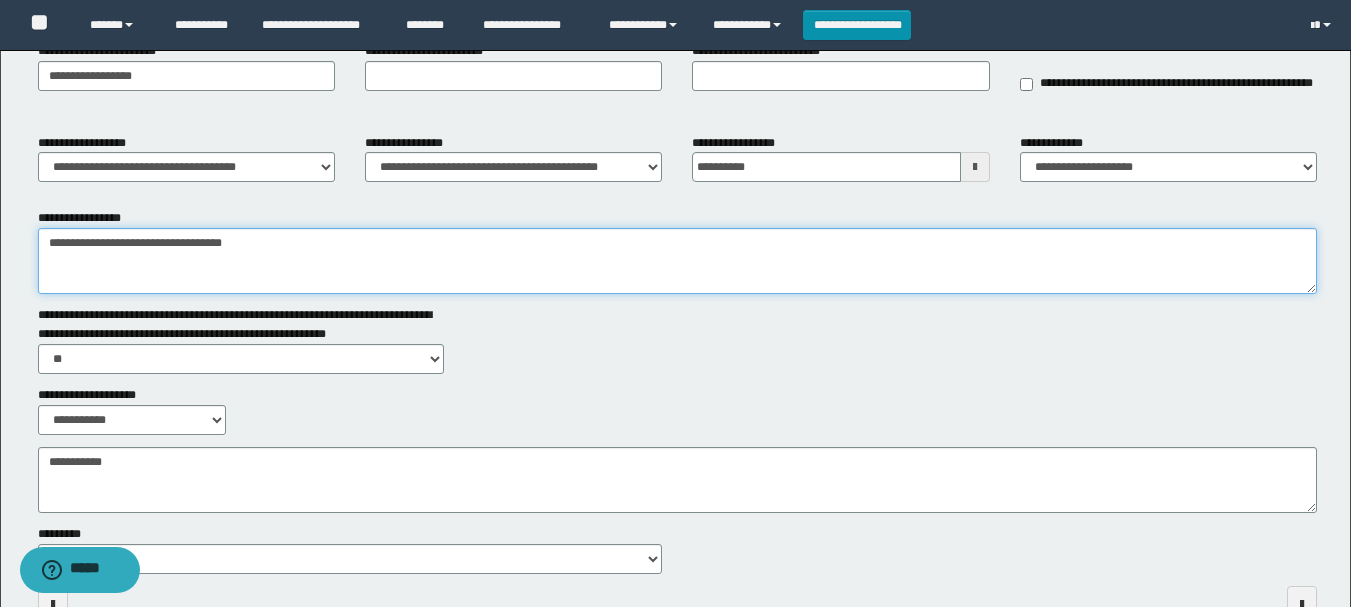 drag, startPoint x: 135, startPoint y: 250, endPoint x: 0, endPoint y: 272, distance: 136.78085 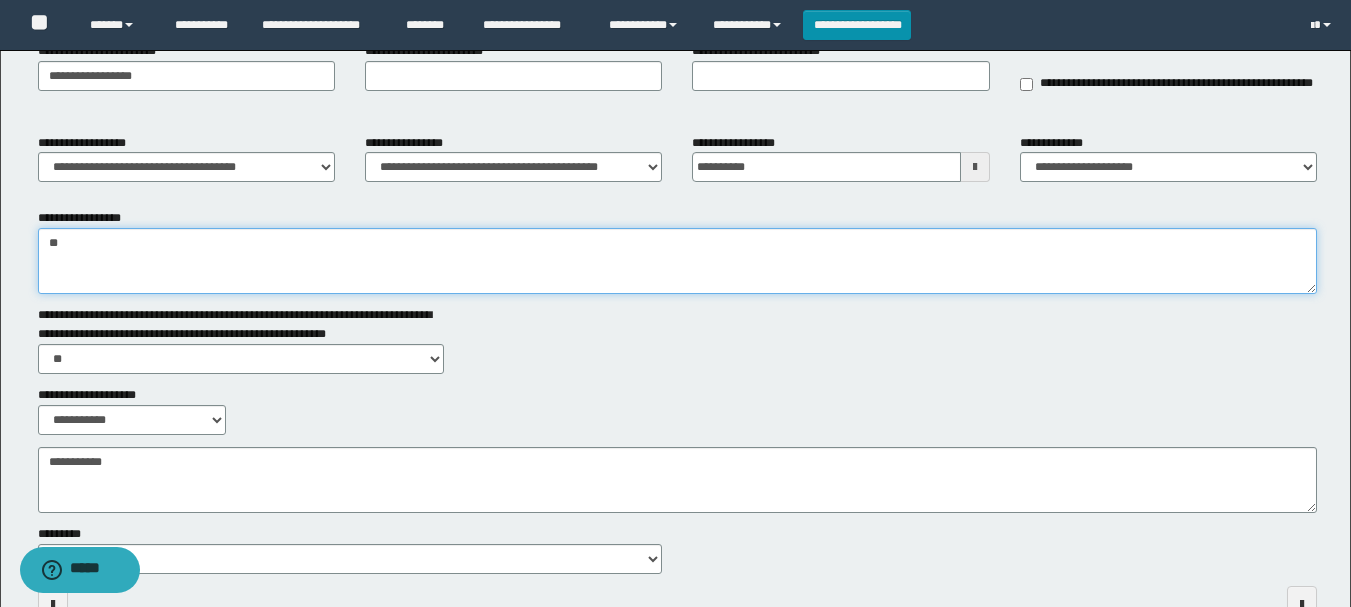 type on "*" 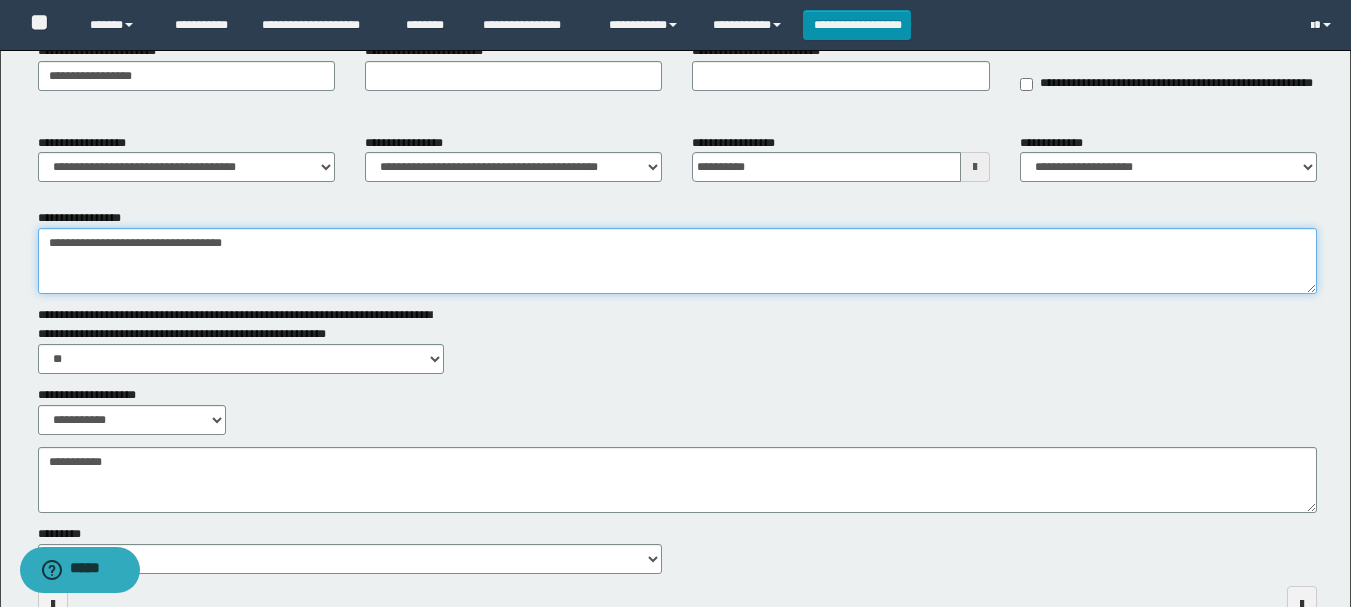 type on "**********" 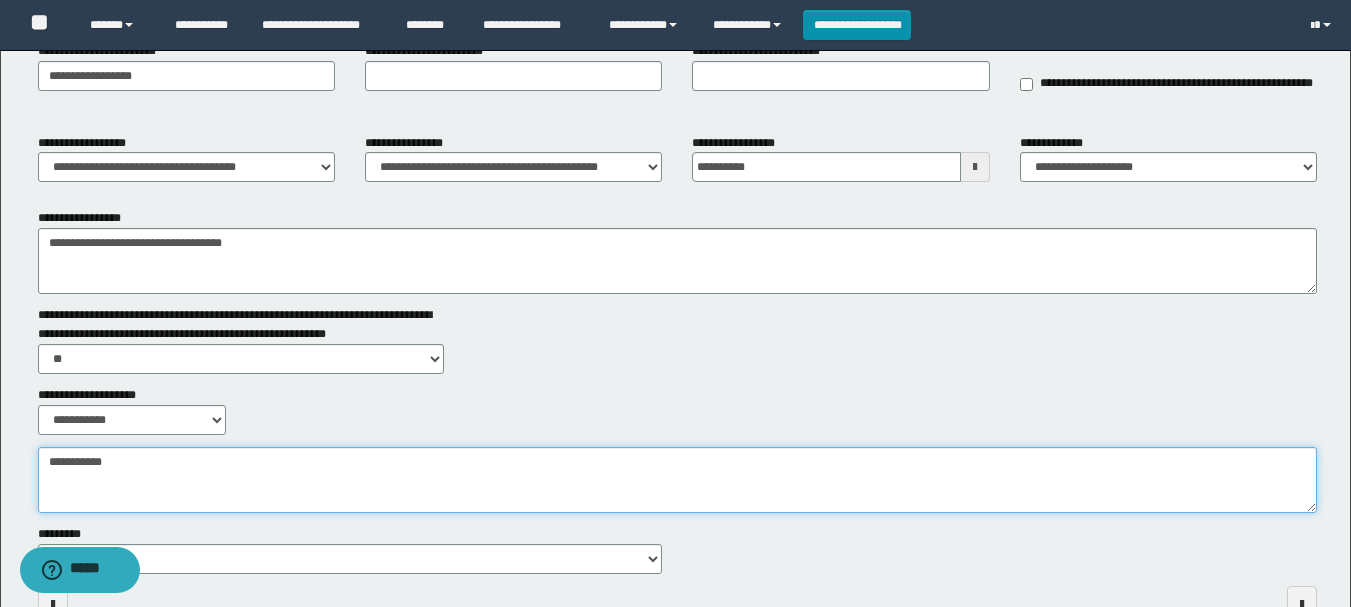 click on "**********" at bounding box center (677, 480) 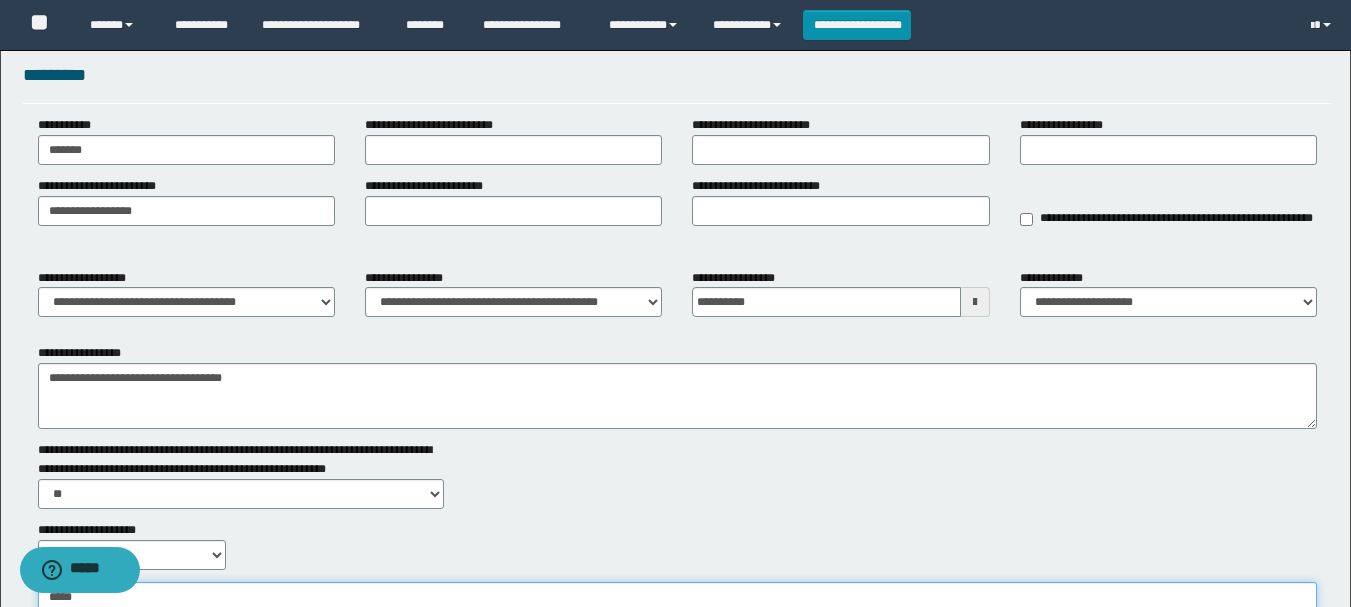 scroll, scrollTop: 0, scrollLeft: 0, axis: both 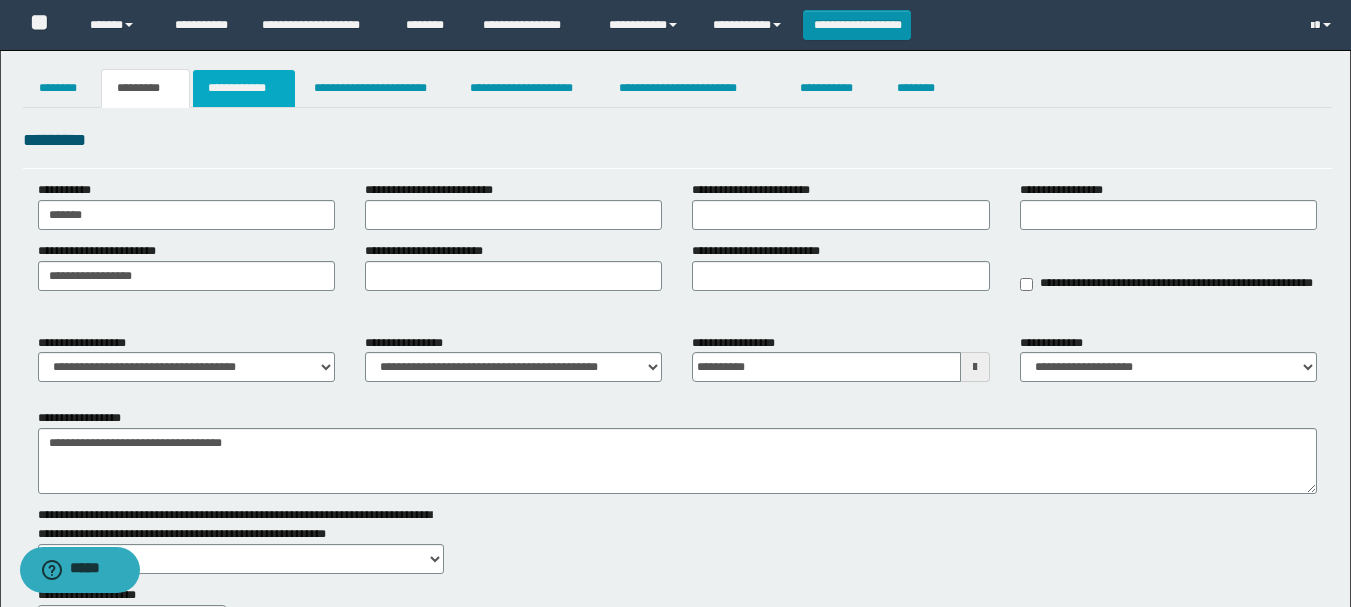 type on "*****" 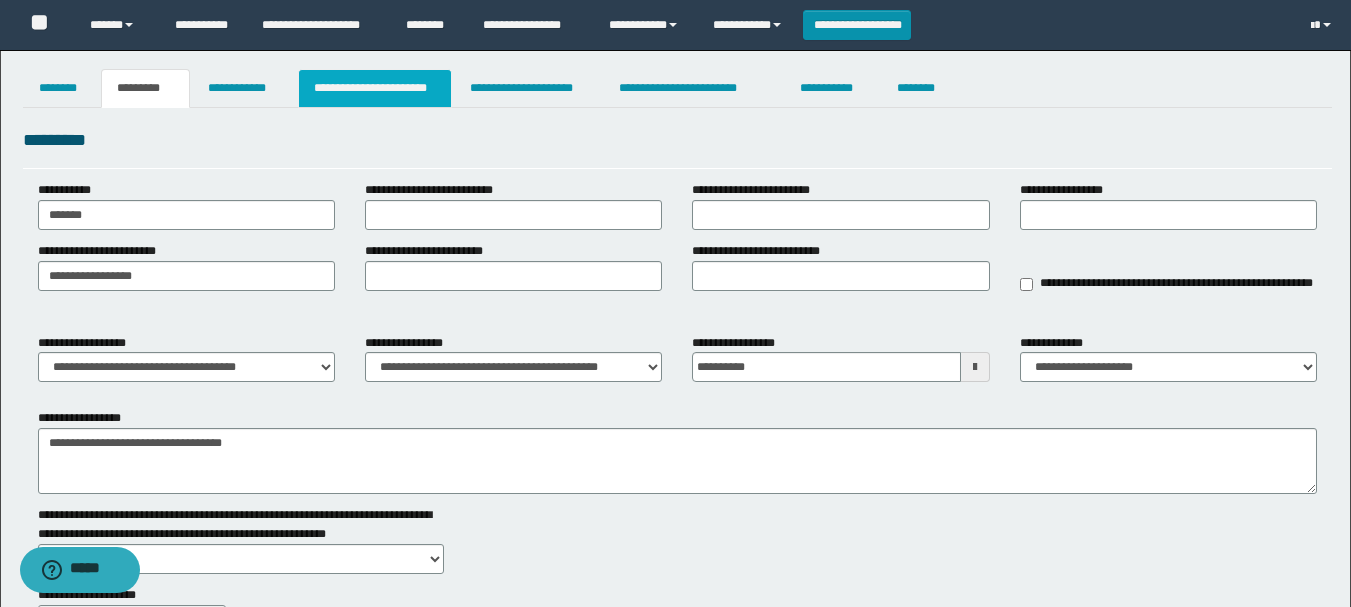 click on "**********" at bounding box center [375, 88] 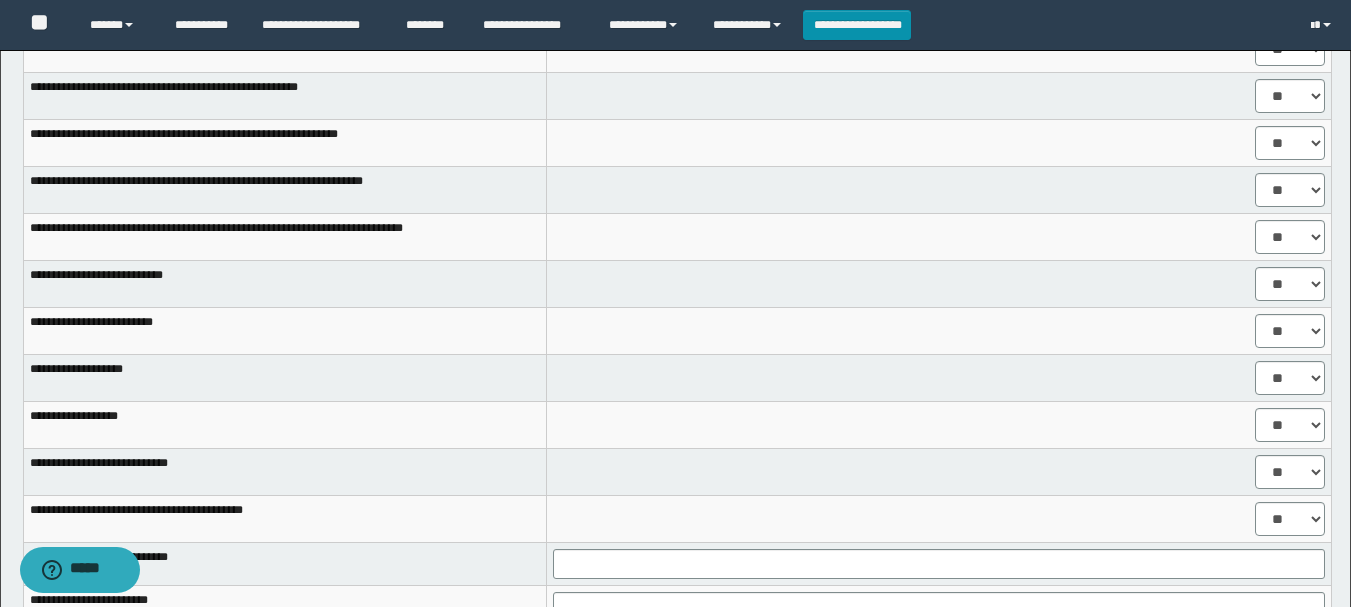 scroll, scrollTop: 1700, scrollLeft: 0, axis: vertical 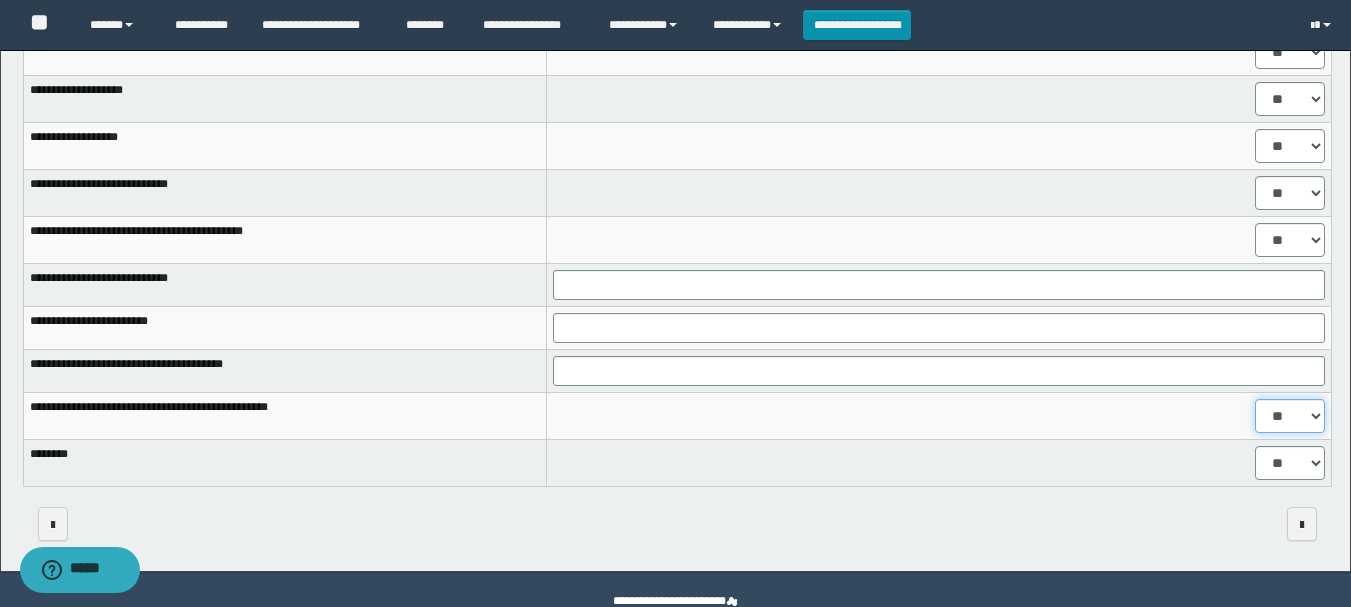 drag, startPoint x: 1324, startPoint y: 420, endPoint x: 1306, endPoint y: 426, distance: 18.973665 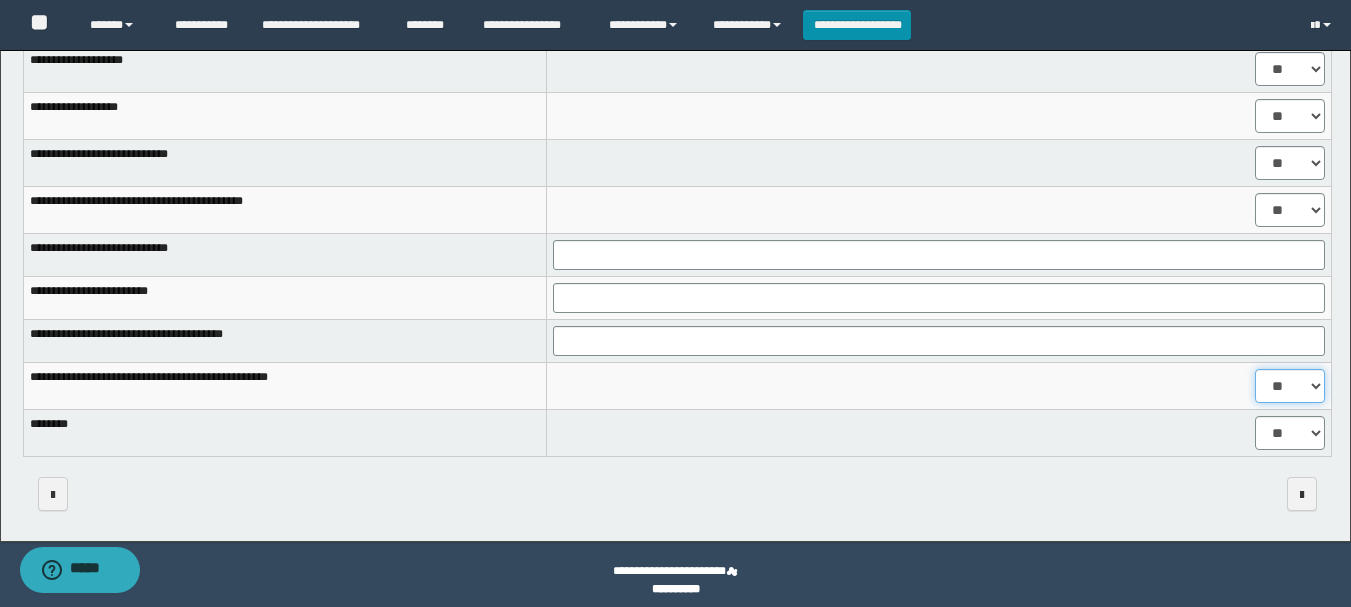 scroll, scrollTop: 1742, scrollLeft: 0, axis: vertical 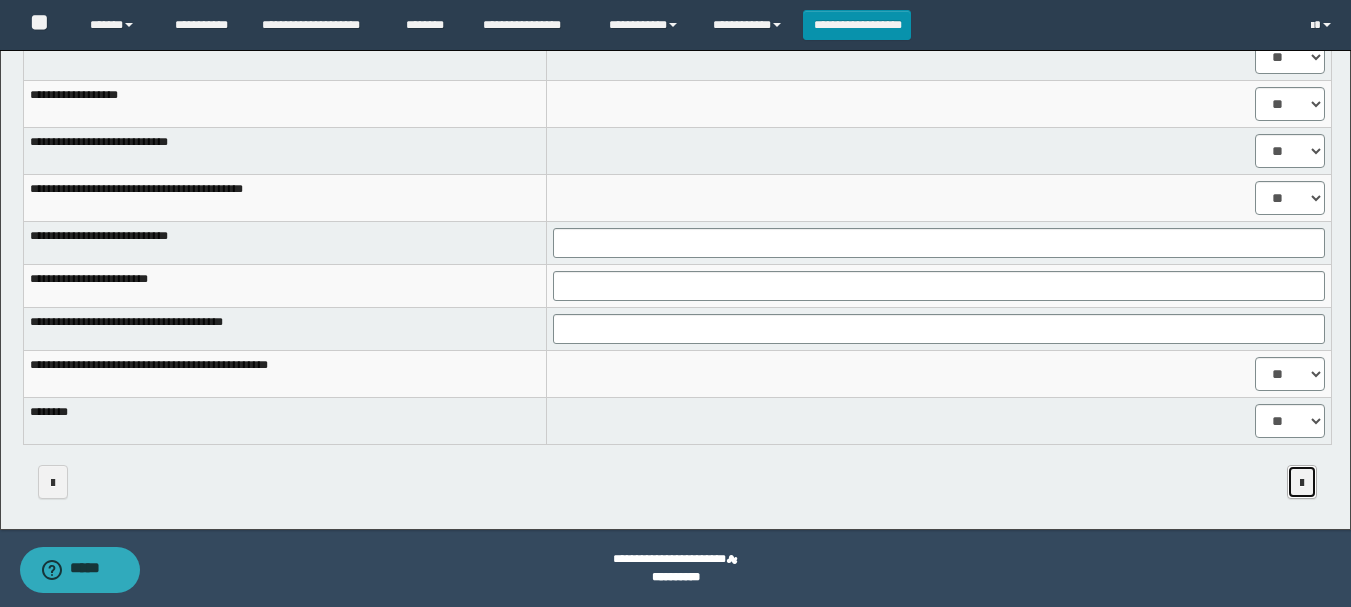 click at bounding box center (1302, 483) 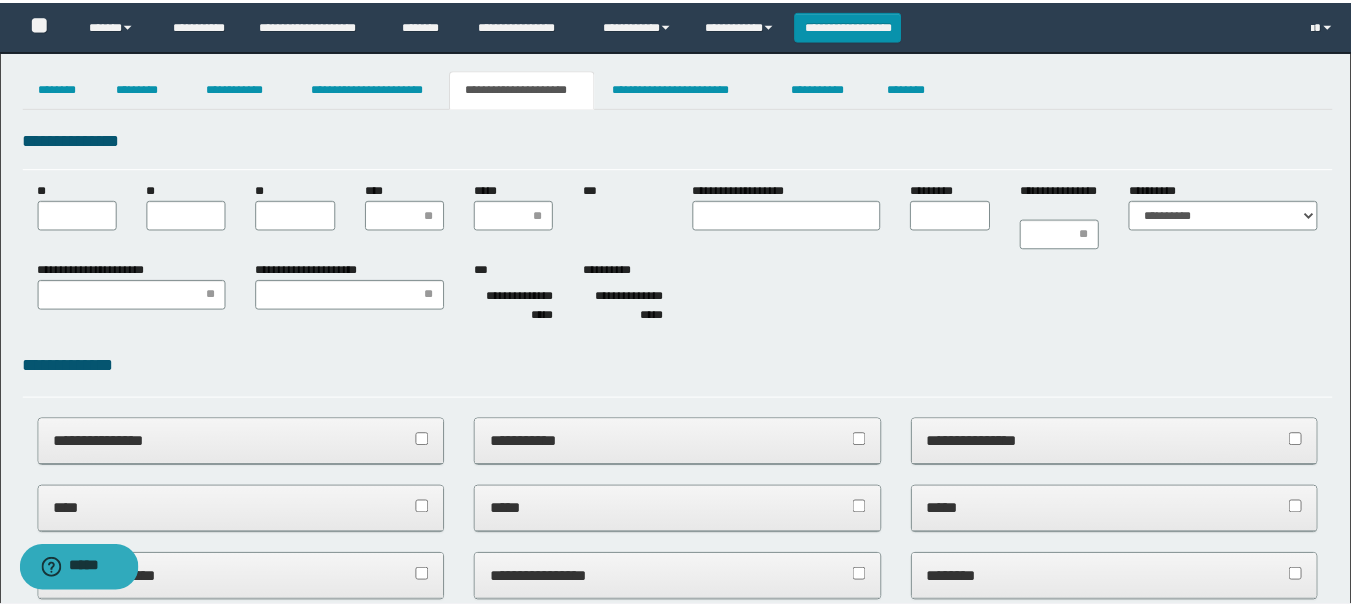 scroll, scrollTop: 0, scrollLeft: 0, axis: both 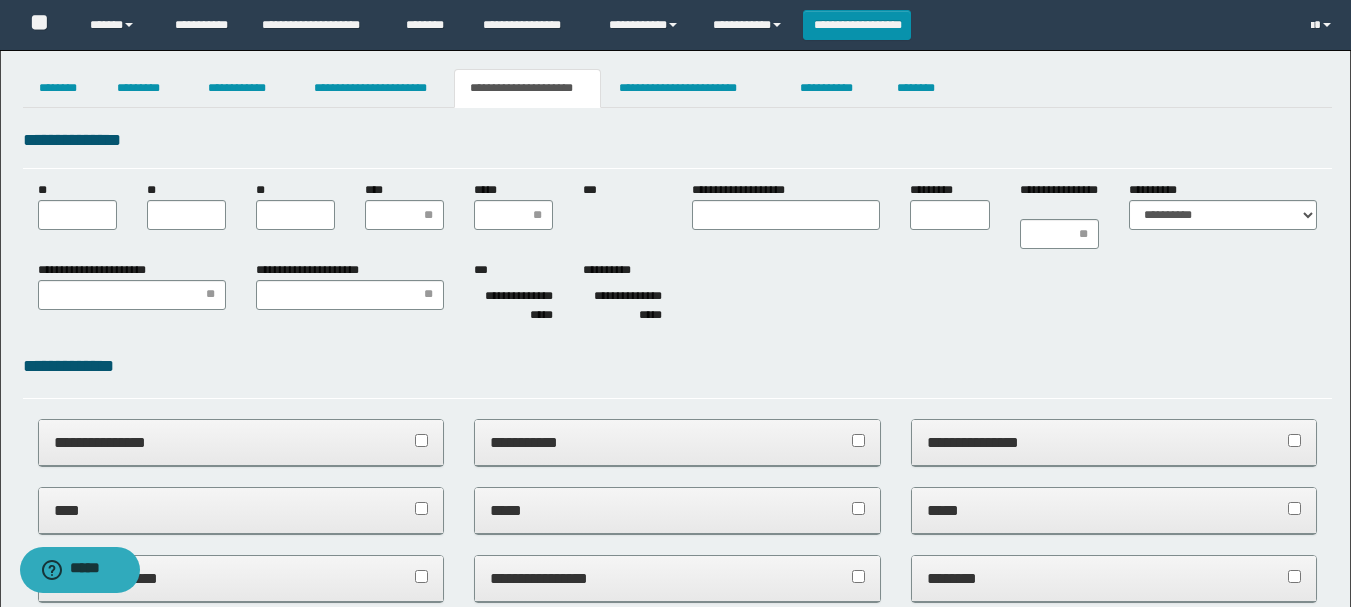 type 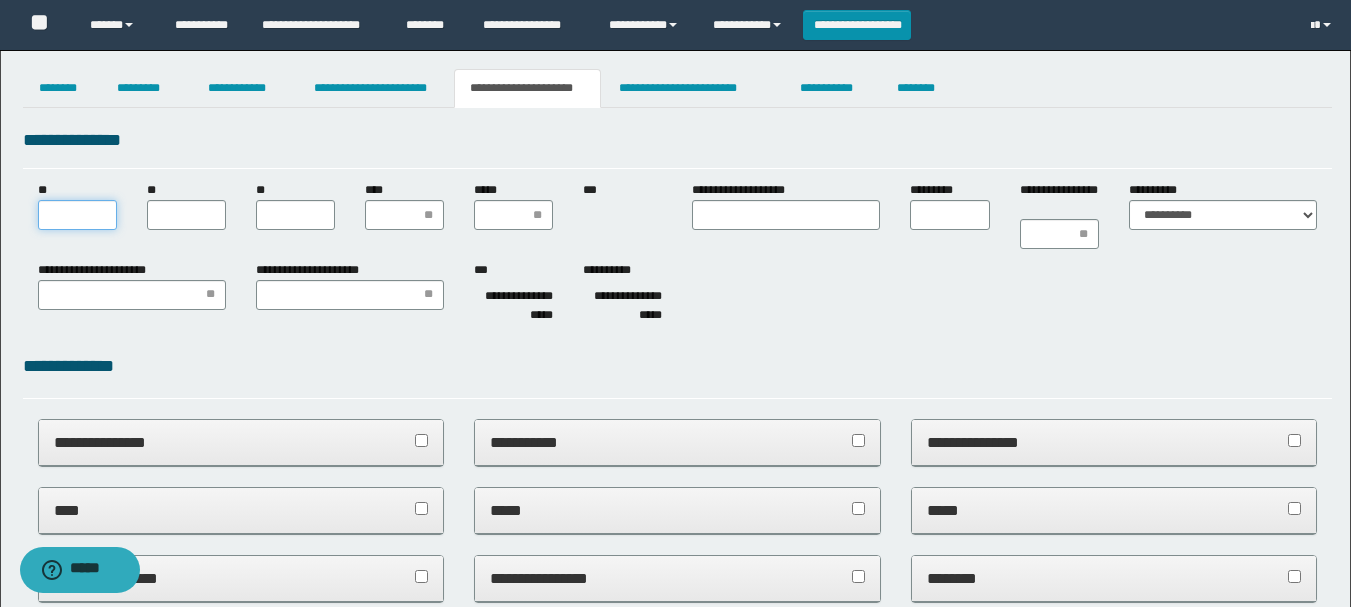 click on "**" at bounding box center (77, 215) 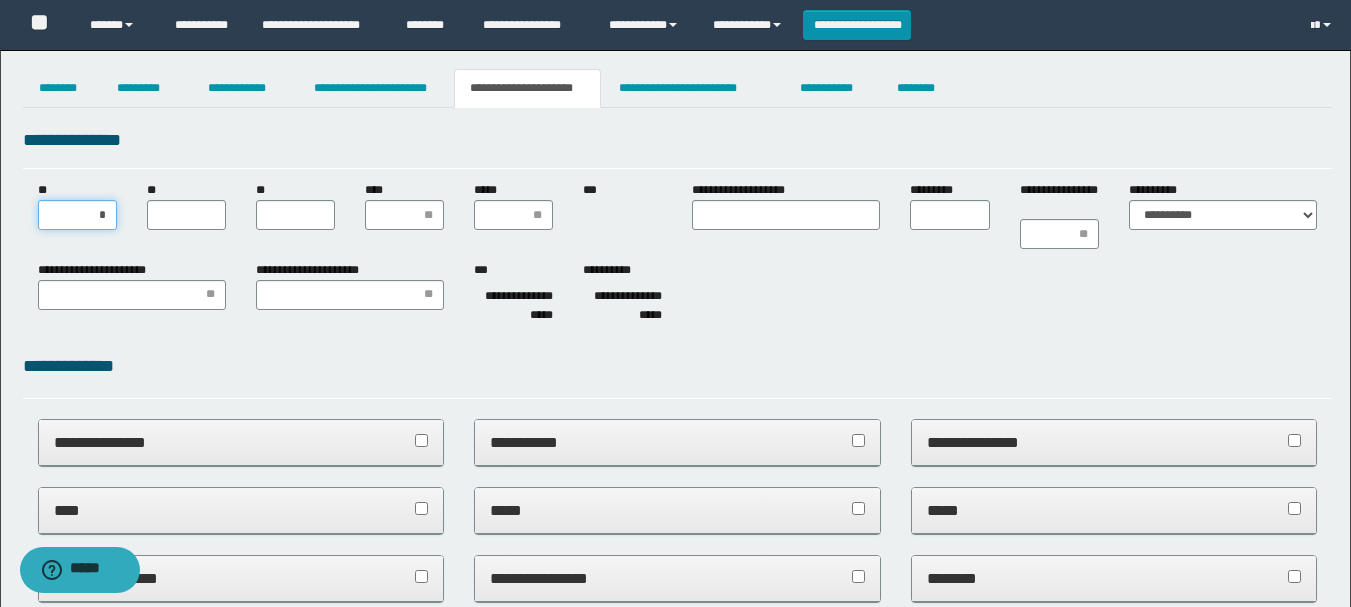 type on "**" 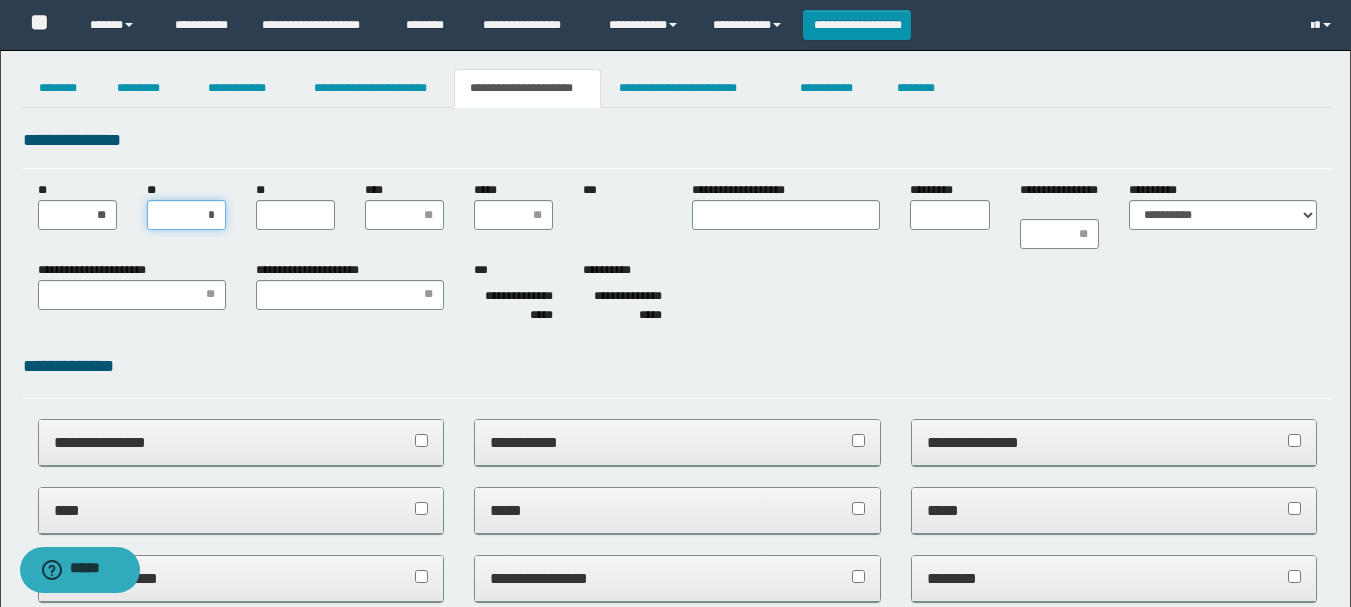 type on "**" 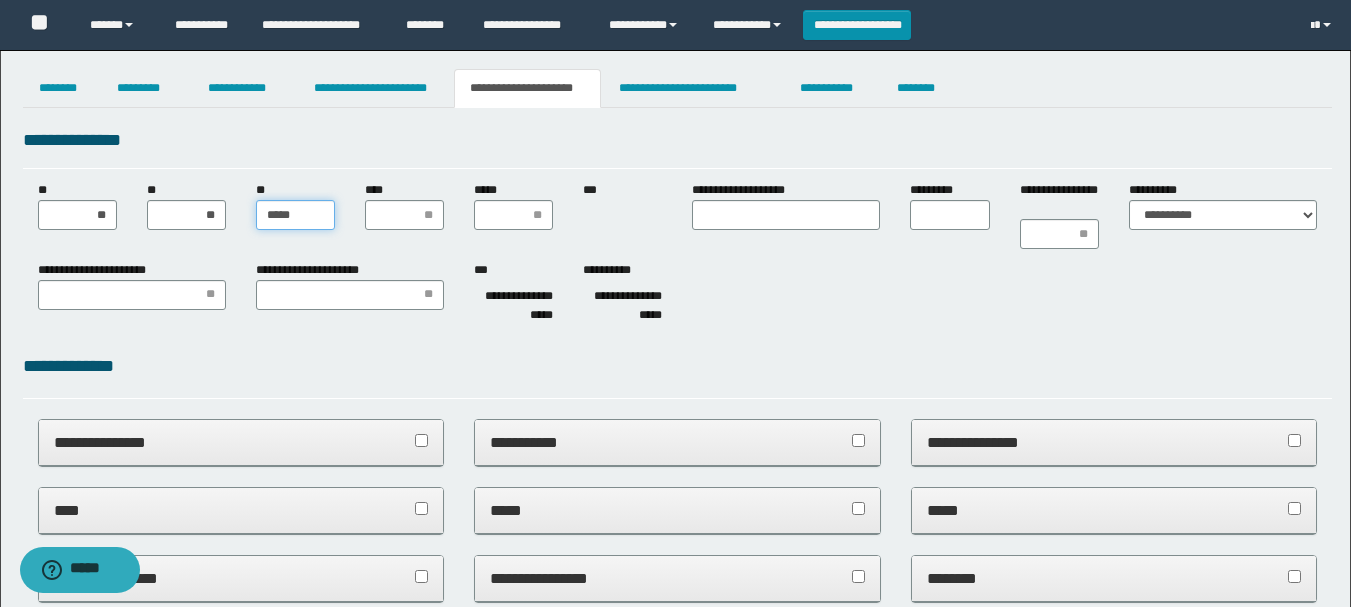 type on "******" 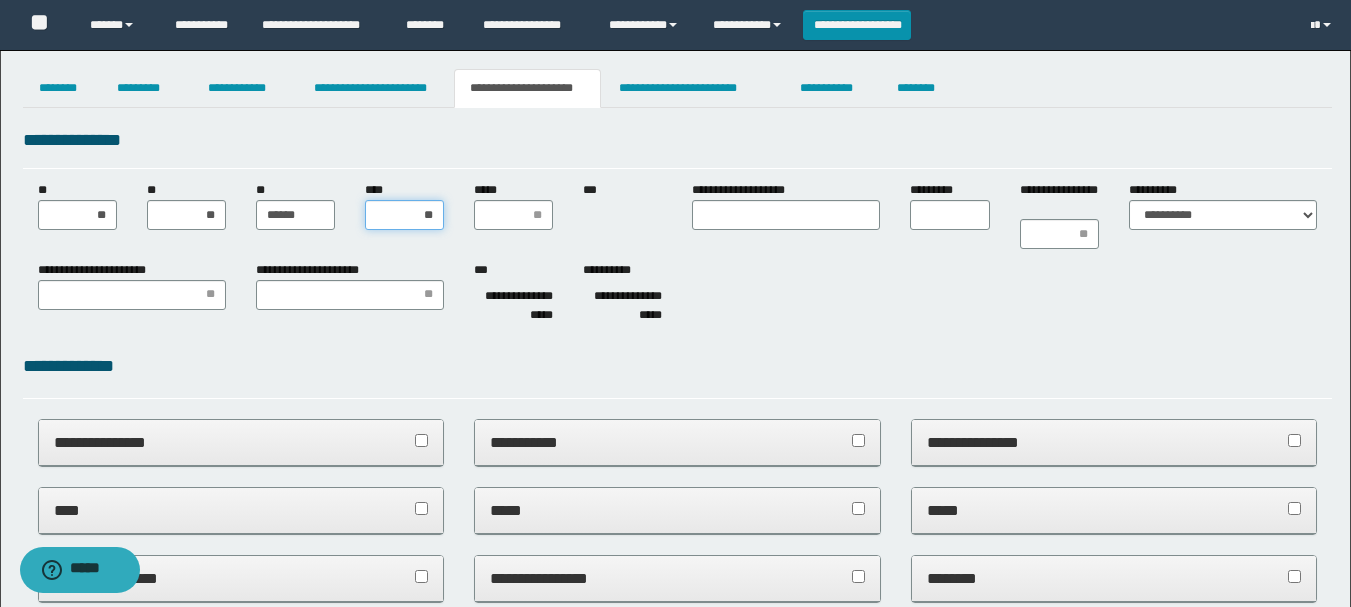 type on "*" 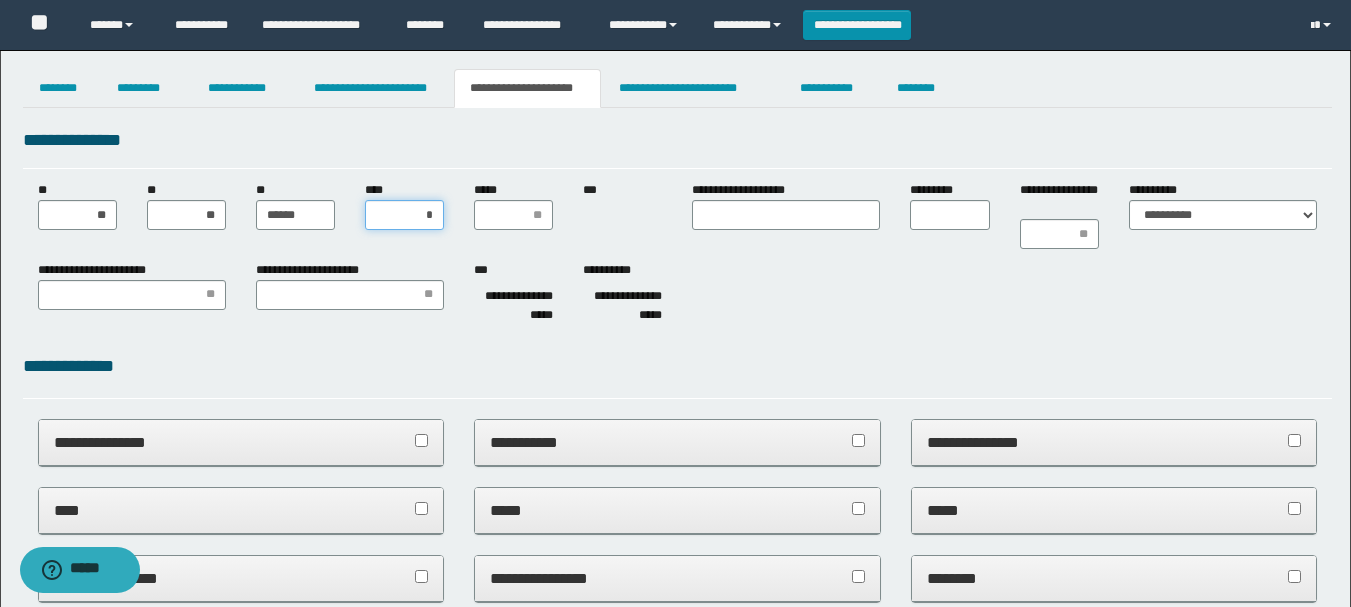 type on "**" 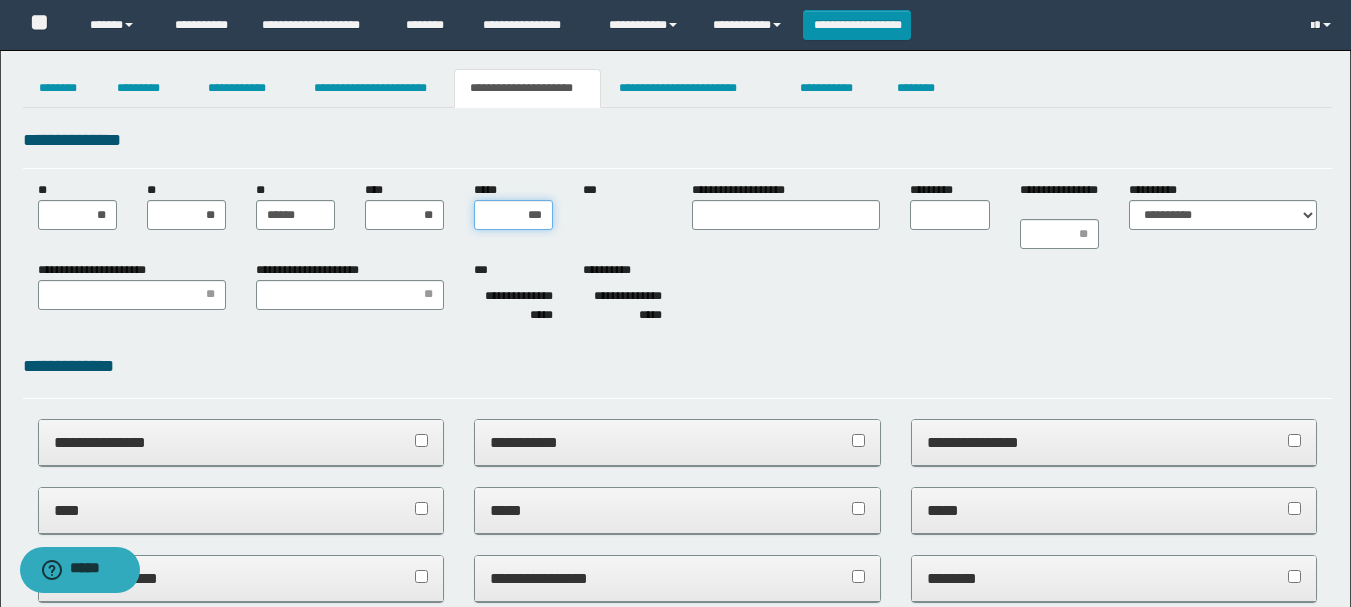 type on "****" 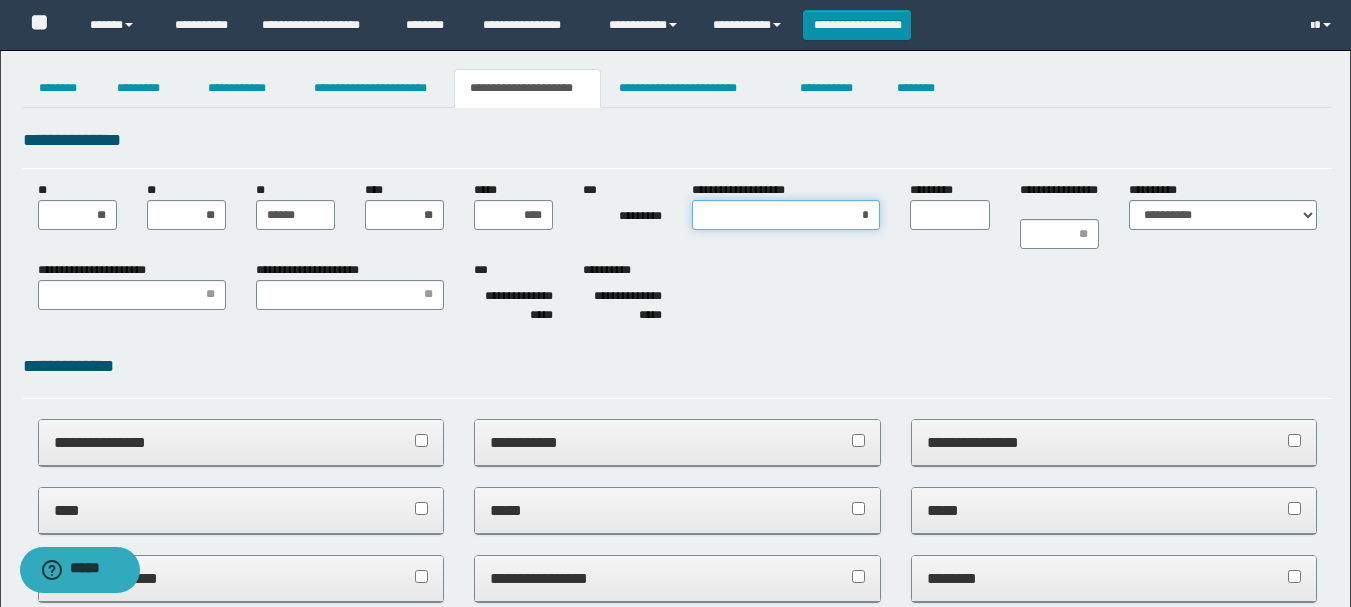 type on "**" 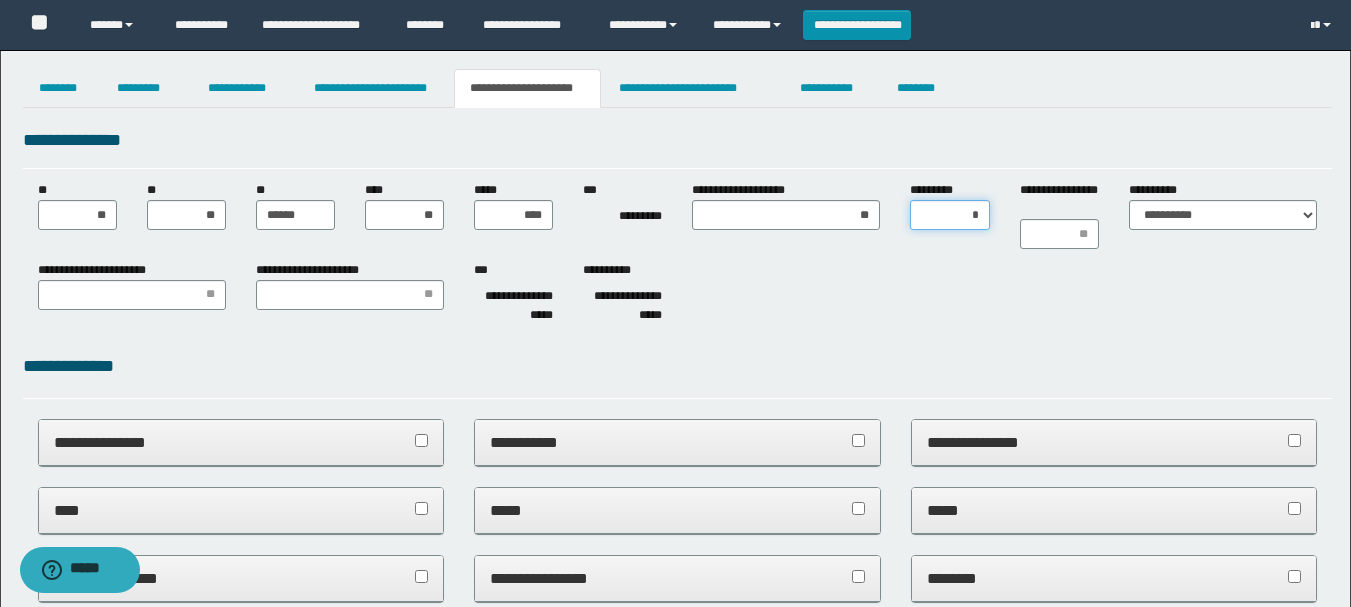 type on "**" 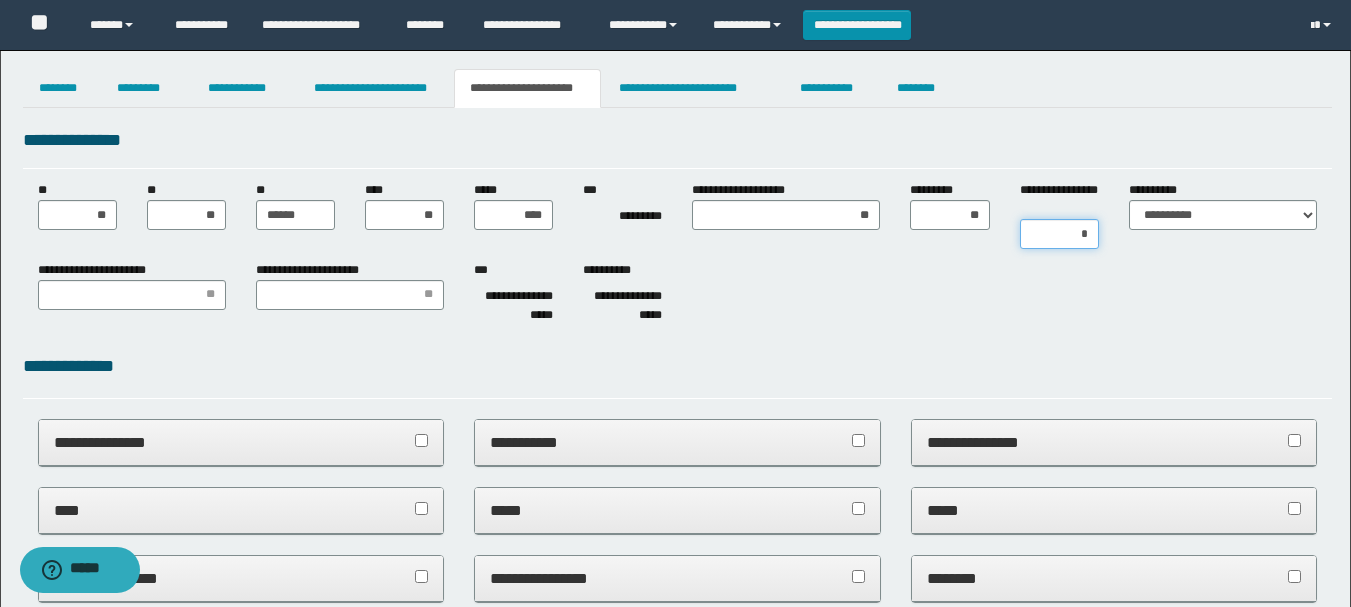 type on "**" 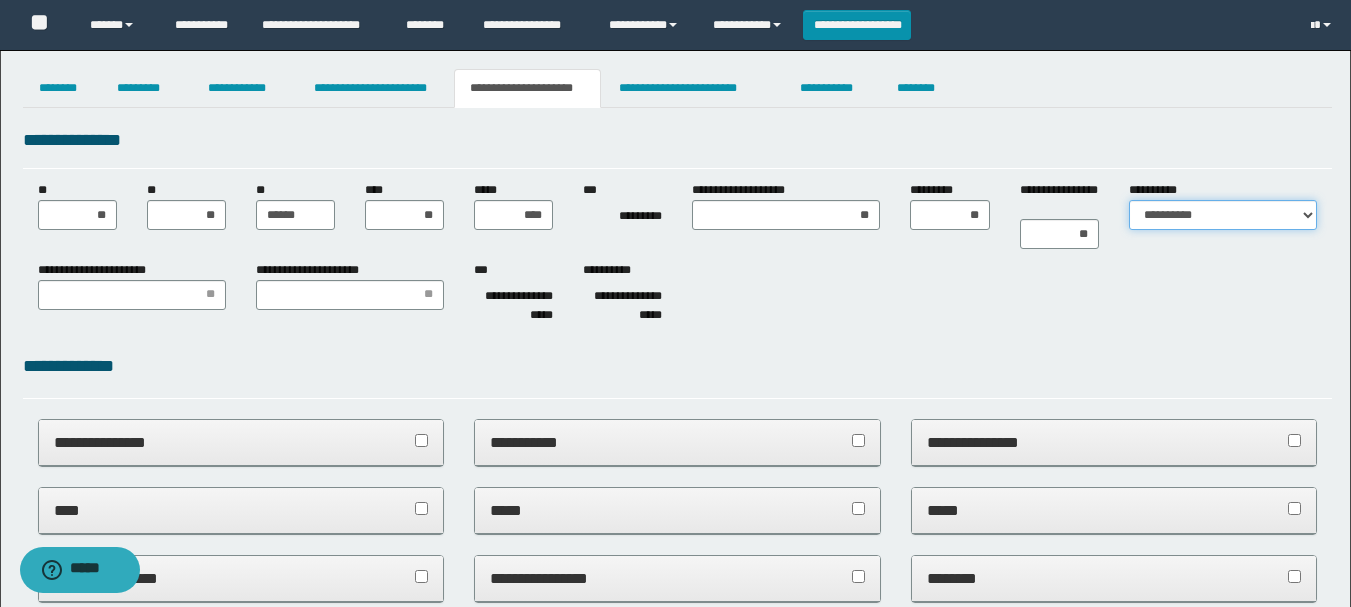 select on "*" 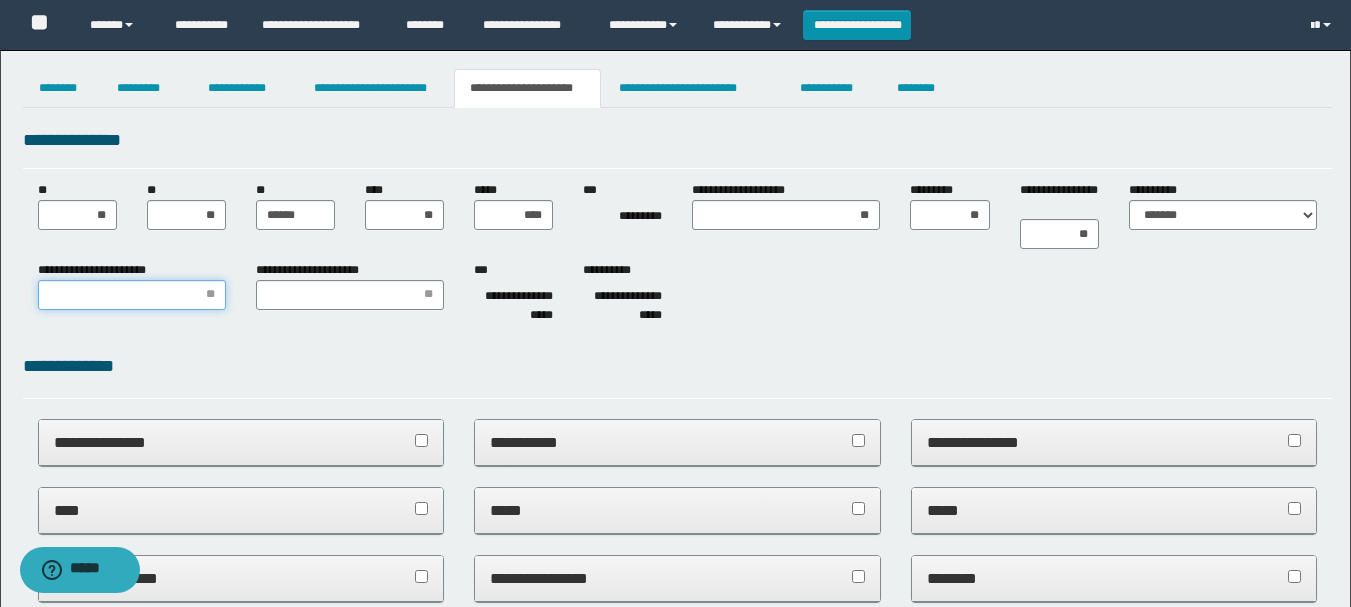 type on "*" 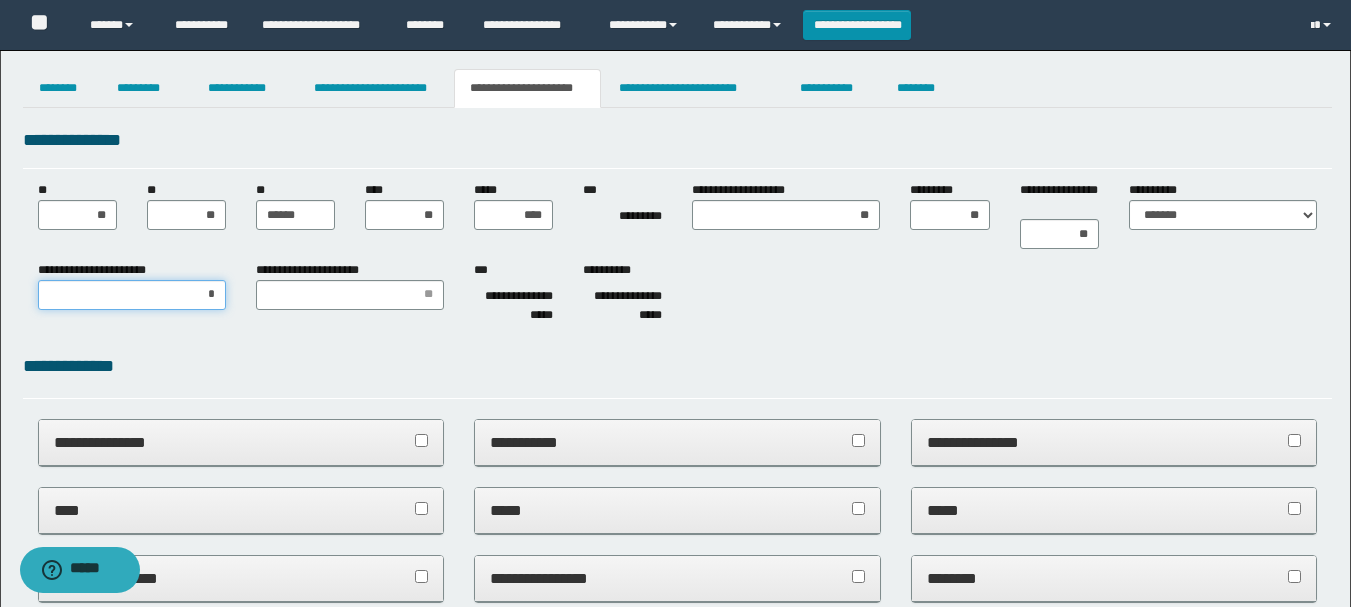 type on "**" 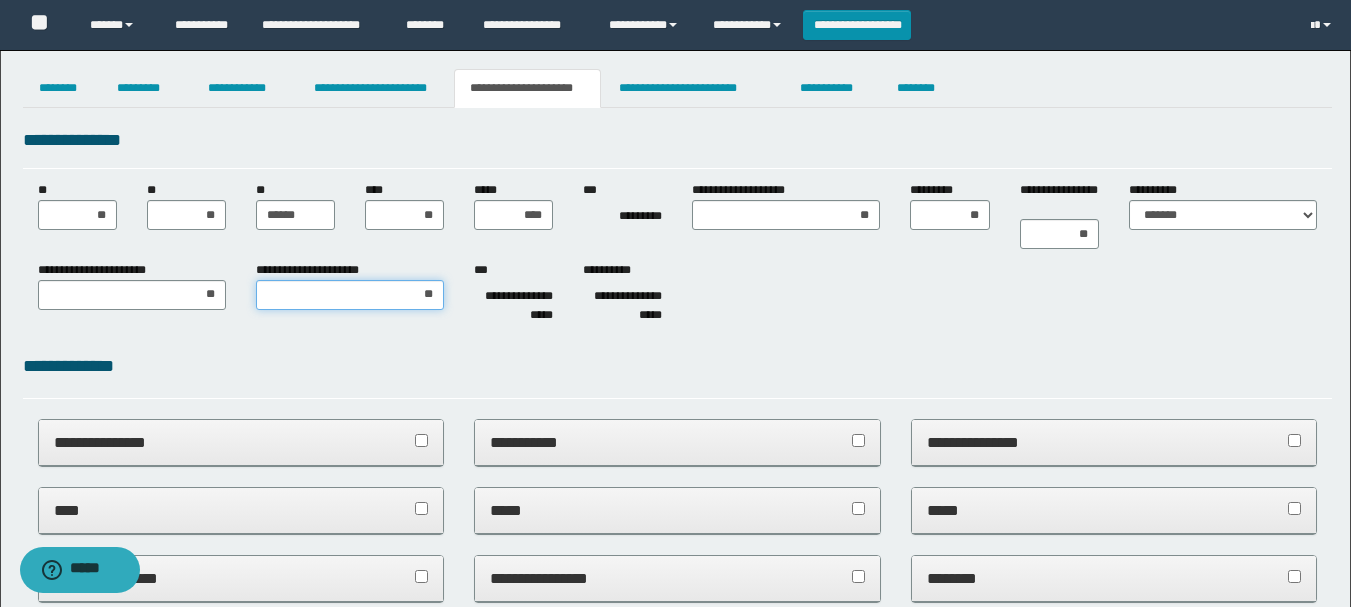 type on "***" 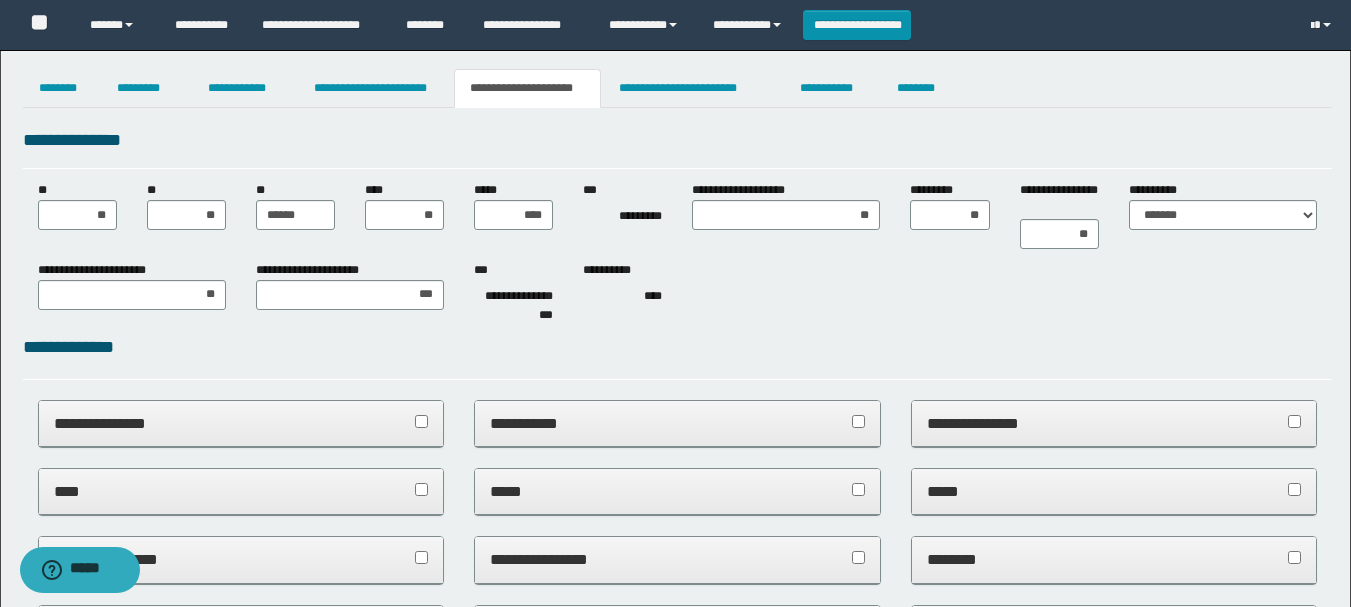 click on "**********" at bounding box center [677, 287] 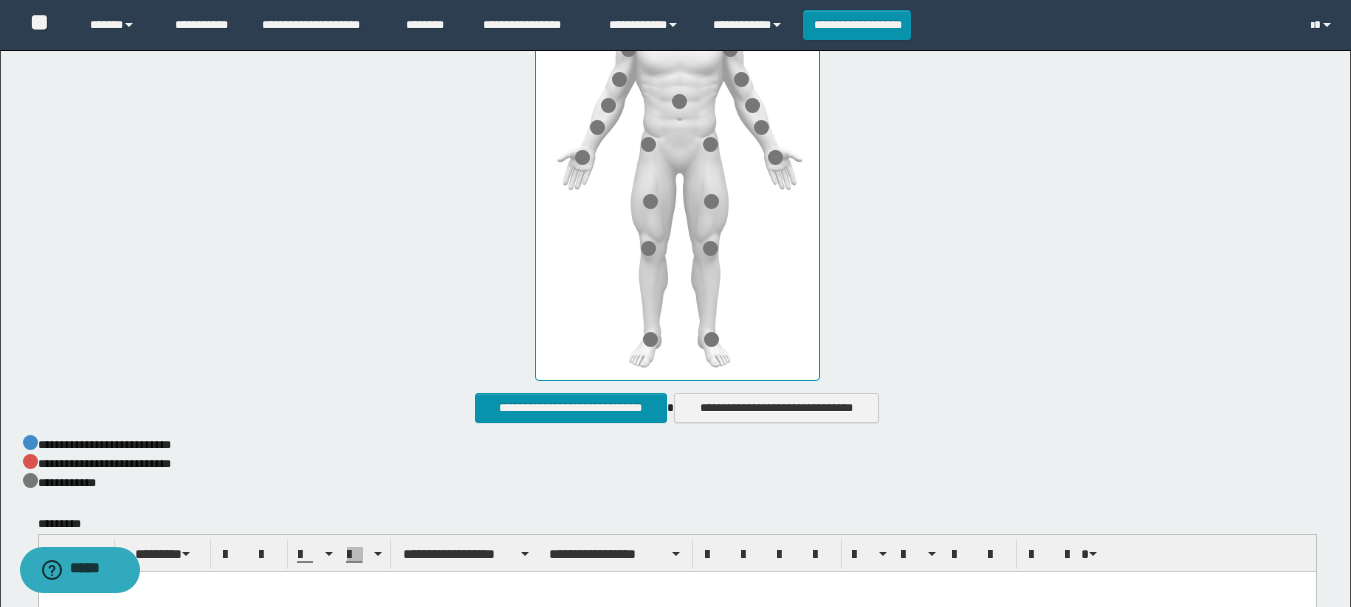 scroll, scrollTop: 900, scrollLeft: 0, axis: vertical 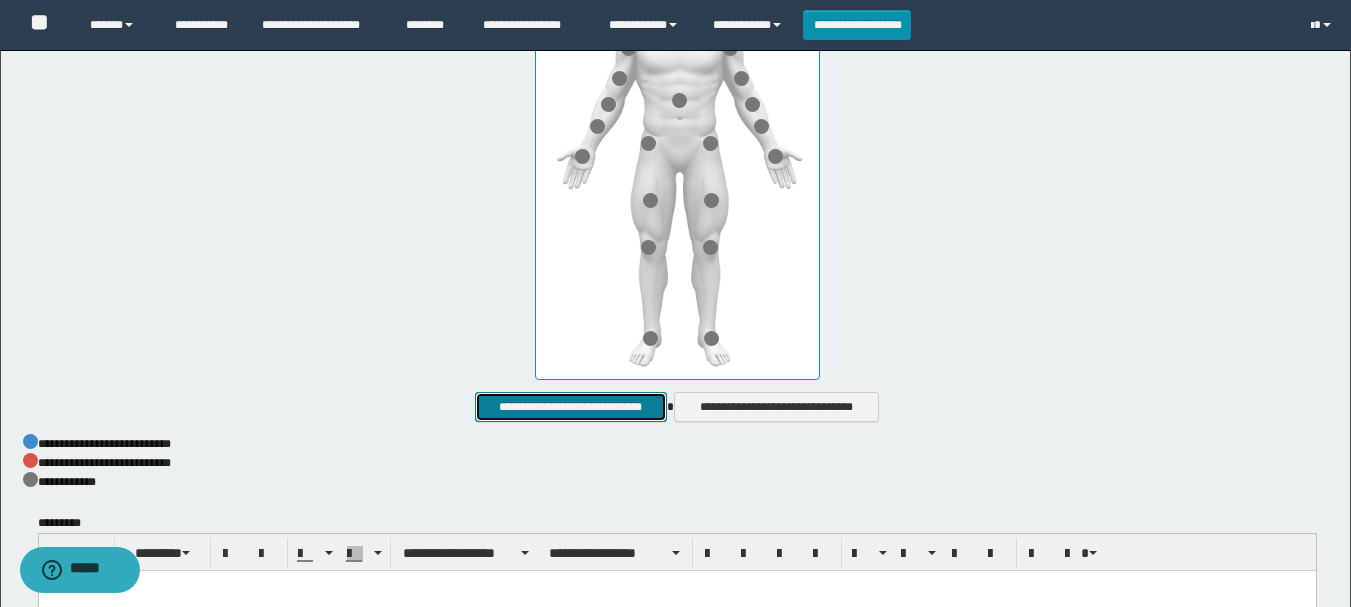 click on "**********" at bounding box center (570, 407) 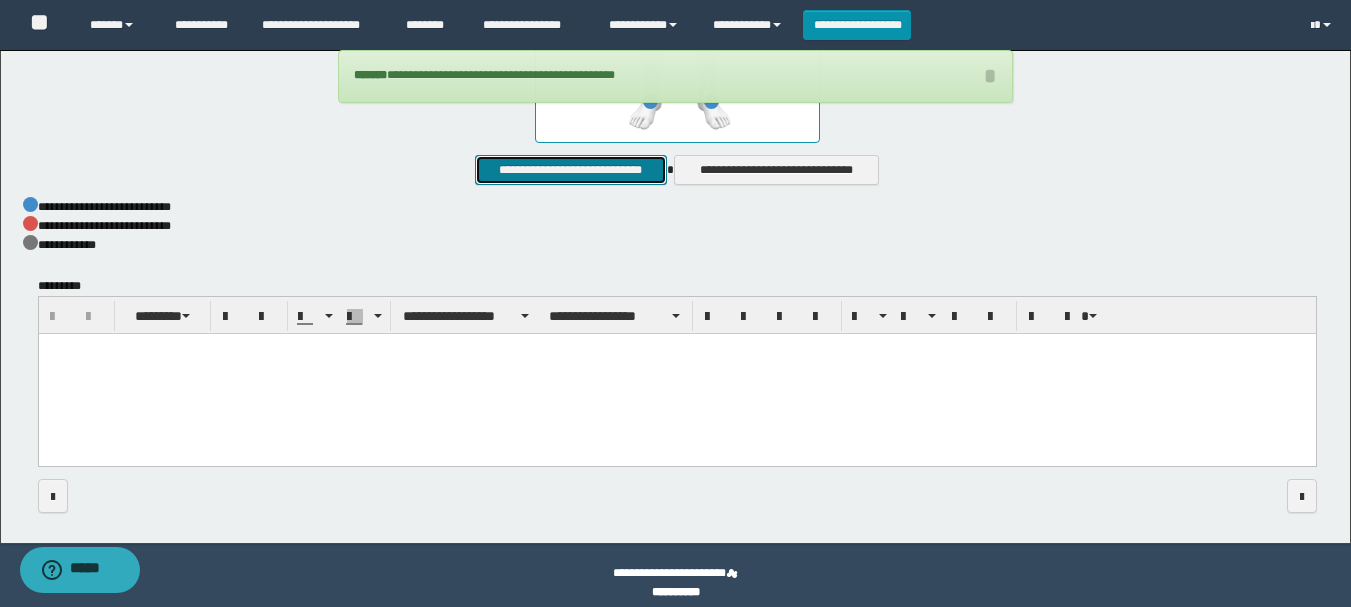 scroll, scrollTop: 1152, scrollLeft: 0, axis: vertical 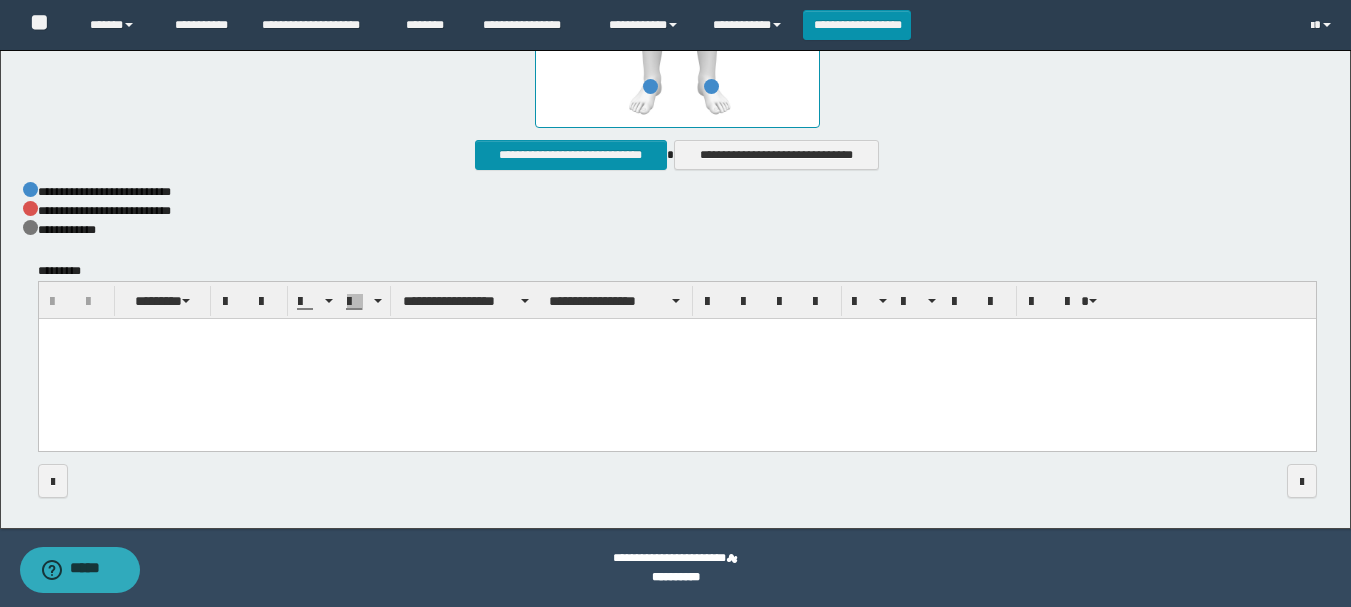 click at bounding box center (676, 360) 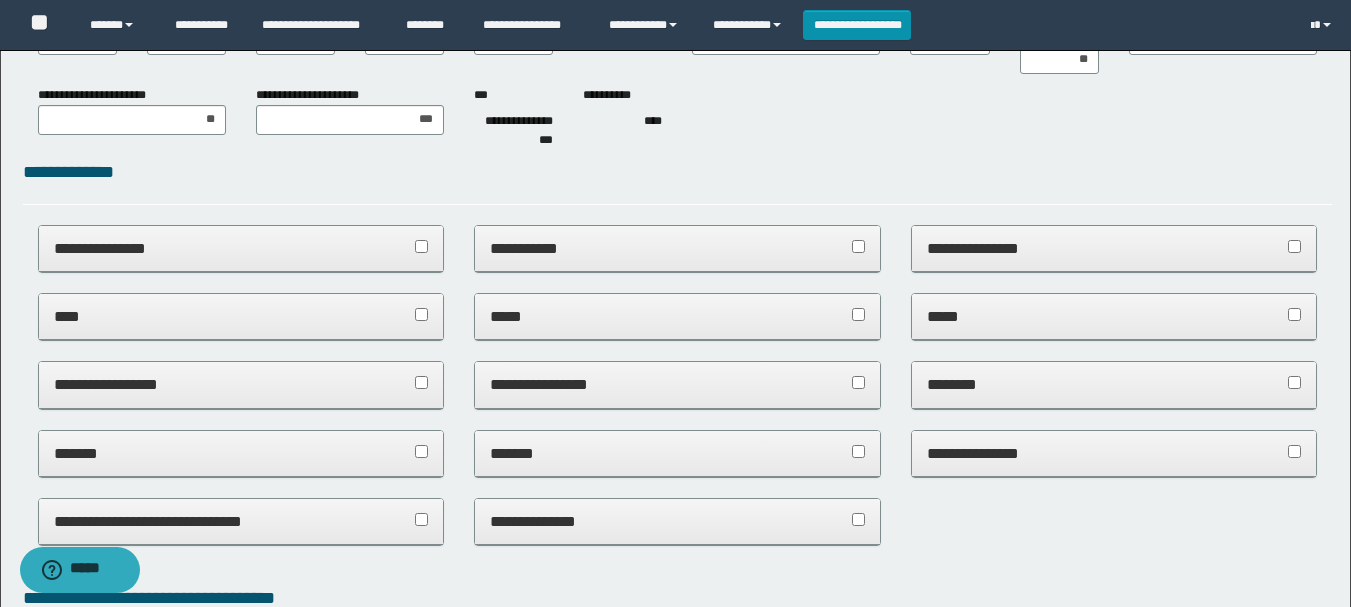 scroll, scrollTop: 0, scrollLeft: 0, axis: both 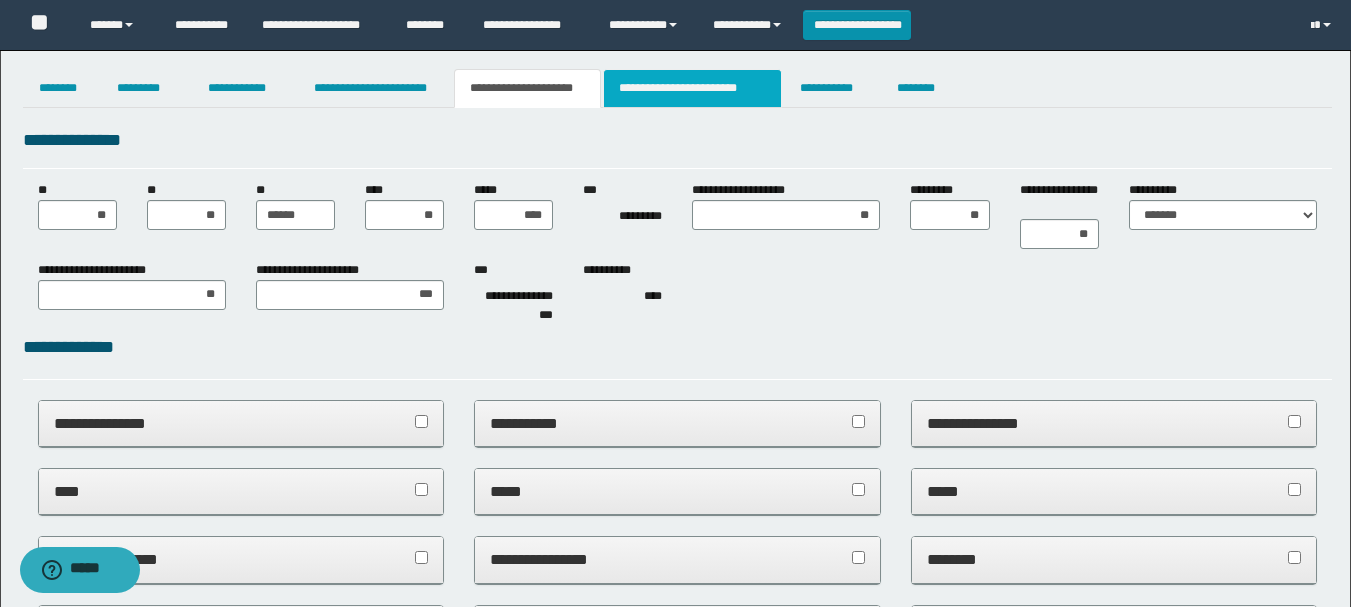 click on "**********" at bounding box center [693, 88] 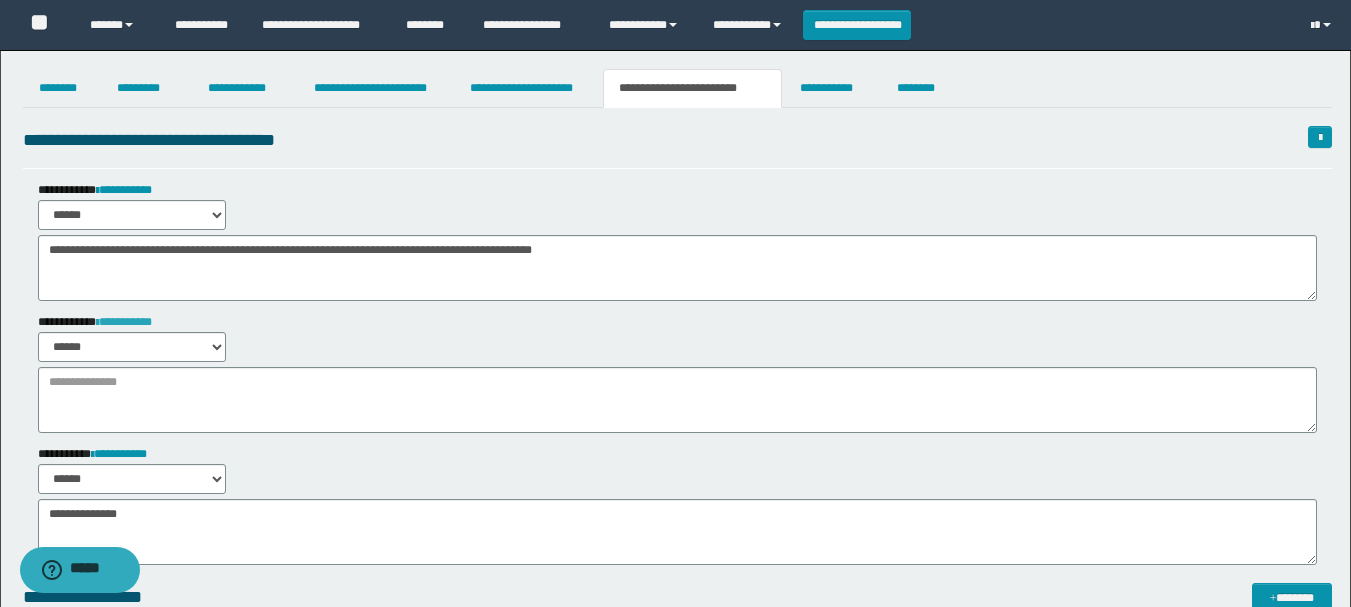click on "**********" at bounding box center (124, 322) 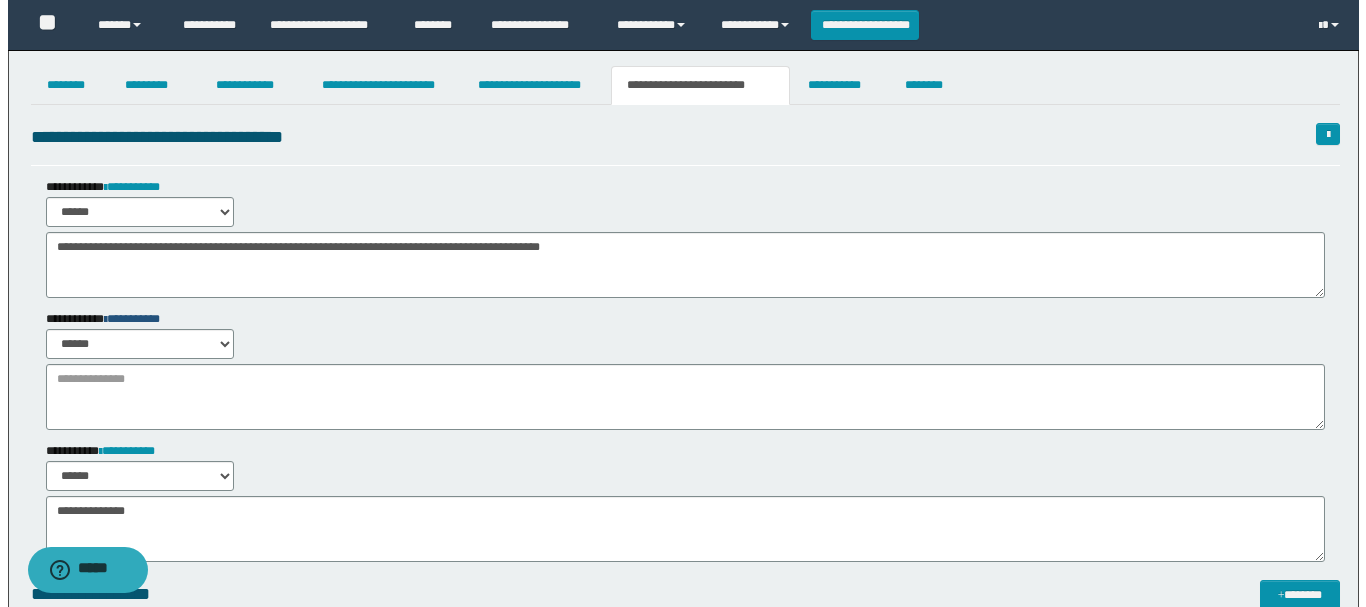 scroll, scrollTop: 0, scrollLeft: 0, axis: both 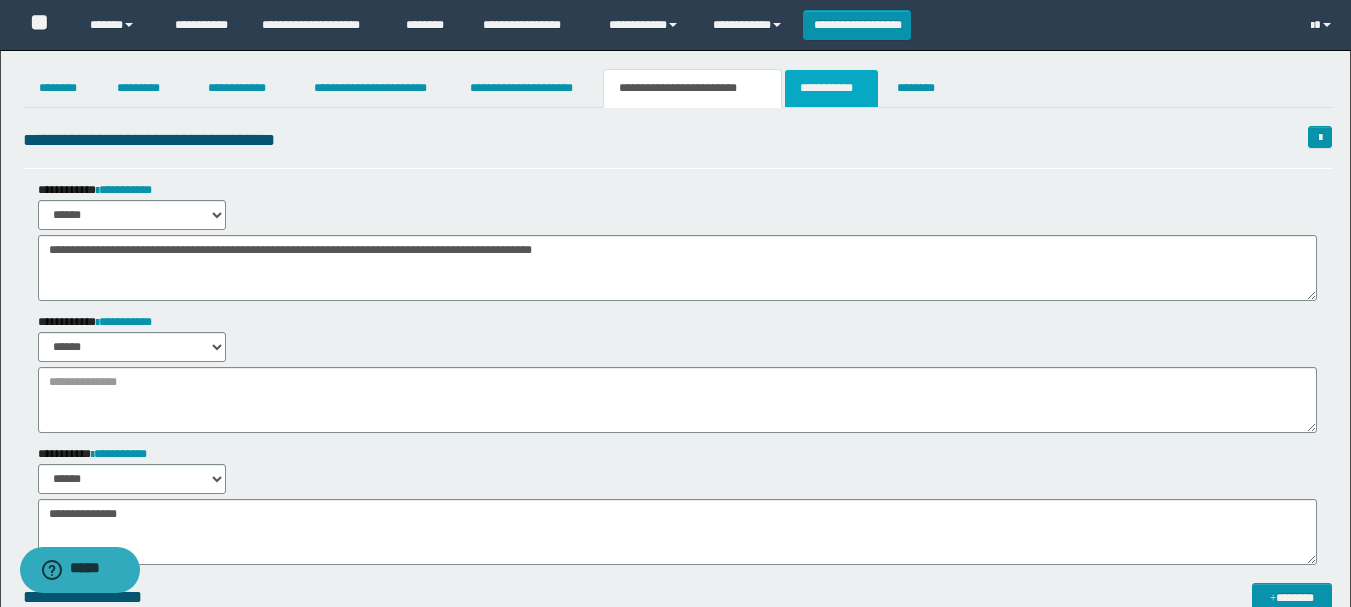 click on "**********" at bounding box center (831, 88) 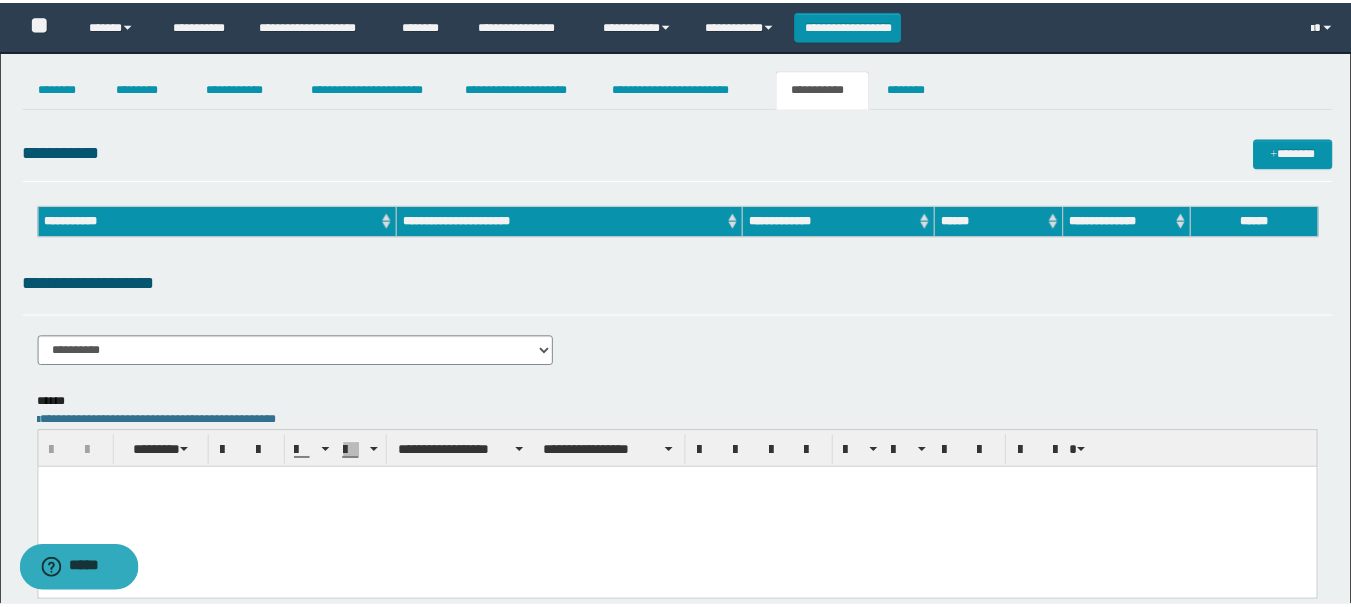 scroll, scrollTop: 0, scrollLeft: 0, axis: both 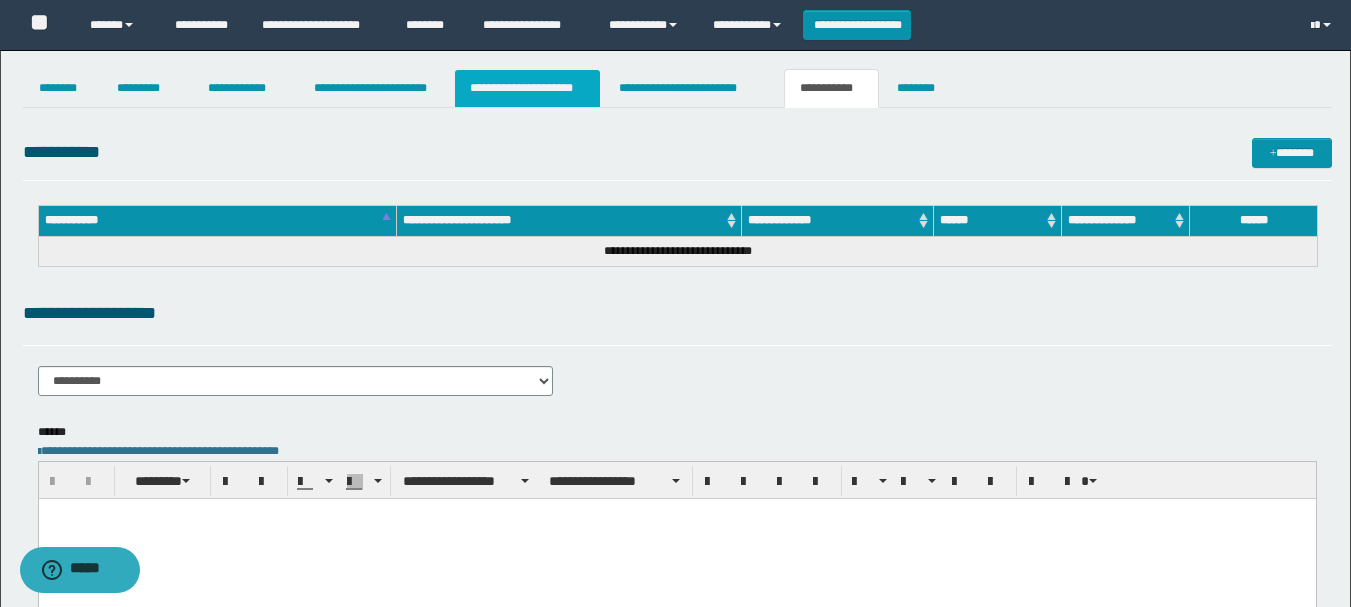 click on "**********" at bounding box center (527, 88) 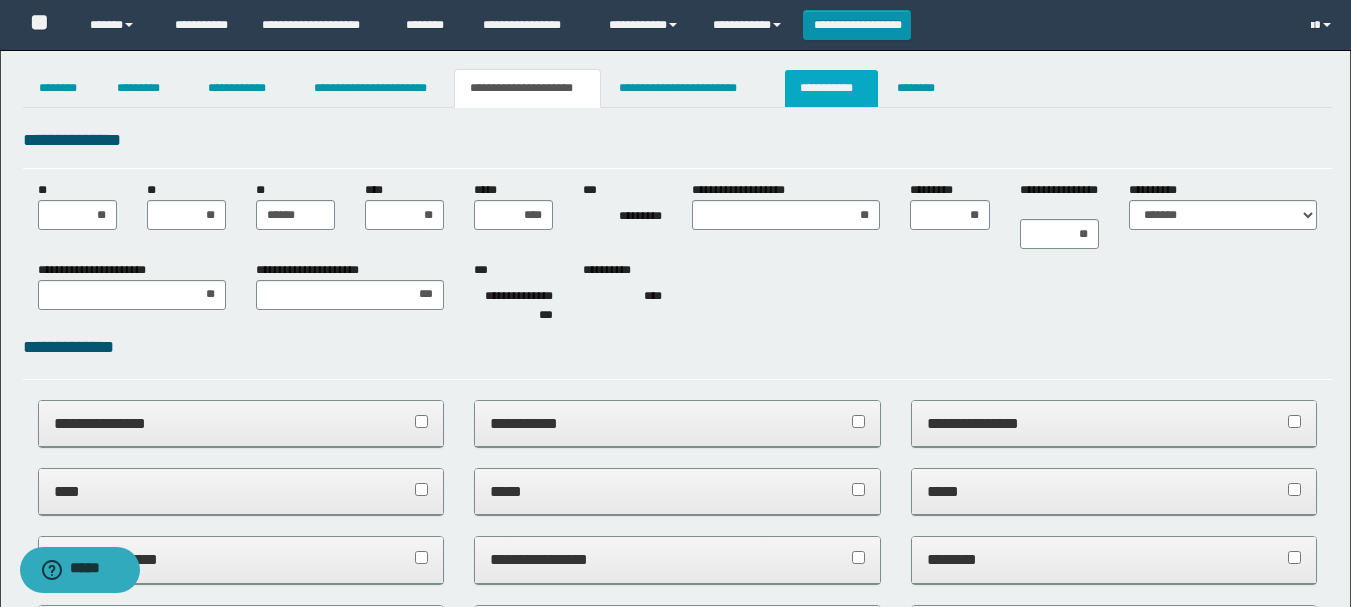 click on "**********" at bounding box center (831, 88) 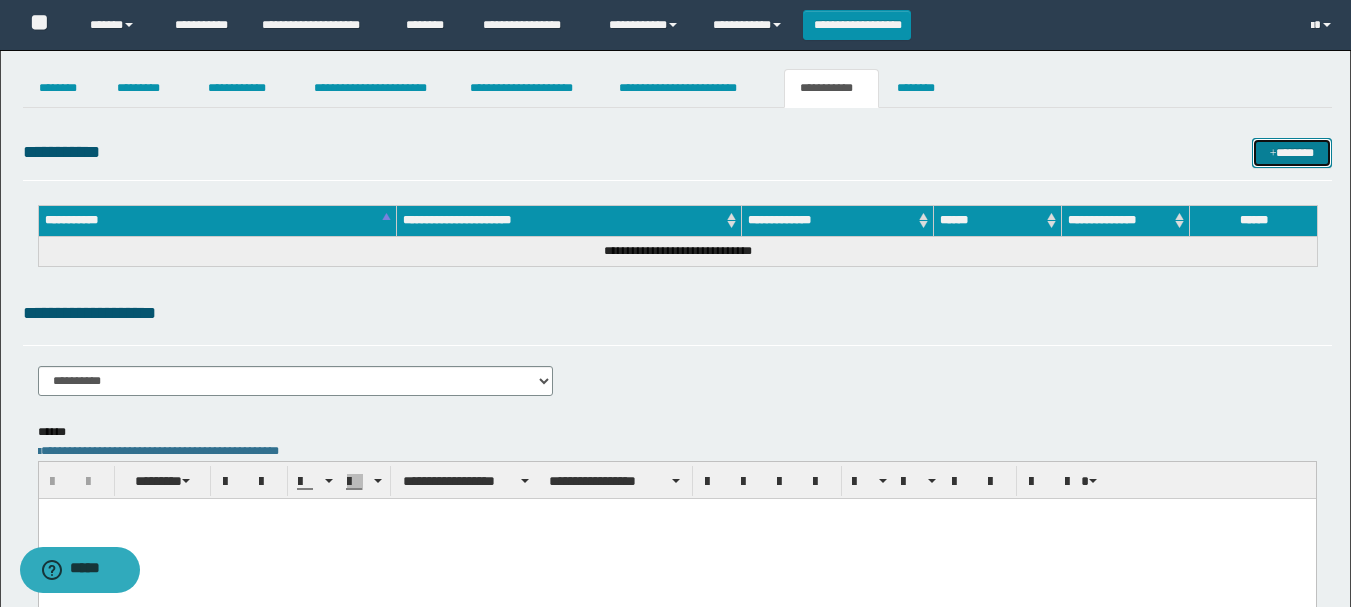 click on "*******" at bounding box center [1292, 153] 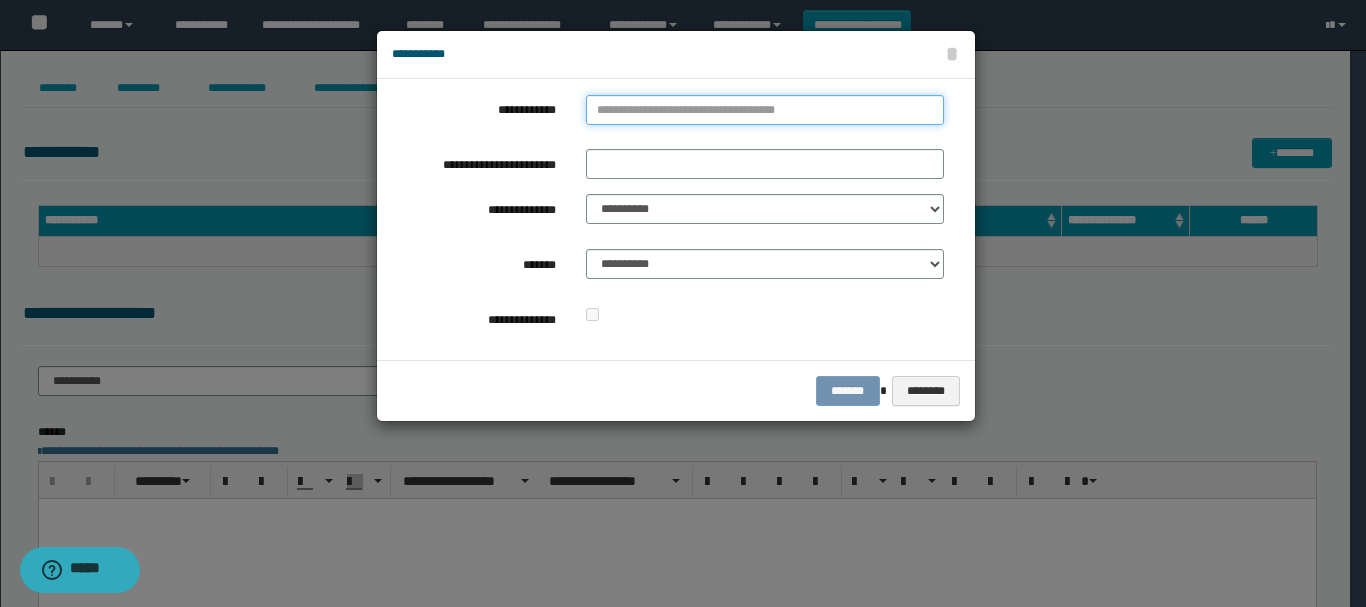 click on "**********" at bounding box center [765, 110] 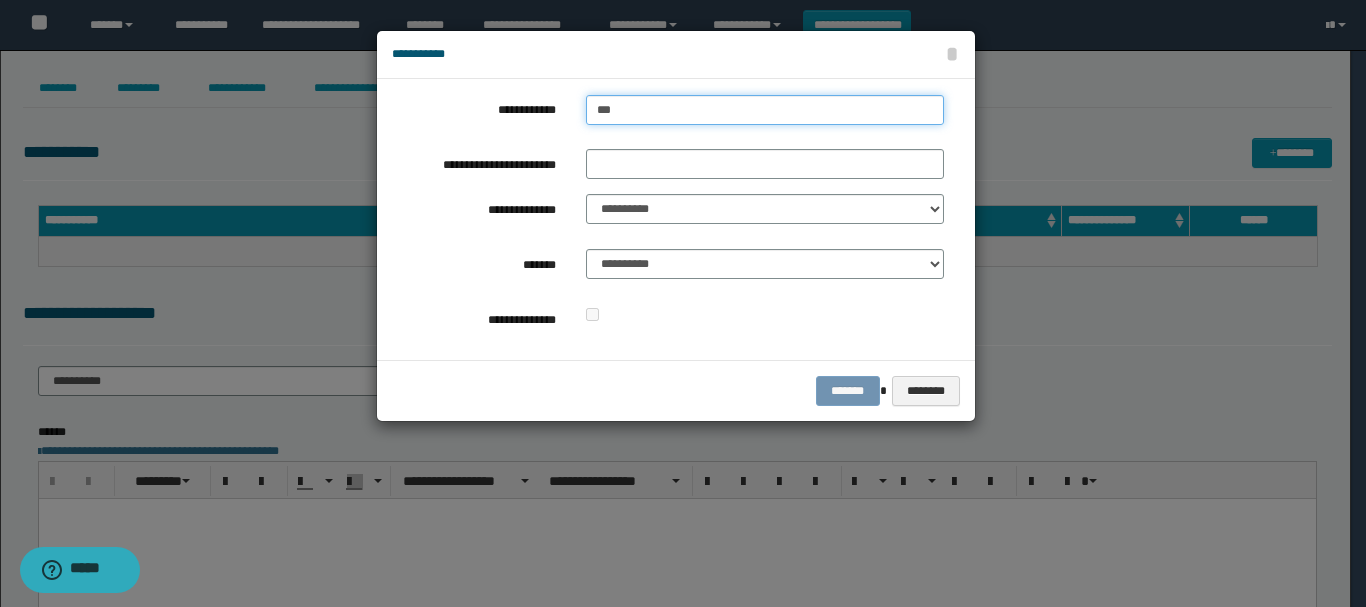type on "****" 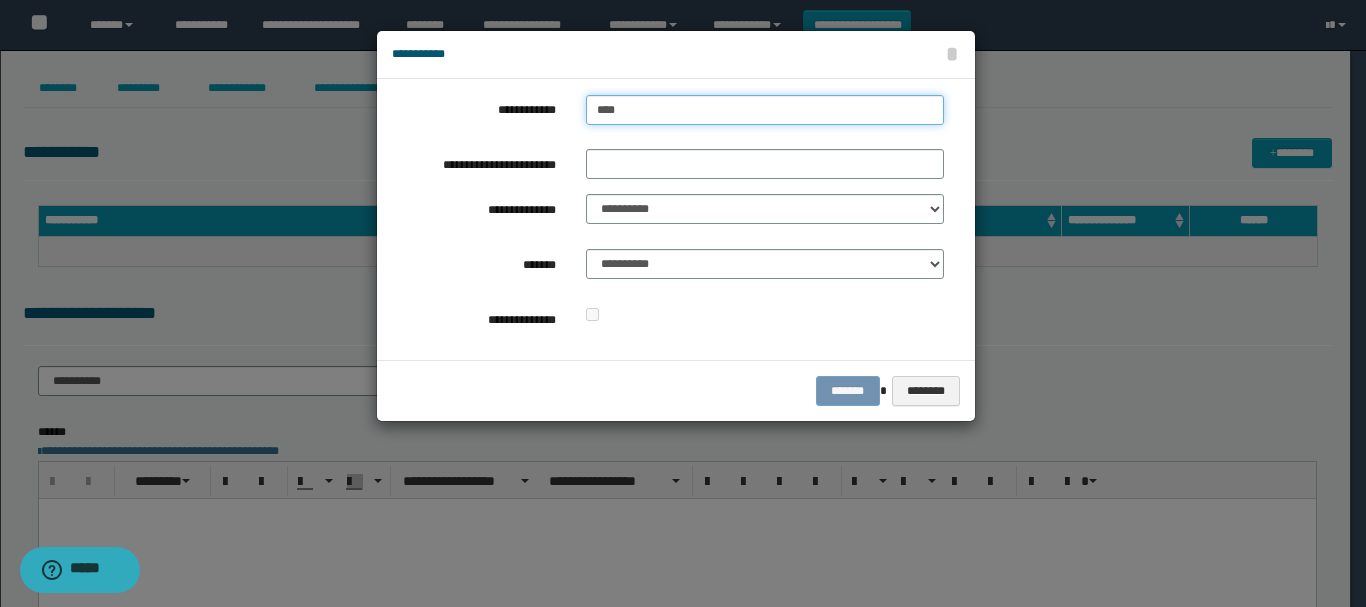 type on "****" 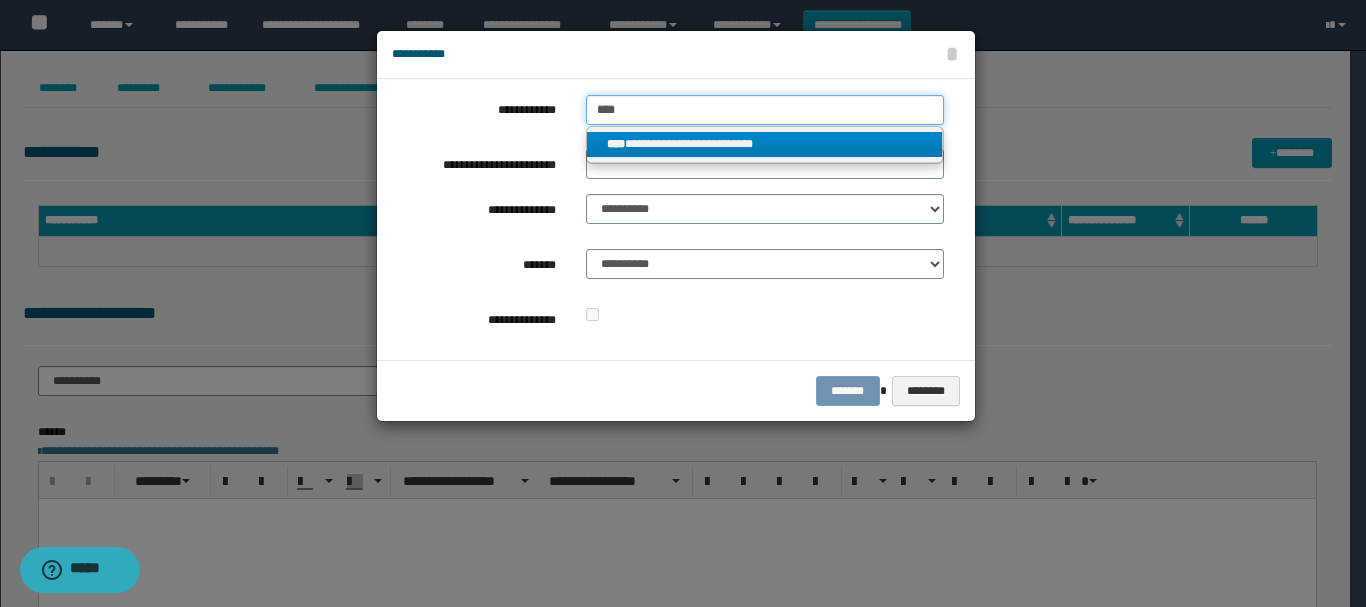 type on "****" 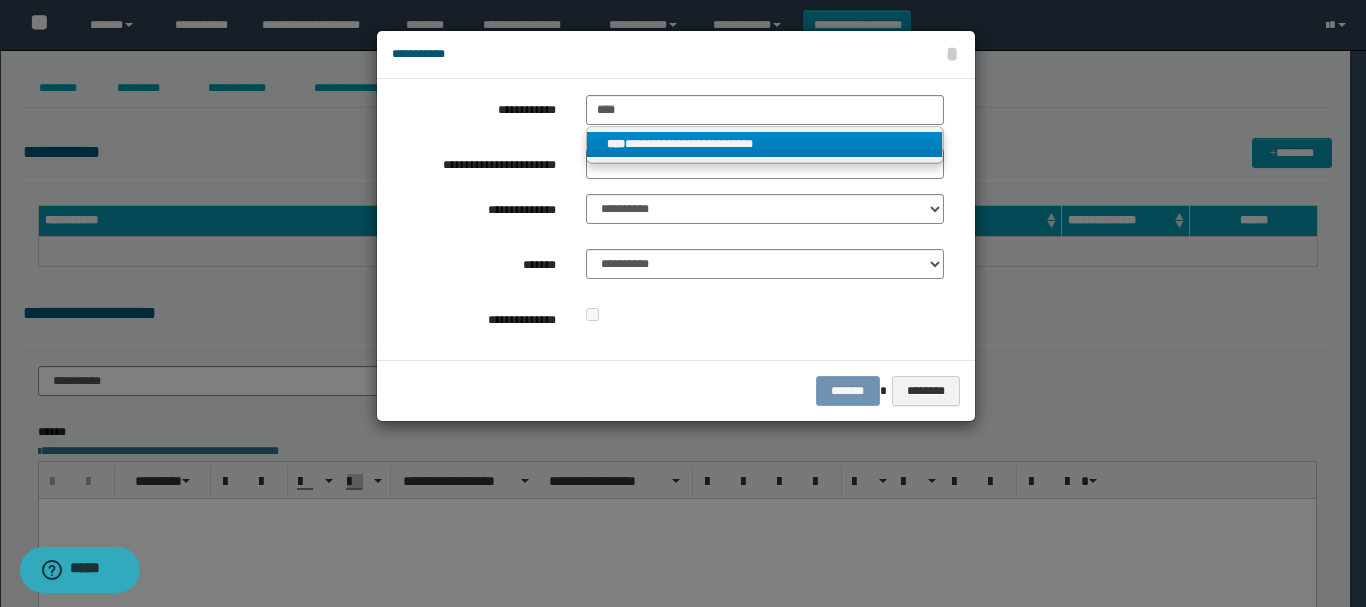 click on "**********" at bounding box center (765, 144) 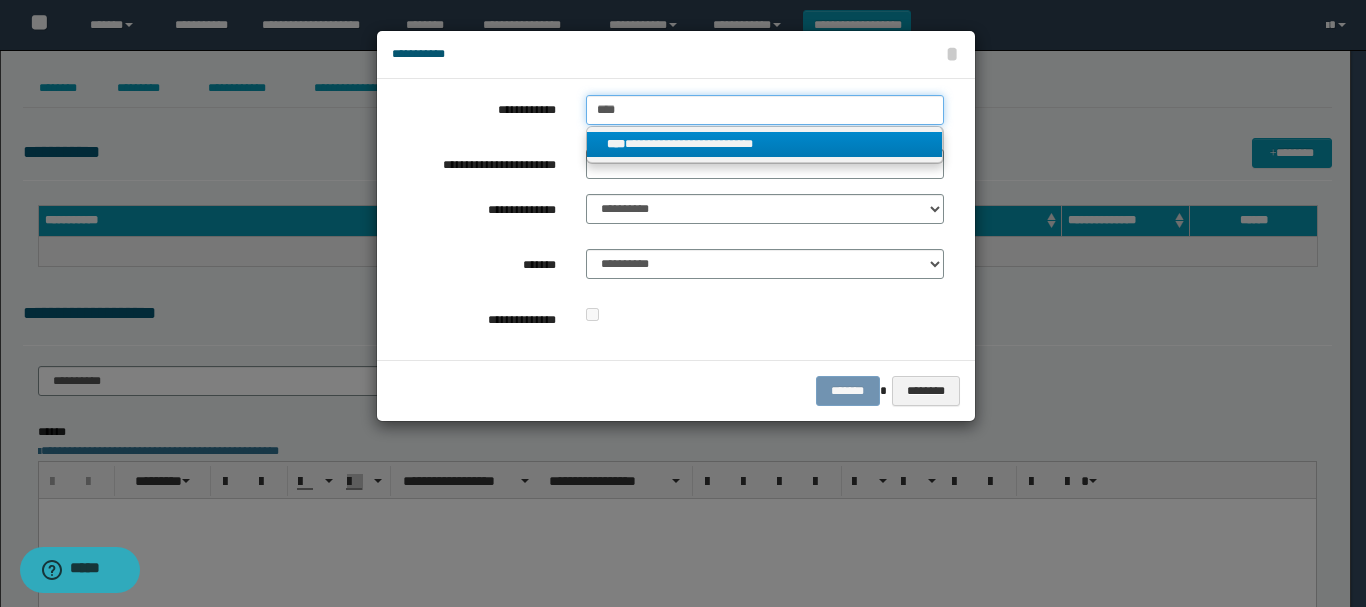 type 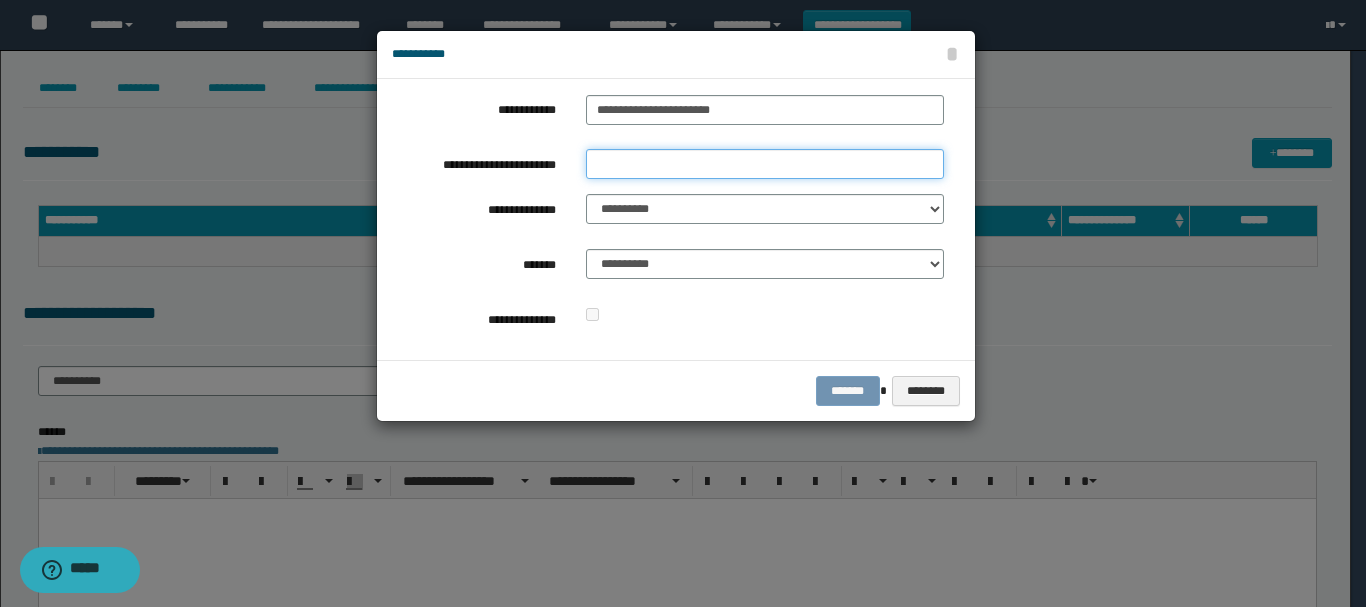 click on "**********" at bounding box center (765, 164) 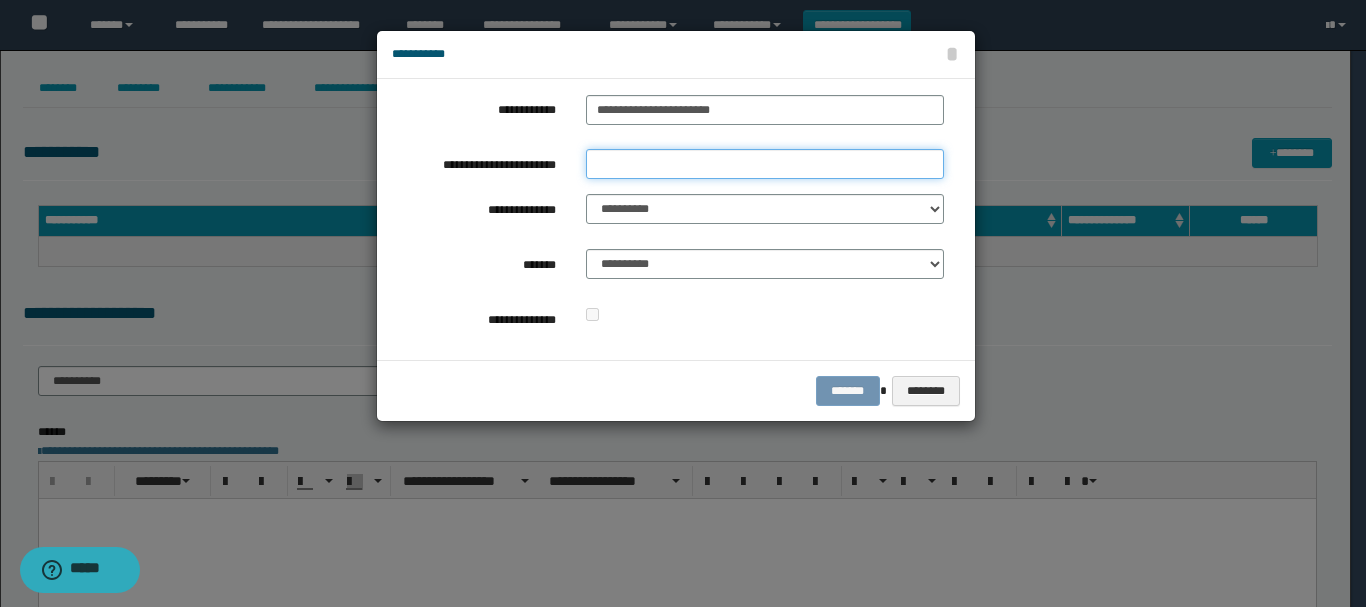 type on "*********" 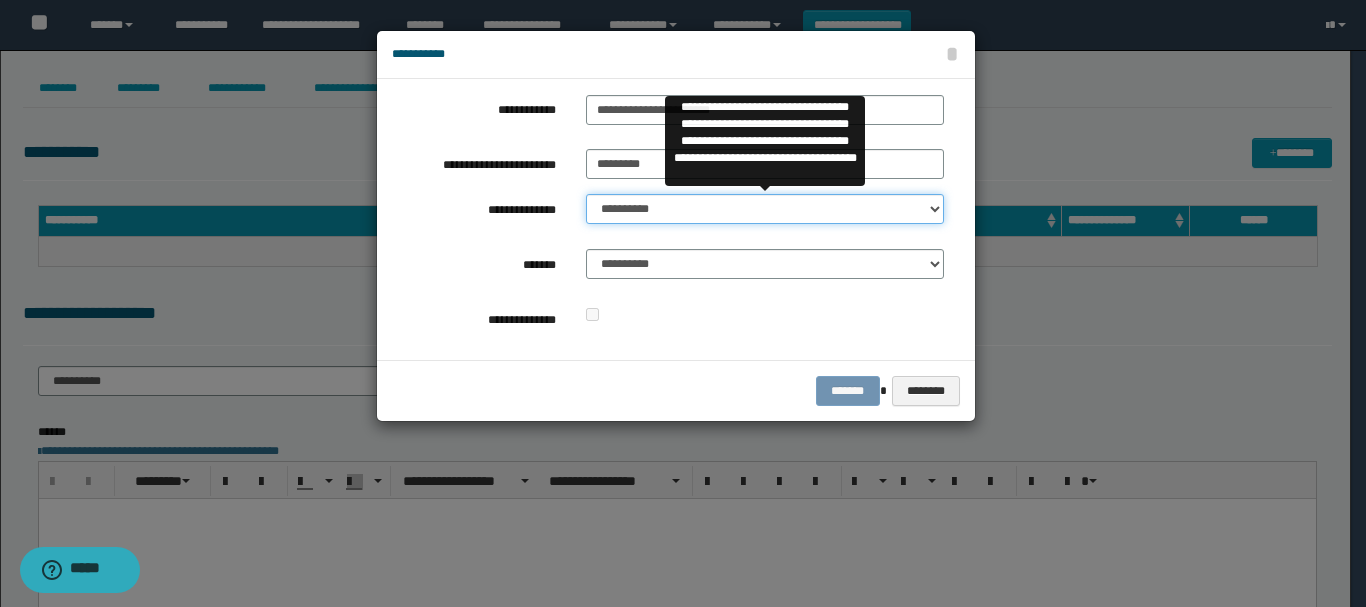 click on "**********" at bounding box center (765, 209) 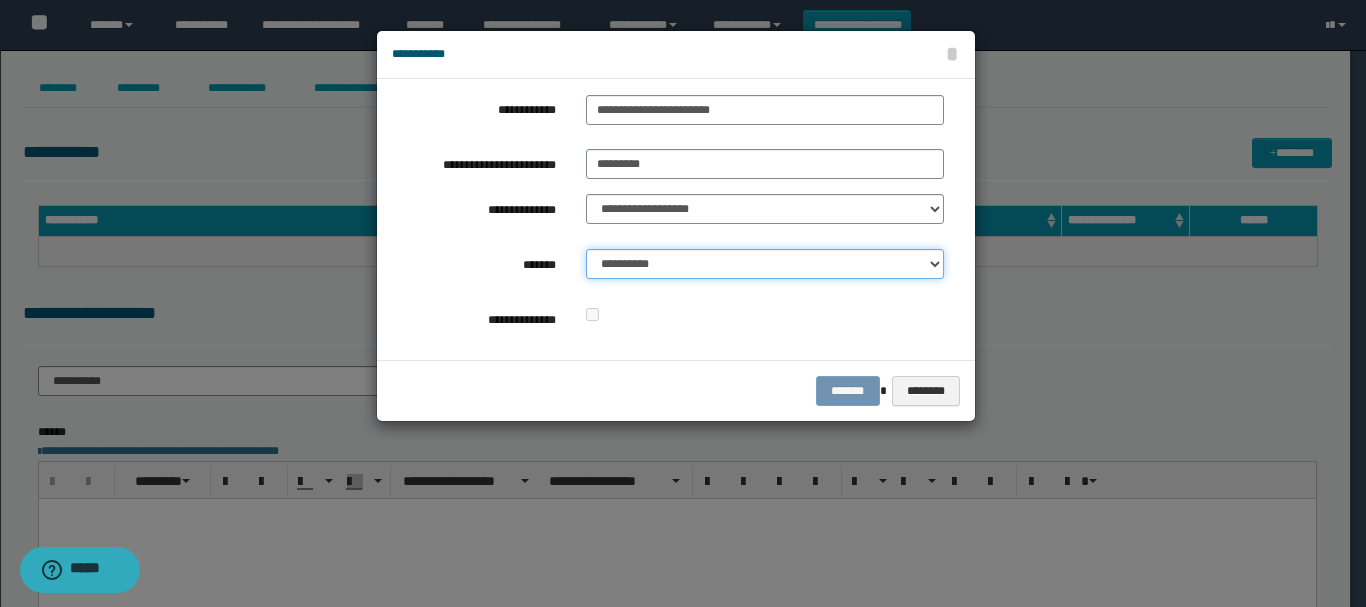 click on "**********" at bounding box center (765, 264) 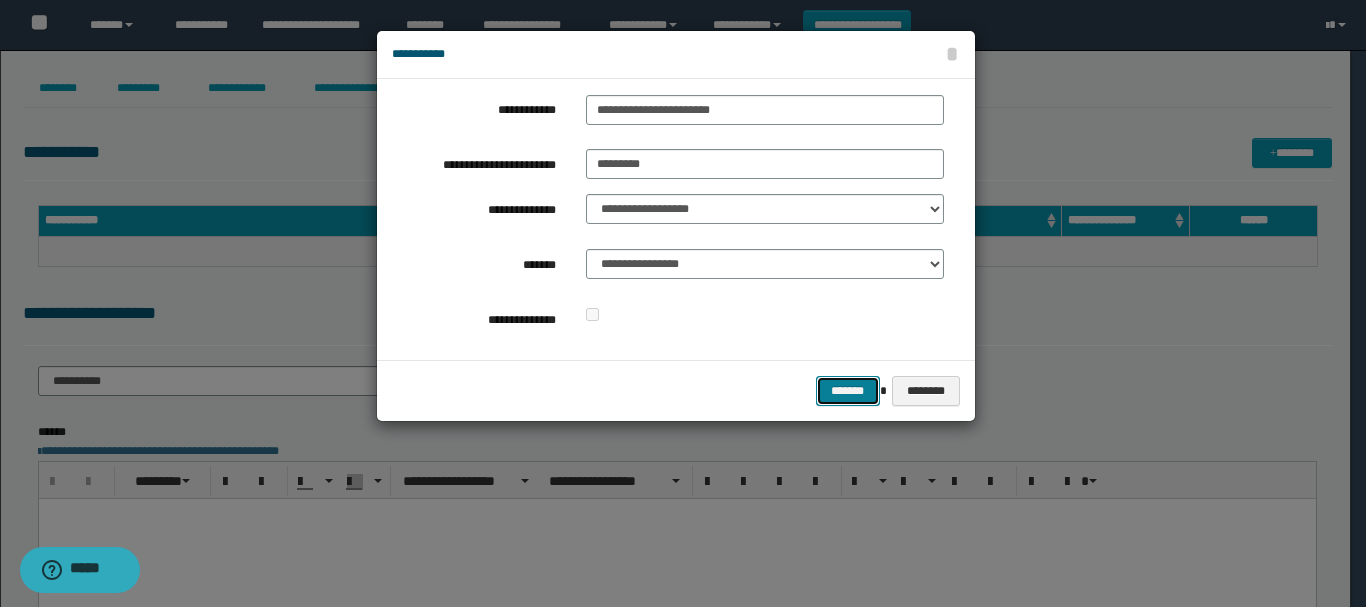 click on "*******" at bounding box center [848, 391] 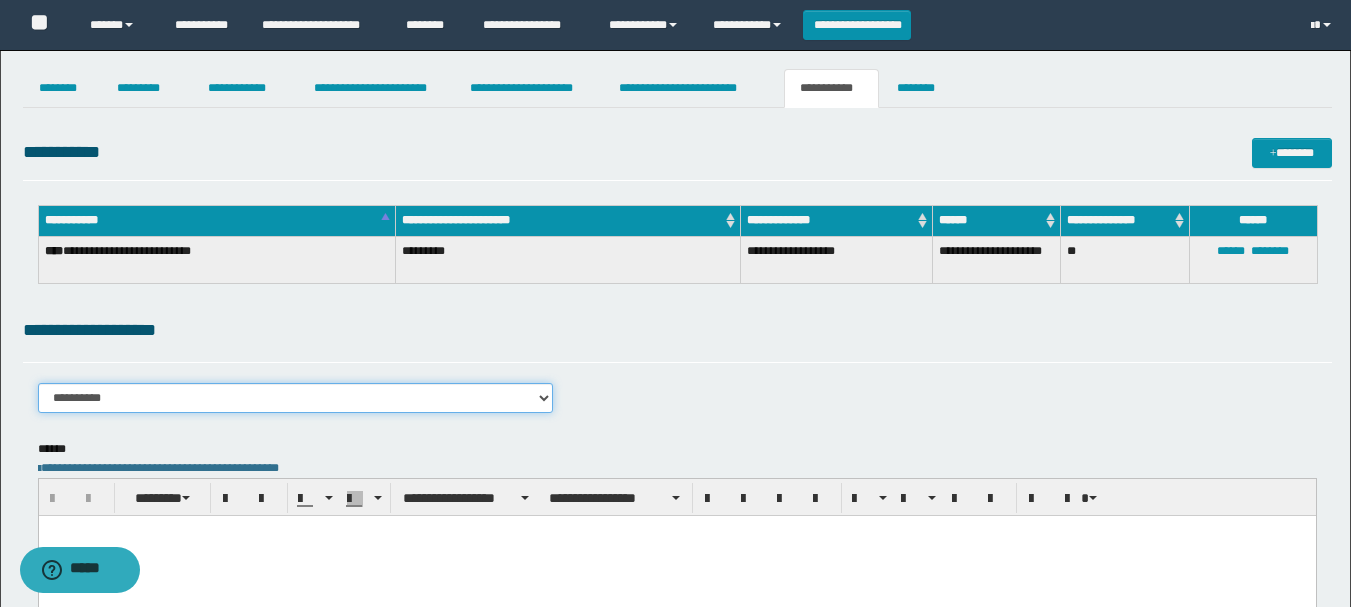 click on "**********" at bounding box center [296, 398] 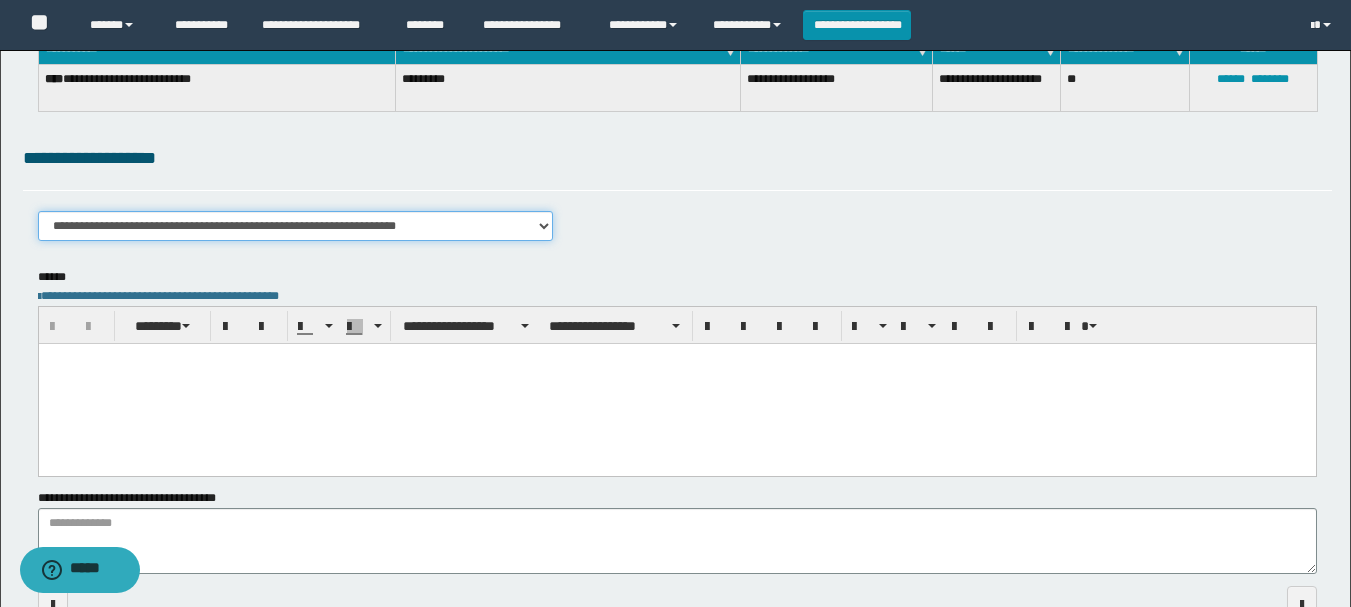 scroll, scrollTop: 293, scrollLeft: 0, axis: vertical 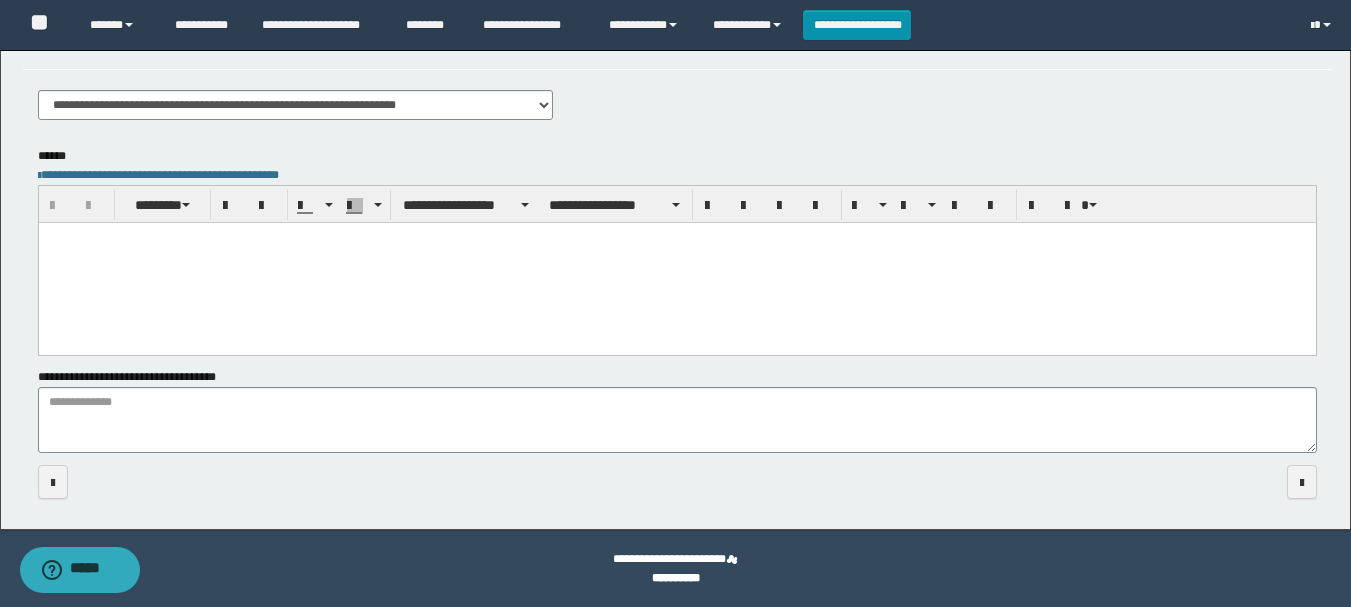 click at bounding box center (676, 262) 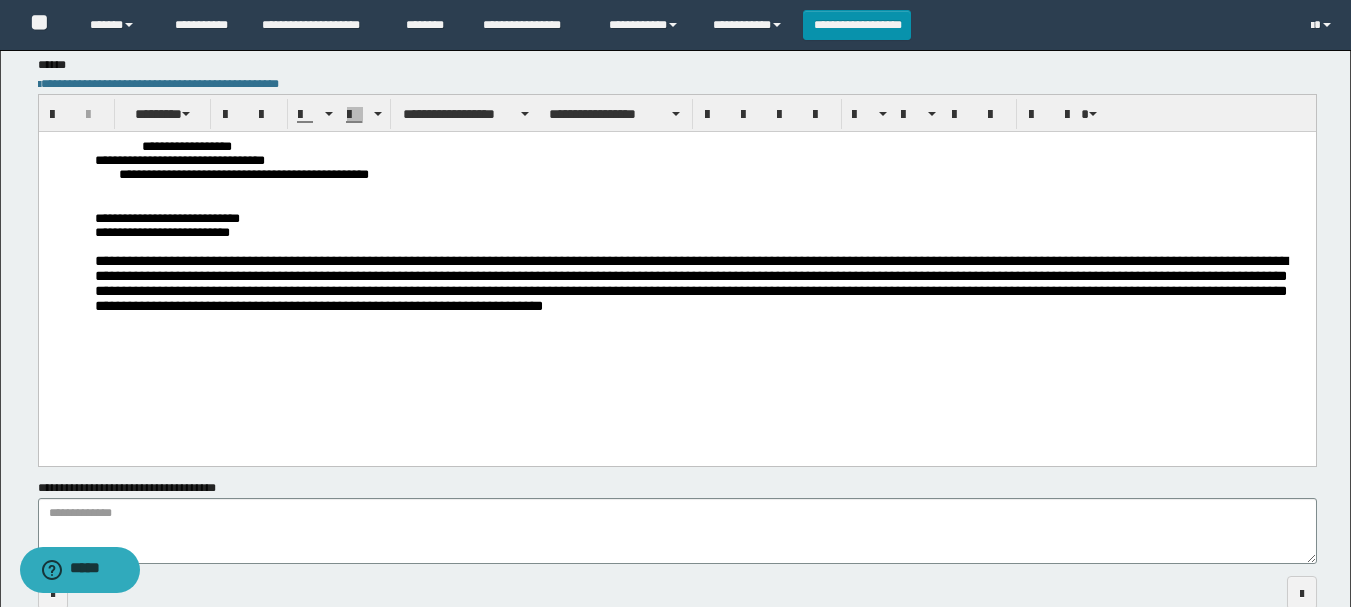 scroll, scrollTop: 495, scrollLeft: 0, axis: vertical 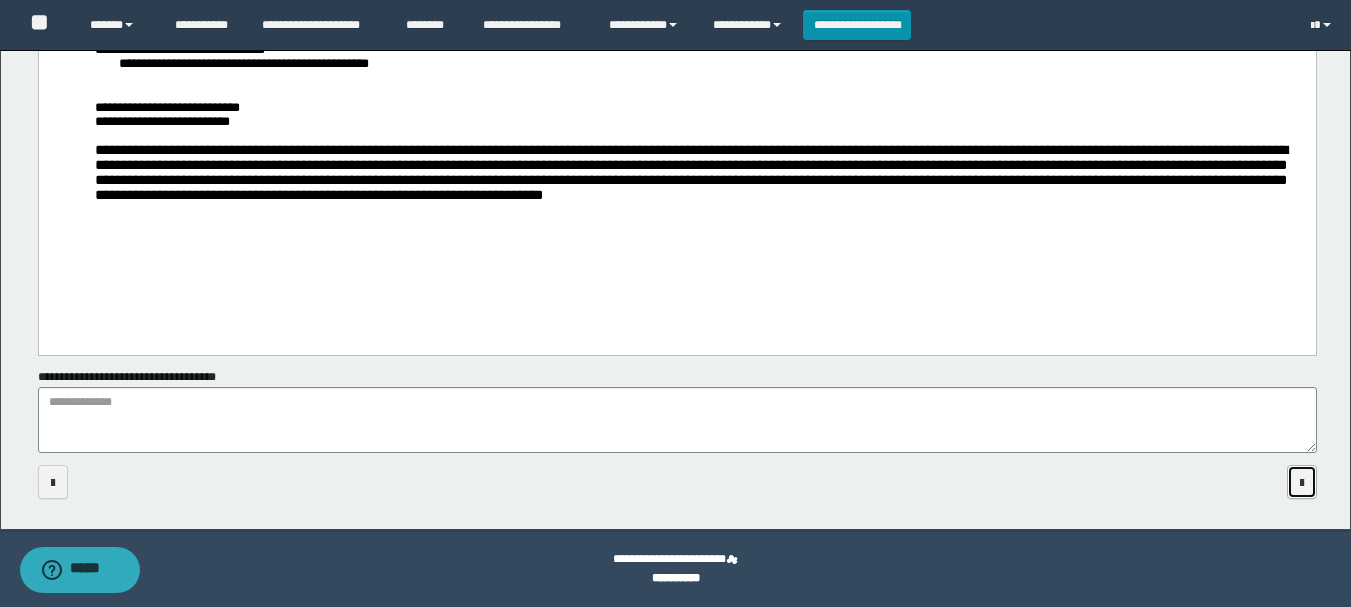 click at bounding box center (1302, 482) 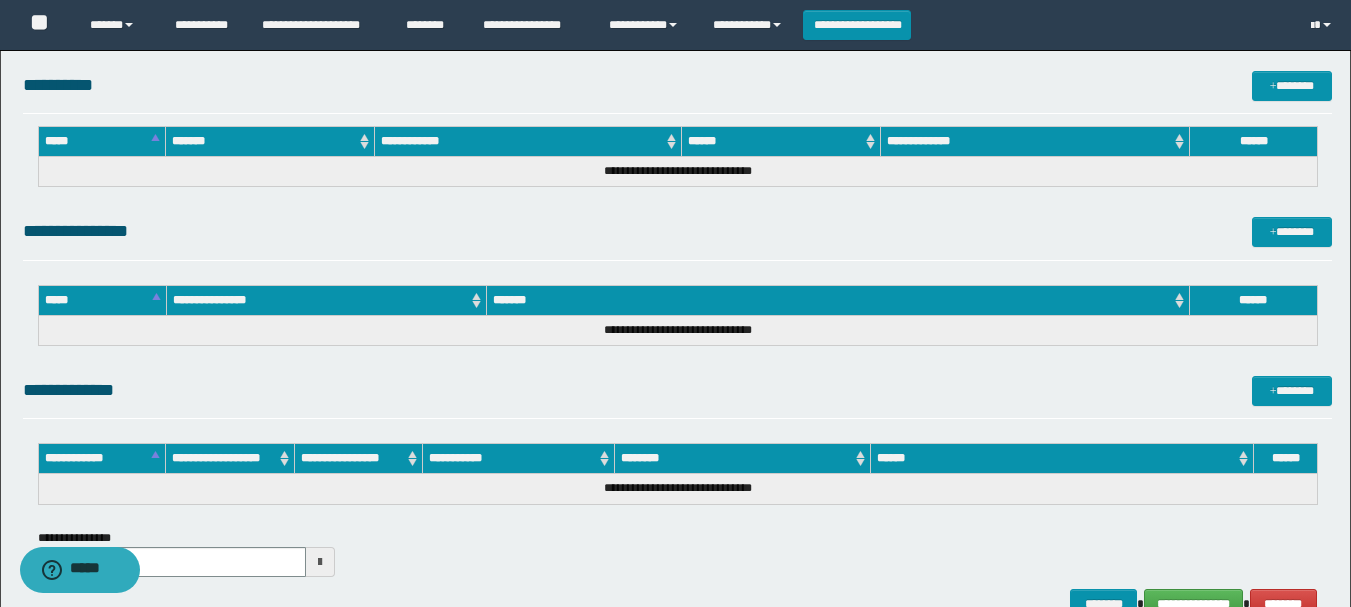 scroll, scrollTop: 1024, scrollLeft: 0, axis: vertical 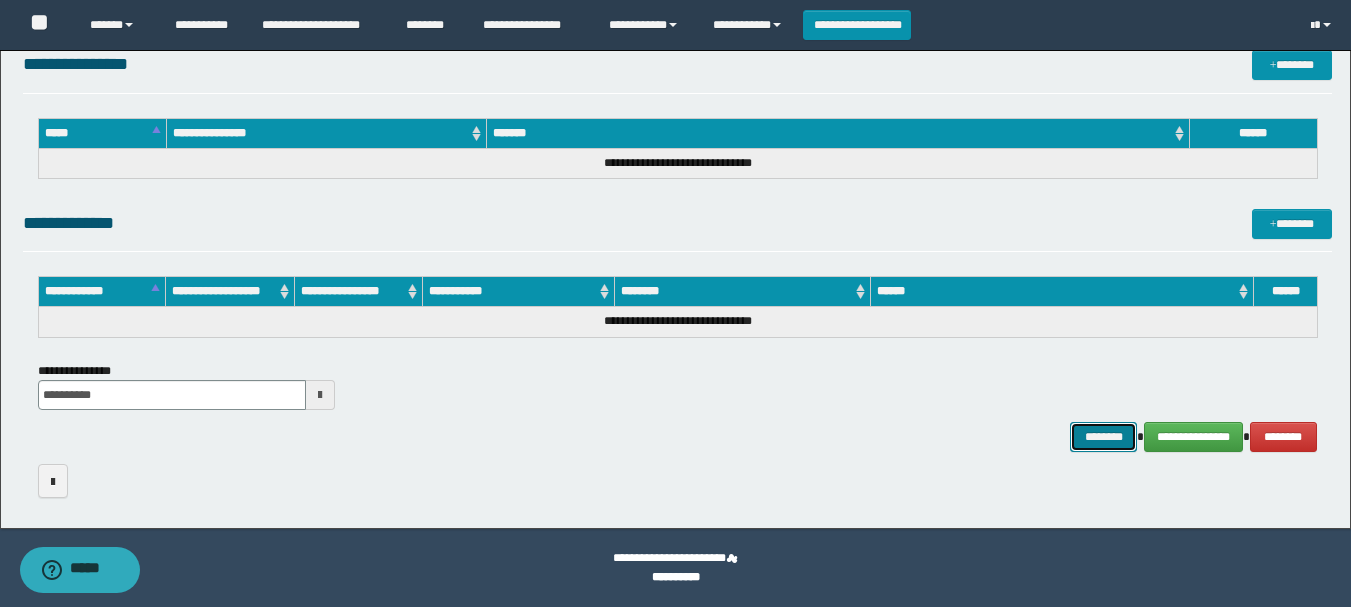 click on "********" at bounding box center (1104, 437) 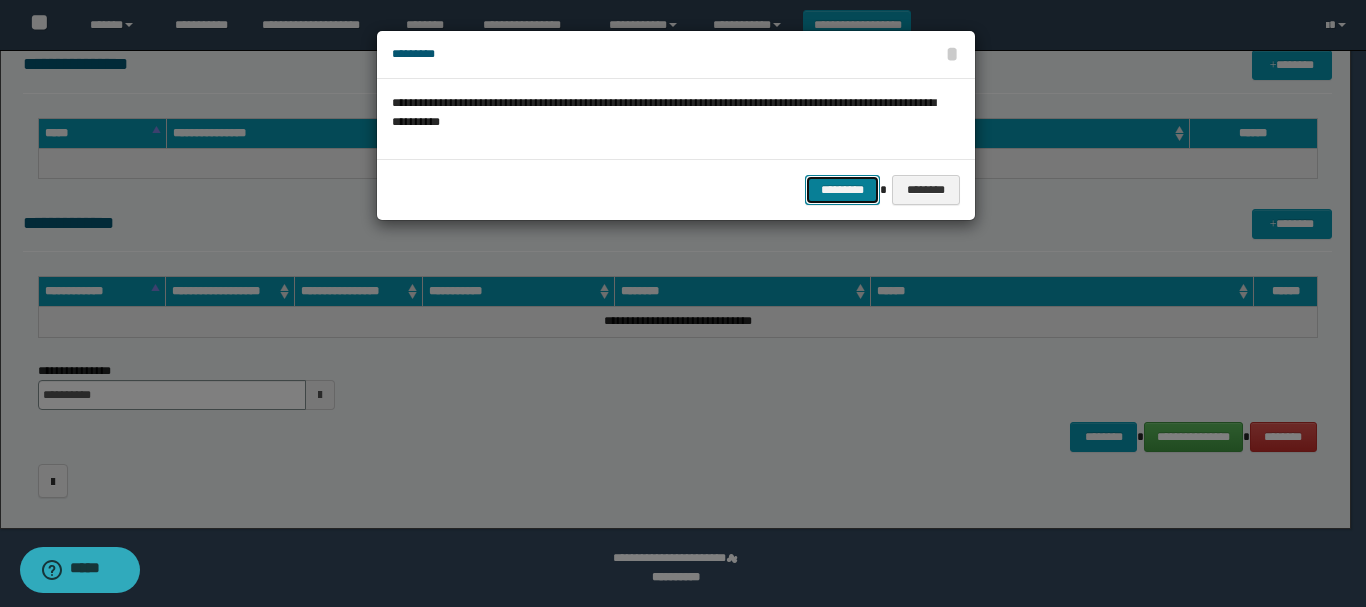 click on "*********" at bounding box center [842, 190] 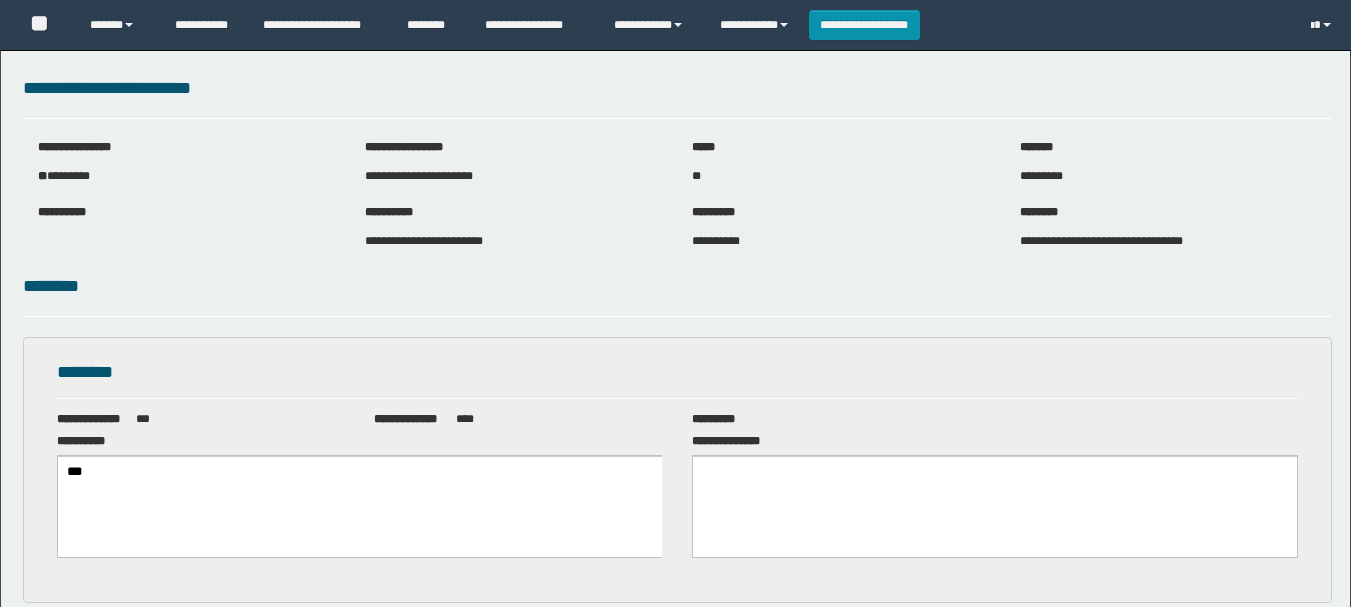 scroll, scrollTop: 0, scrollLeft: 0, axis: both 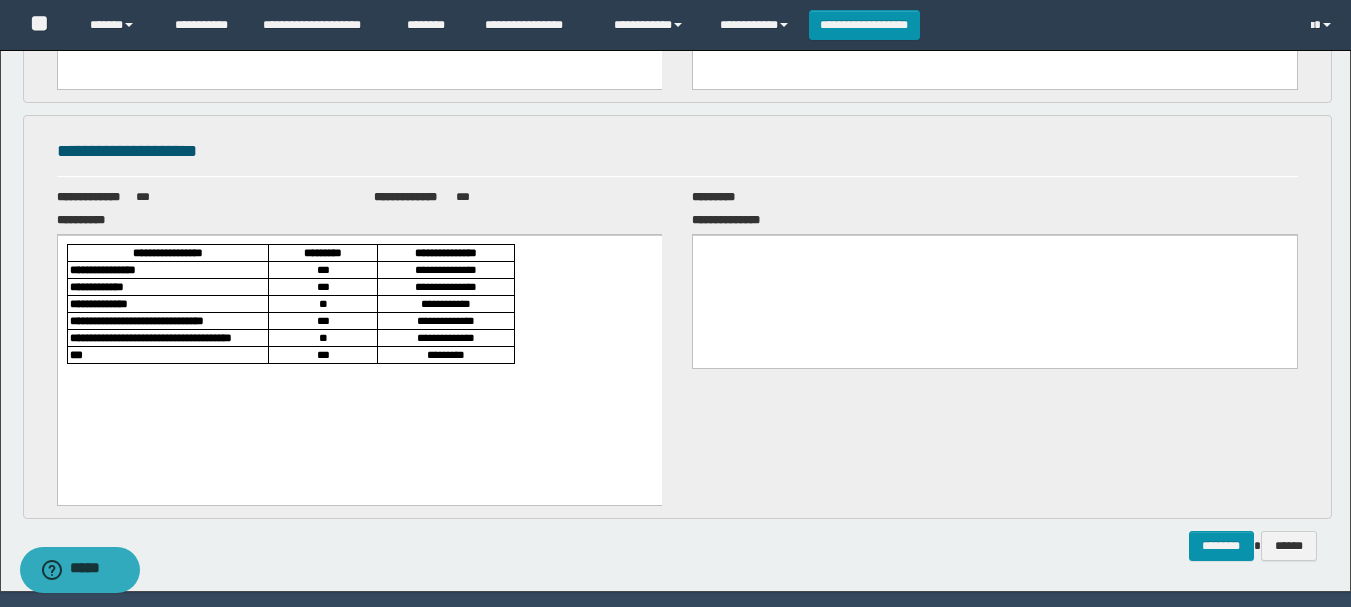 click on "***" at bounding box center [322, 286] 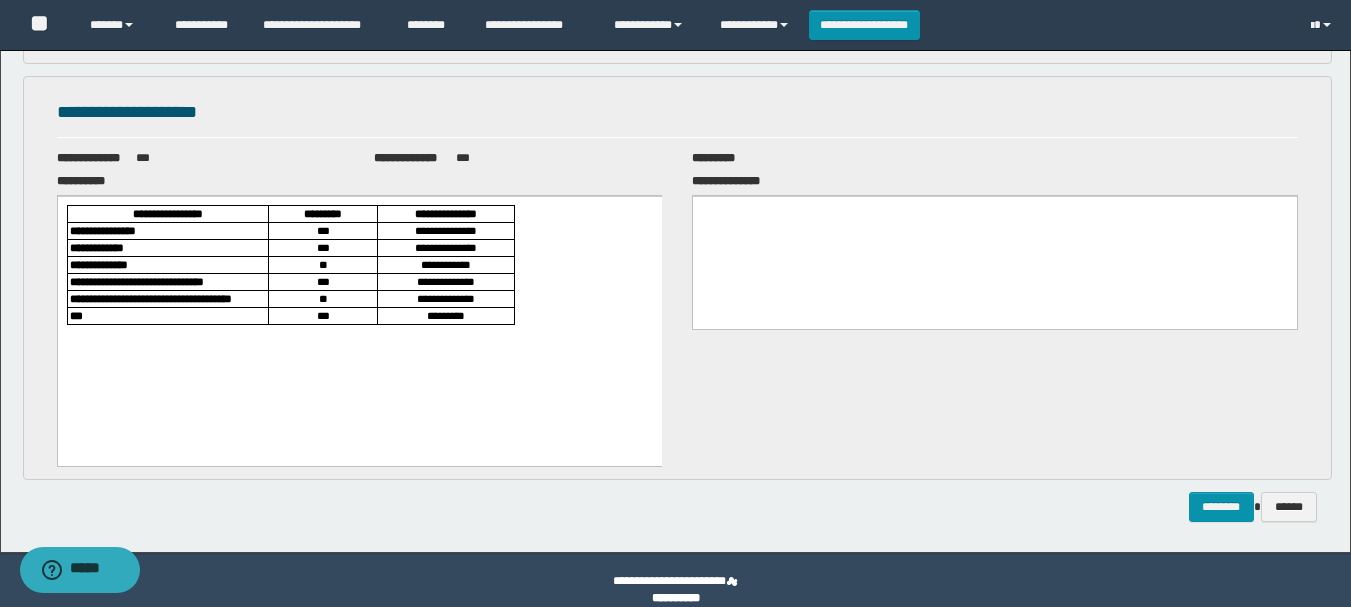scroll, scrollTop: 559, scrollLeft: 0, axis: vertical 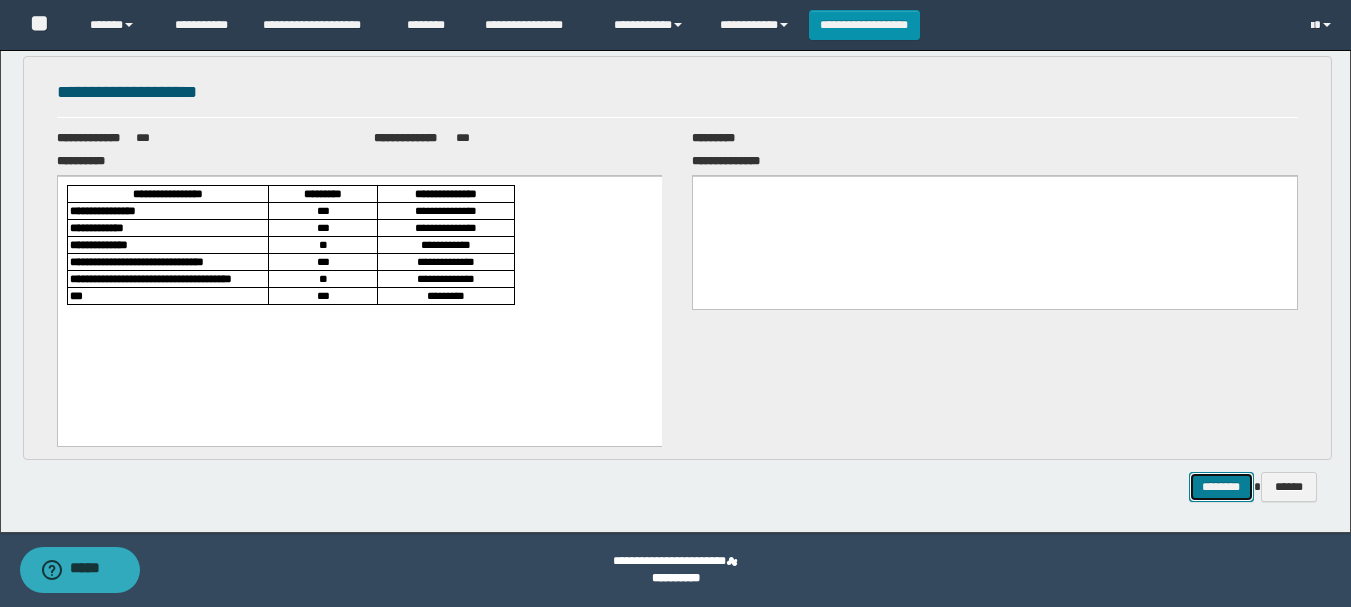 click on "********" at bounding box center (1221, 487) 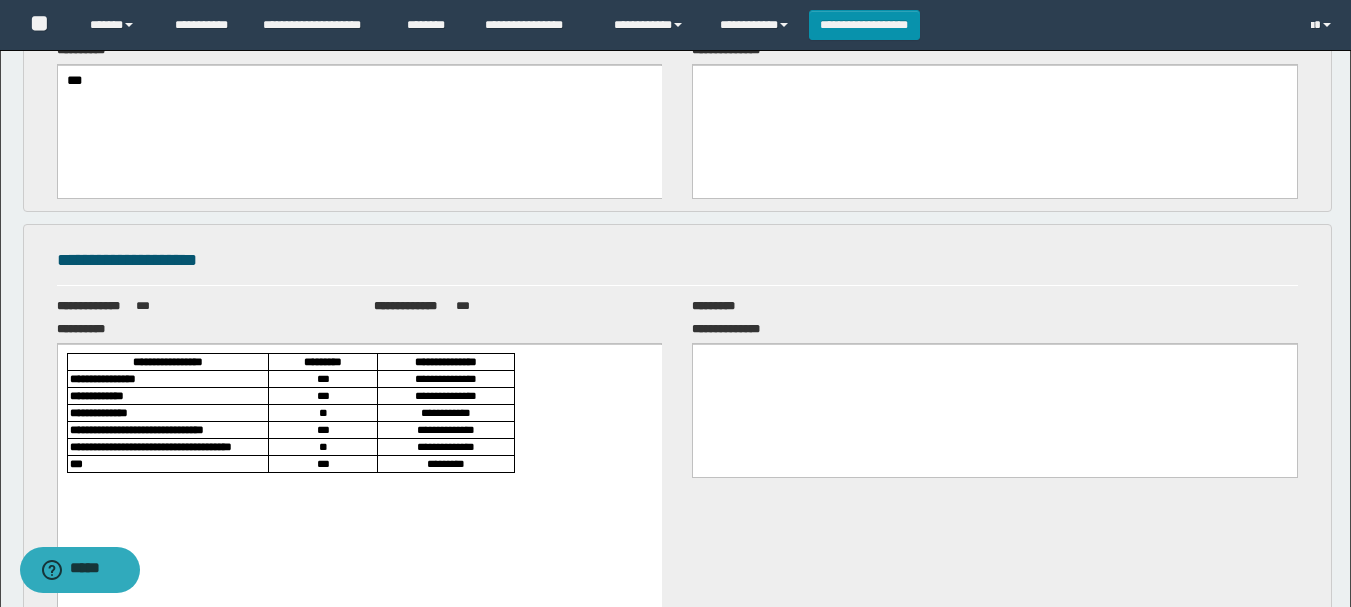 scroll, scrollTop: 400, scrollLeft: 0, axis: vertical 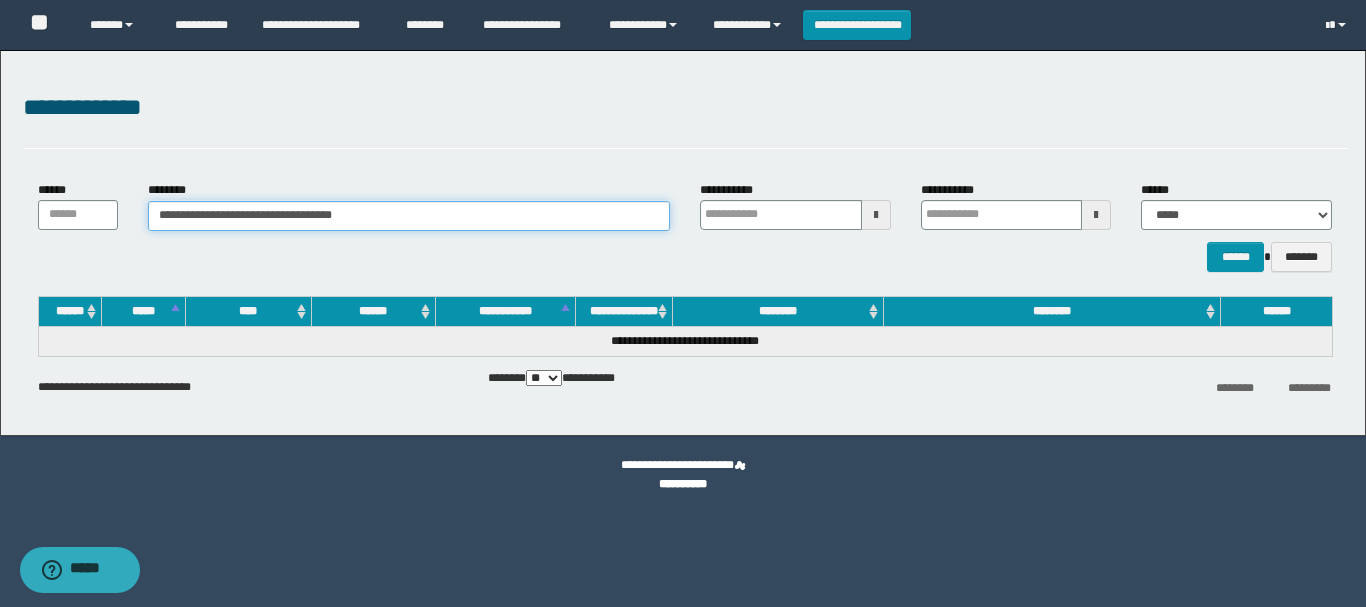 drag, startPoint x: 358, startPoint y: 221, endPoint x: 0, endPoint y: 228, distance: 358.06842 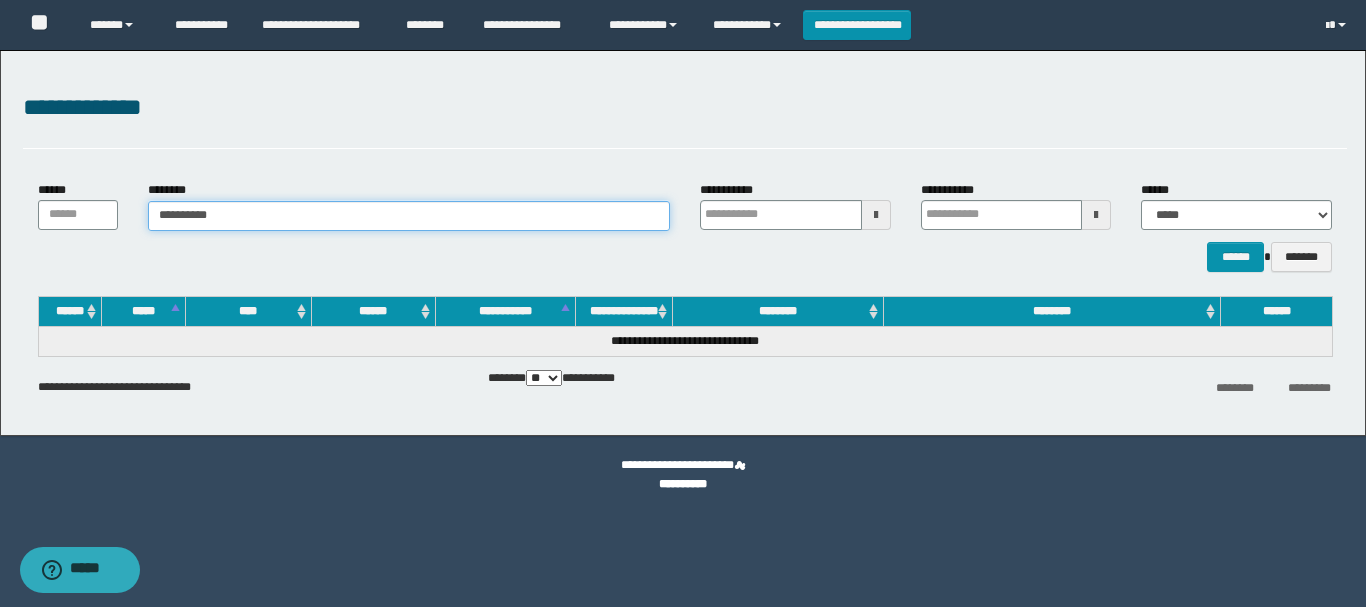 type on "**********" 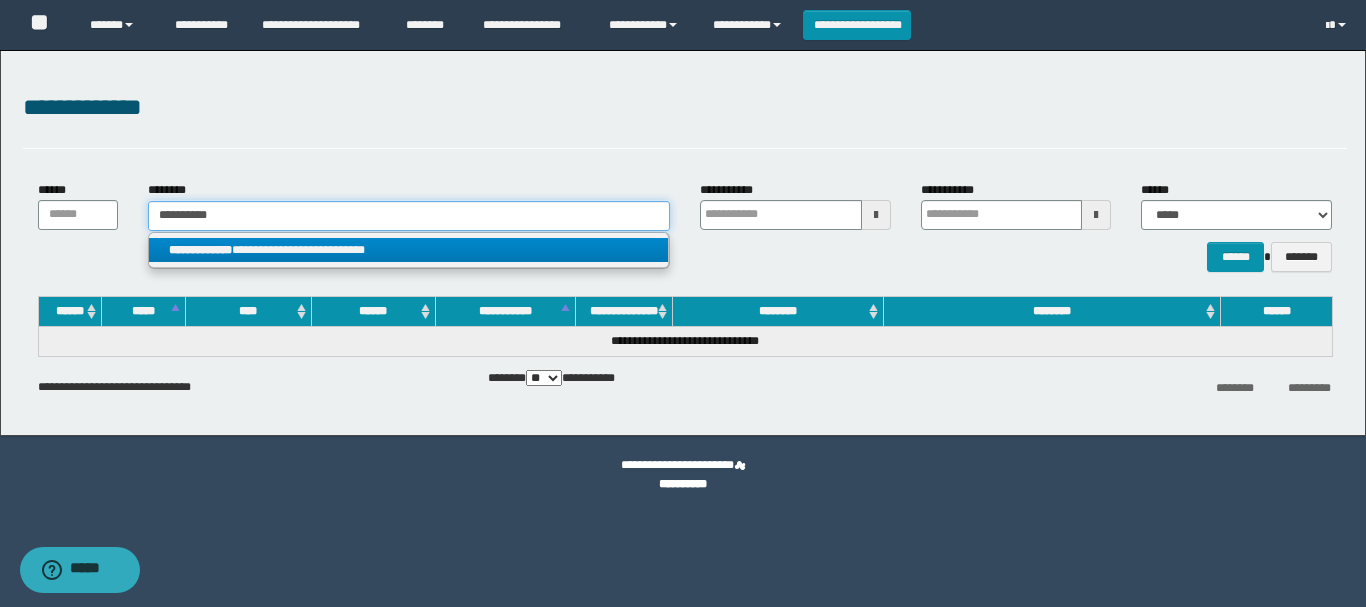 type on "**********" 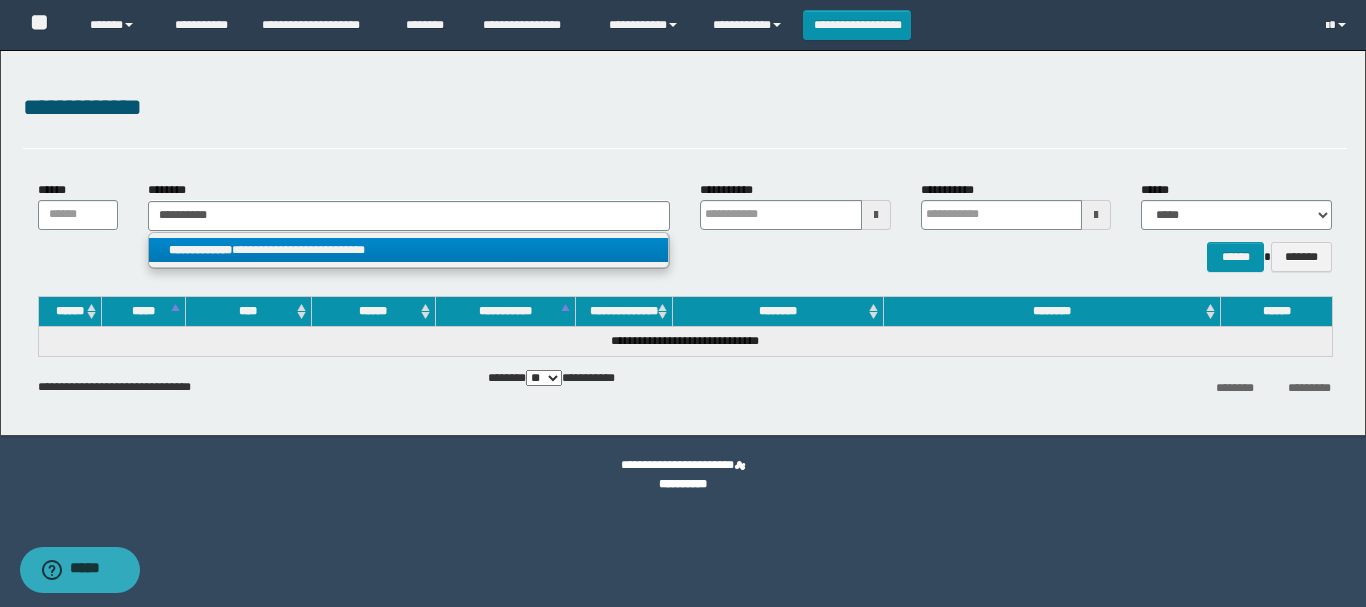 click on "**********" at bounding box center (408, 250) 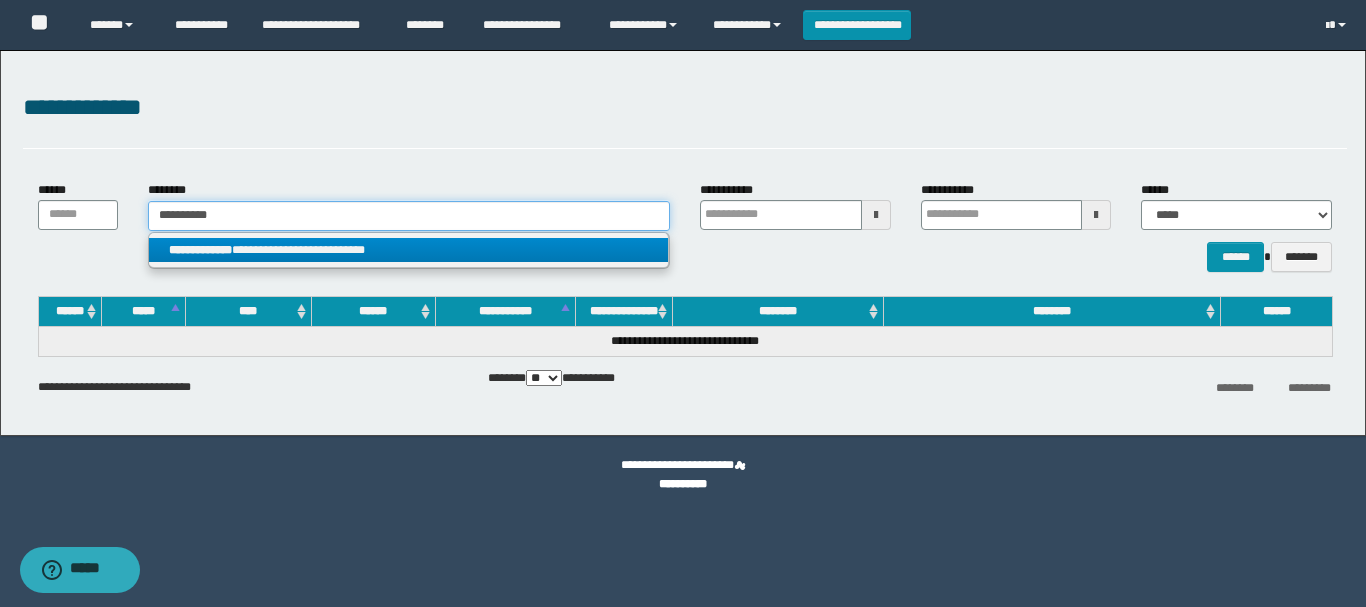type 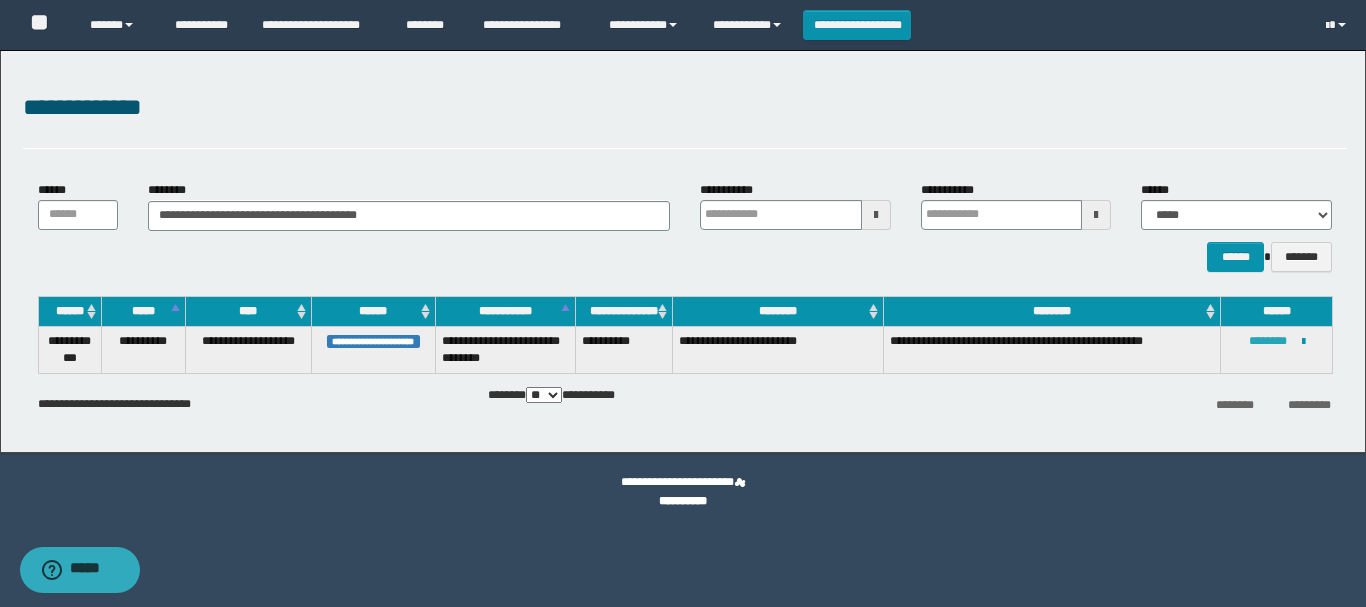 click on "********" at bounding box center [1268, 341] 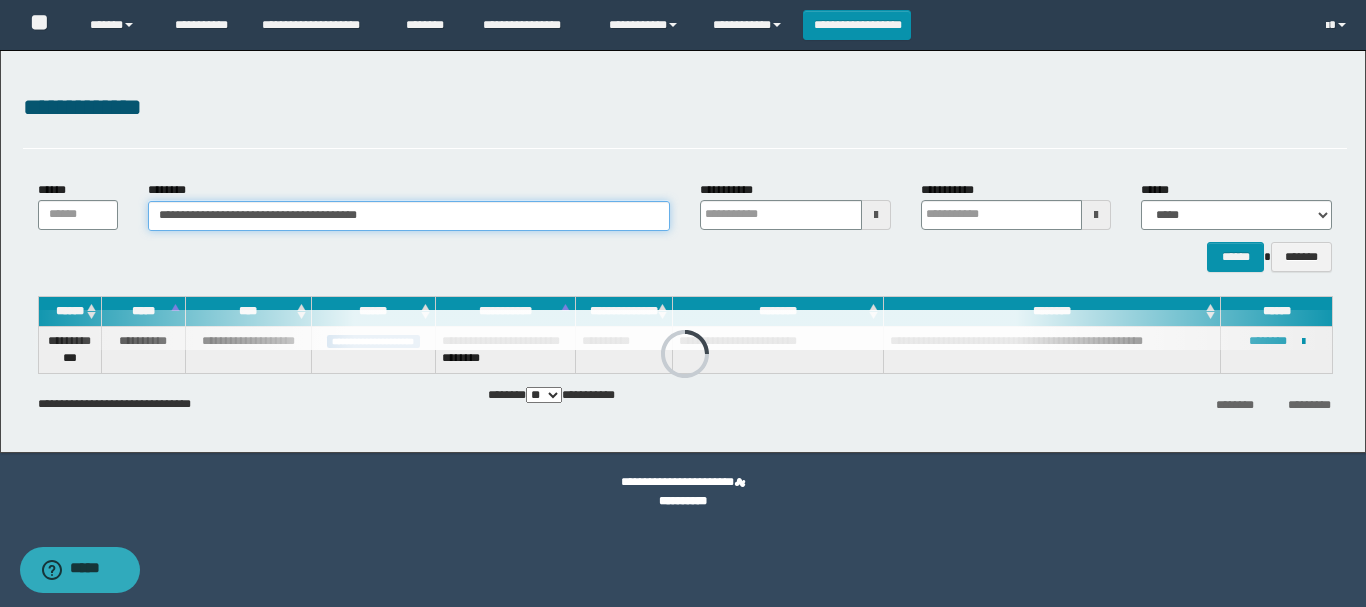 click on "**********" at bounding box center (409, 216) 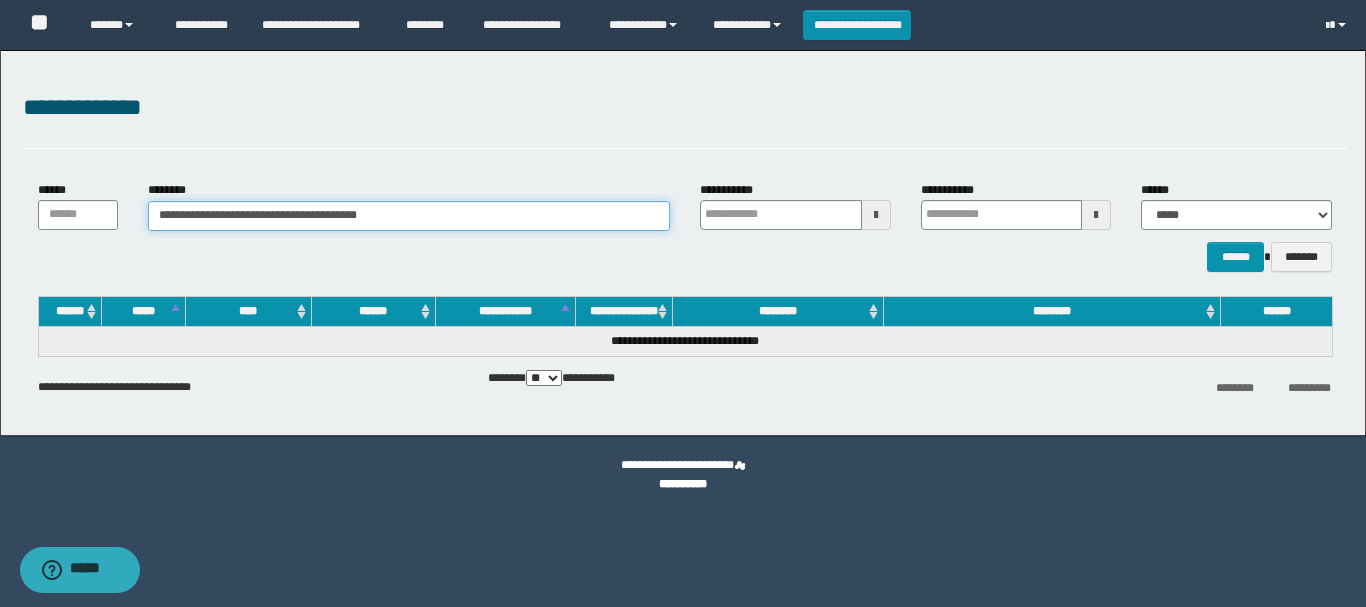 drag, startPoint x: 406, startPoint y: 220, endPoint x: 0, endPoint y: 210, distance: 406.12314 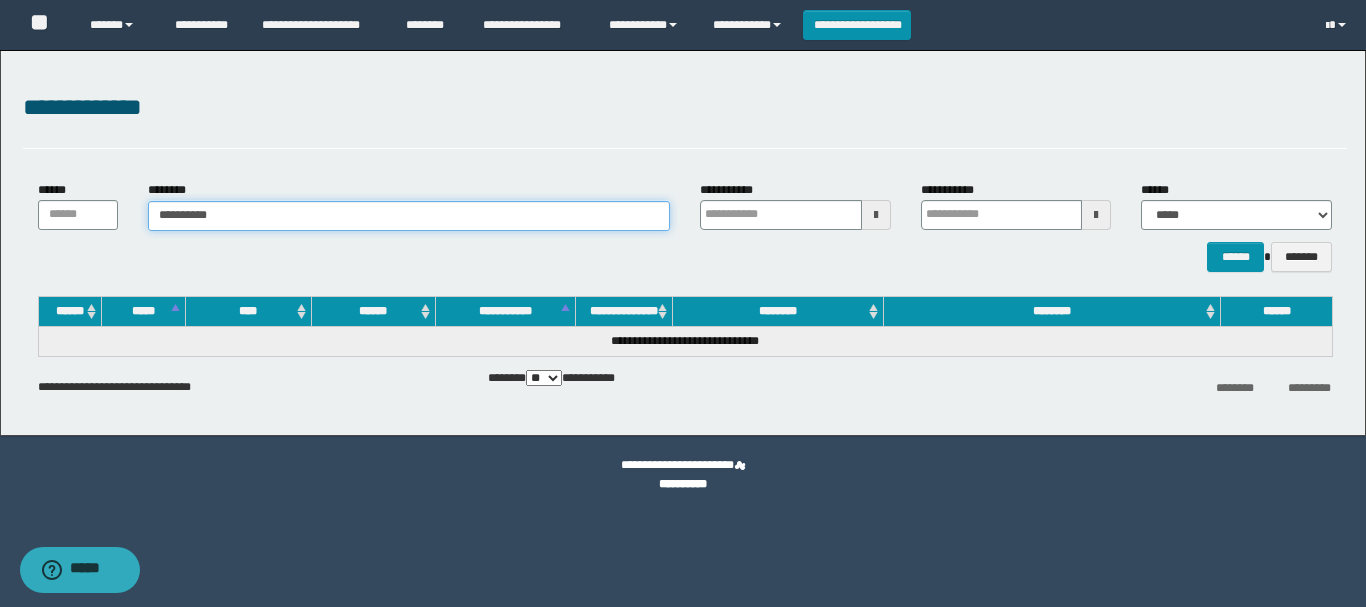 type on "**********" 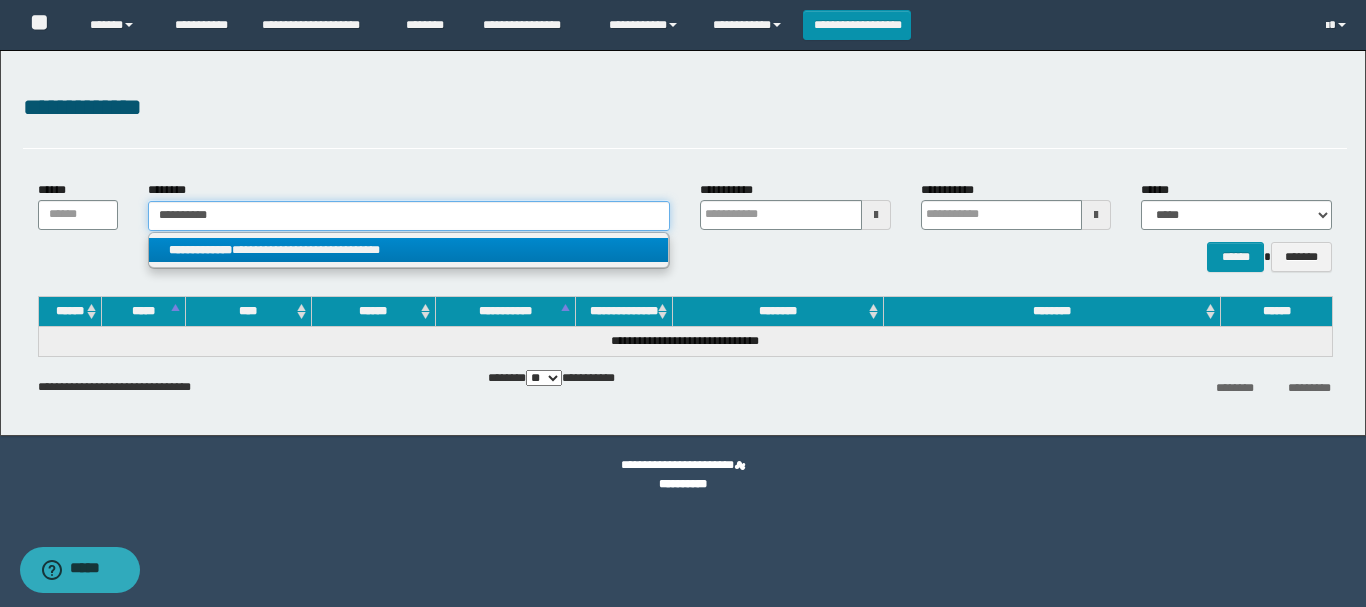 type on "**********" 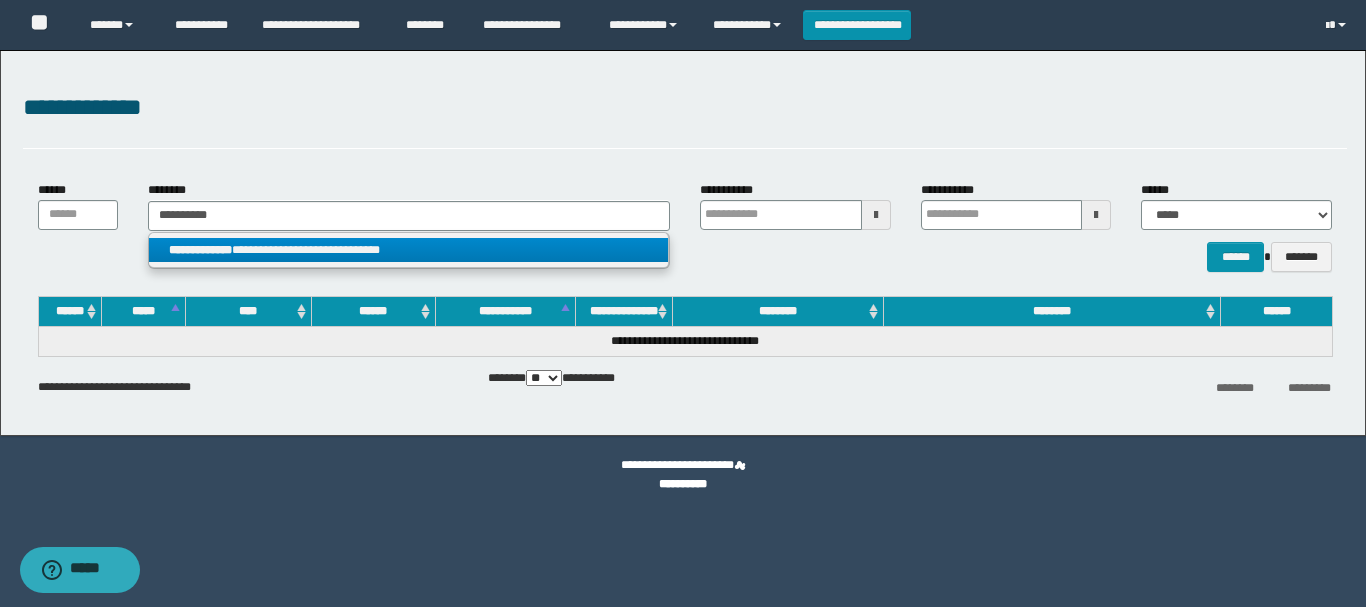 click on "**********" at bounding box center [408, 250] 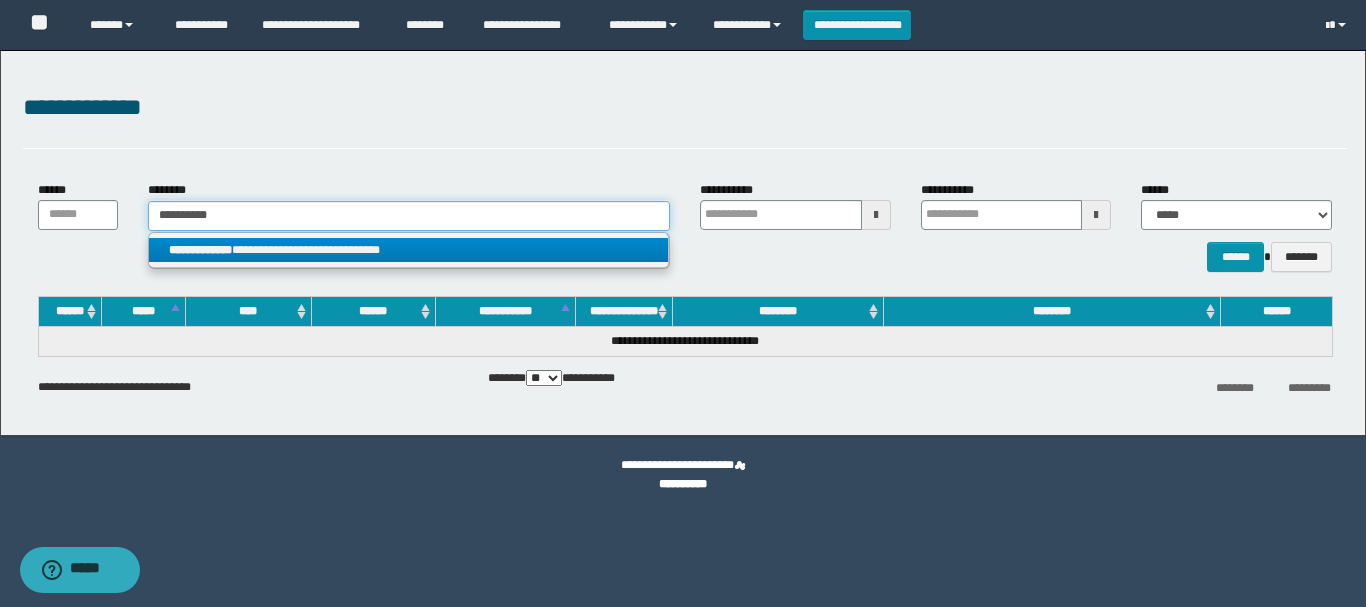 type 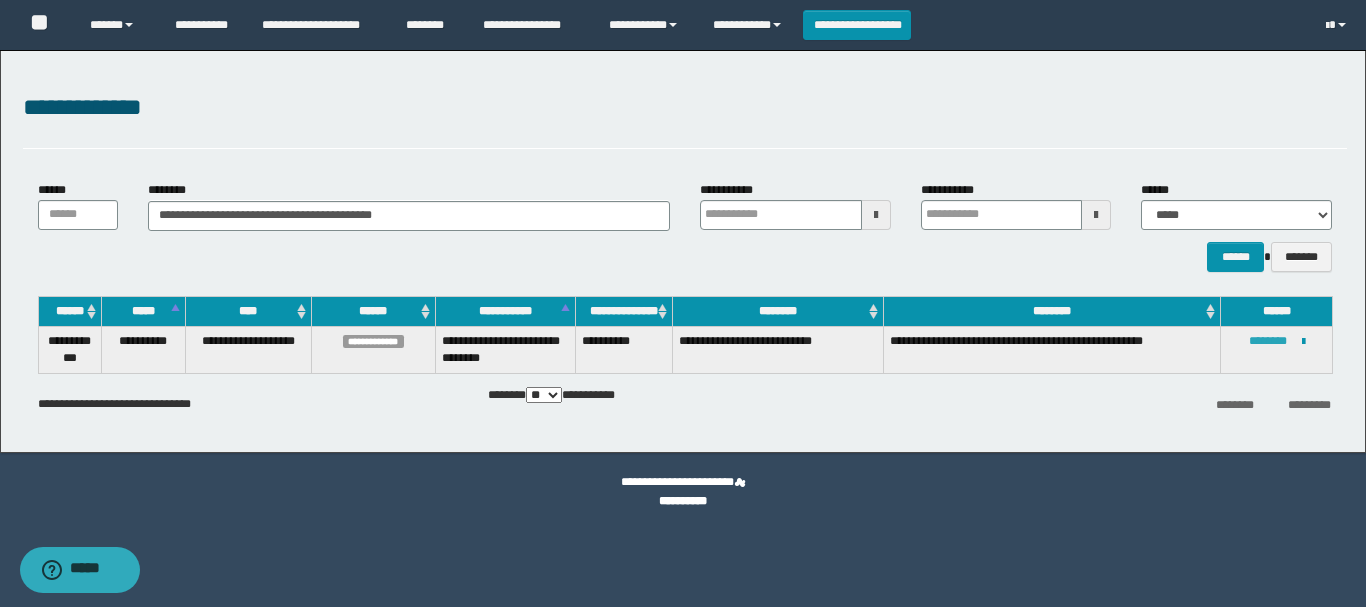 click on "********" at bounding box center [1268, 341] 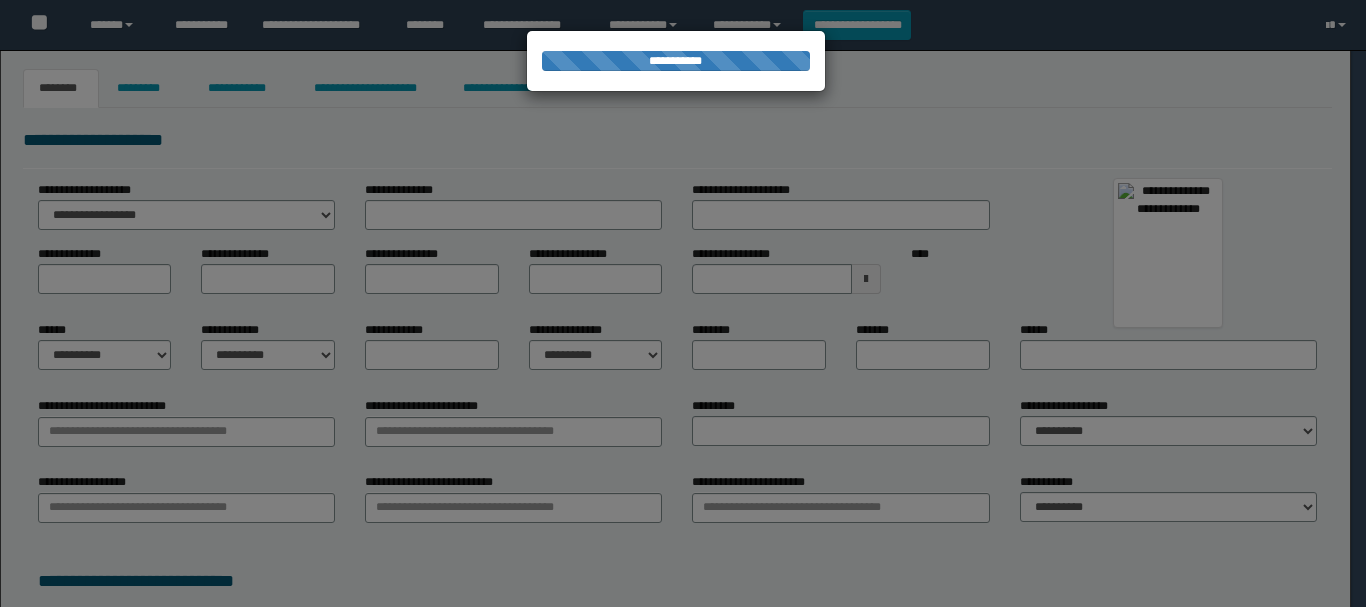 scroll, scrollTop: 0, scrollLeft: 0, axis: both 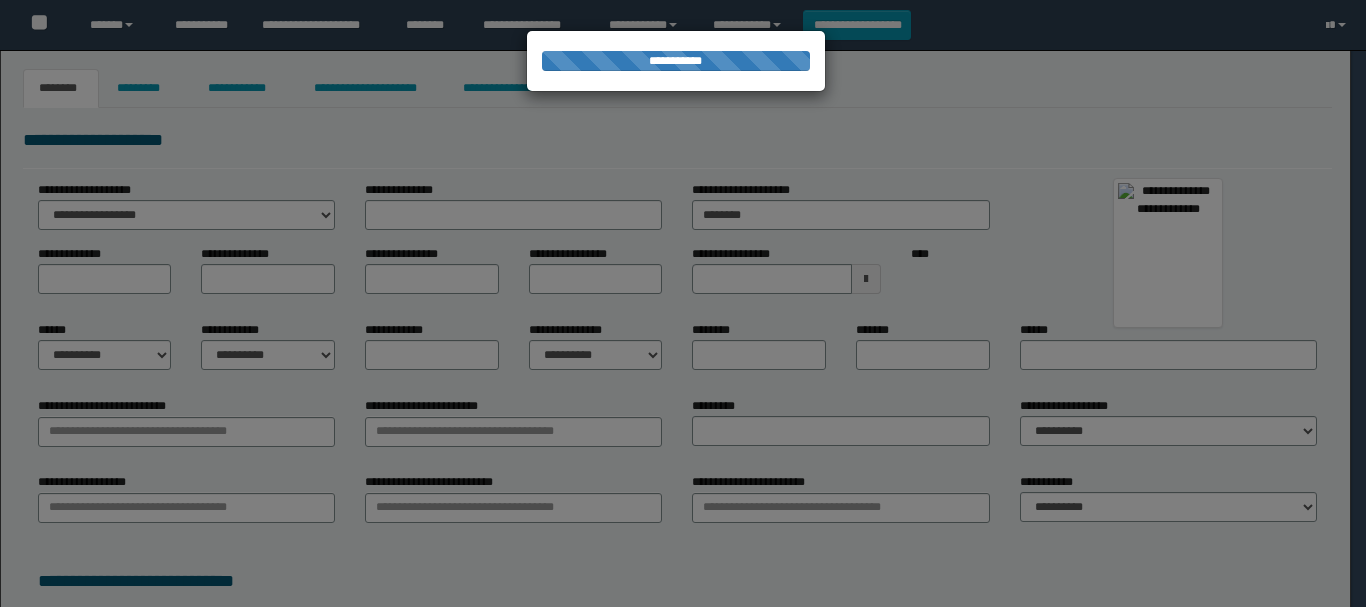 type on "****" 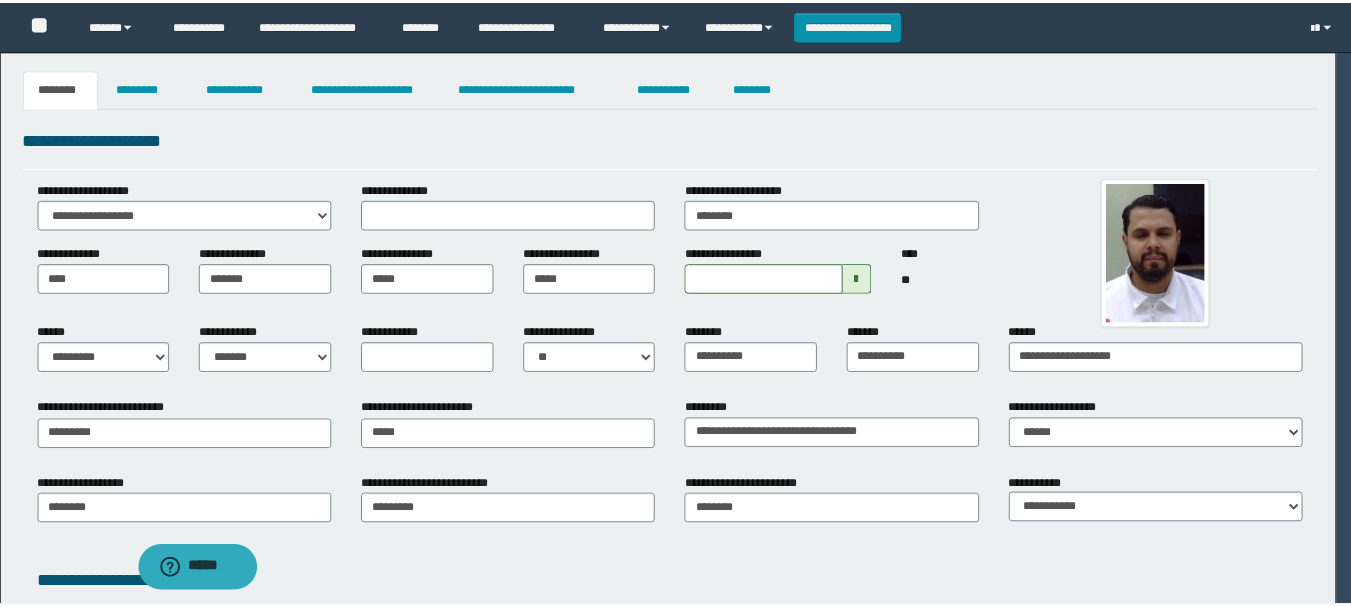 scroll, scrollTop: 0, scrollLeft: 0, axis: both 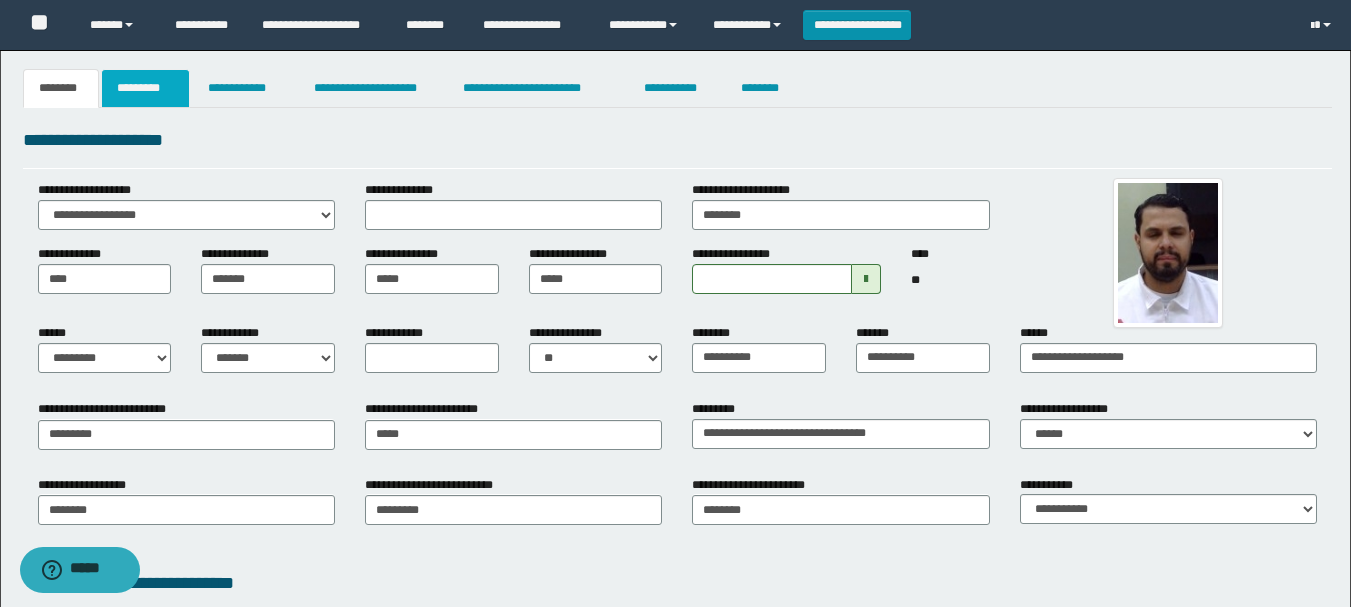 click on "*********" at bounding box center (145, 88) 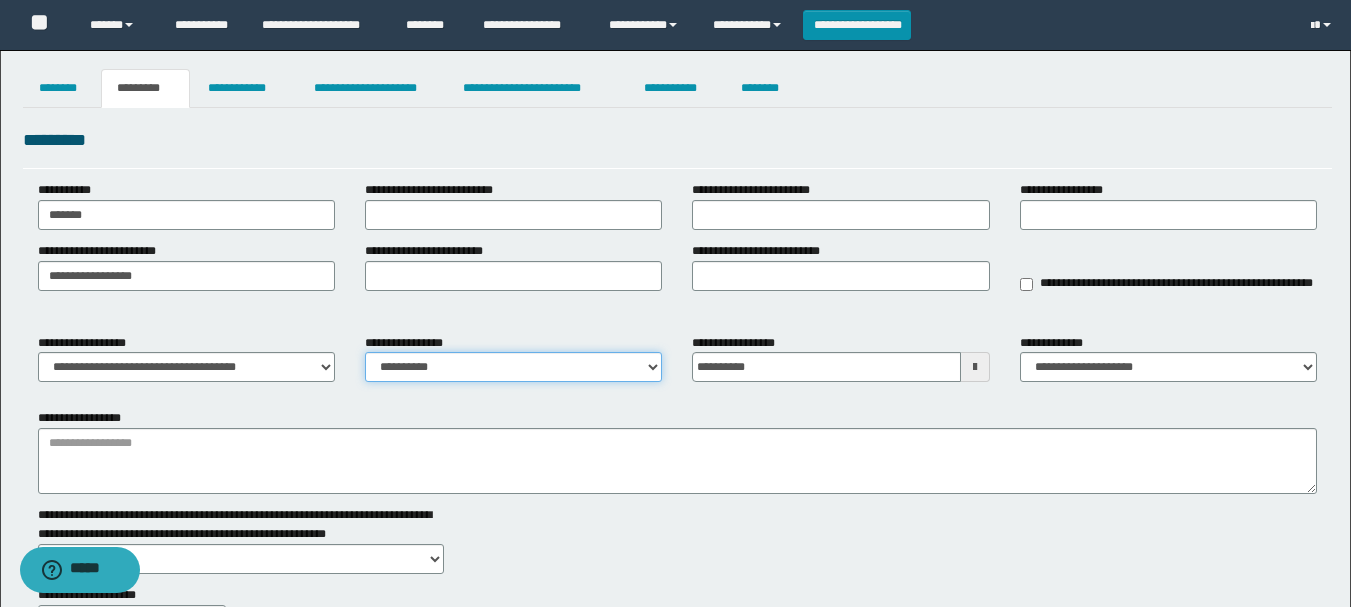 drag, startPoint x: 458, startPoint y: 361, endPoint x: 471, endPoint y: 377, distance: 20.615528 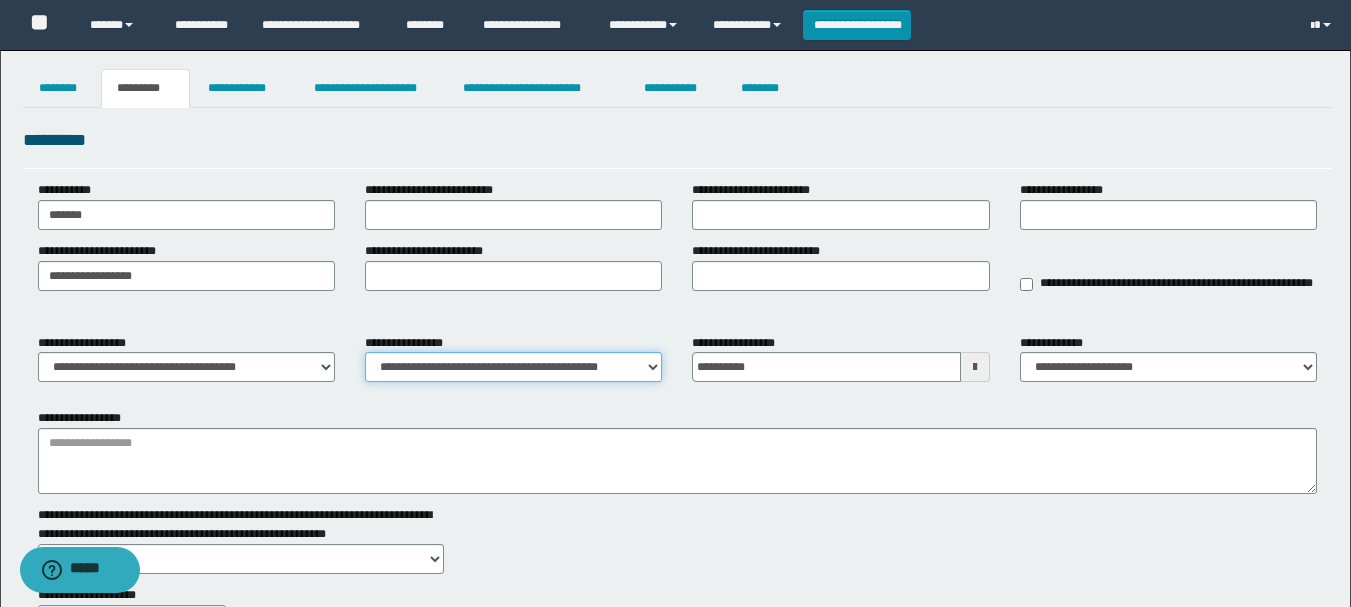 click on "**********" at bounding box center (513, 367) 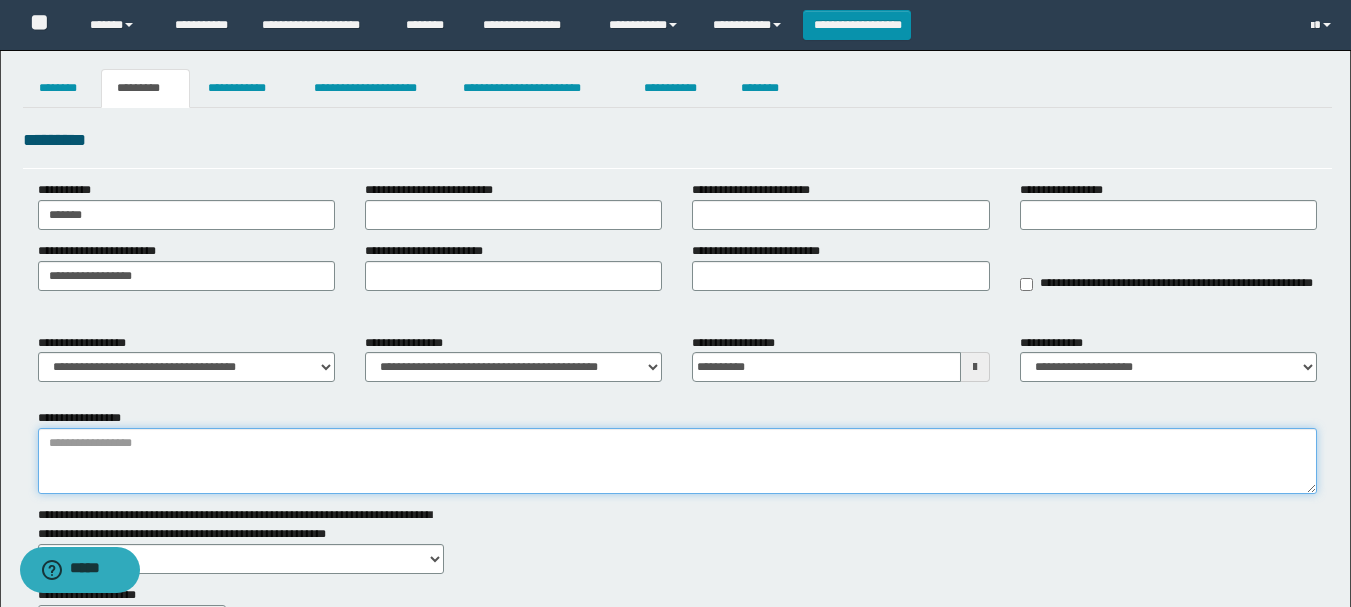 click on "**********" at bounding box center [677, 461] 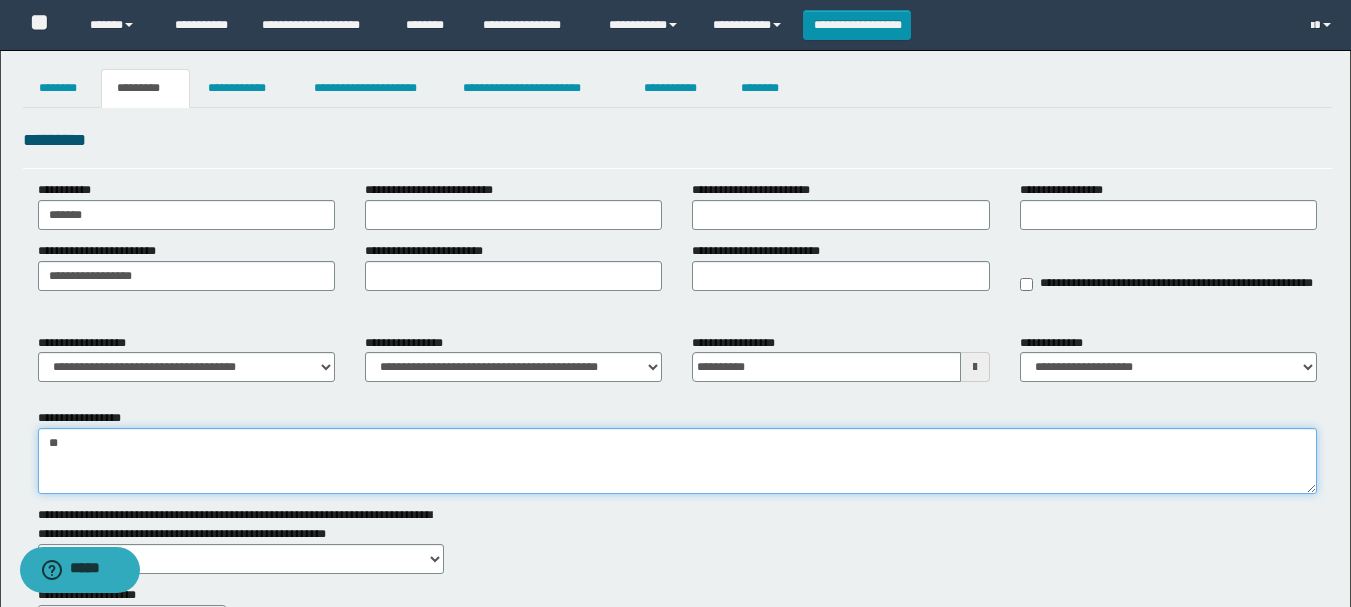 type on "*" 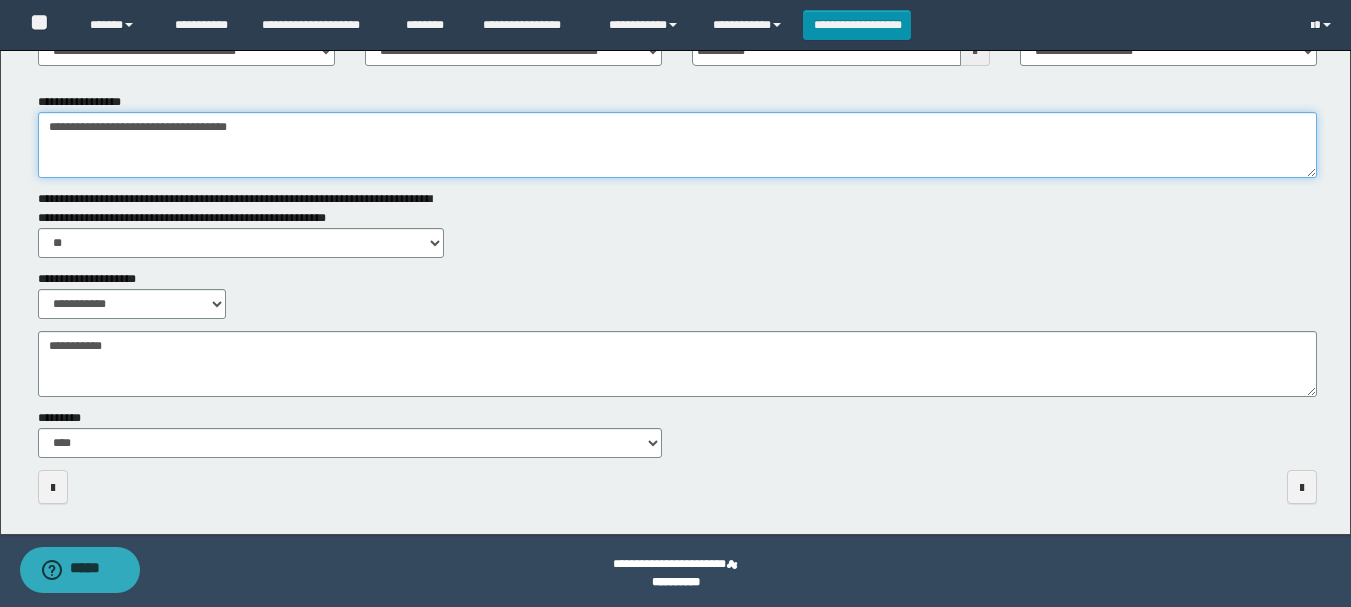 scroll, scrollTop: 321, scrollLeft: 0, axis: vertical 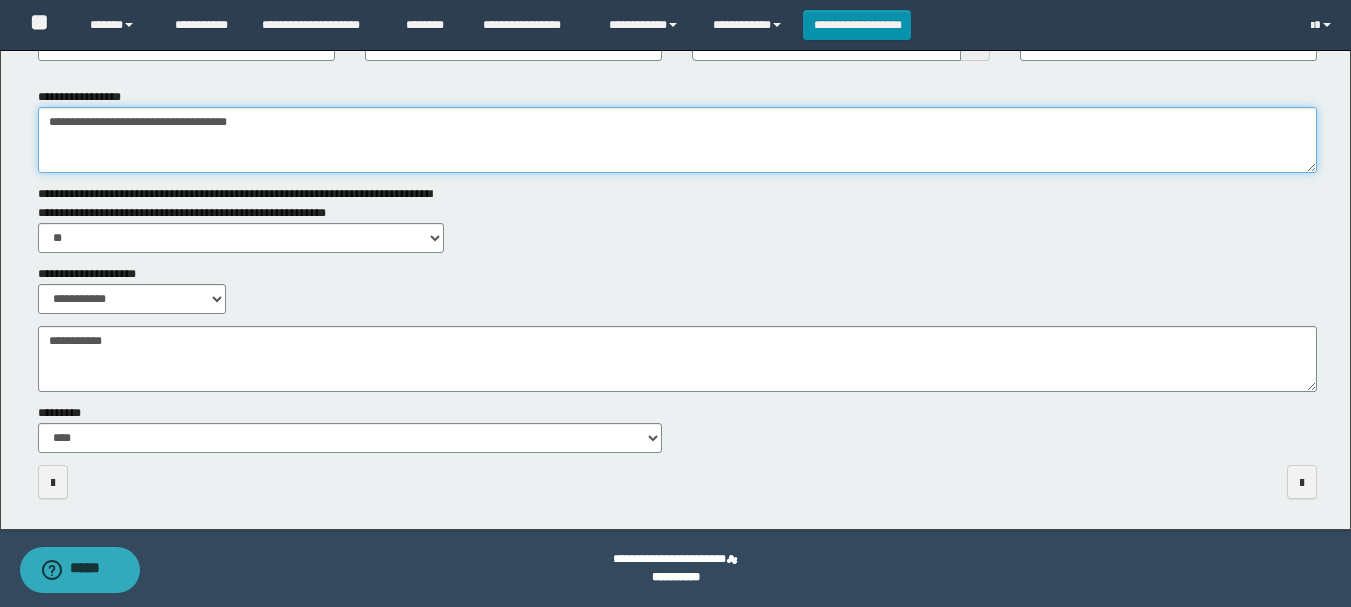 type on "**********" 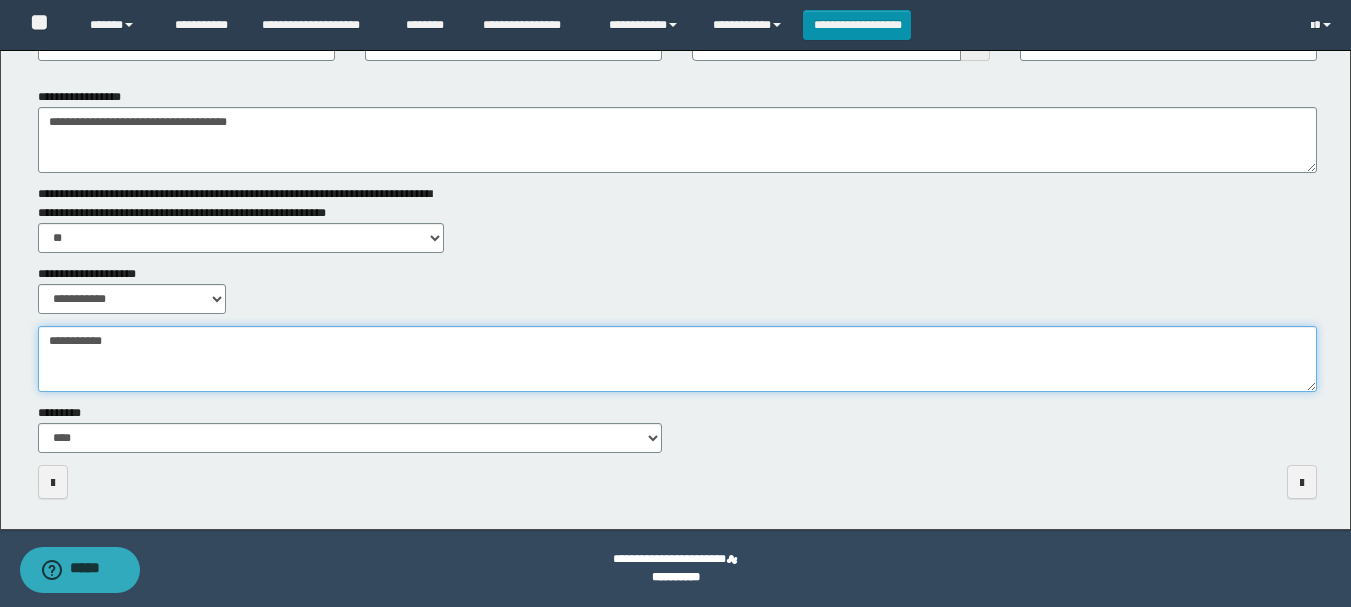 click on "**********" at bounding box center [677, 359] 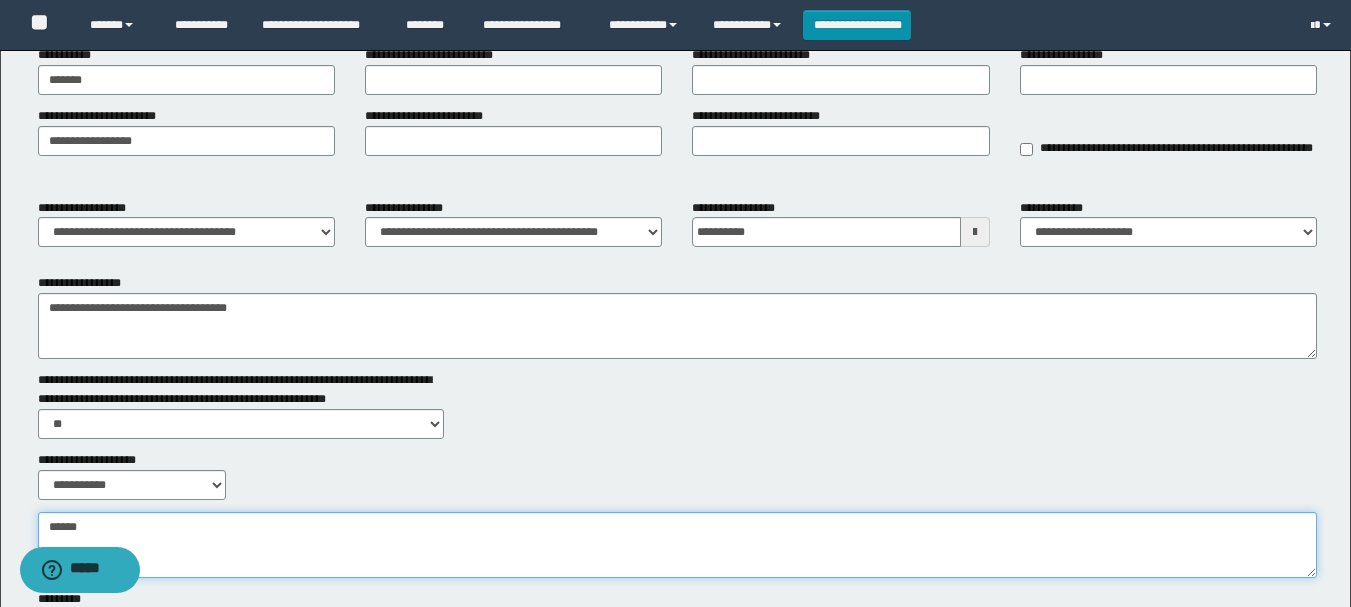 scroll, scrollTop: 0, scrollLeft: 0, axis: both 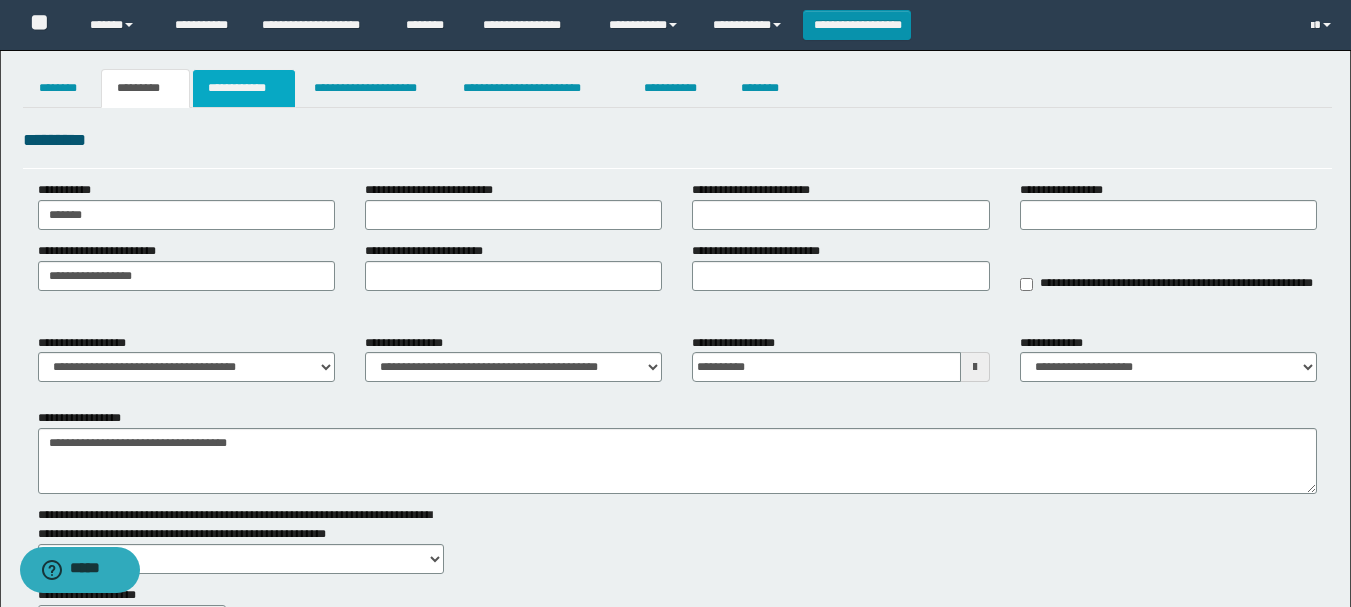 type on "*****" 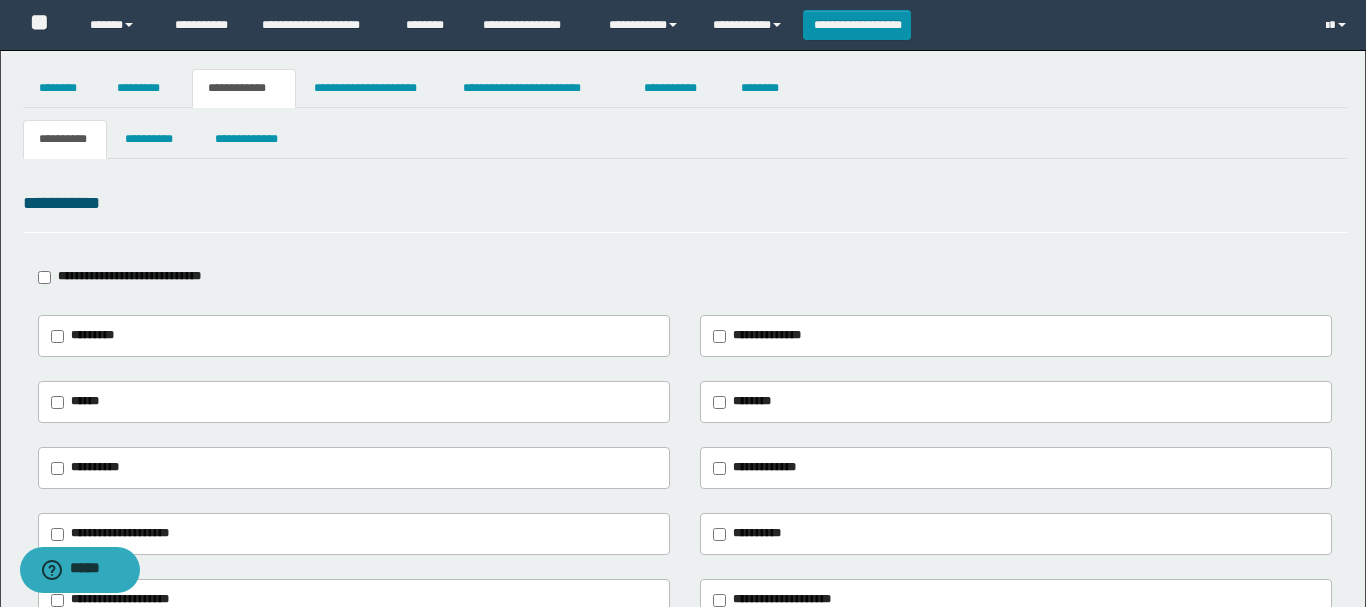 type on "**********" 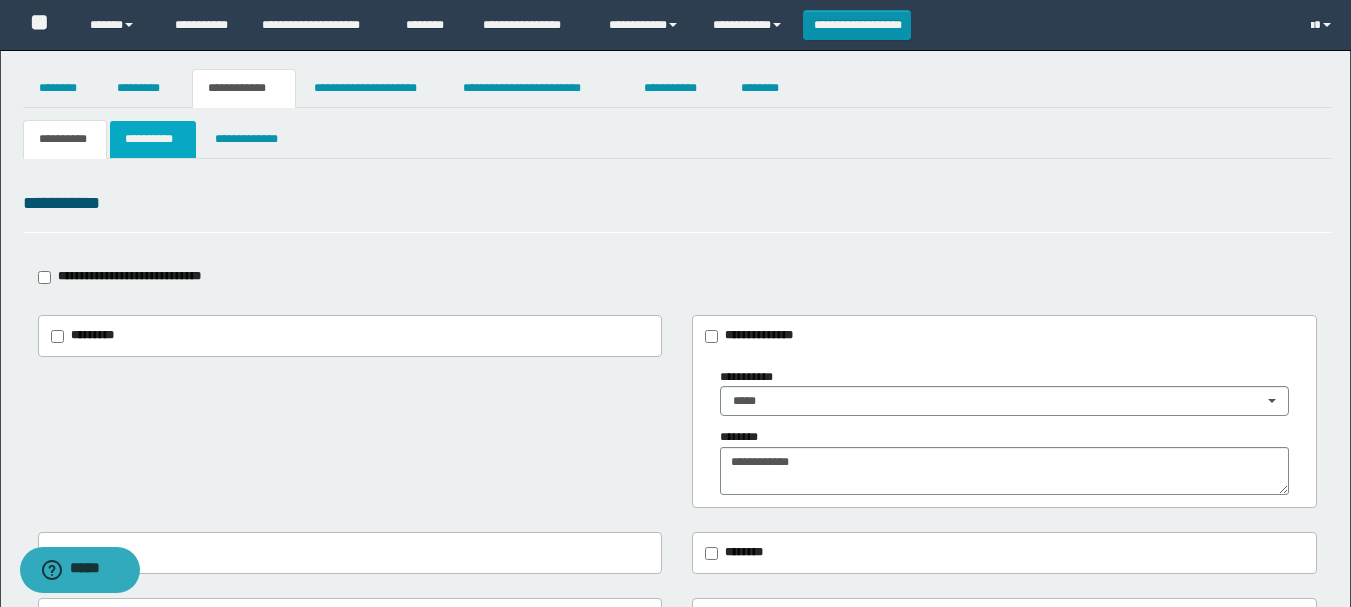 click on "**********" at bounding box center [153, 139] 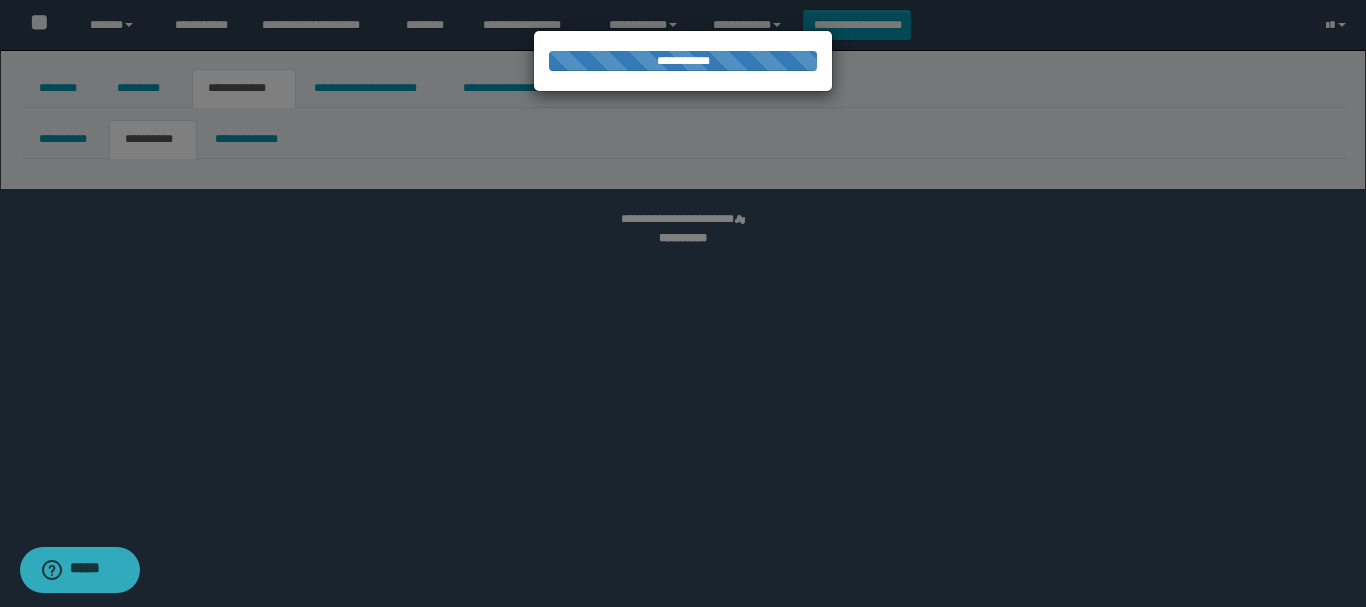 click at bounding box center (683, 303) 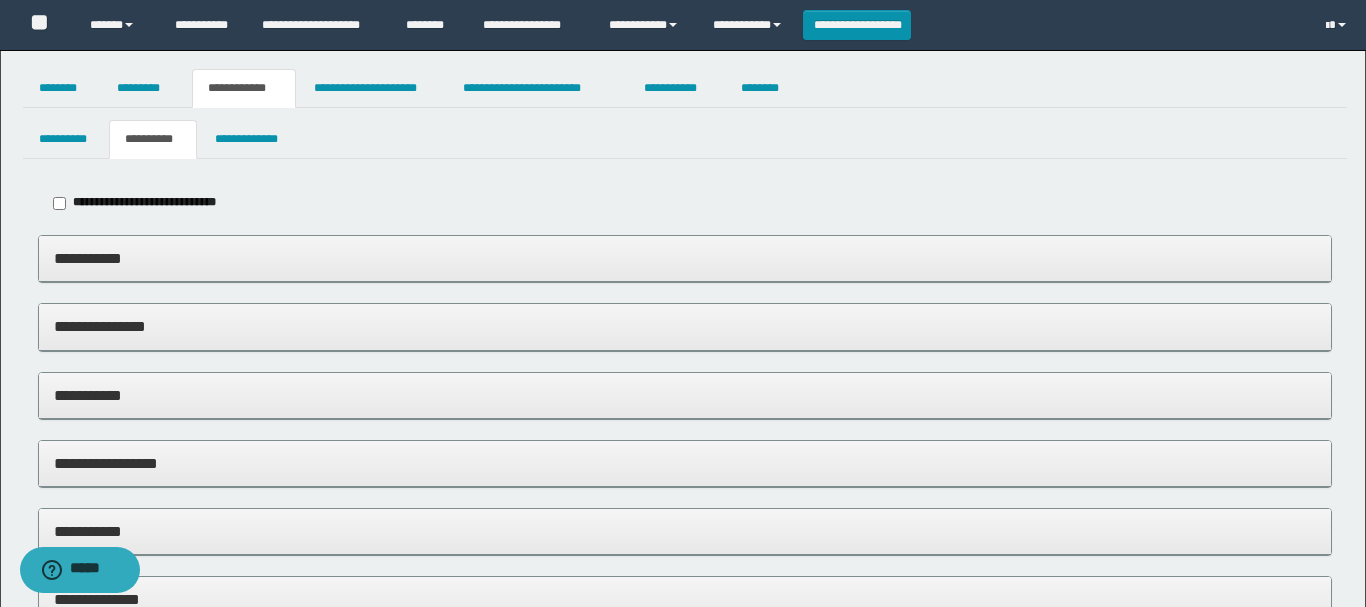 type on "**********" 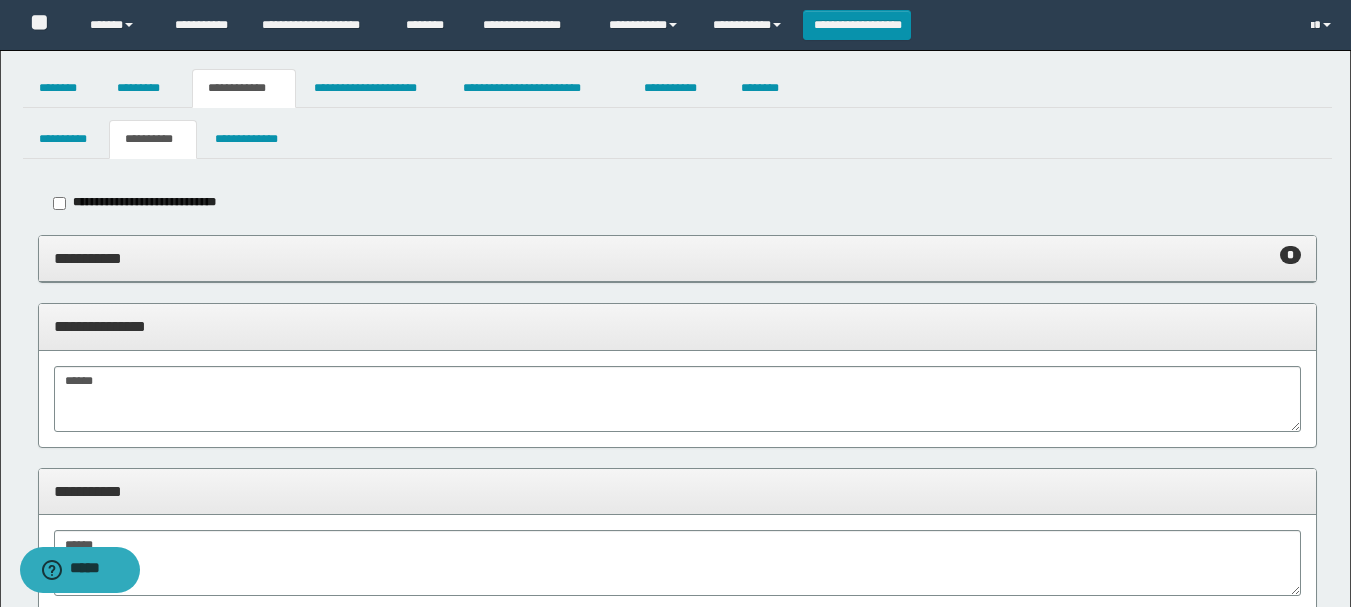 click on "**********" at bounding box center (677, 259) 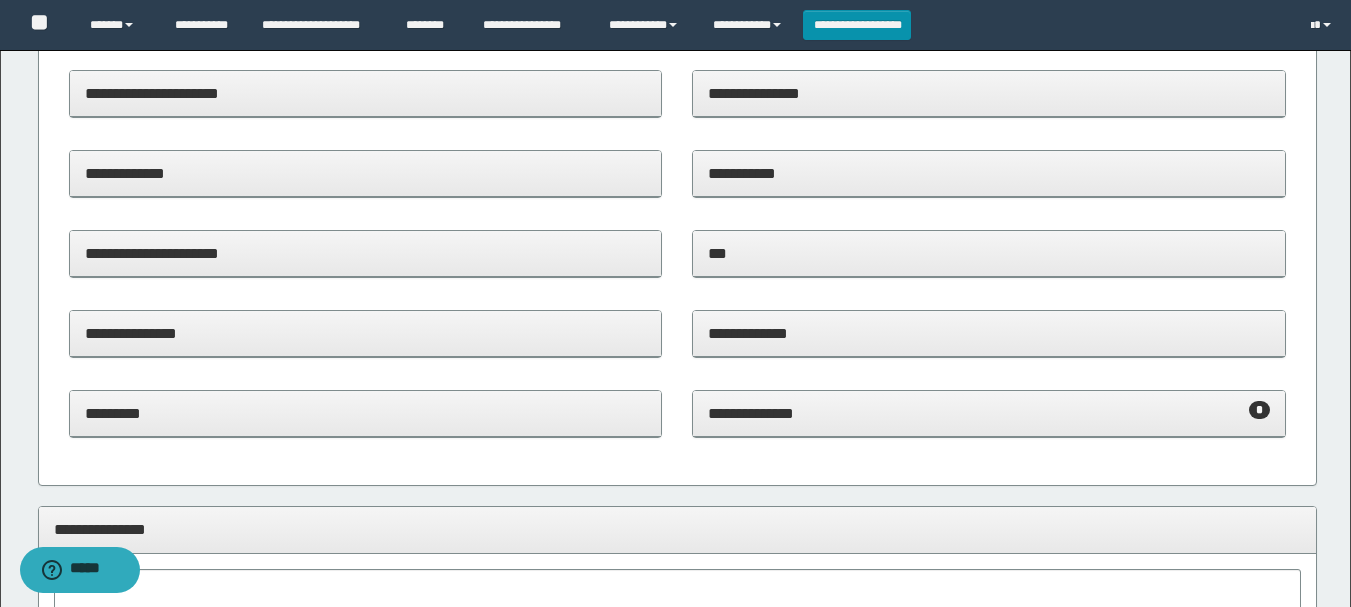 click on "**********" at bounding box center [989, 413] 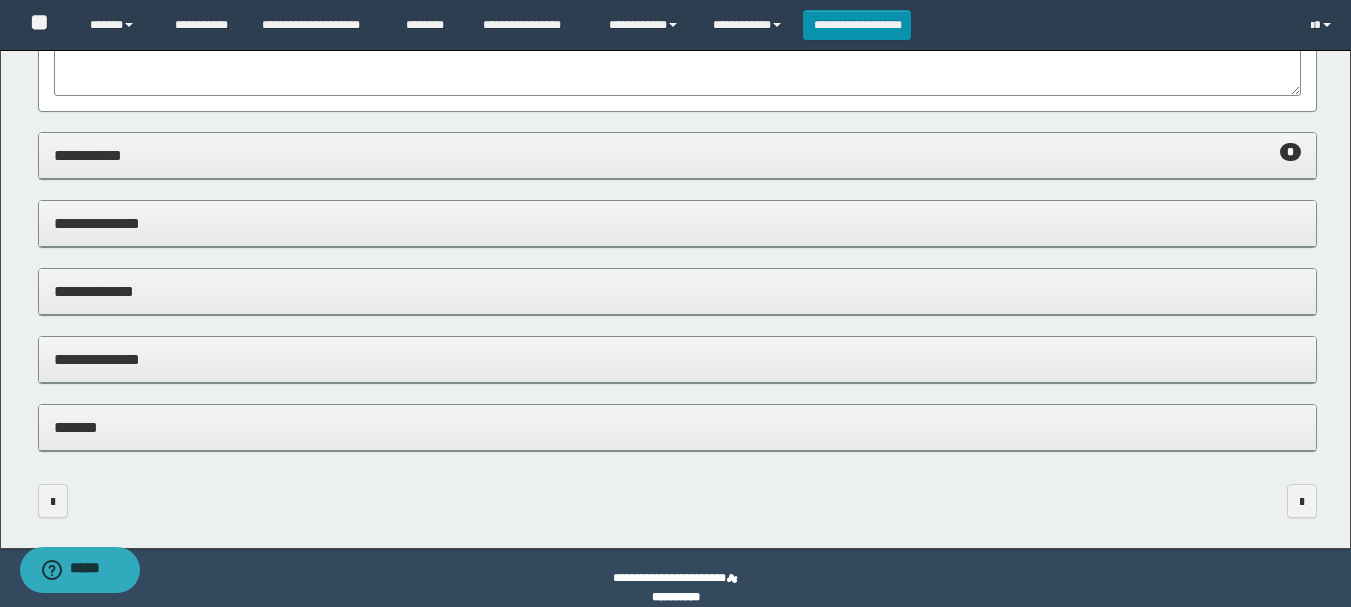 scroll, scrollTop: 1894, scrollLeft: 0, axis: vertical 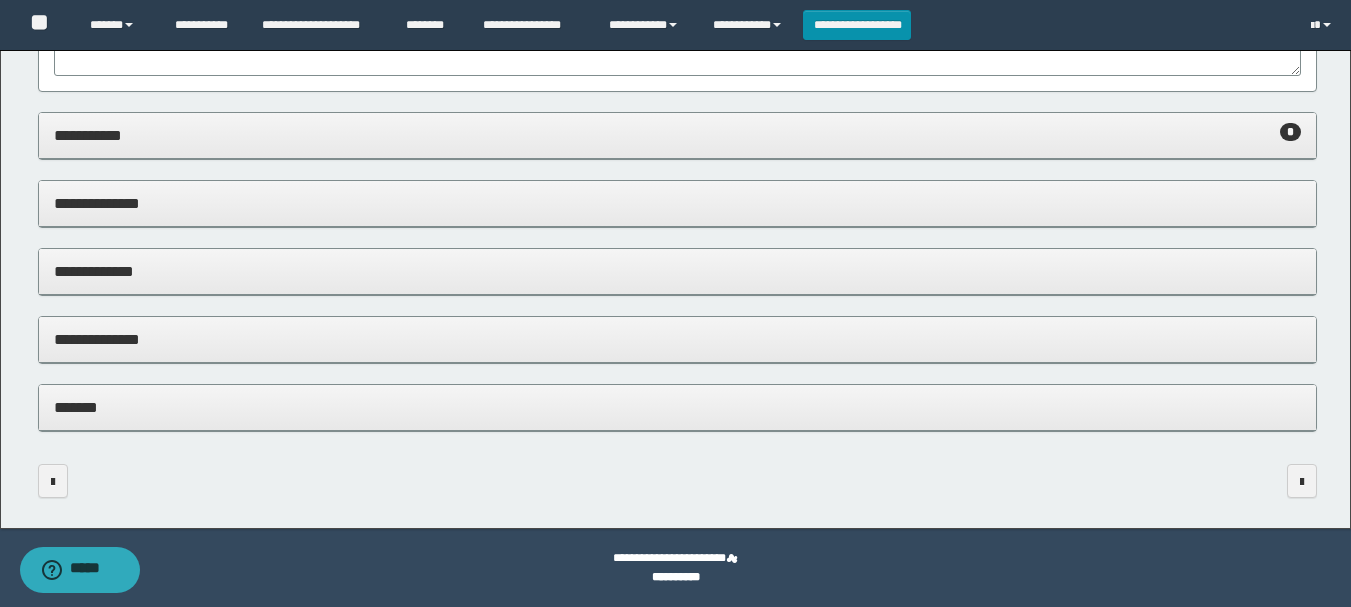 click on "**********" at bounding box center (677, 135) 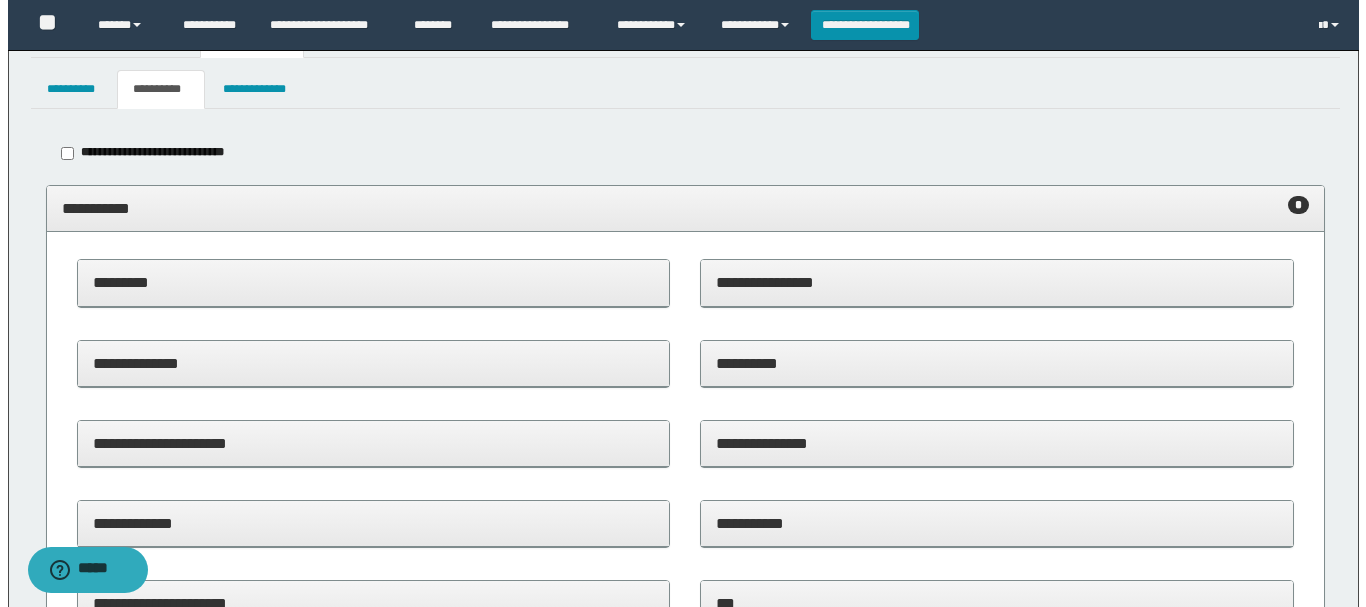 scroll, scrollTop: 0, scrollLeft: 0, axis: both 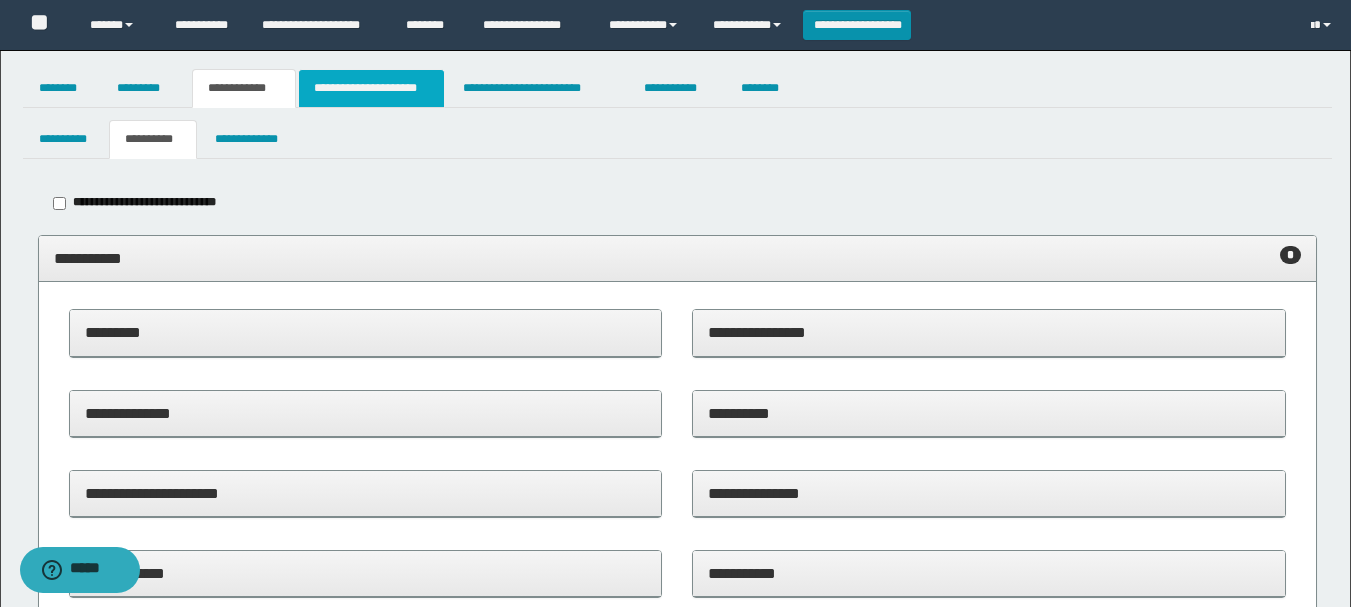 click on "**********" at bounding box center (371, 88) 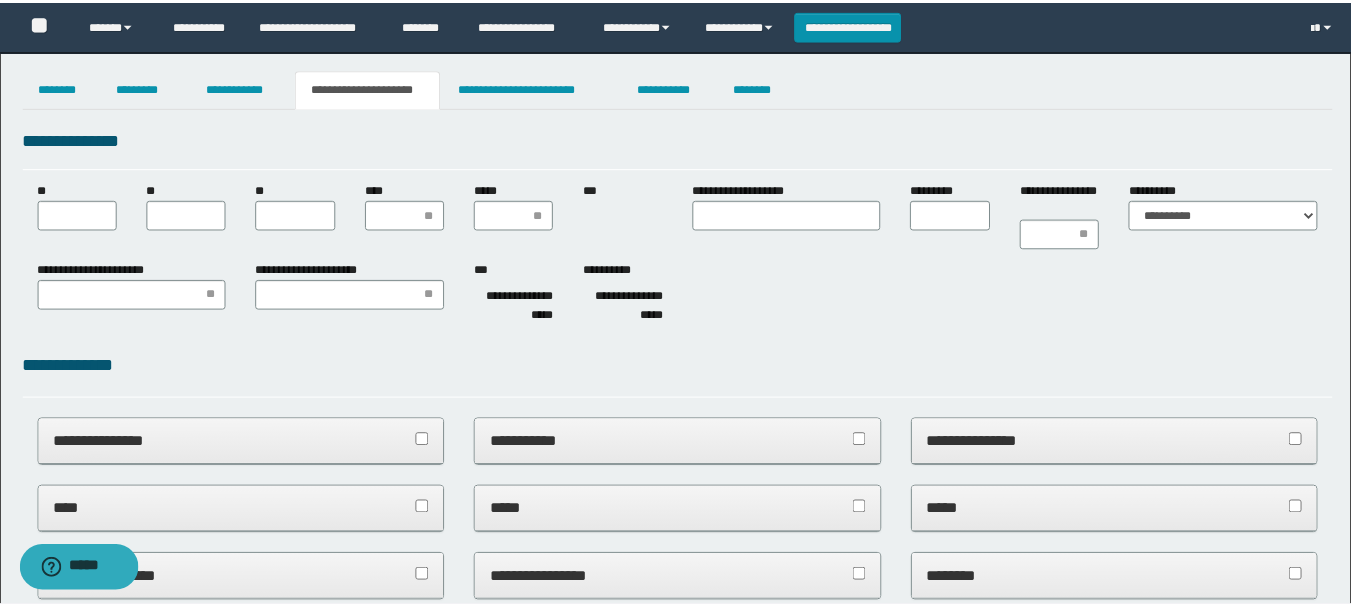 scroll, scrollTop: 0, scrollLeft: 0, axis: both 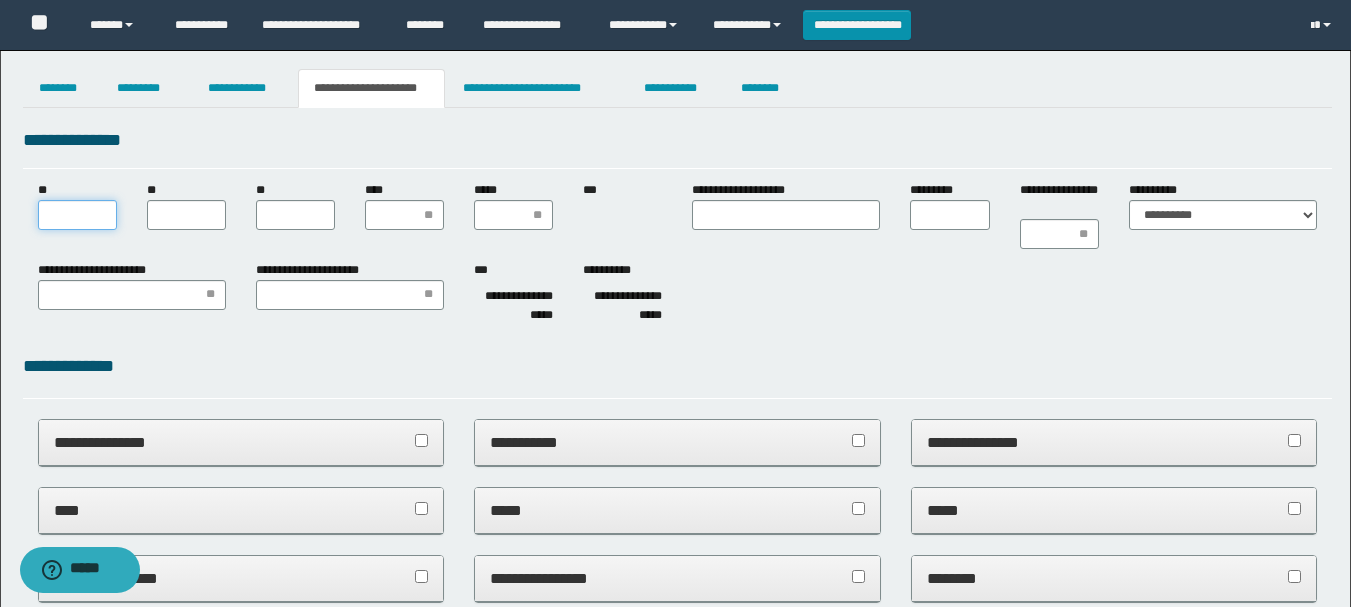 click on "**" at bounding box center [77, 215] 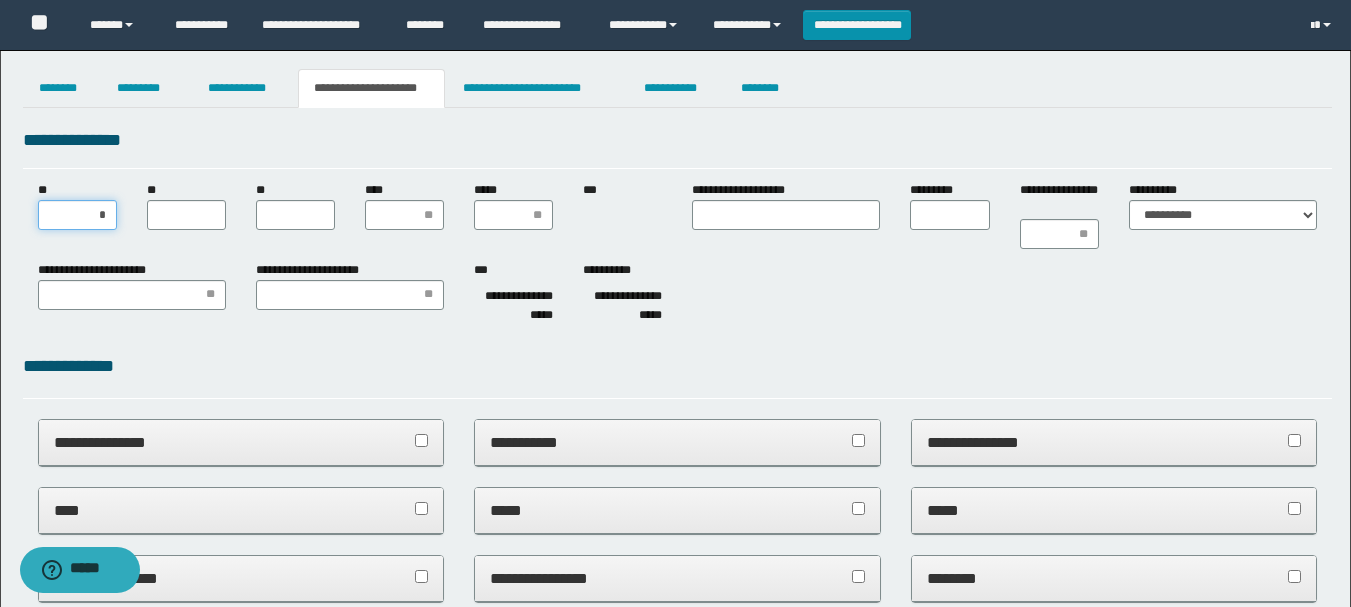 type on "**" 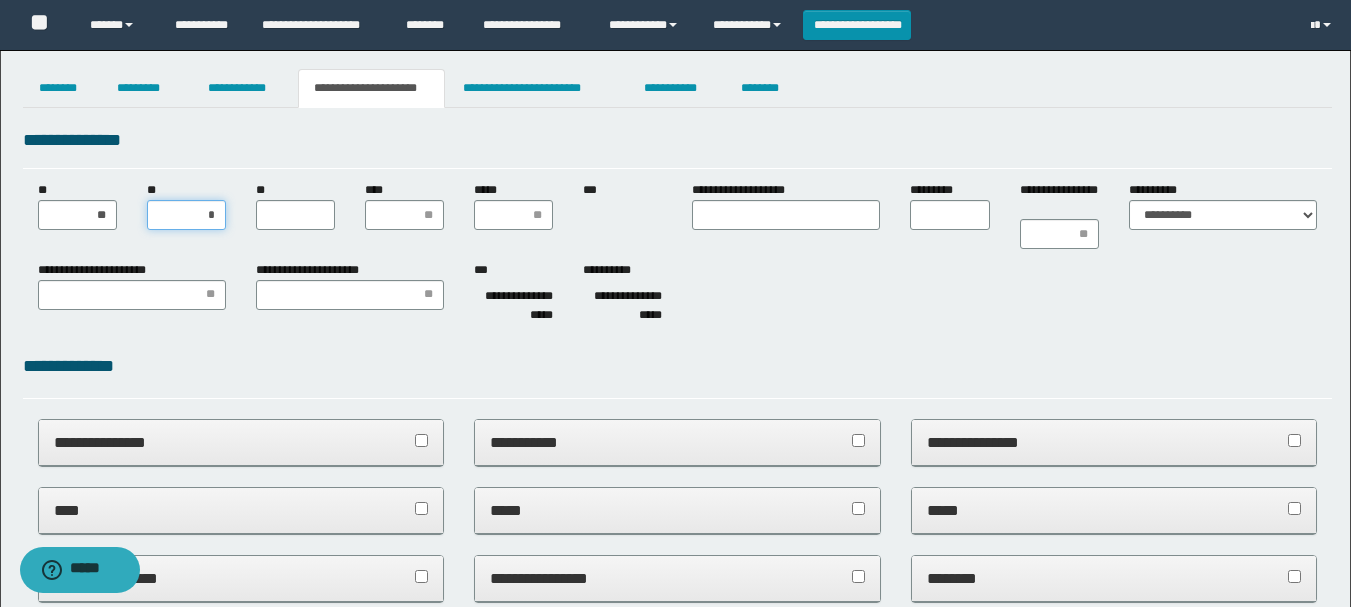 type on "**" 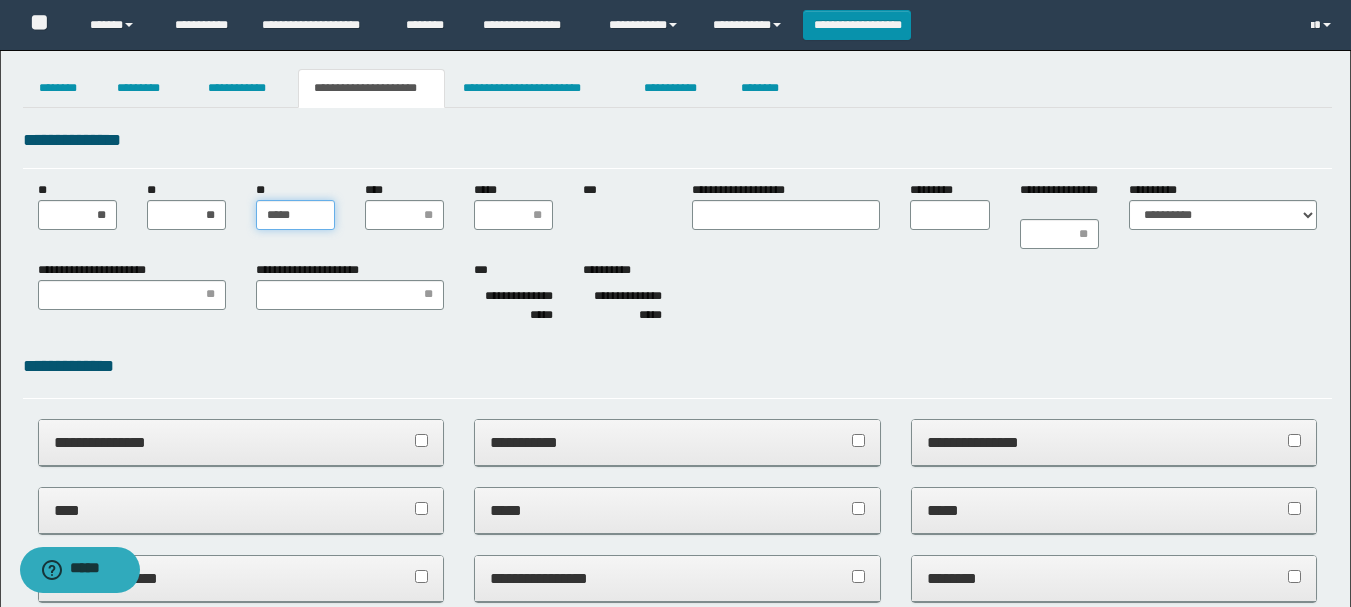 type on "******" 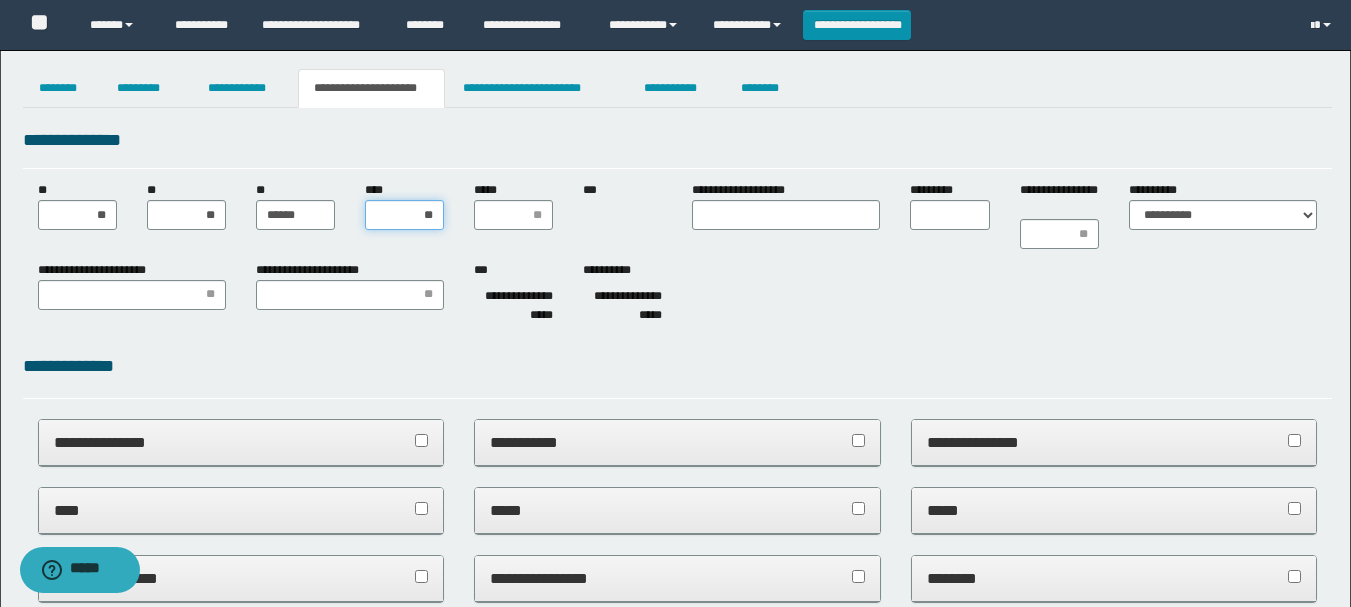 type on "***" 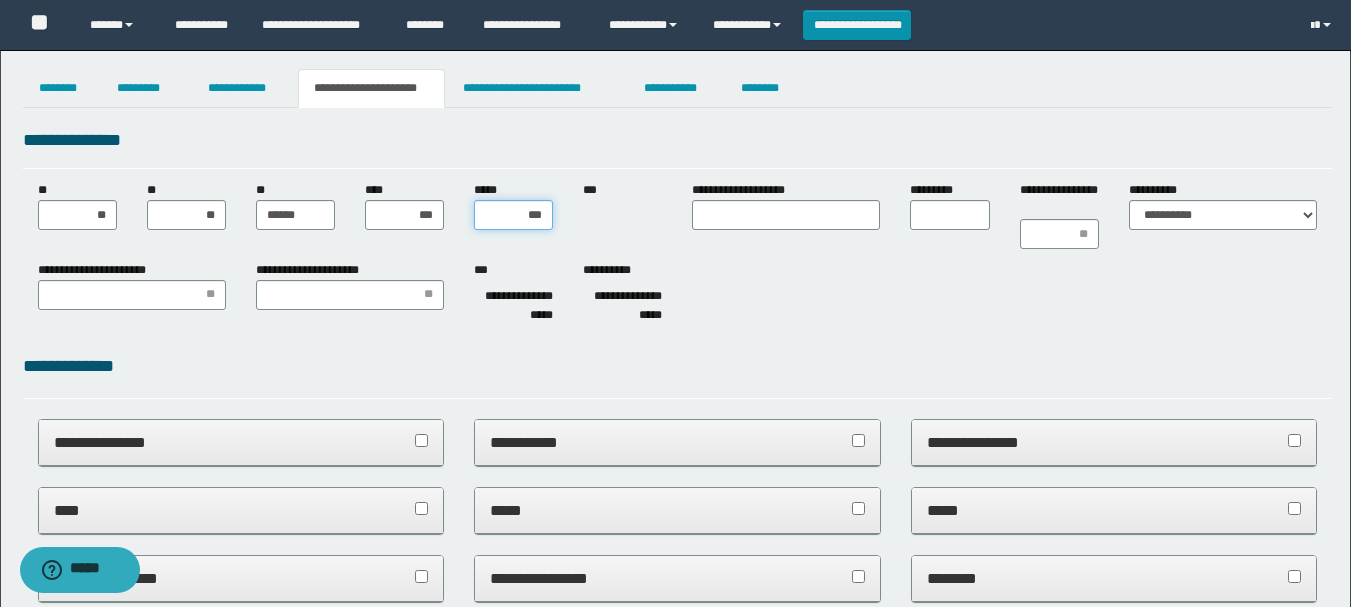 type on "****" 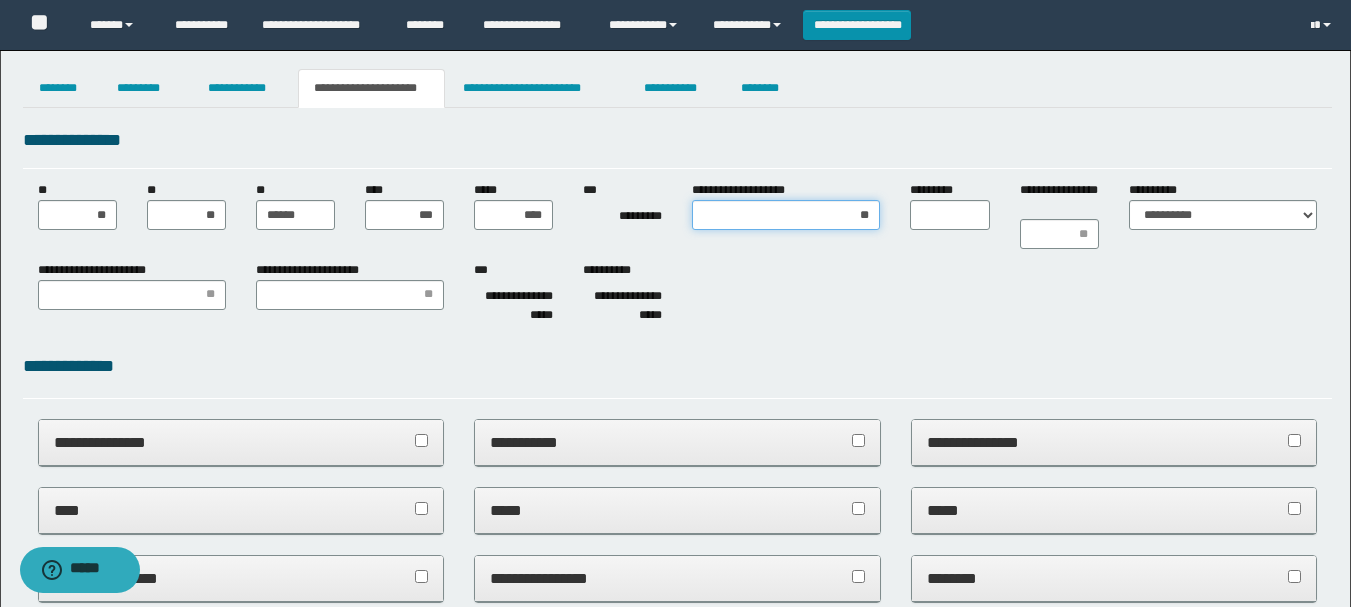 type on "***" 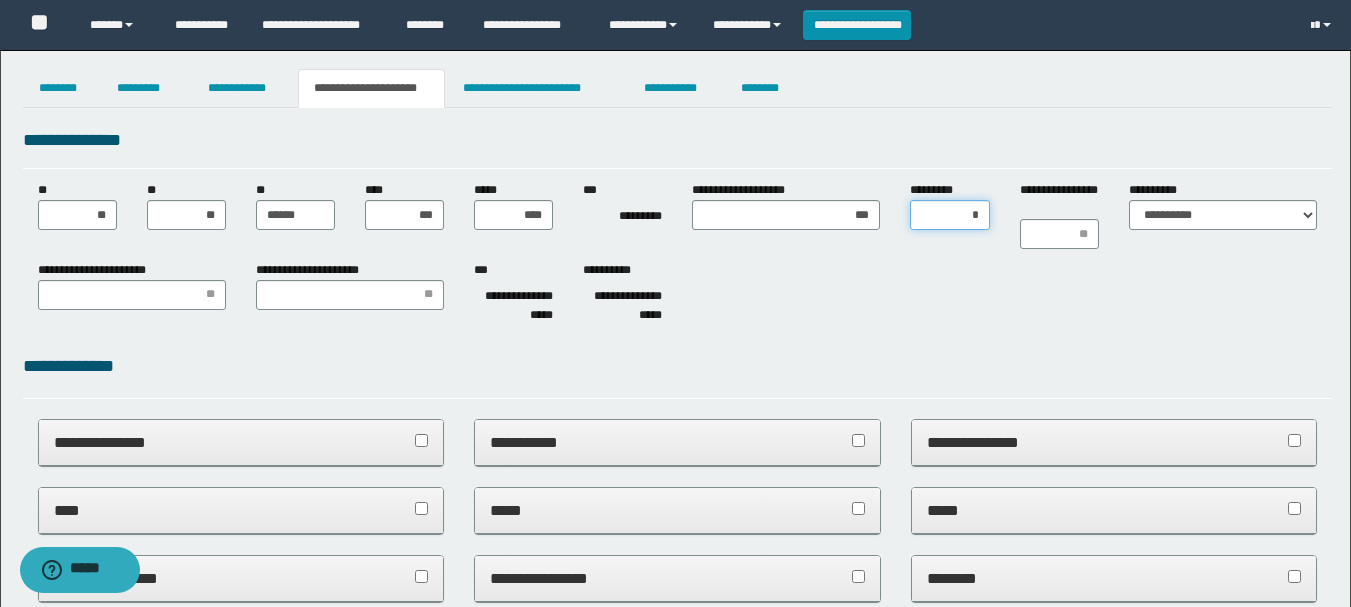 type on "**" 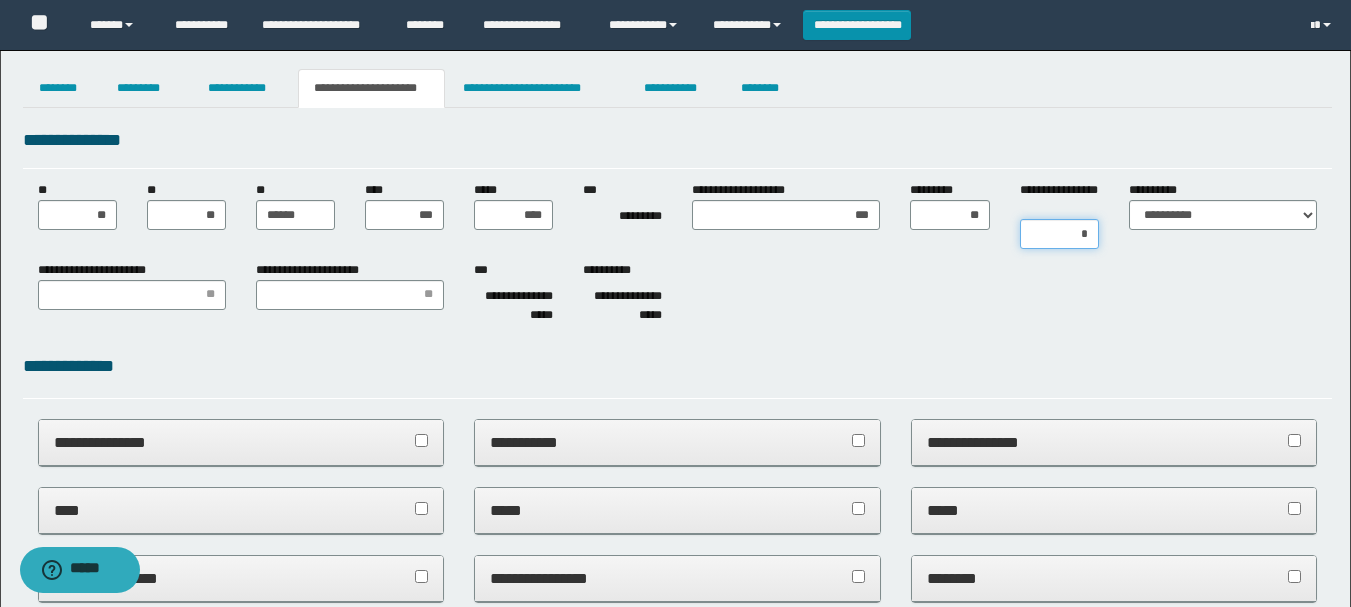 type on "**" 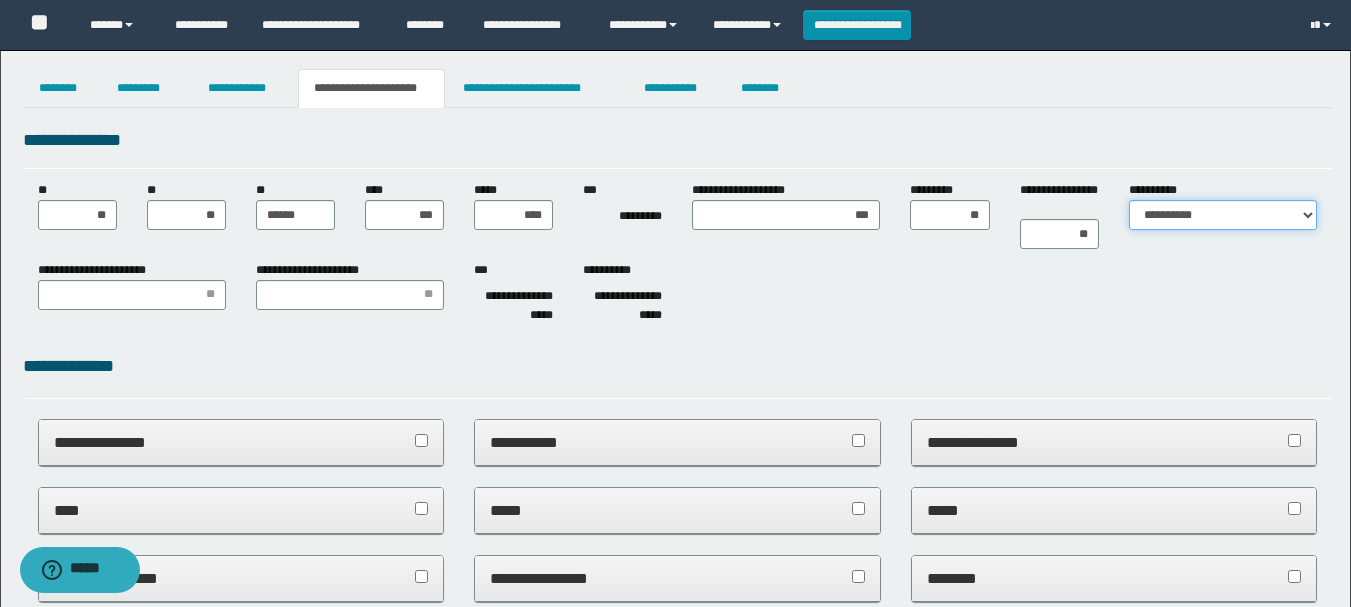 select on "*" 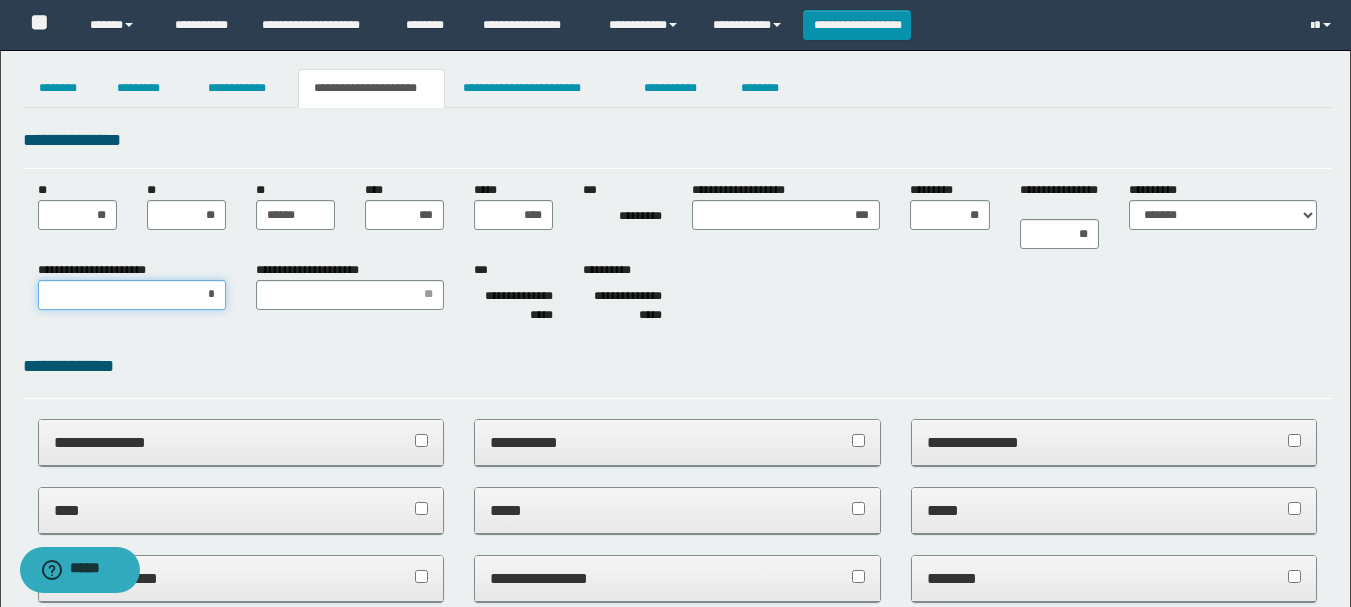 type on "**" 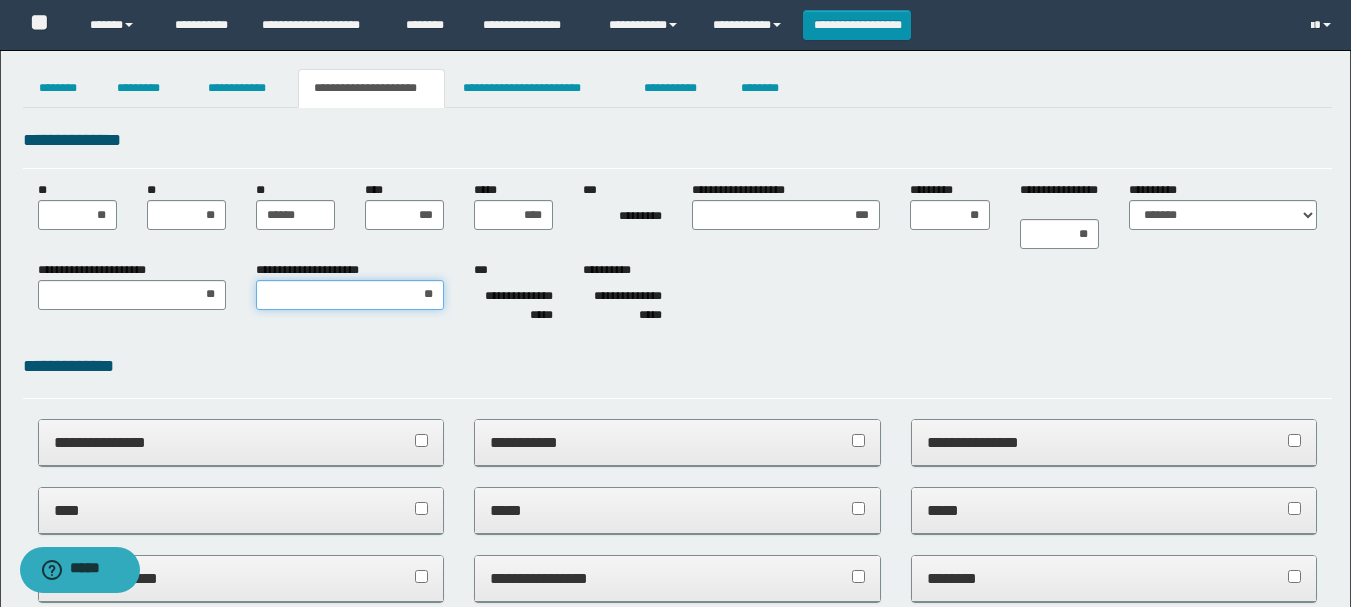 type on "***" 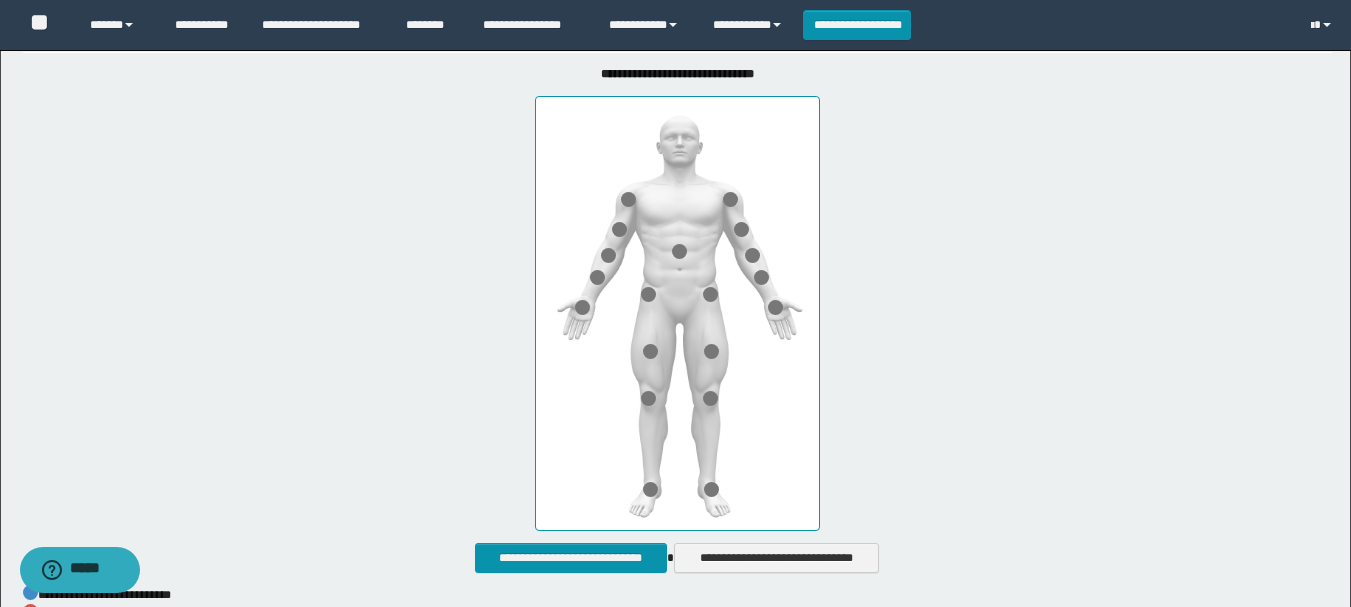 scroll, scrollTop: 1000, scrollLeft: 0, axis: vertical 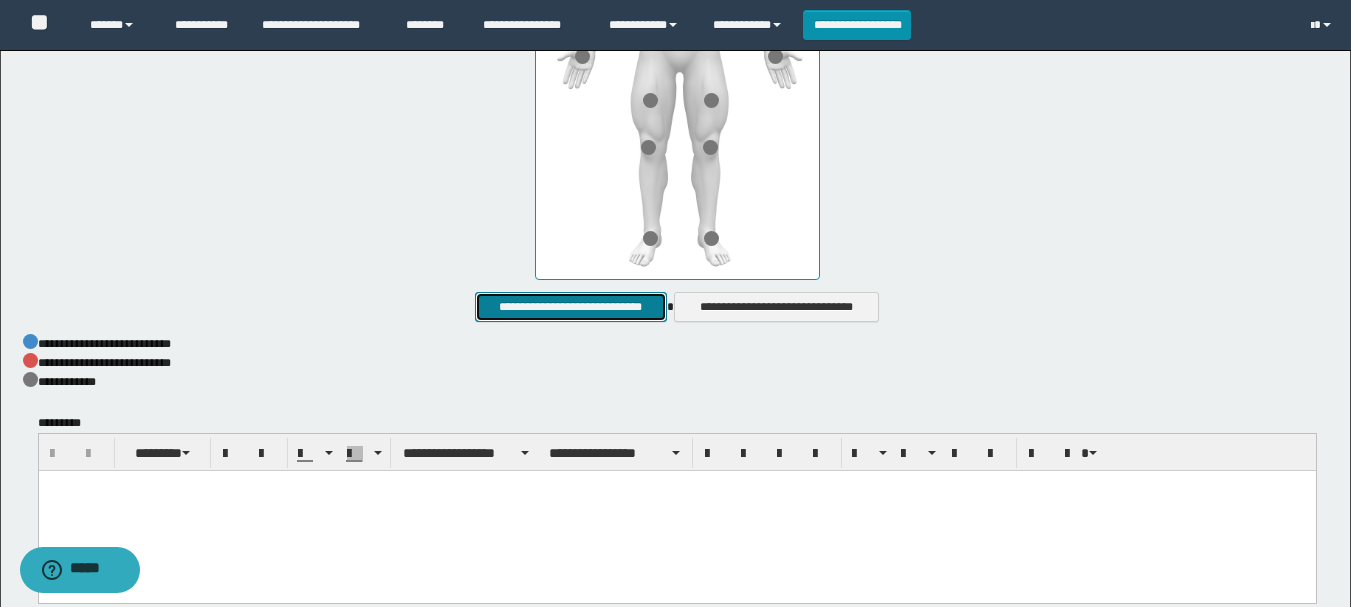 click on "**********" at bounding box center (570, 307) 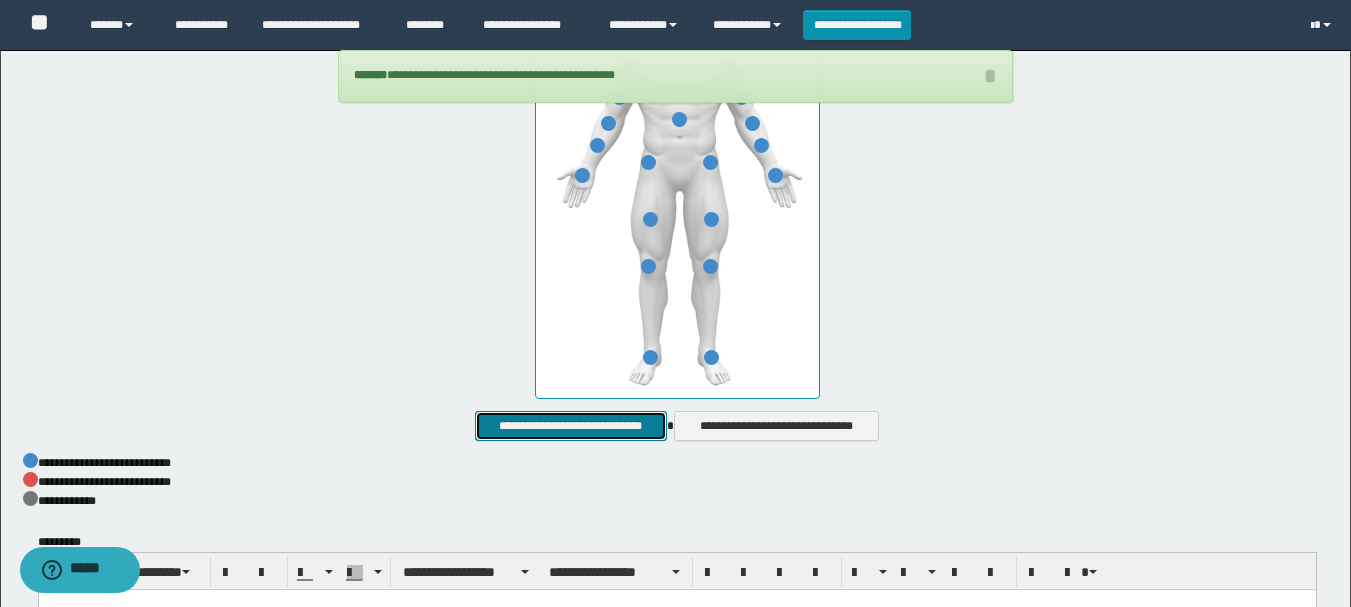 scroll, scrollTop: 1100, scrollLeft: 0, axis: vertical 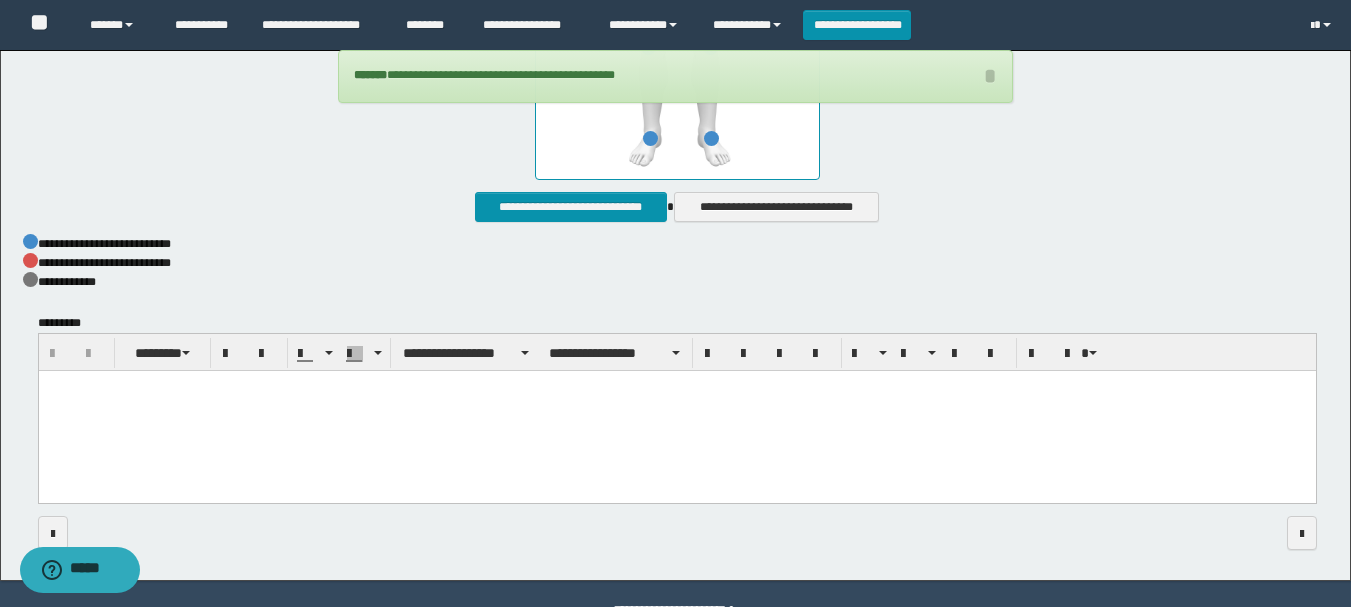click at bounding box center [676, 412] 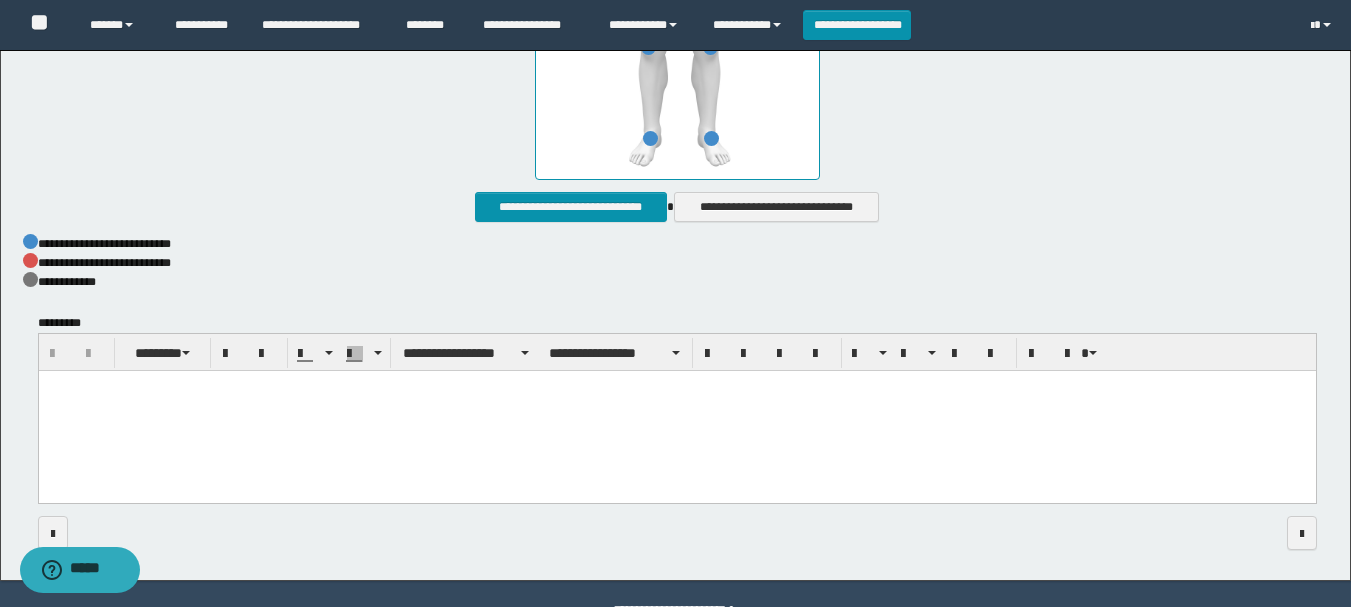 type 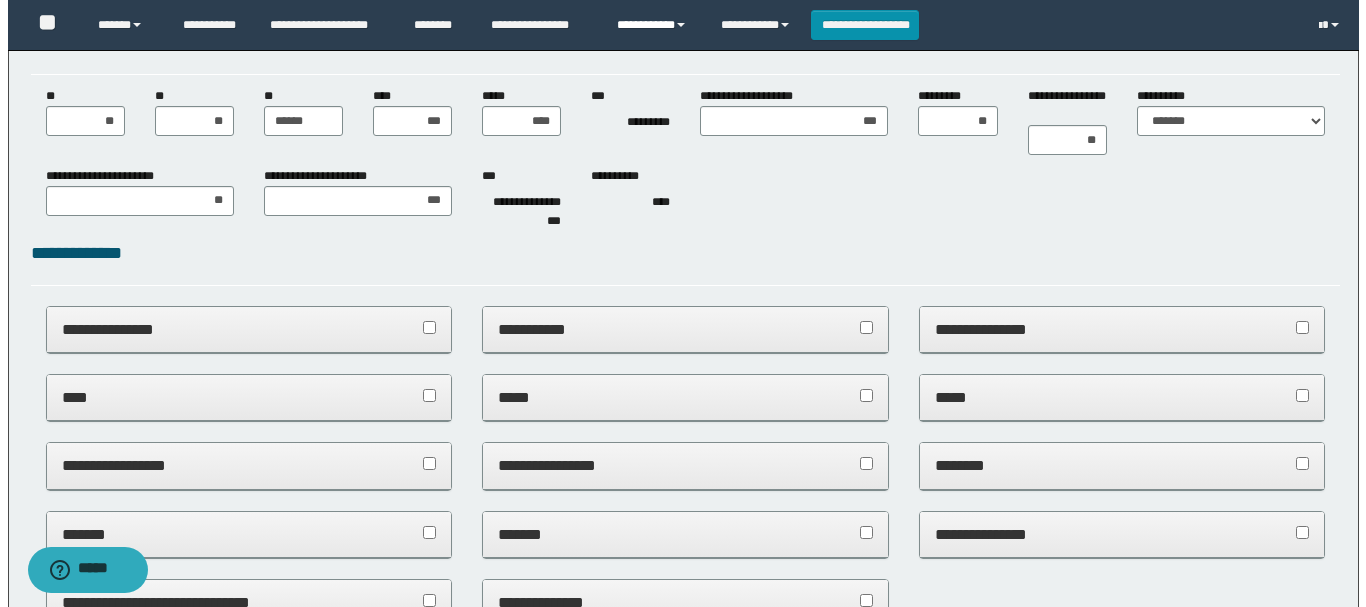 scroll, scrollTop: 0, scrollLeft: 0, axis: both 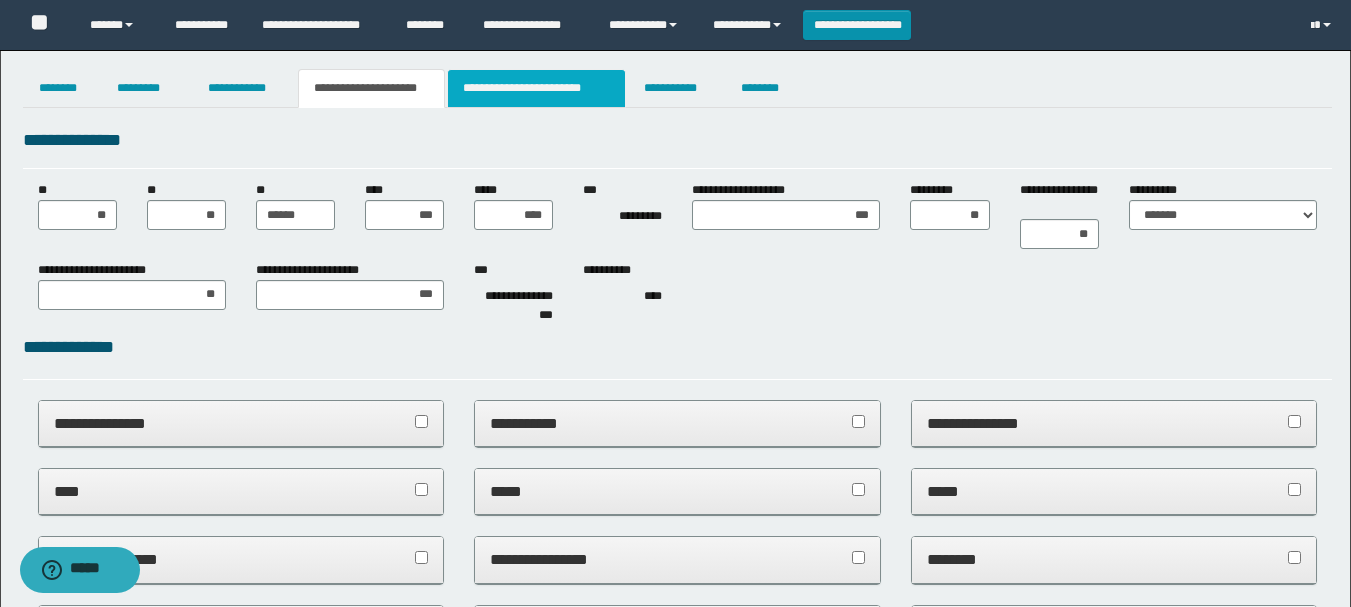 click on "**********" at bounding box center [537, 88] 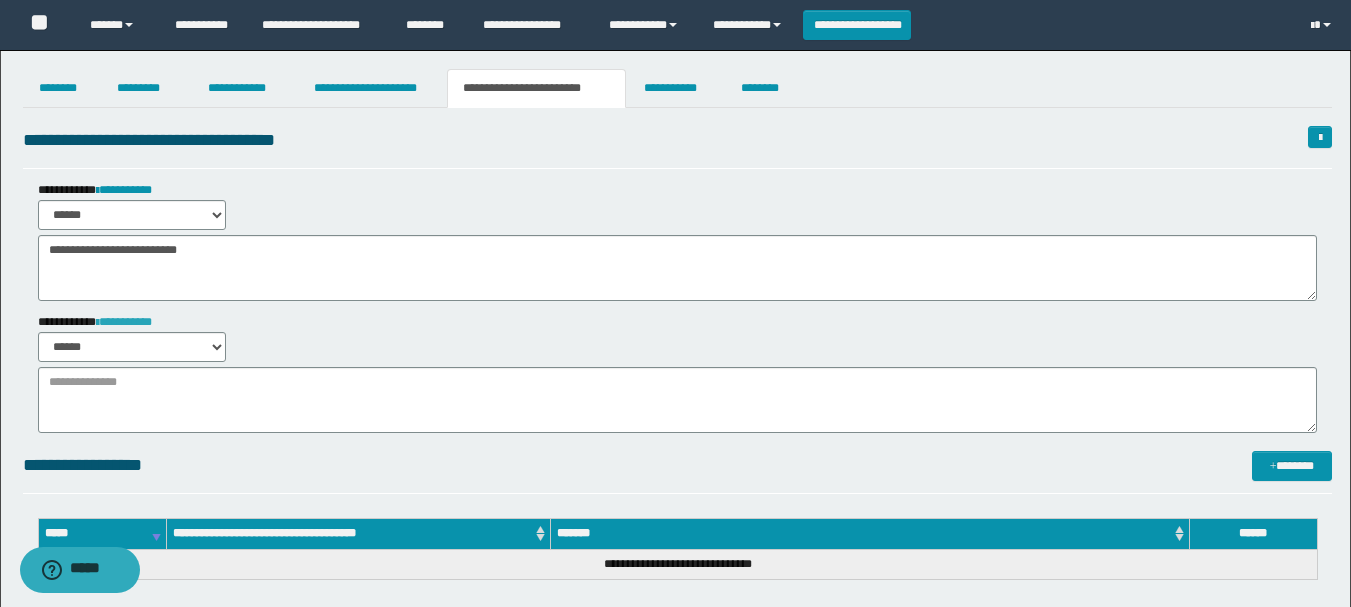 click on "**********" at bounding box center [124, 322] 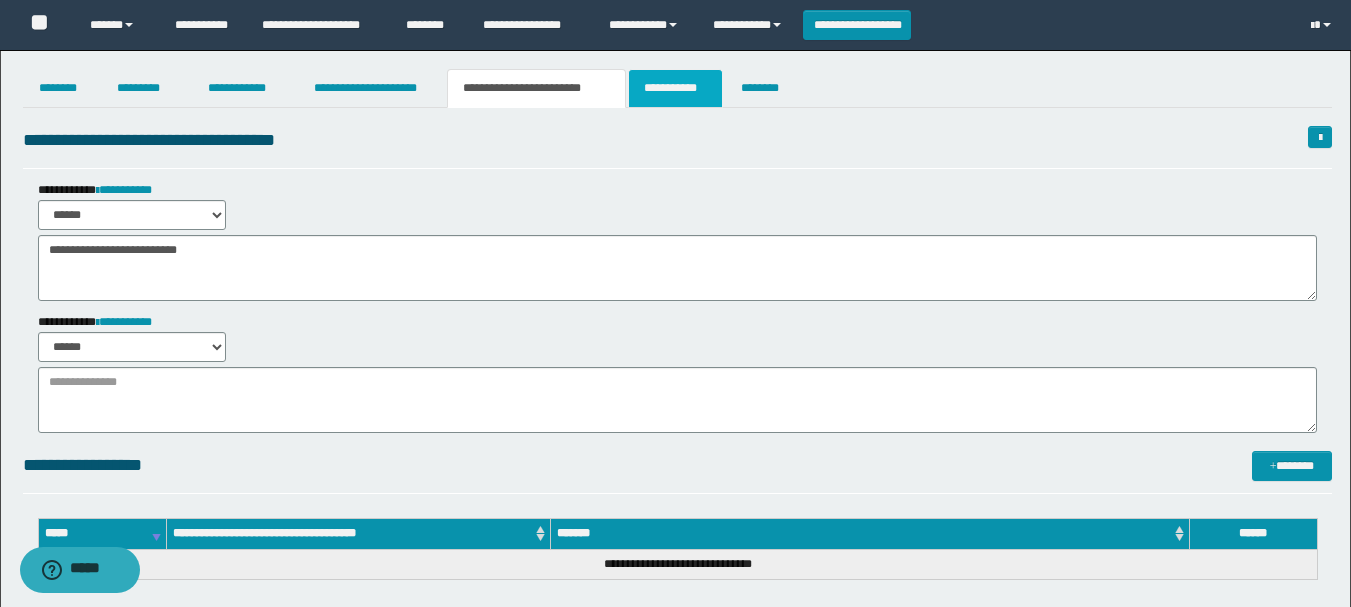 click on "**********" at bounding box center (675, 88) 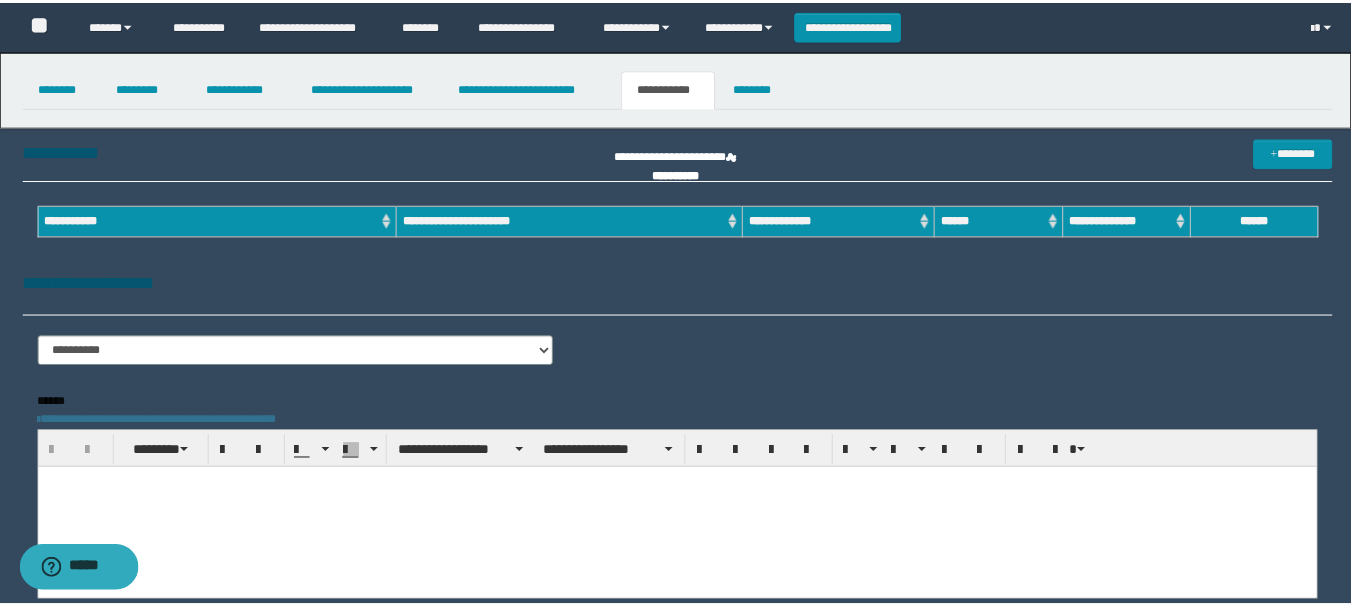 scroll, scrollTop: 0, scrollLeft: 0, axis: both 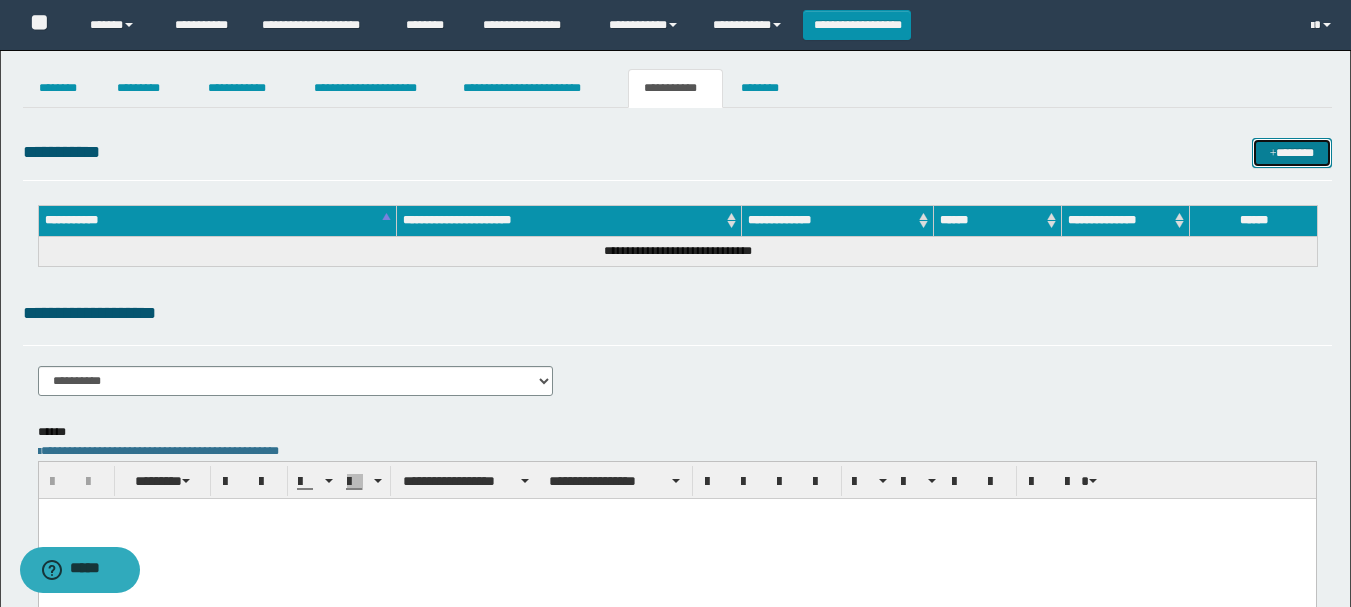 click on "*******" at bounding box center (1292, 153) 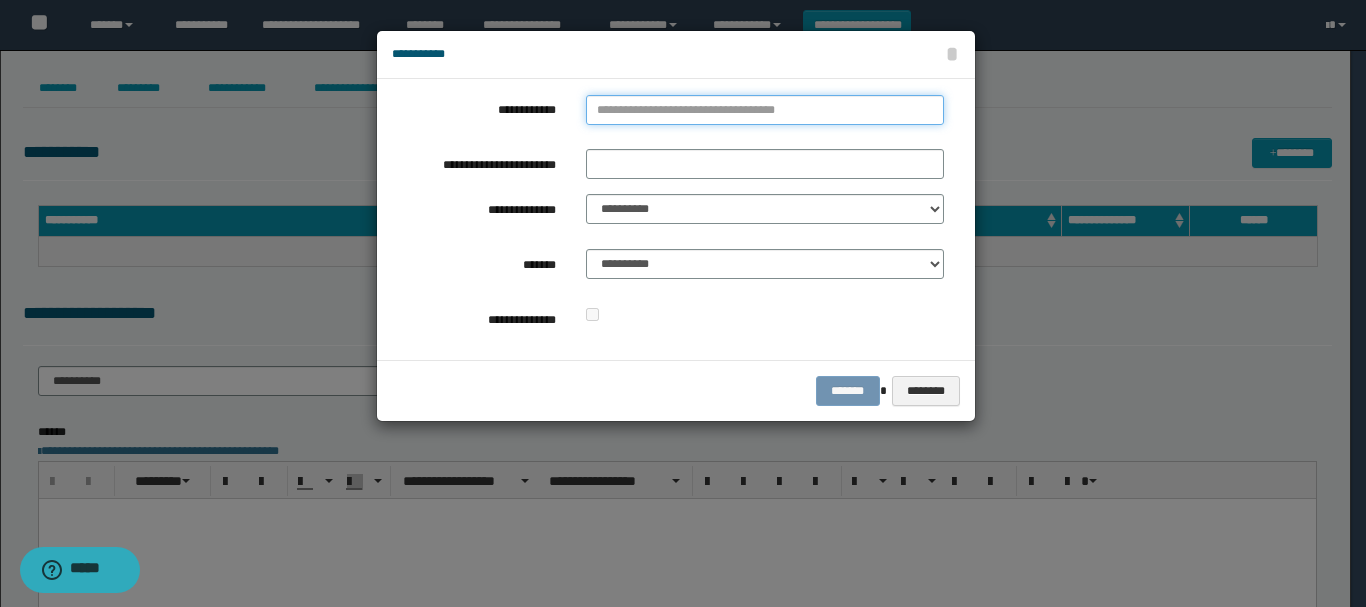 click on "**********" at bounding box center [765, 110] 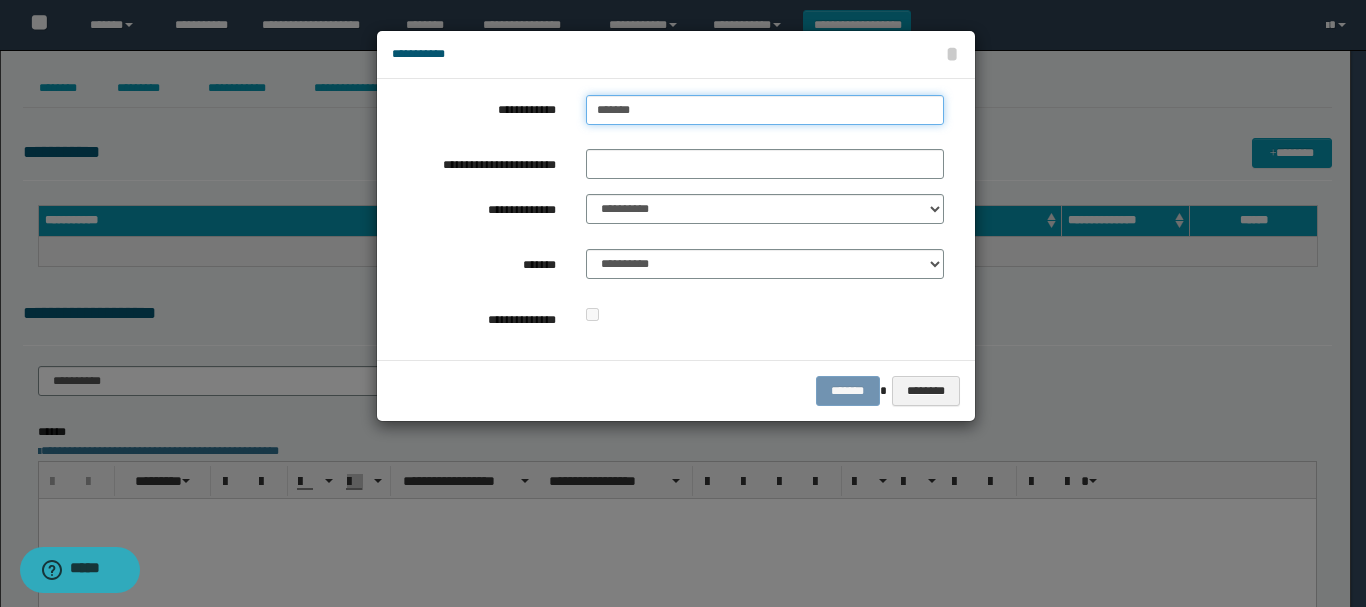 type on "********" 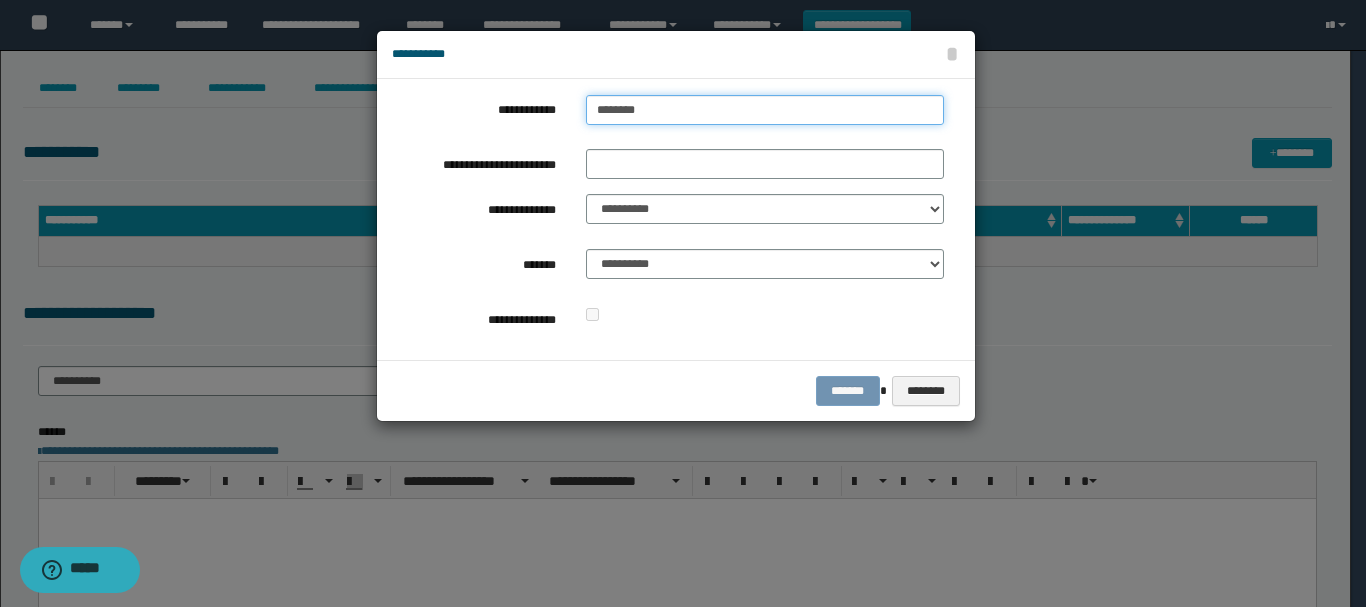 type on "**********" 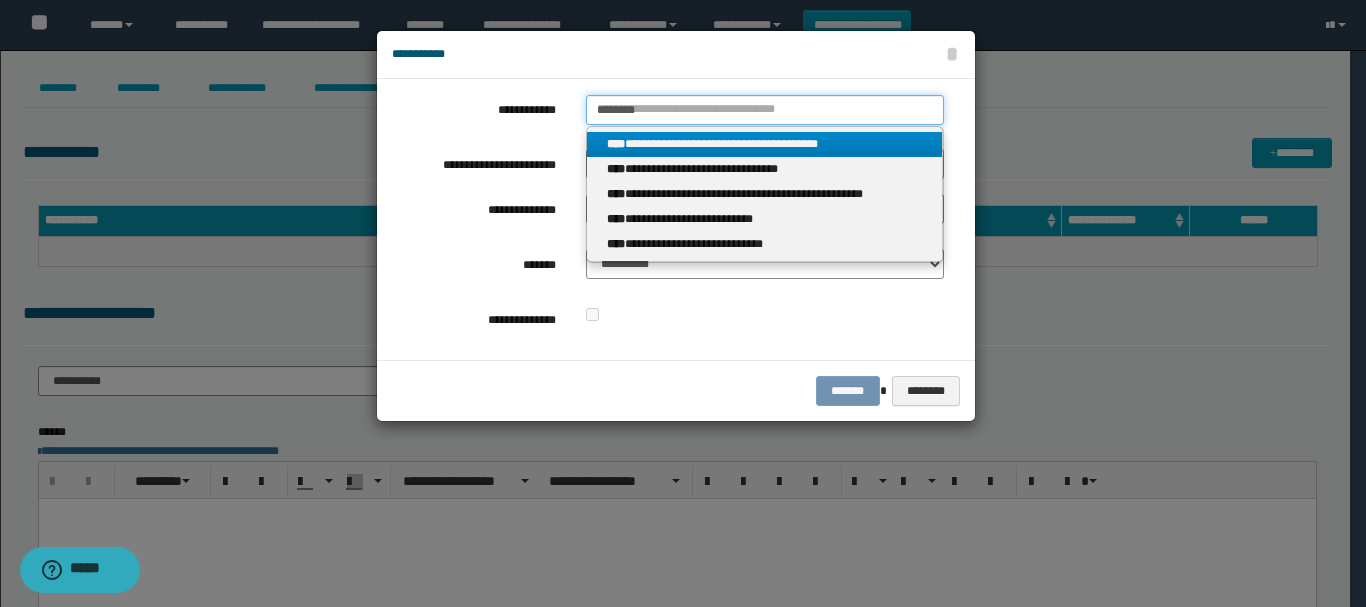 type on "********" 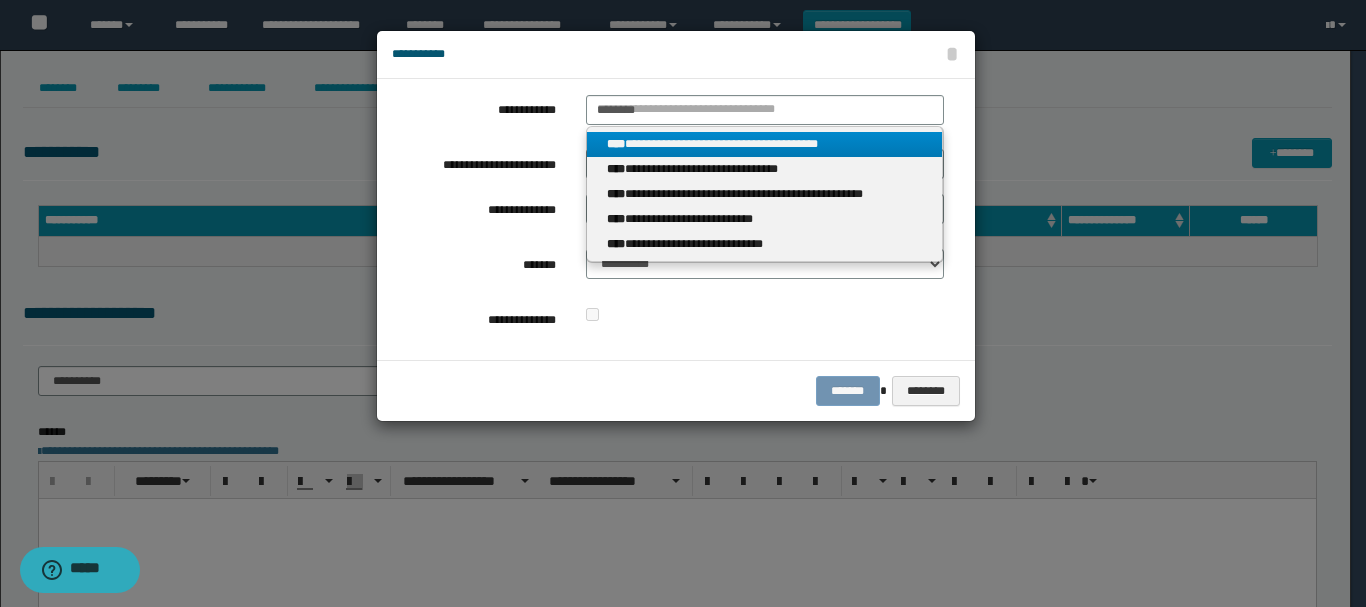 click on "**********" at bounding box center [765, 144] 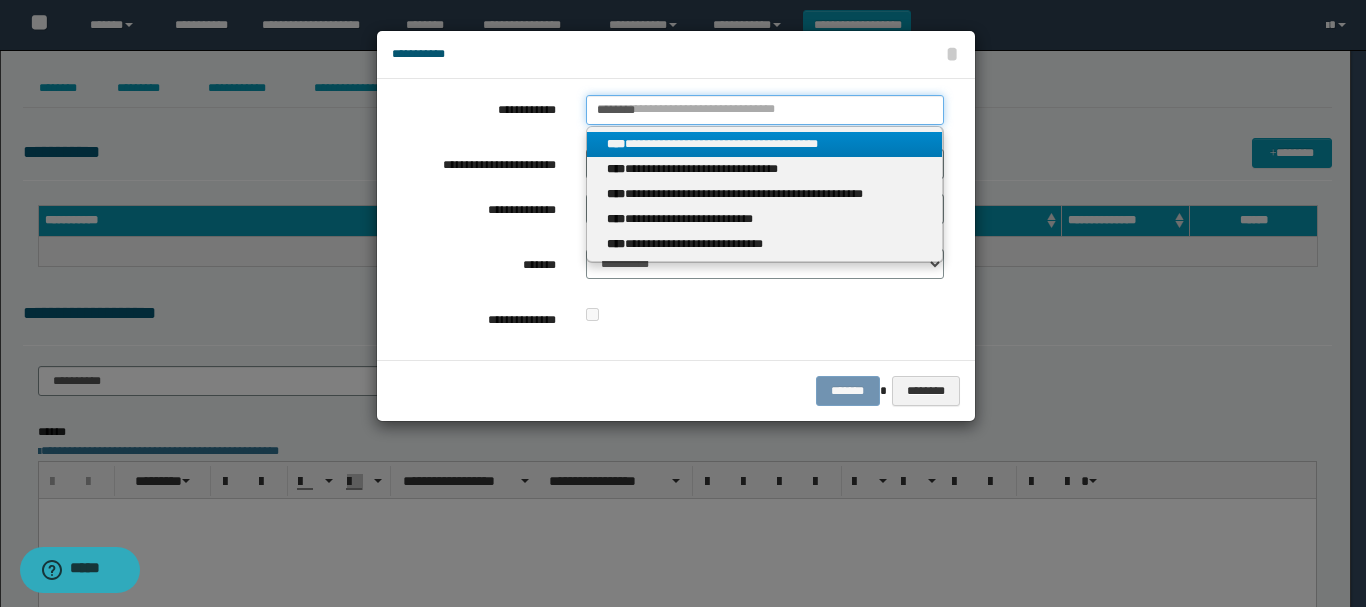type 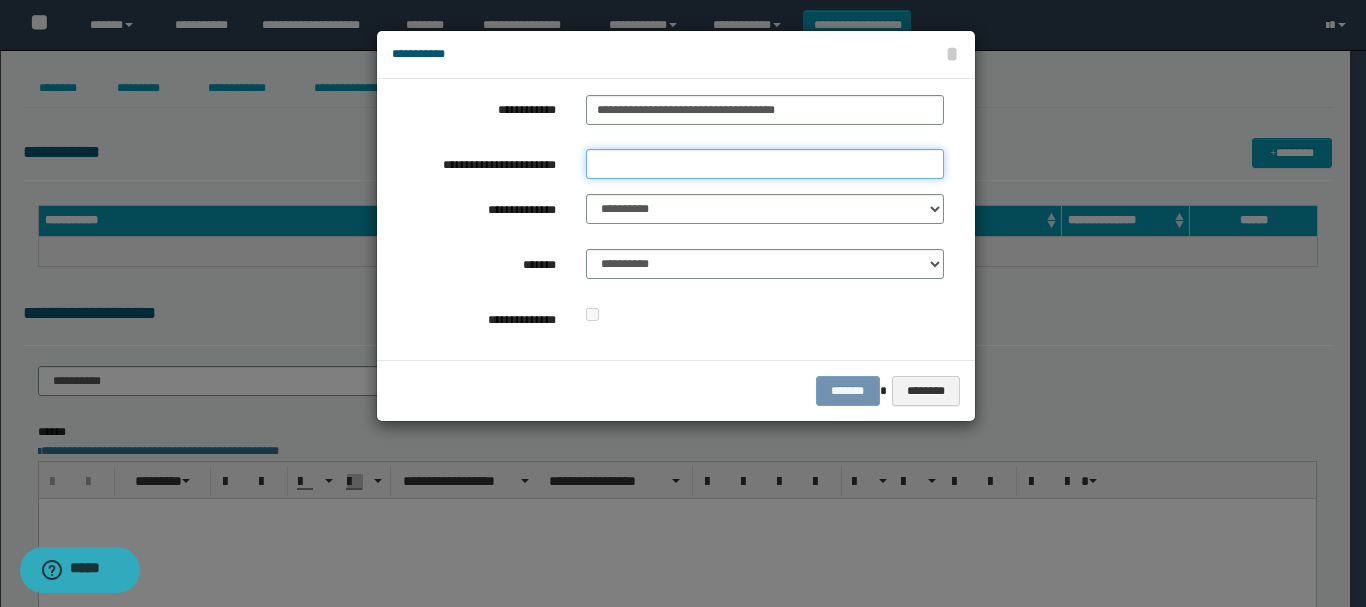 click on "**********" at bounding box center [765, 164] 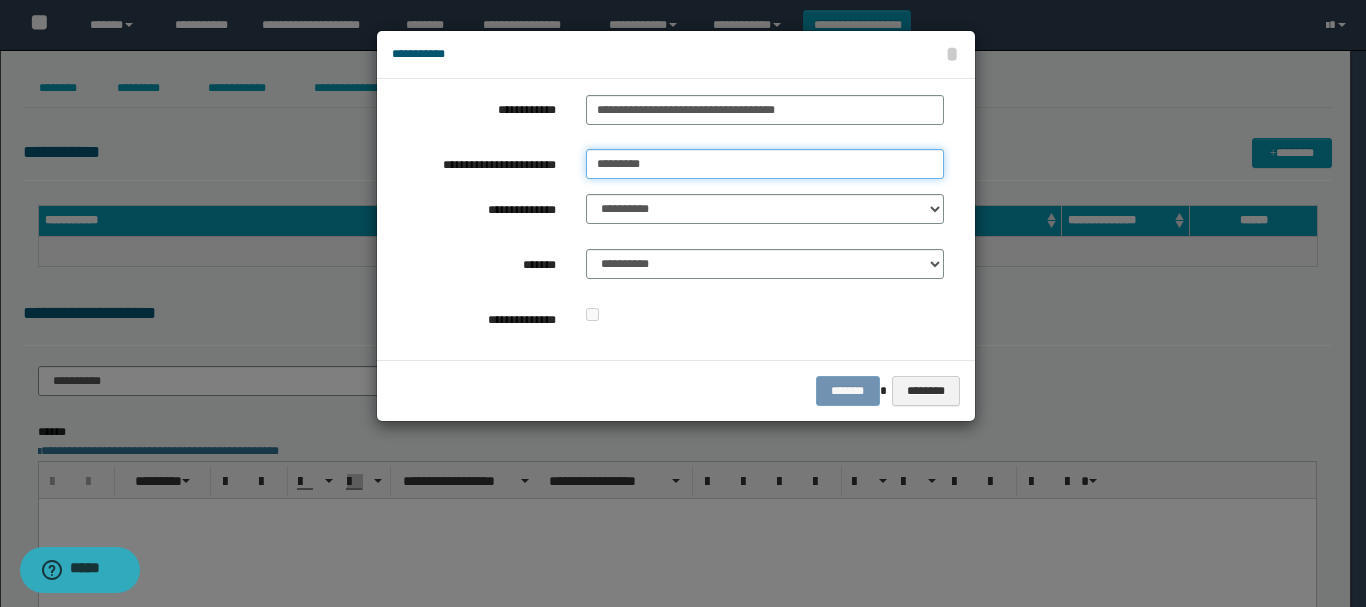 drag, startPoint x: 661, startPoint y: 161, endPoint x: 479, endPoint y: 159, distance: 182.01099 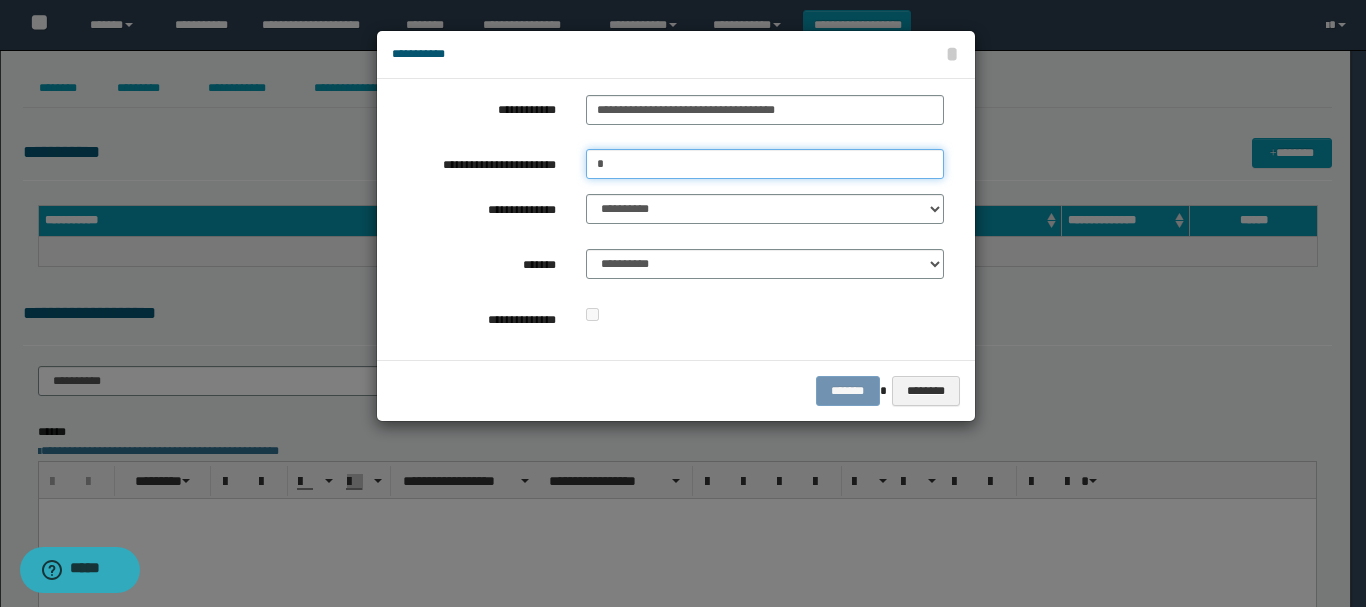 type on "********" 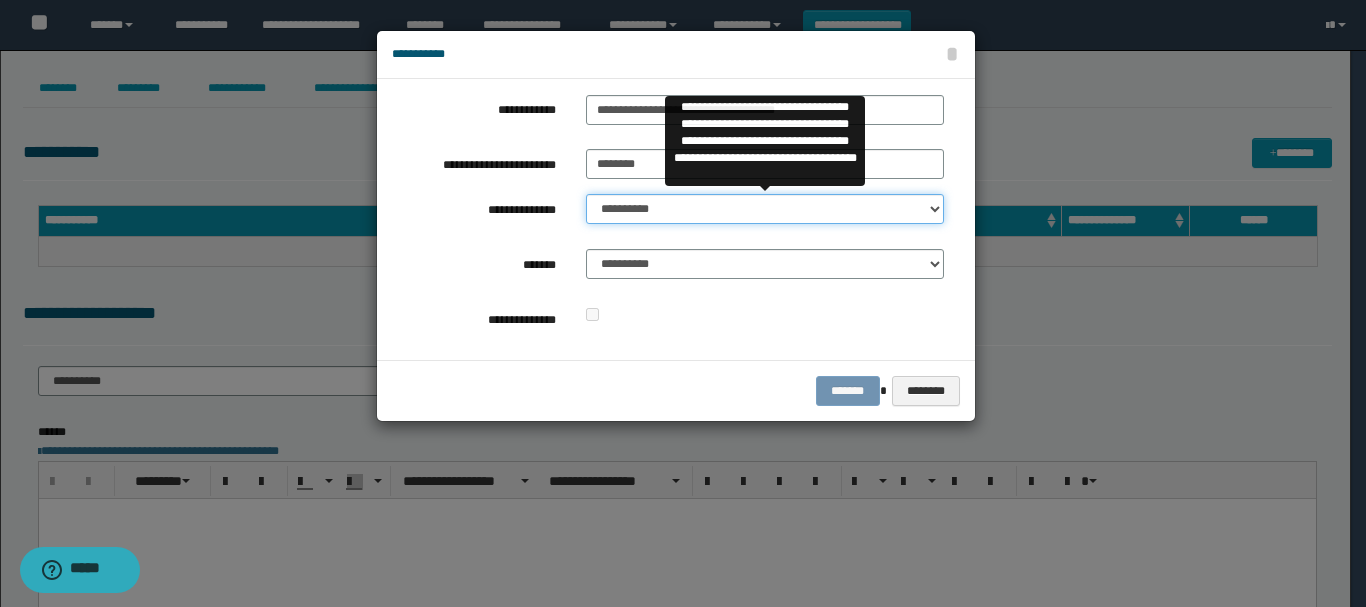 click on "**********" at bounding box center (765, 209) 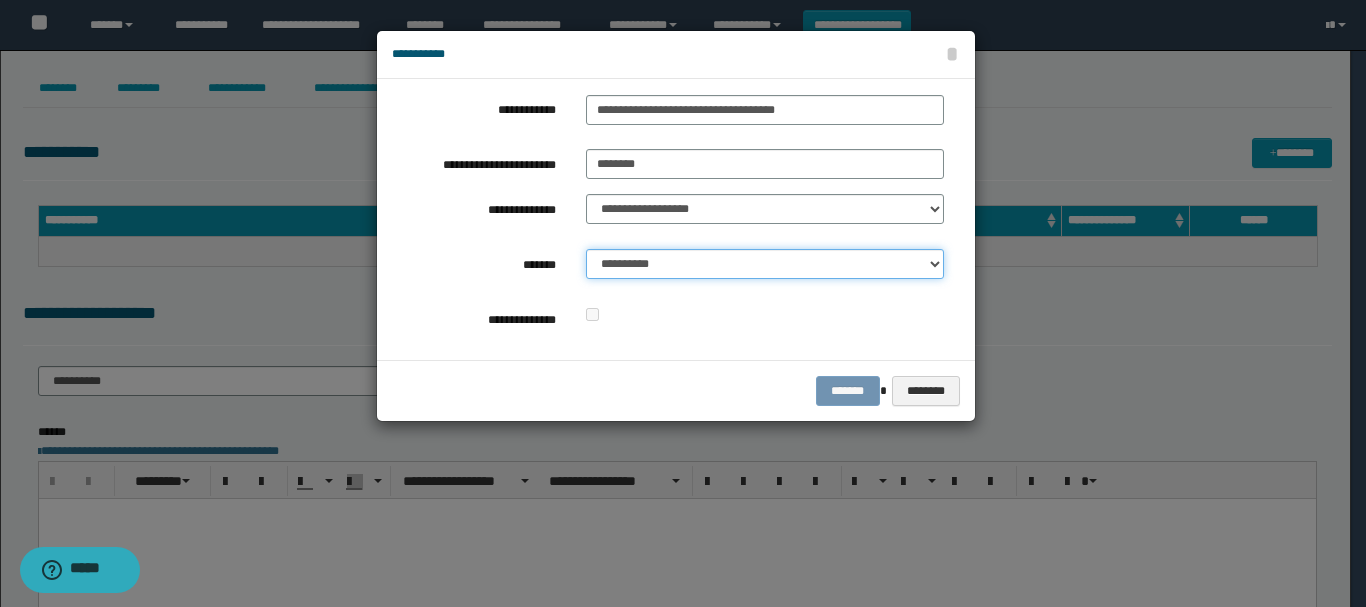 click on "**********" at bounding box center (765, 264) 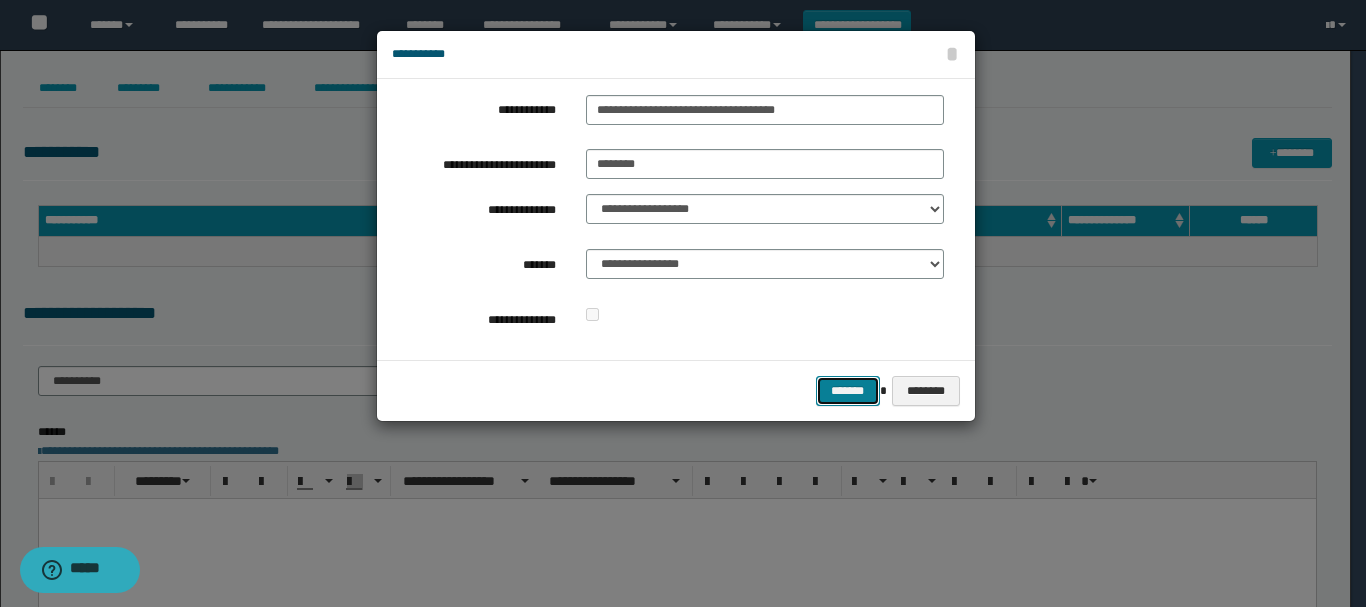 click on "*******" at bounding box center (848, 391) 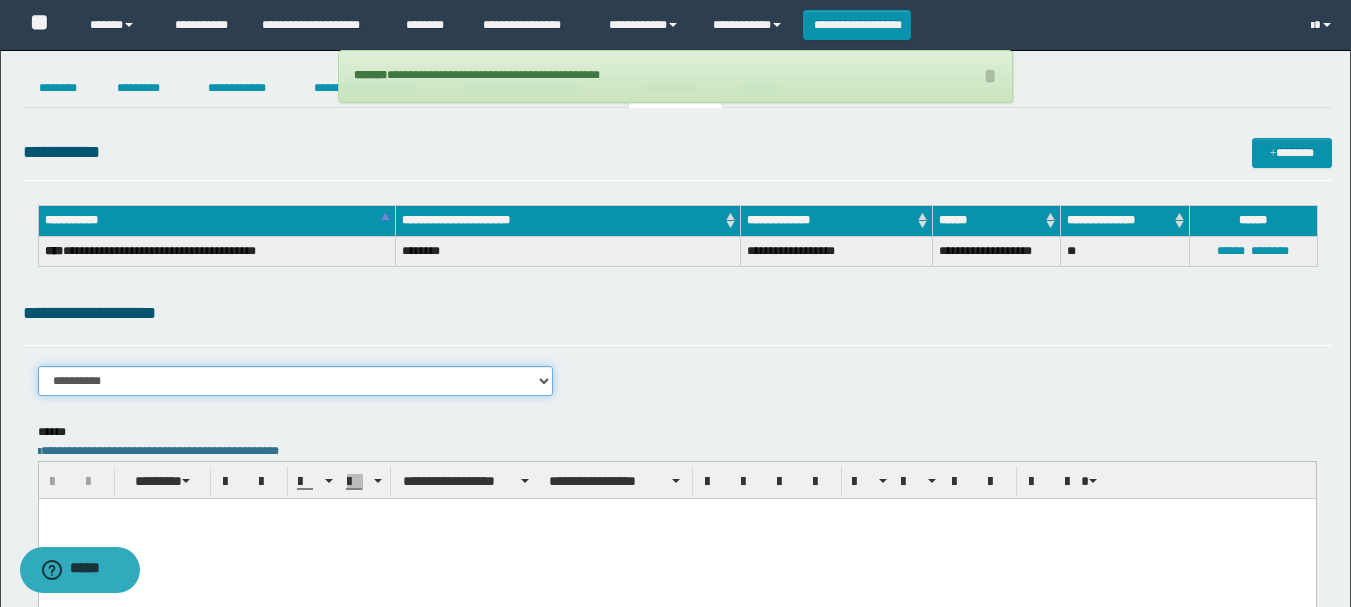 click on "**********" at bounding box center (296, 381) 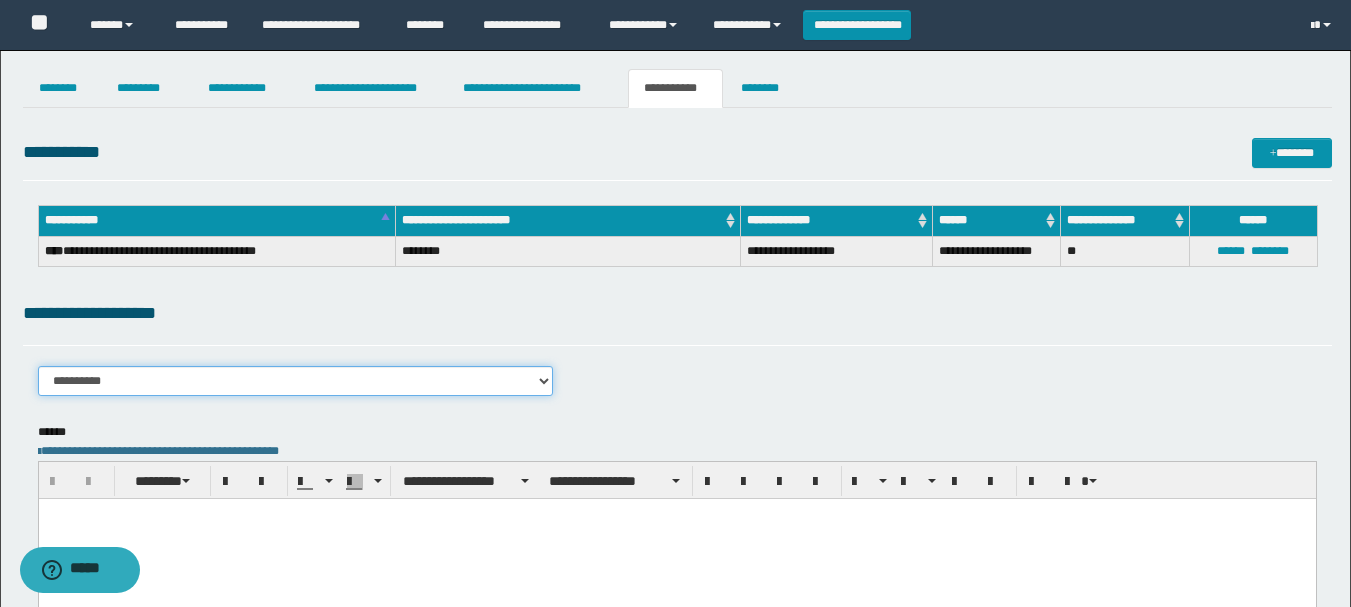 select on "****" 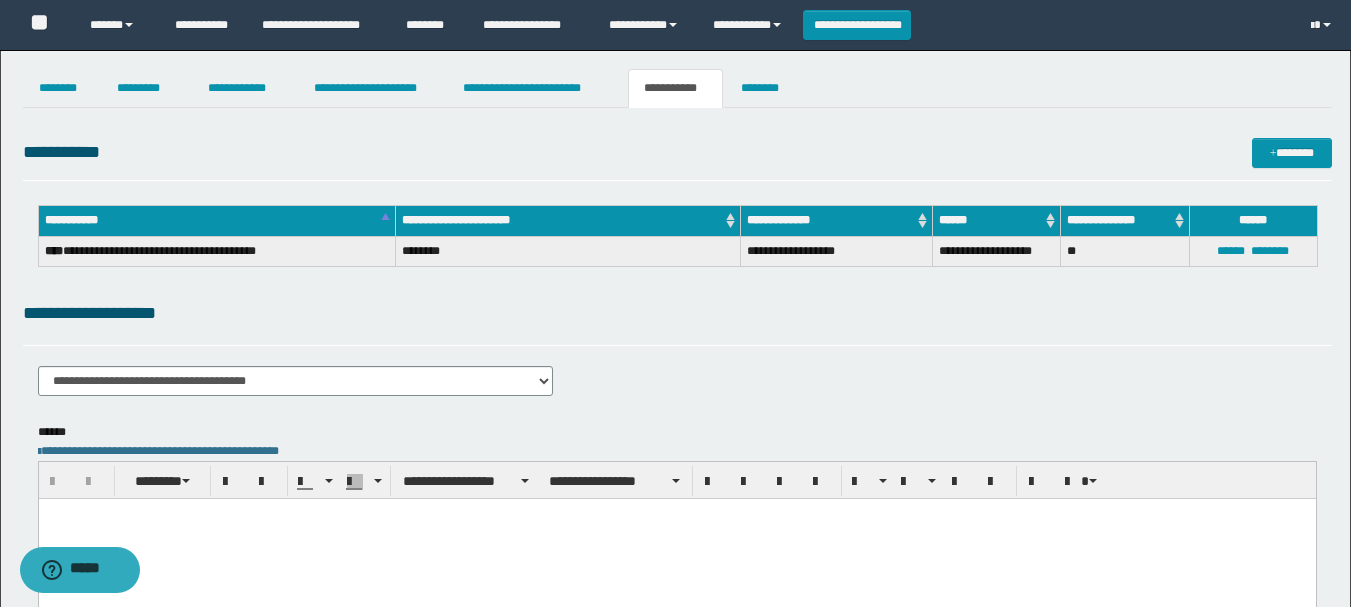 click at bounding box center (676, 538) 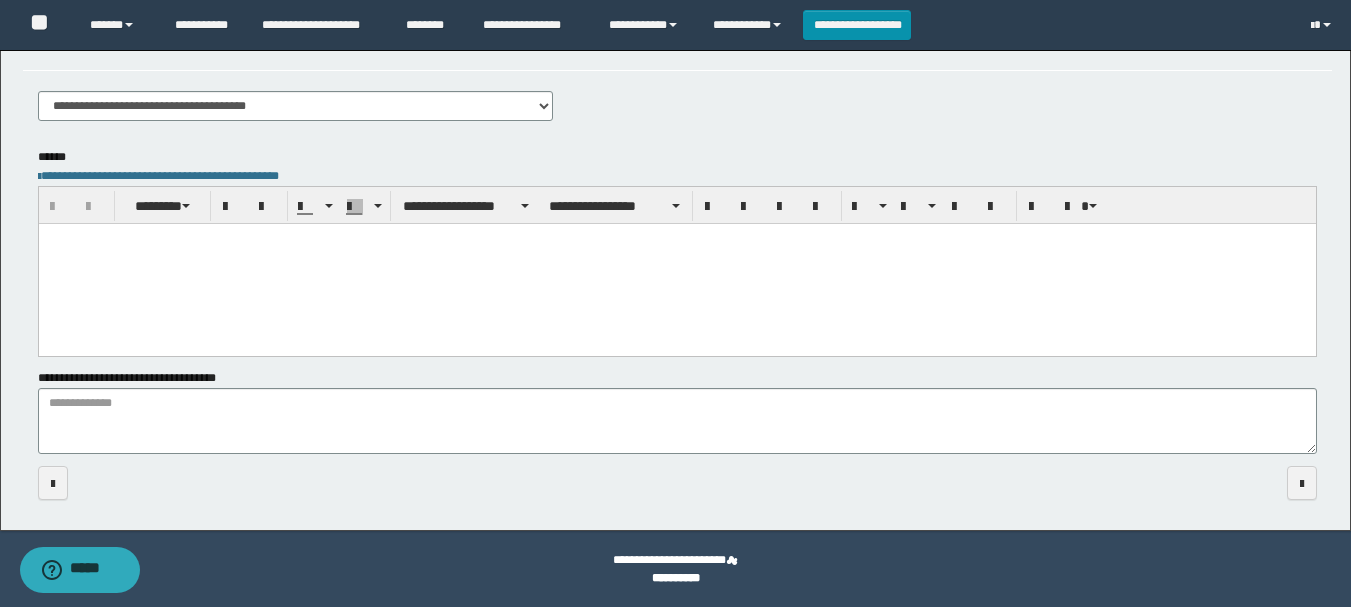 scroll, scrollTop: 276, scrollLeft: 0, axis: vertical 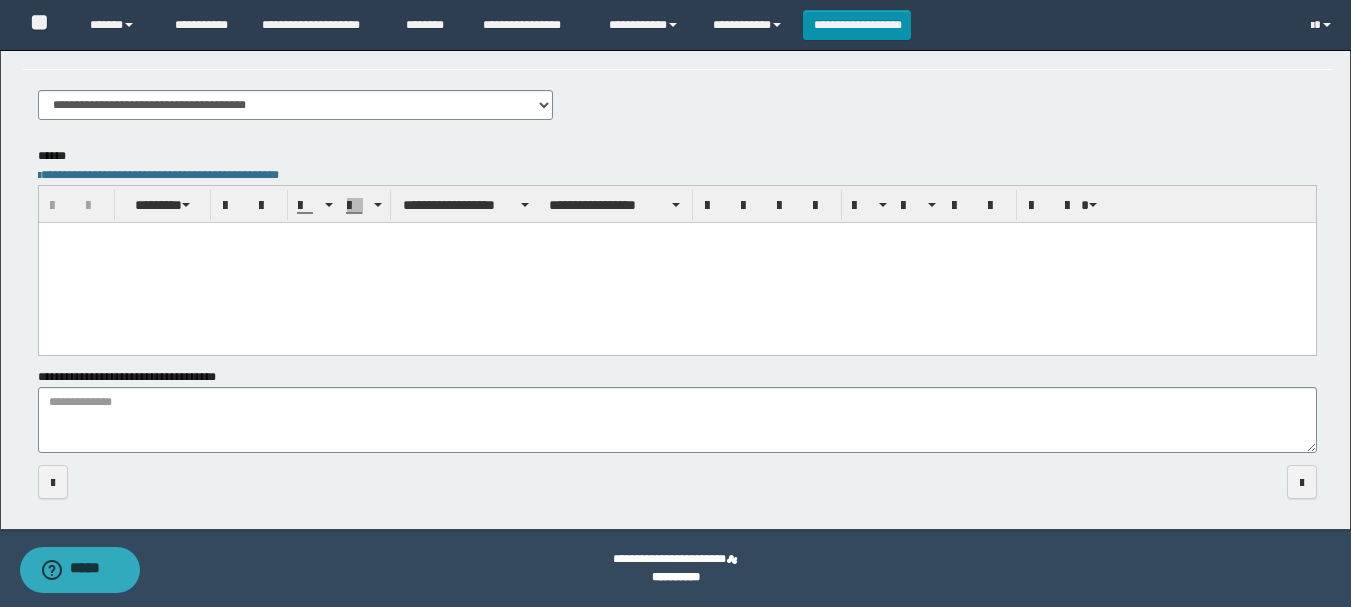 paste 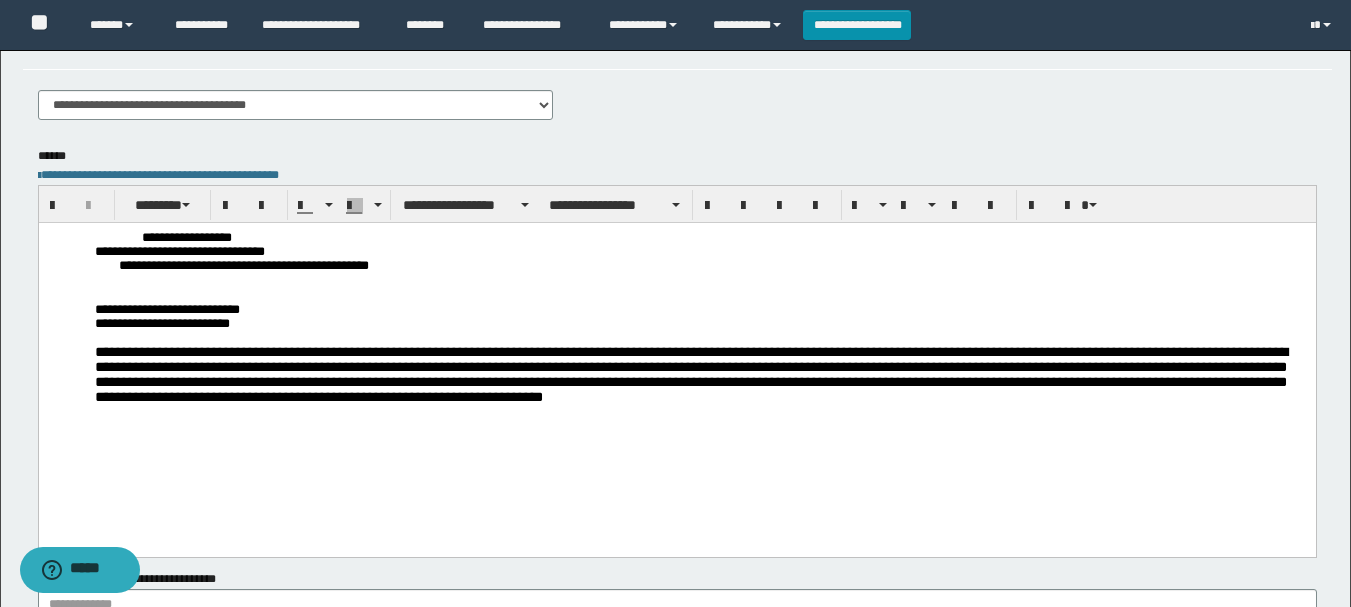 click on "**********" at bounding box center [676, 342] 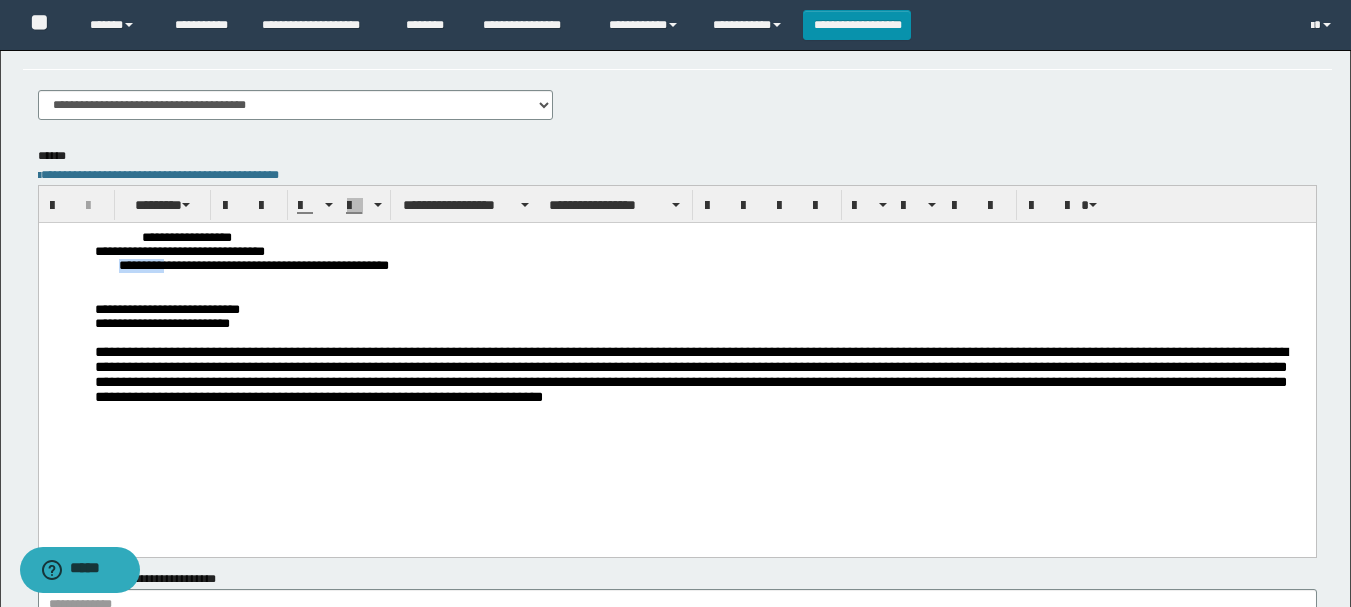 drag, startPoint x: 121, startPoint y: 268, endPoint x: 185, endPoint y: 269, distance: 64.00781 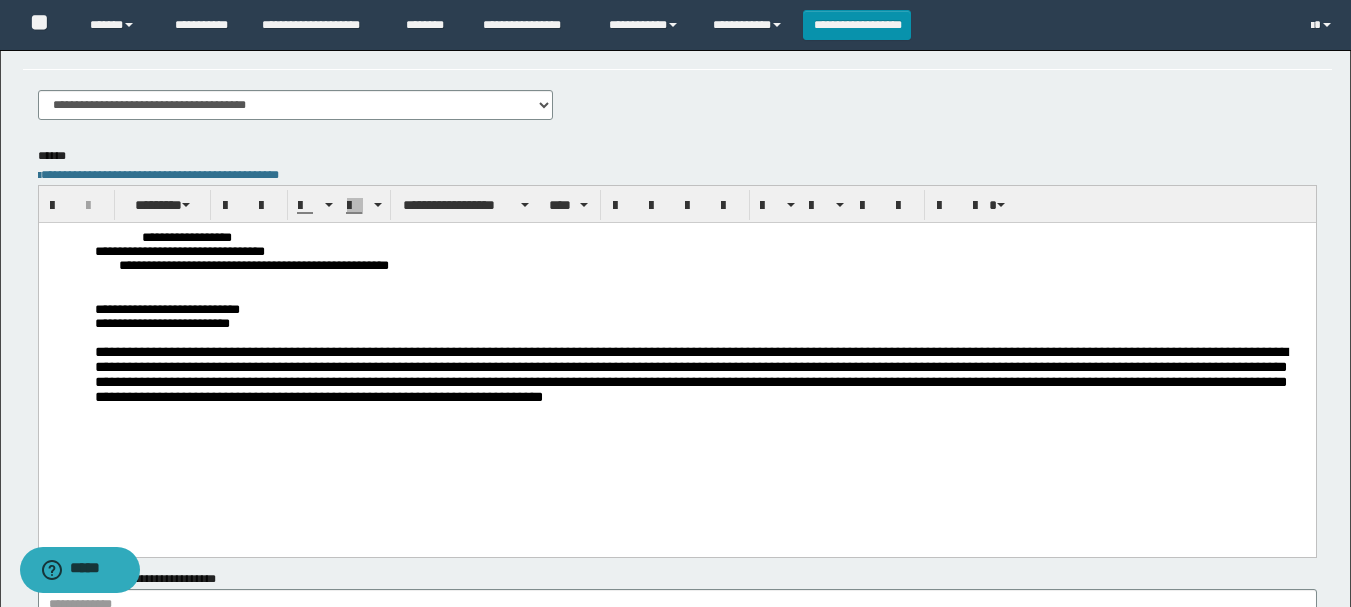 drag, startPoint x: 185, startPoint y: 269, endPoint x: 625, endPoint y: 297, distance: 440.89 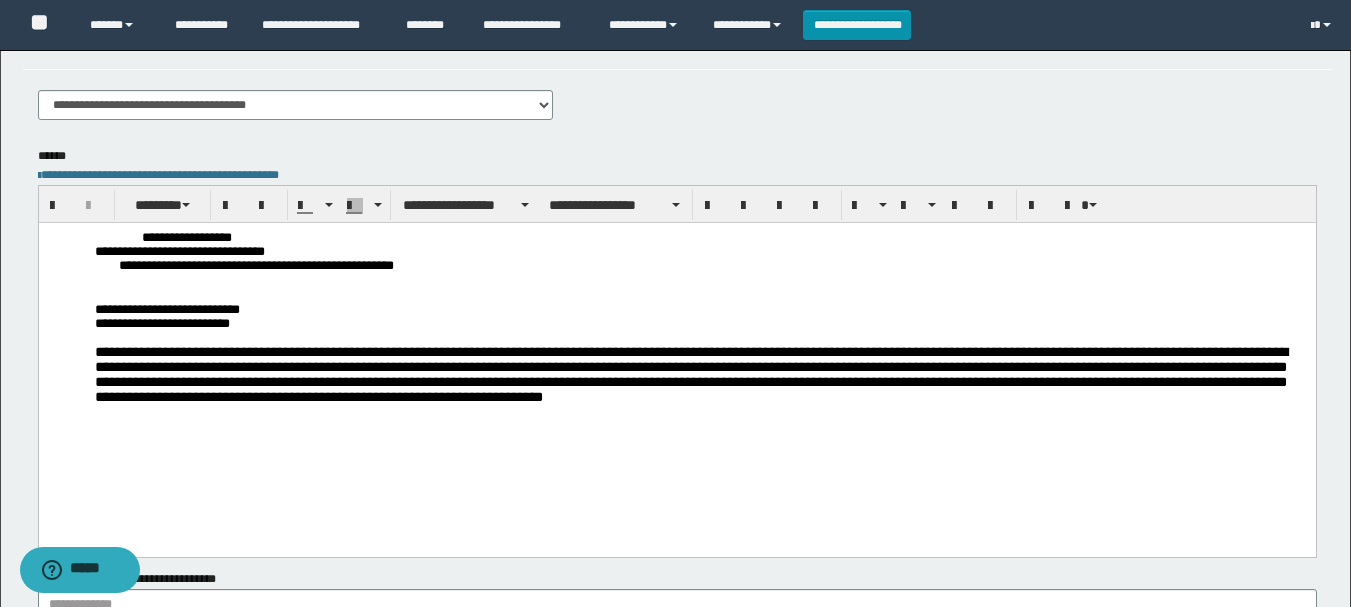 click on "**********" at bounding box center (712, 266) 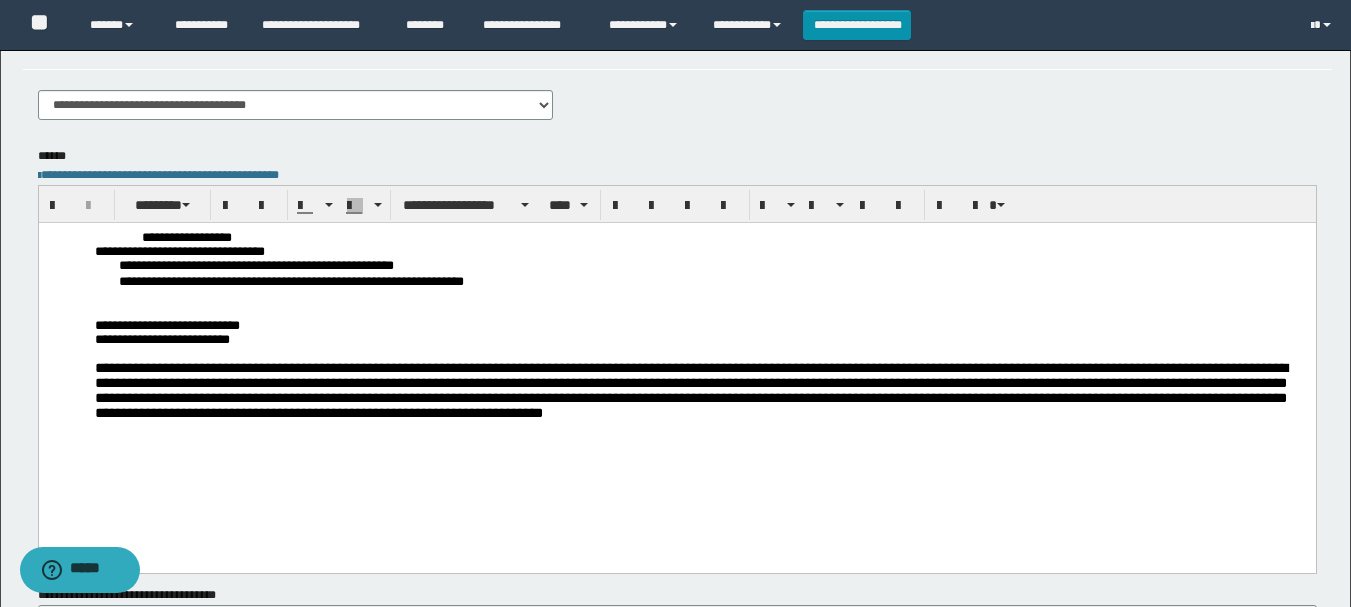 click at bounding box center (700, 353) 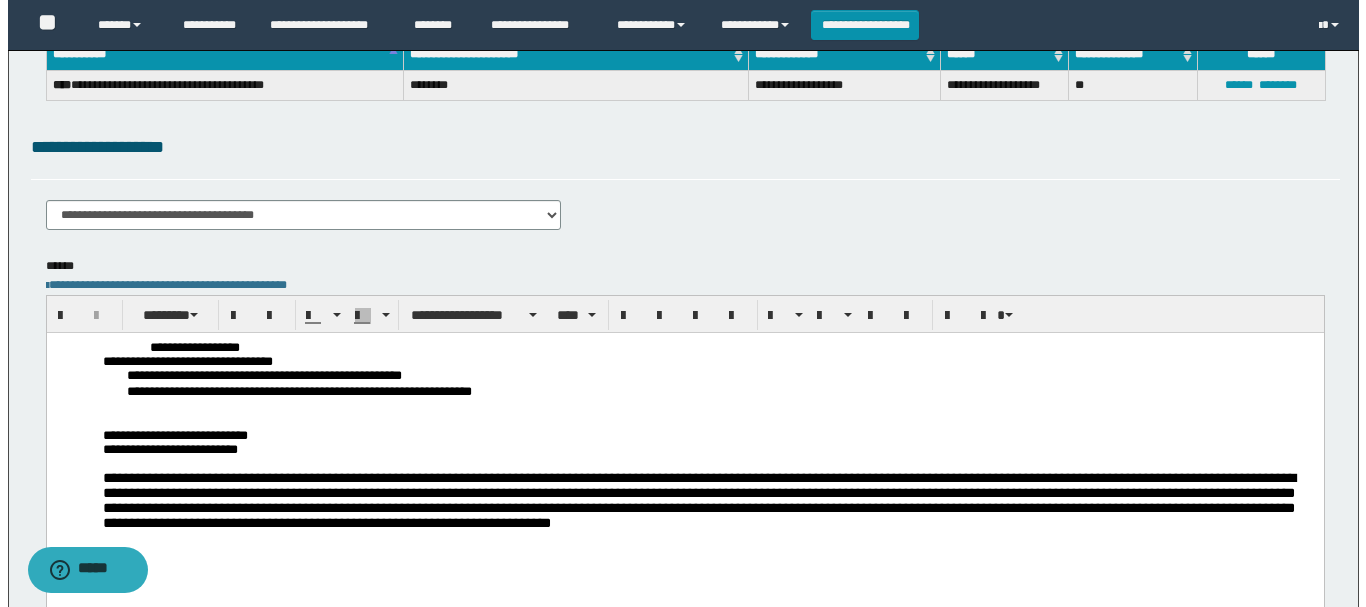 scroll, scrollTop: 0, scrollLeft: 0, axis: both 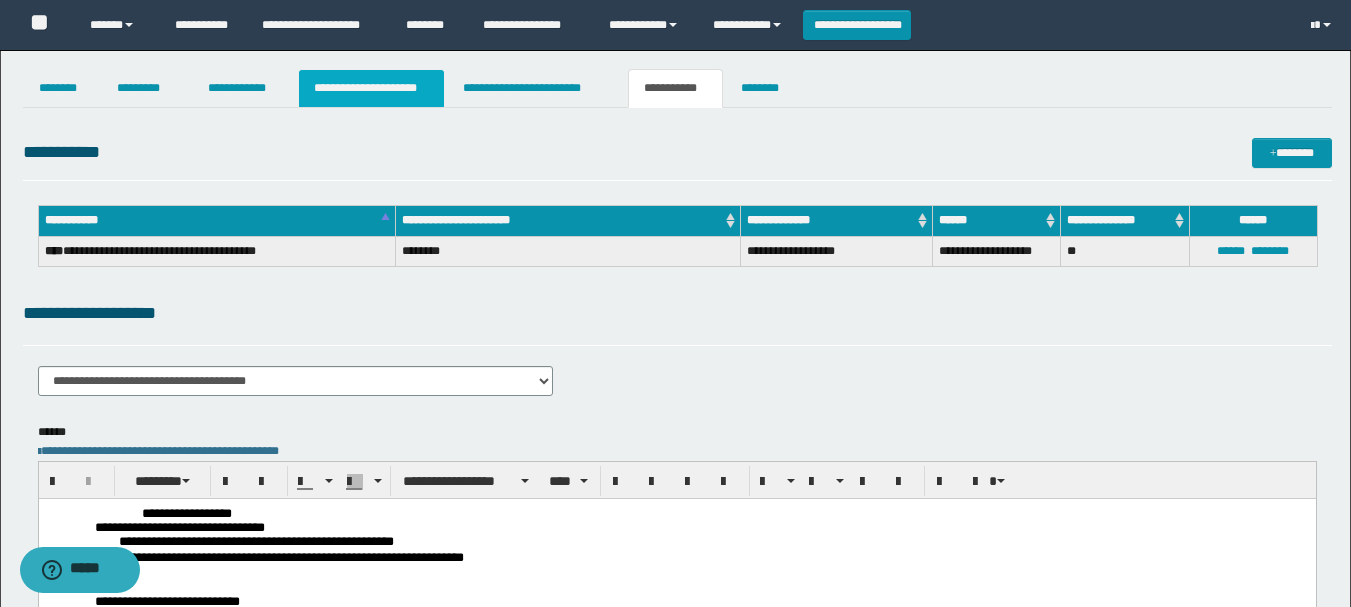 click on "**********" at bounding box center (371, 88) 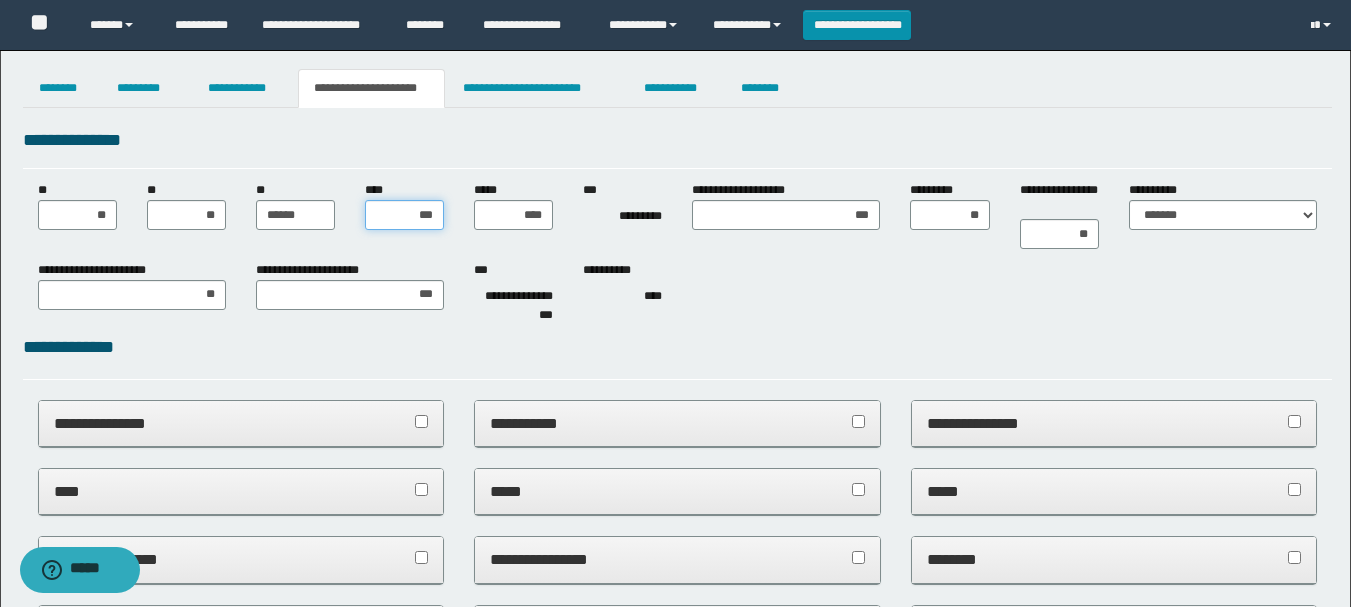 click on "***" at bounding box center (404, 215) 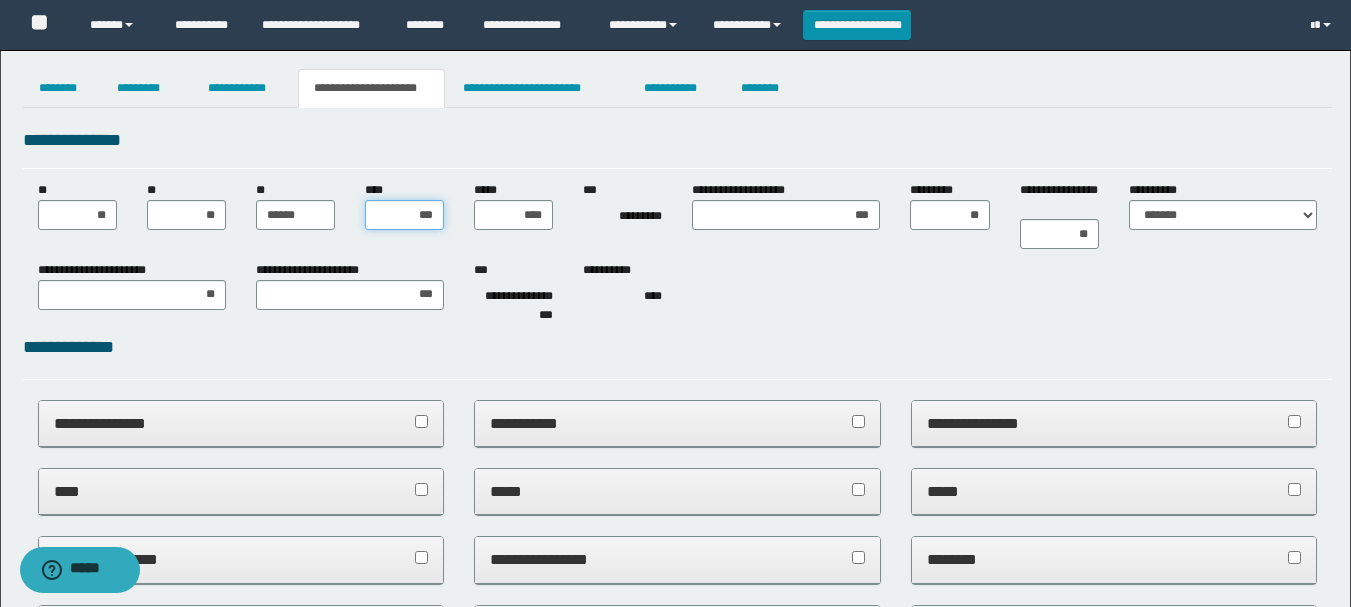 type on "***" 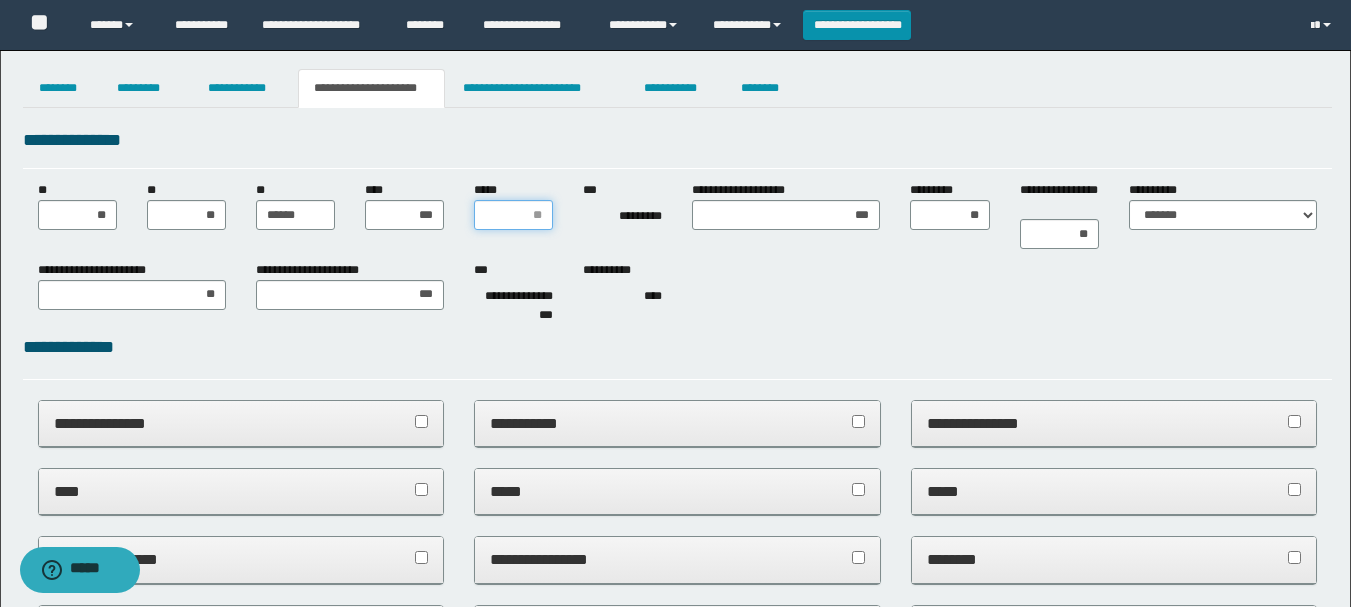 type on "*" 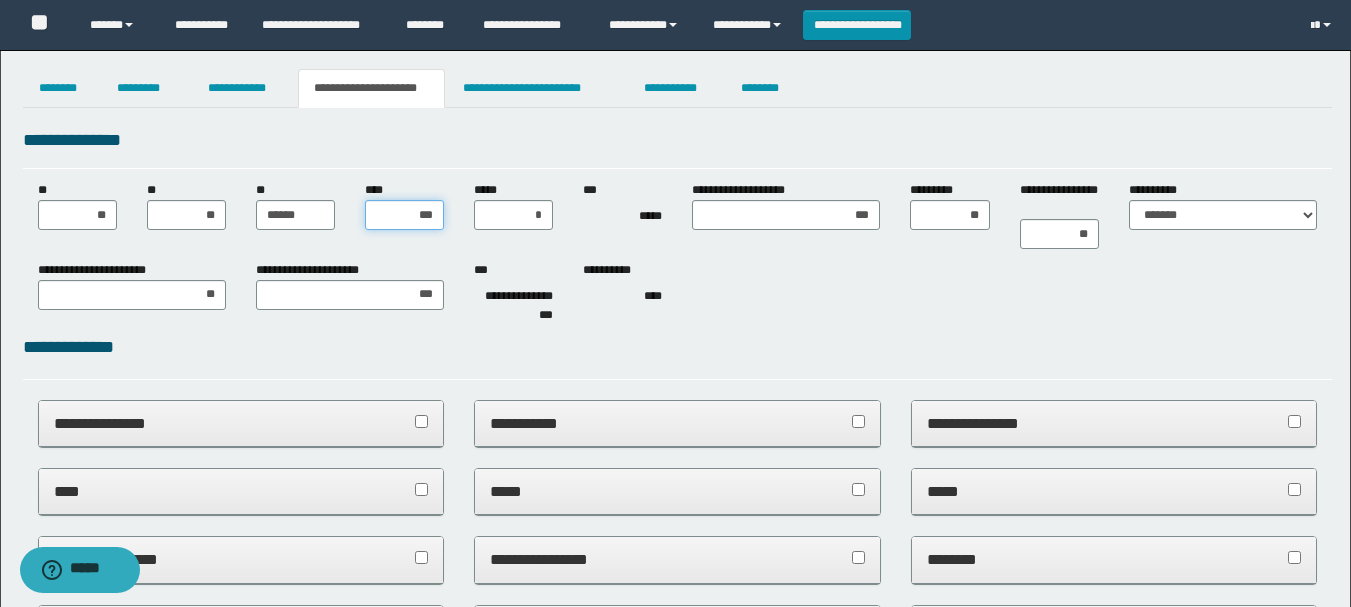 click on "***" at bounding box center [404, 215] 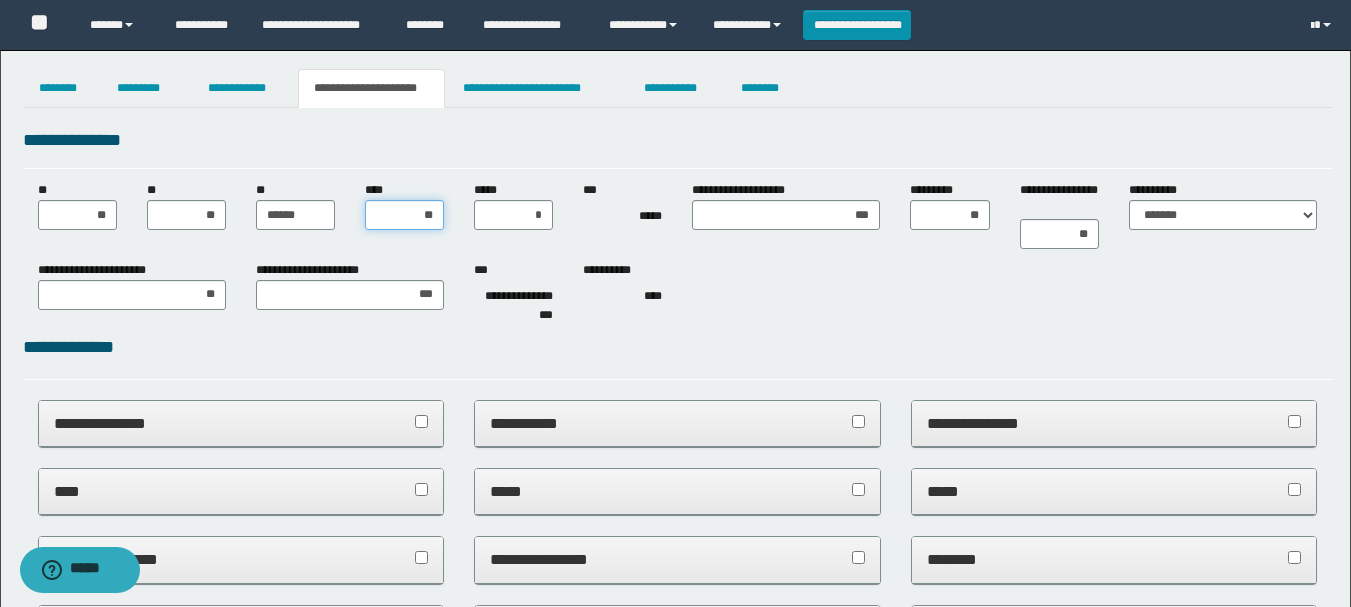 type on "***" 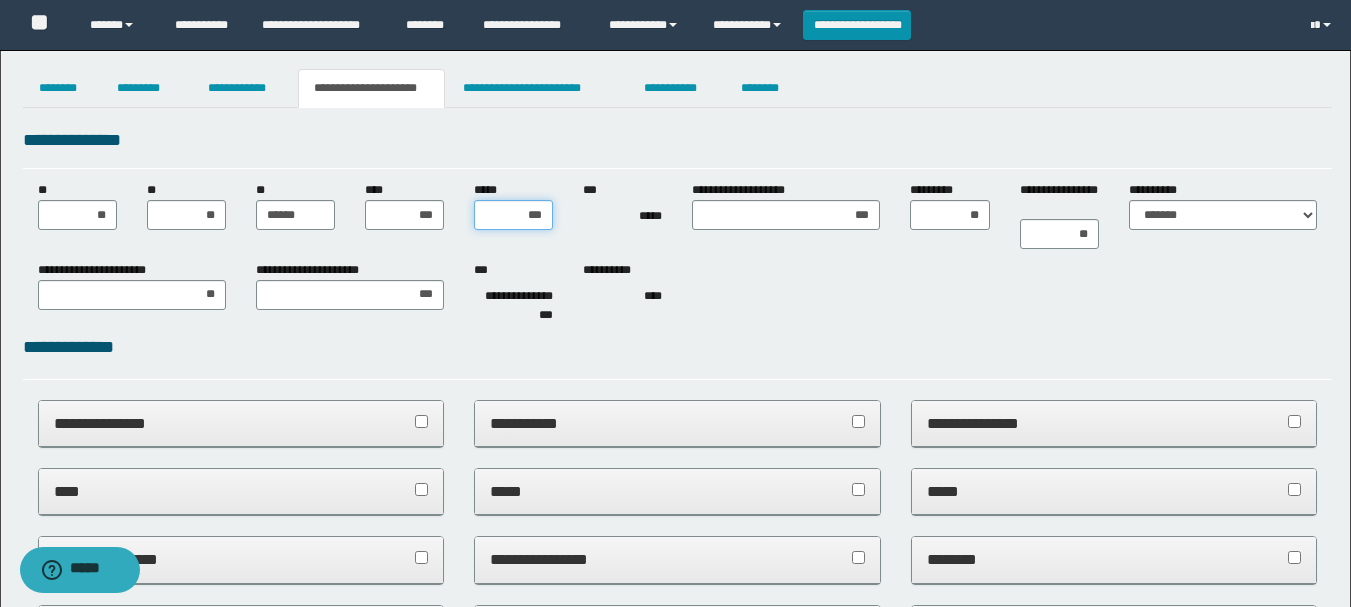 type on "****" 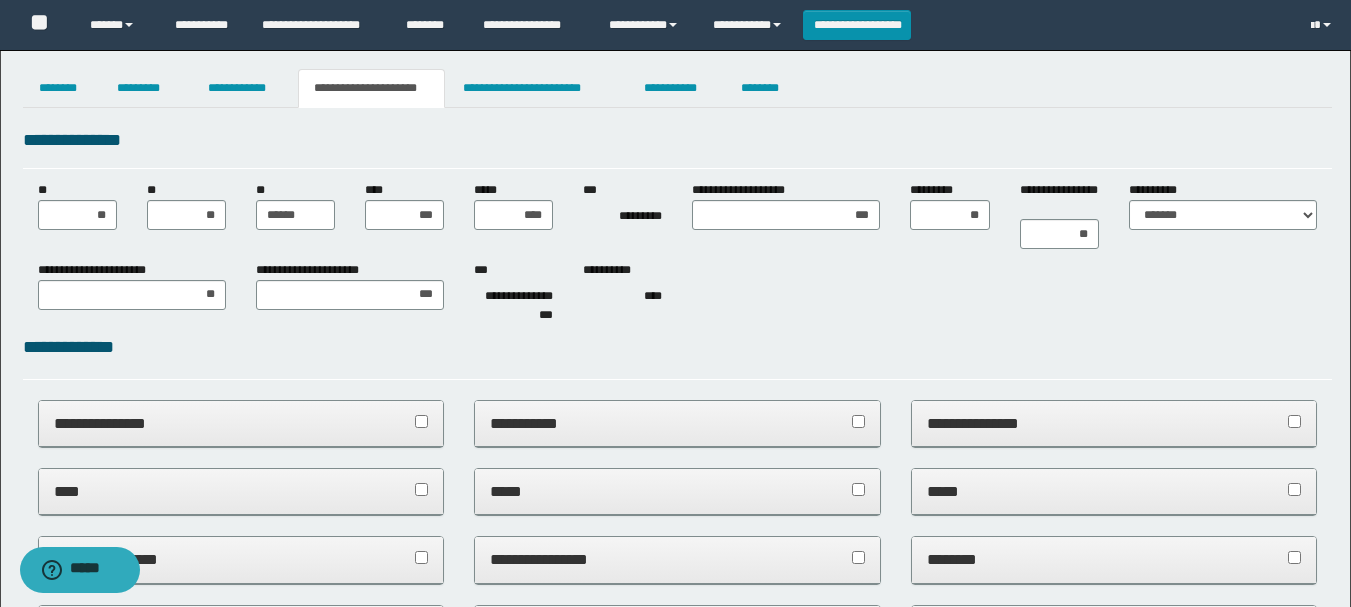 click on "**********" at bounding box center [677, 287] 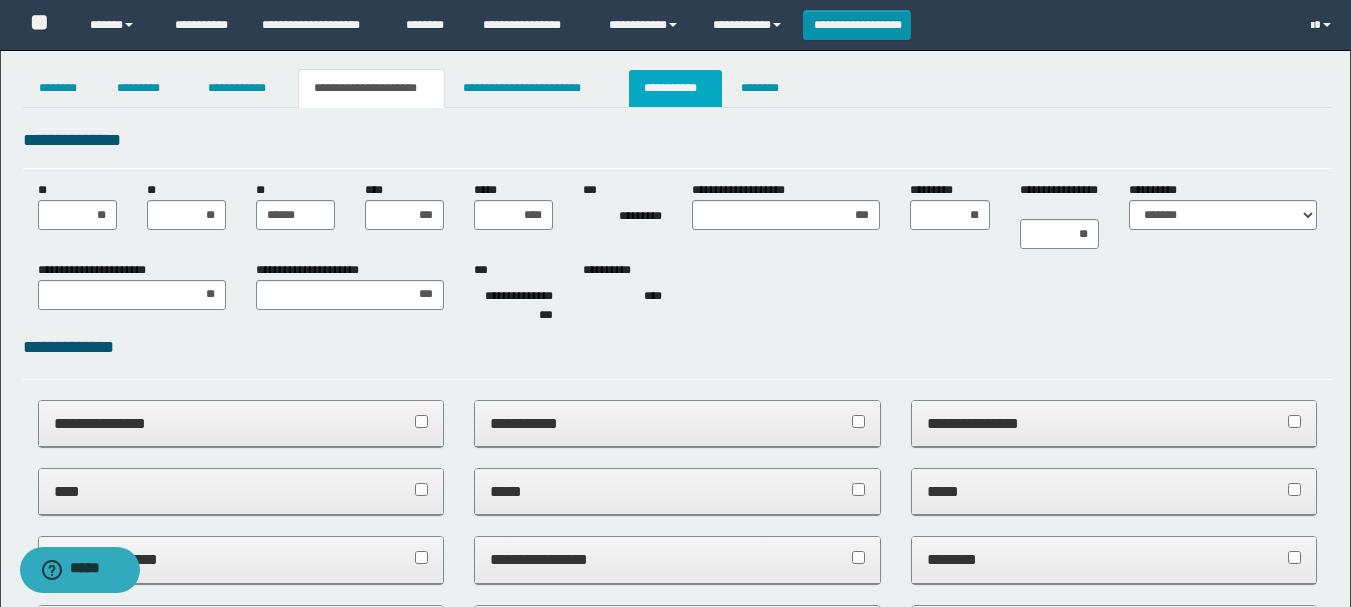 click on "**********" at bounding box center (675, 88) 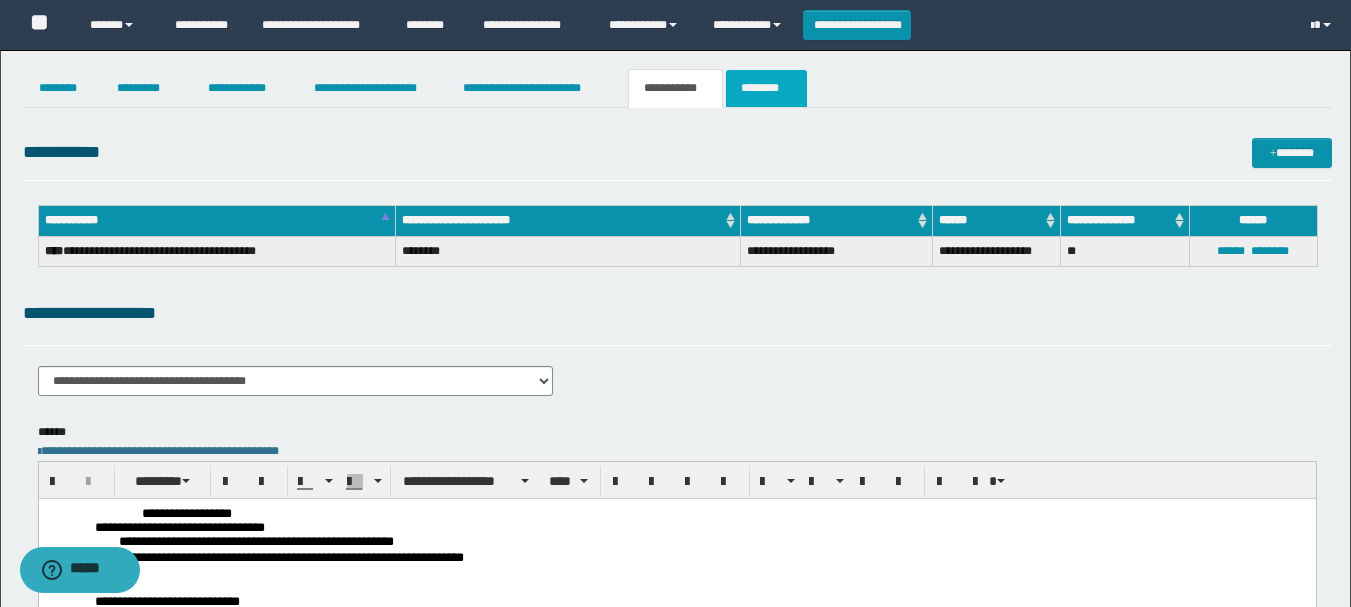 click on "********" at bounding box center (766, 88) 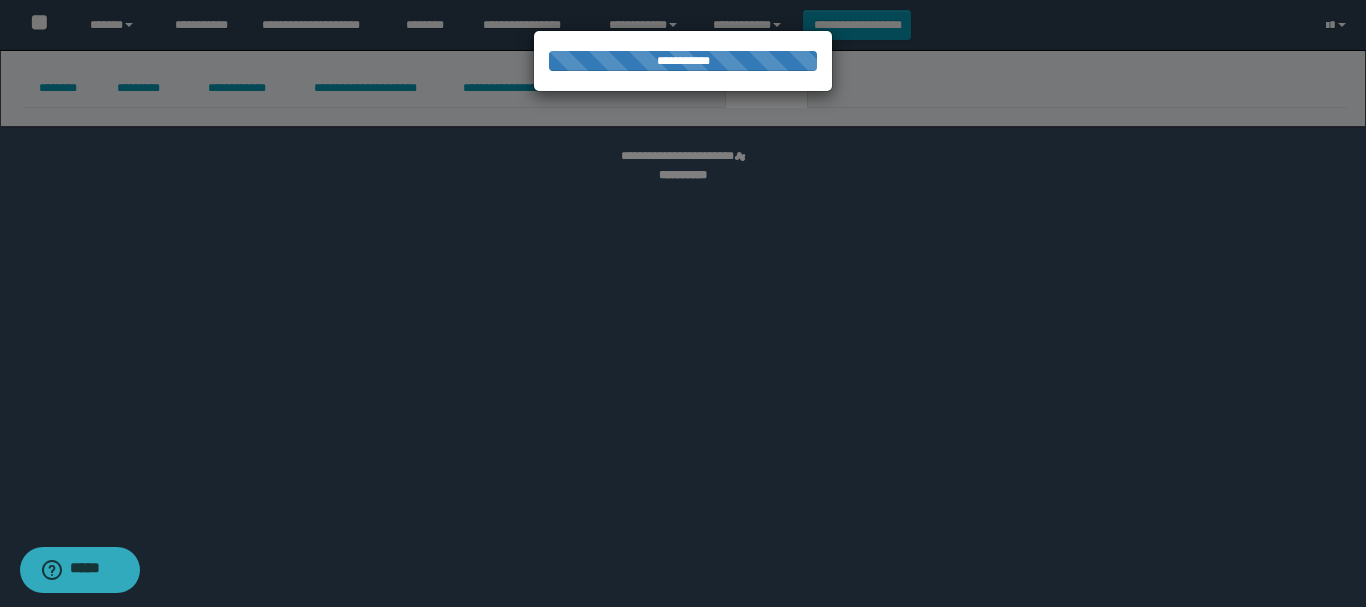 select 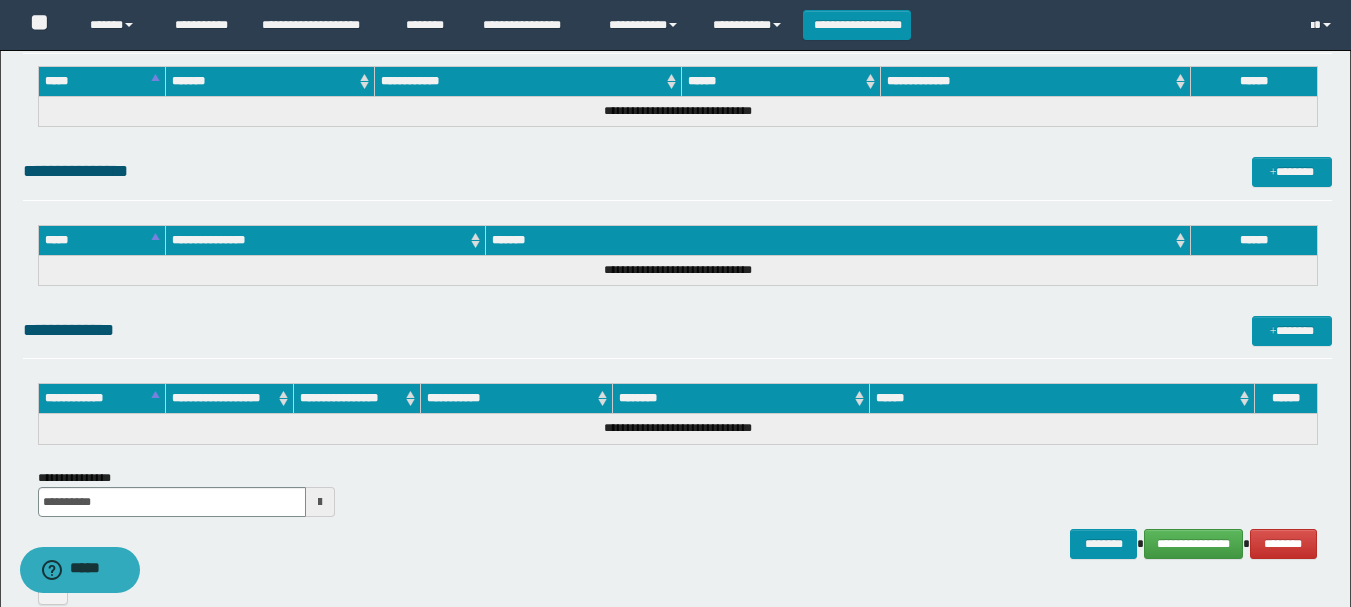 scroll, scrollTop: 1024, scrollLeft: 0, axis: vertical 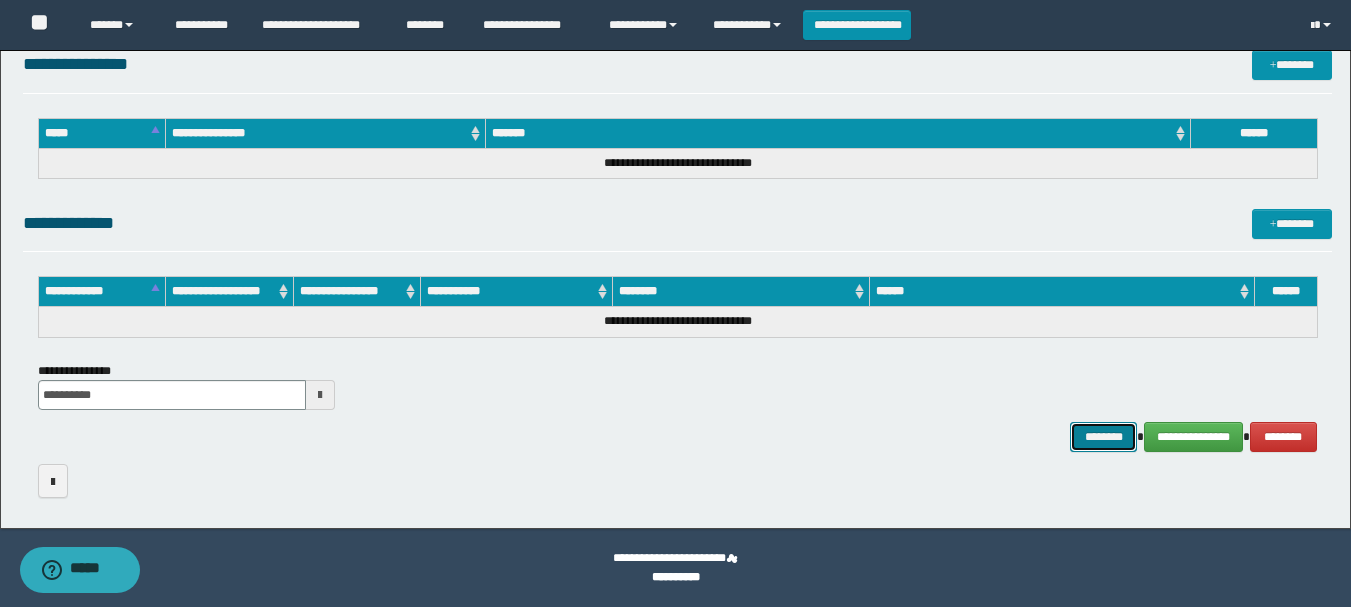 click on "********" at bounding box center [1104, 437] 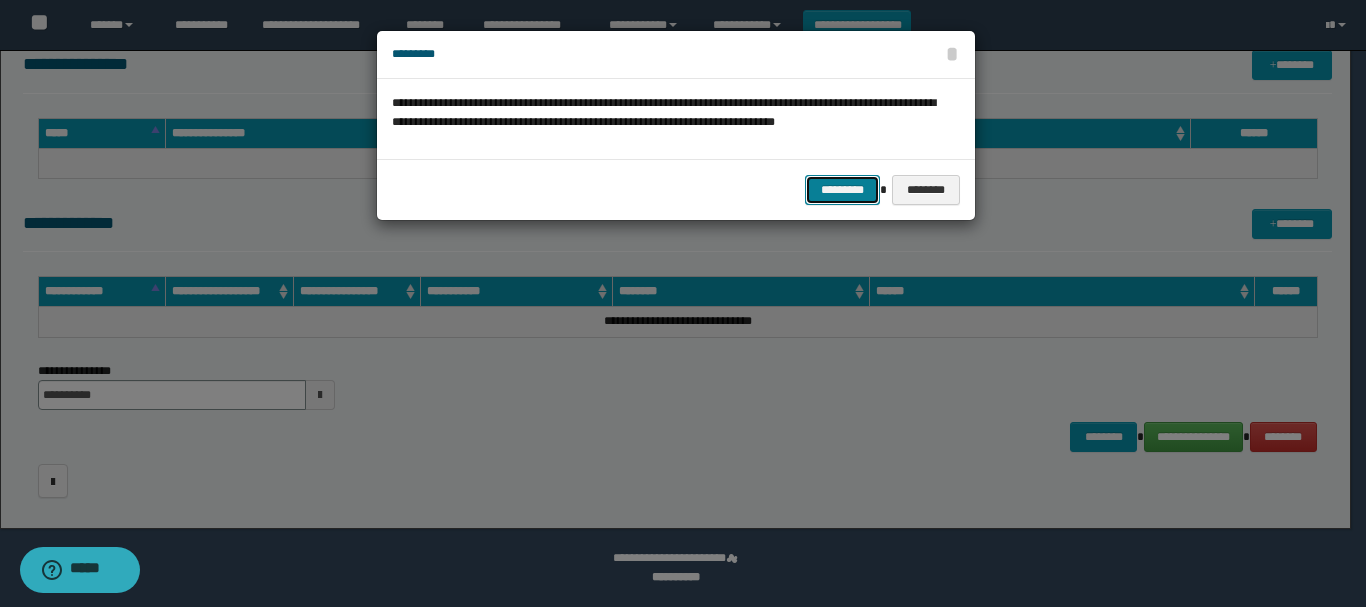 click on "*********" at bounding box center (842, 190) 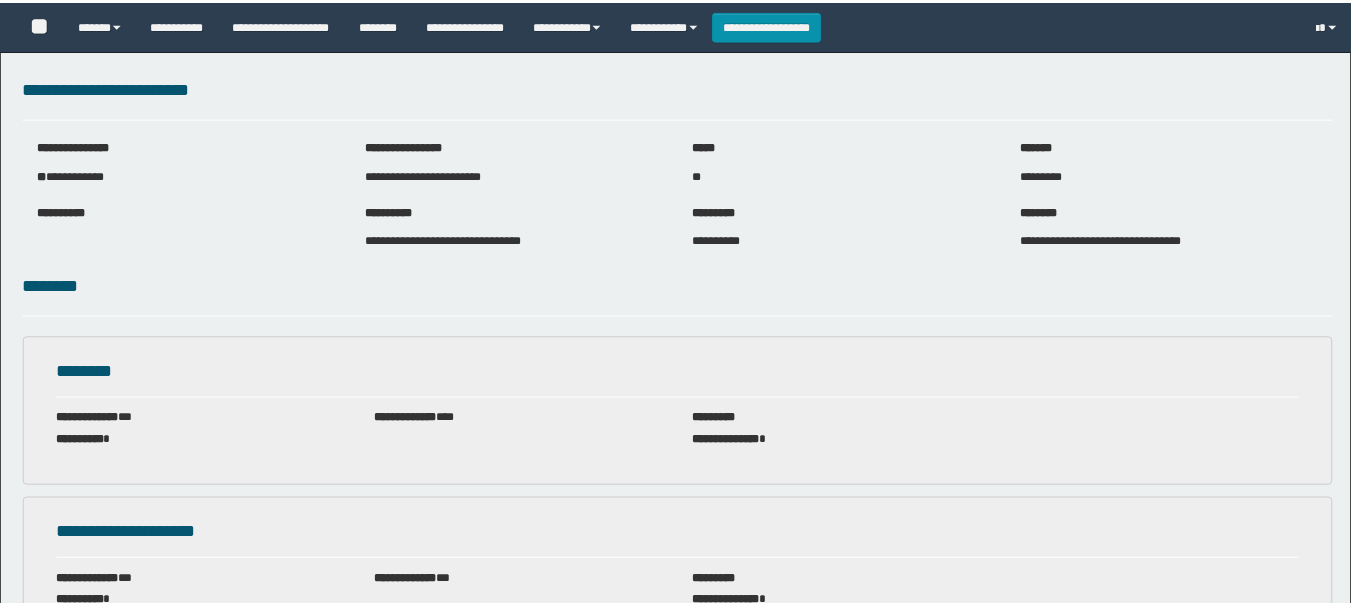 scroll, scrollTop: 0, scrollLeft: 0, axis: both 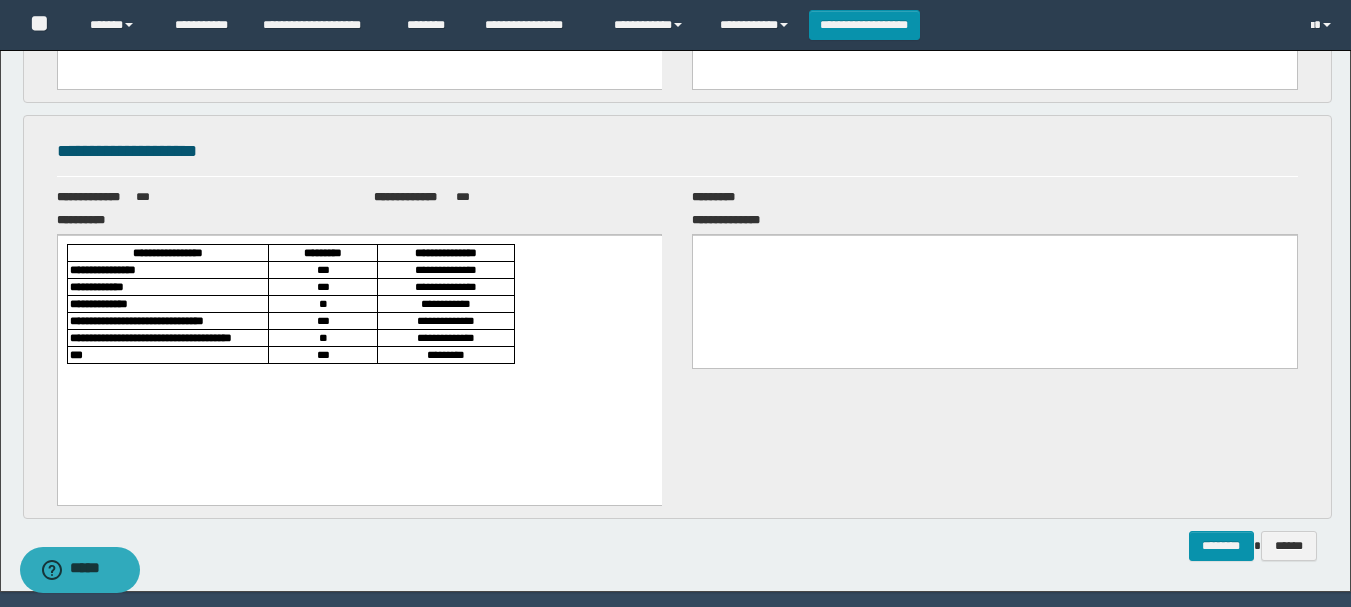 click on "***" at bounding box center [322, 286] 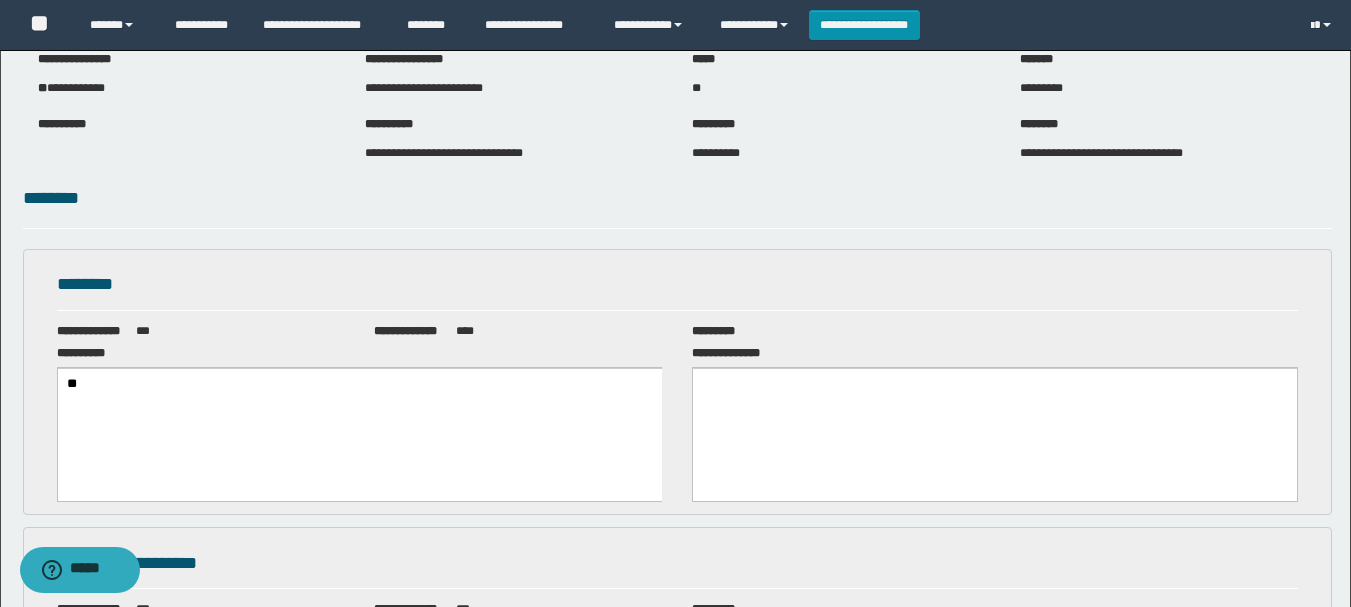 scroll, scrollTop: 0, scrollLeft: 0, axis: both 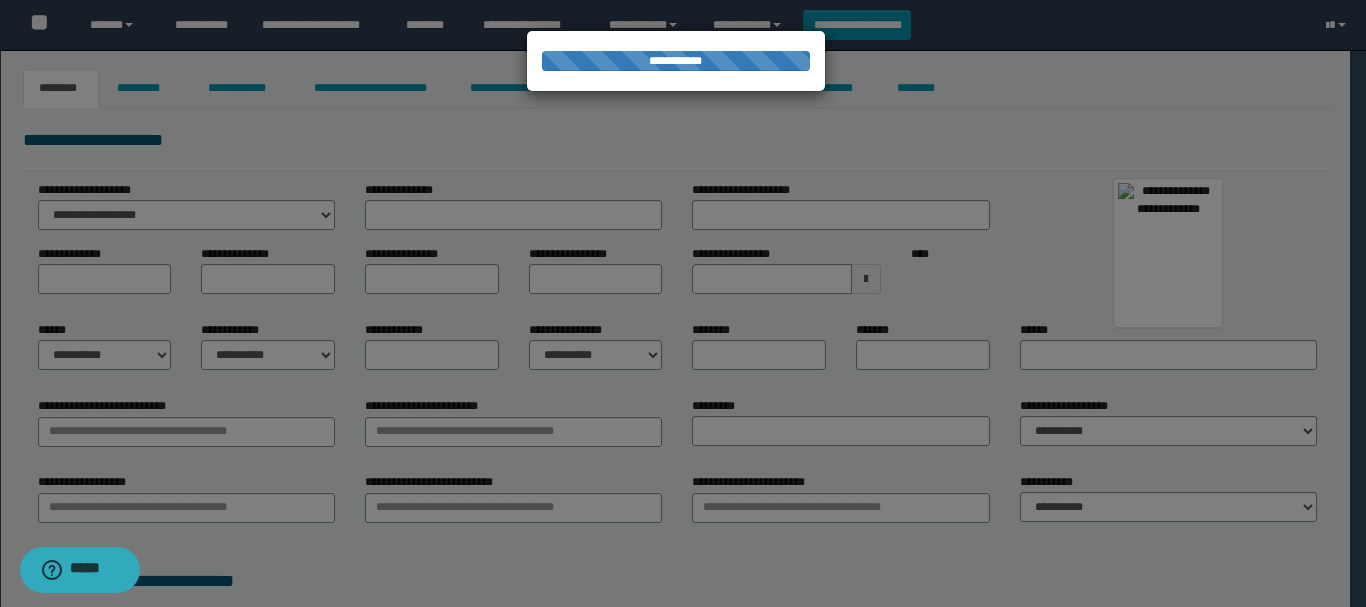 type on "******" 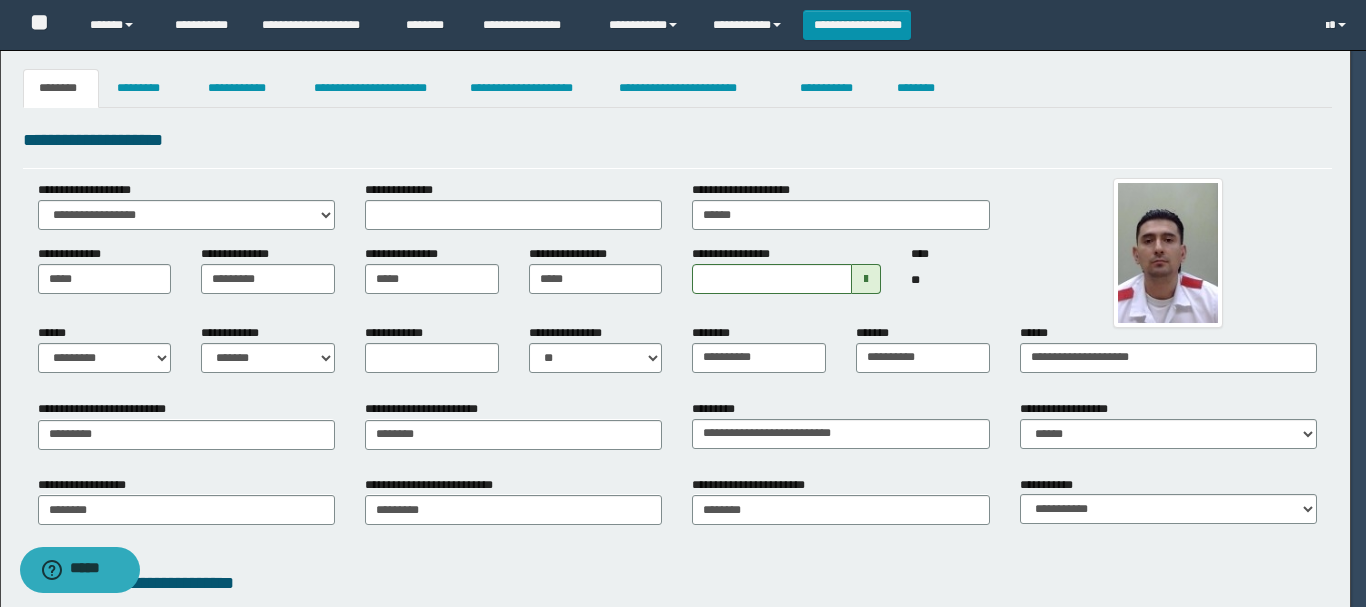 click at bounding box center [683, 303] 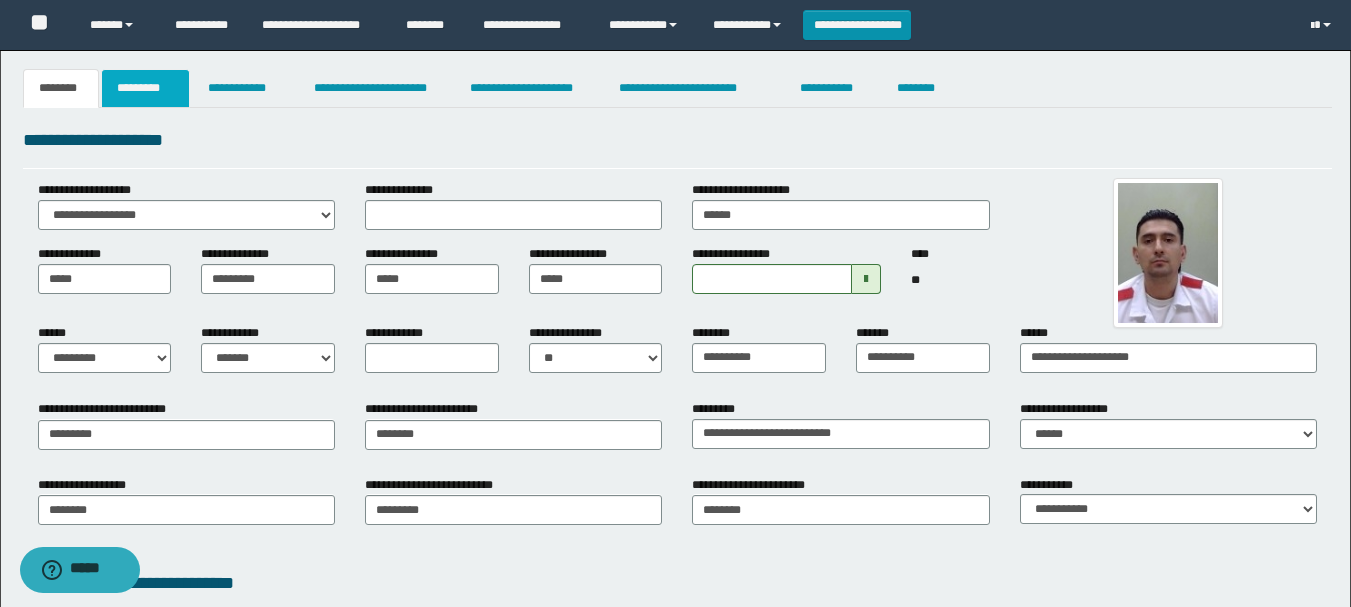click on "*********" at bounding box center [145, 88] 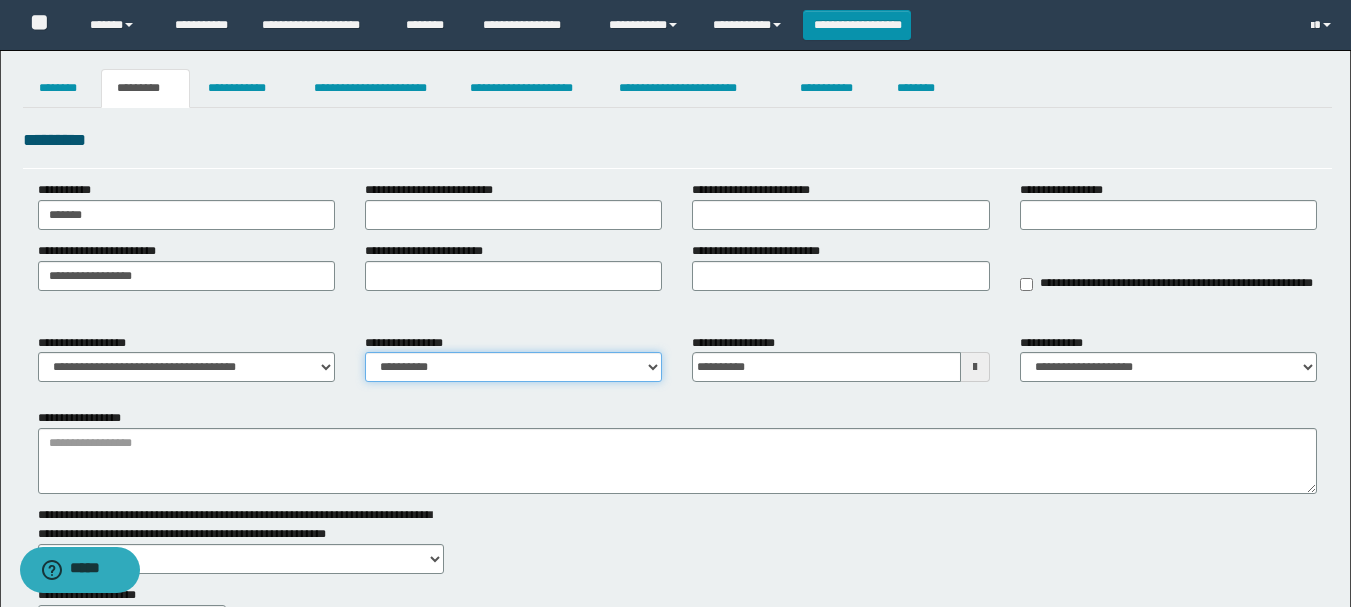 click on "**********" at bounding box center [513, 367] 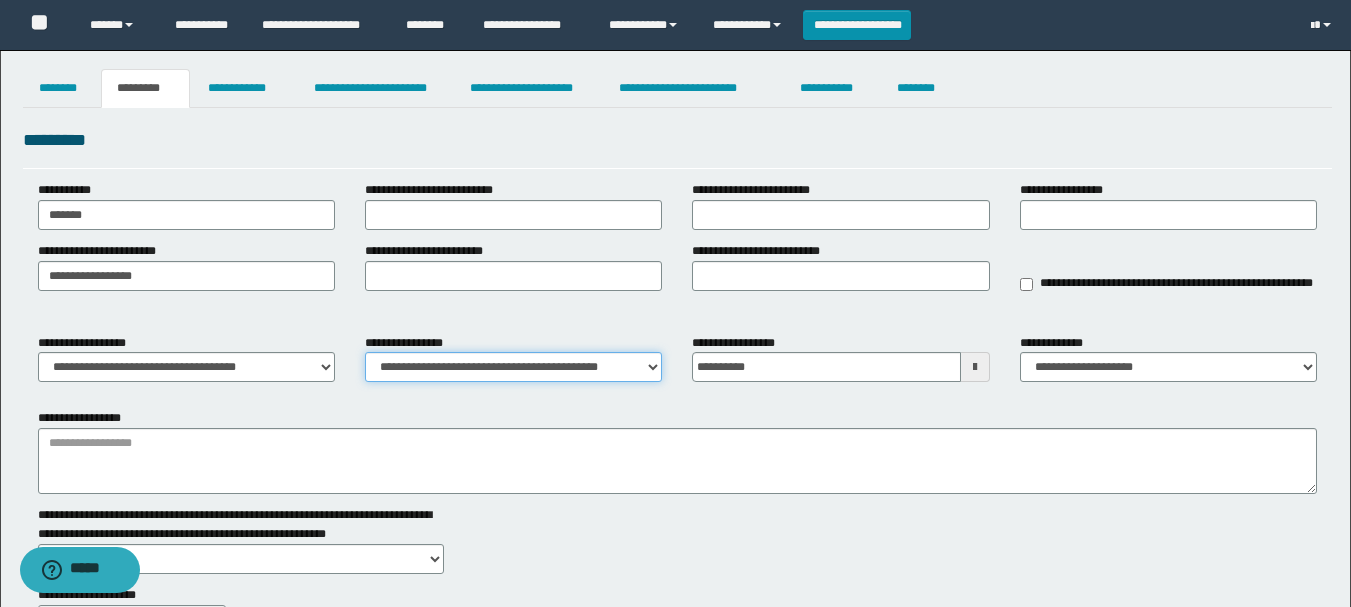click on "**********" at bounding box center [513, 367] 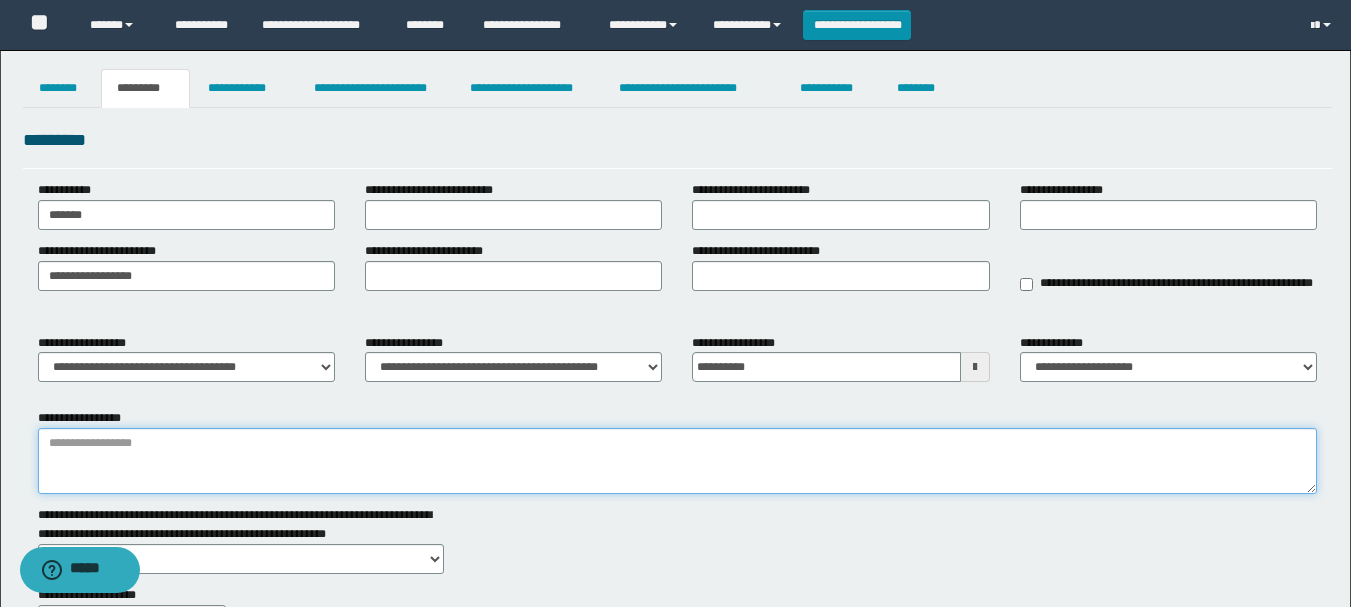 click on "**********" at bounding box center [677, 461] 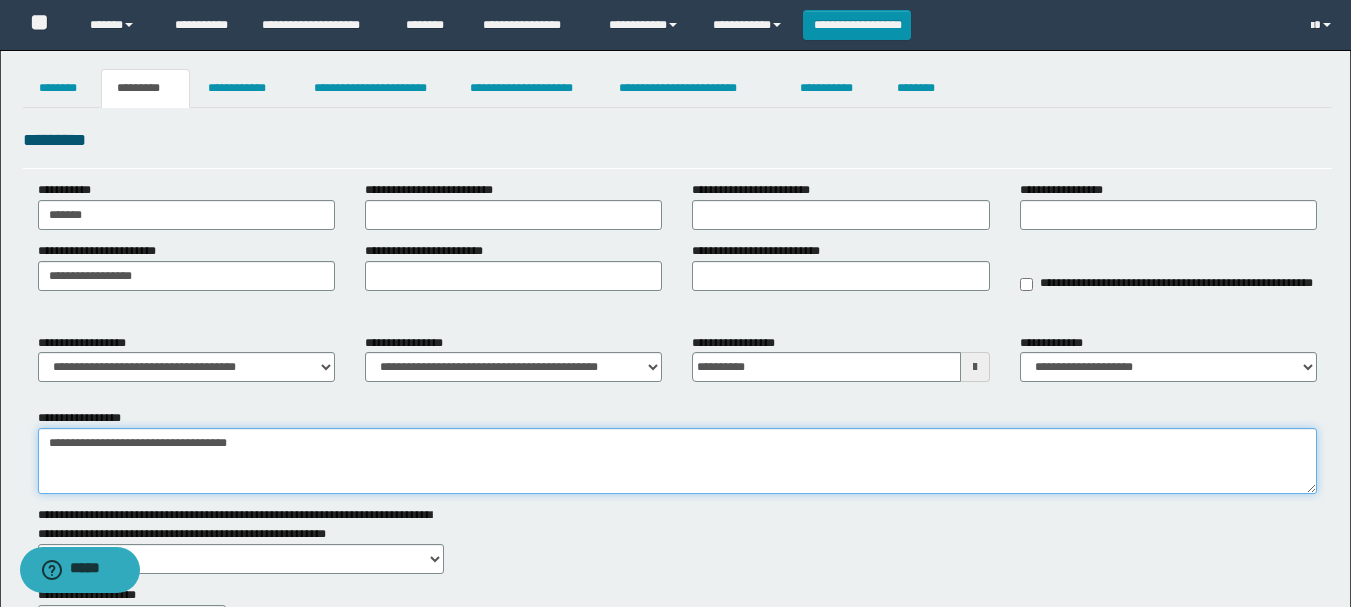scroll, scrollTop: 300, scrollLeft: 0, axis: vertical 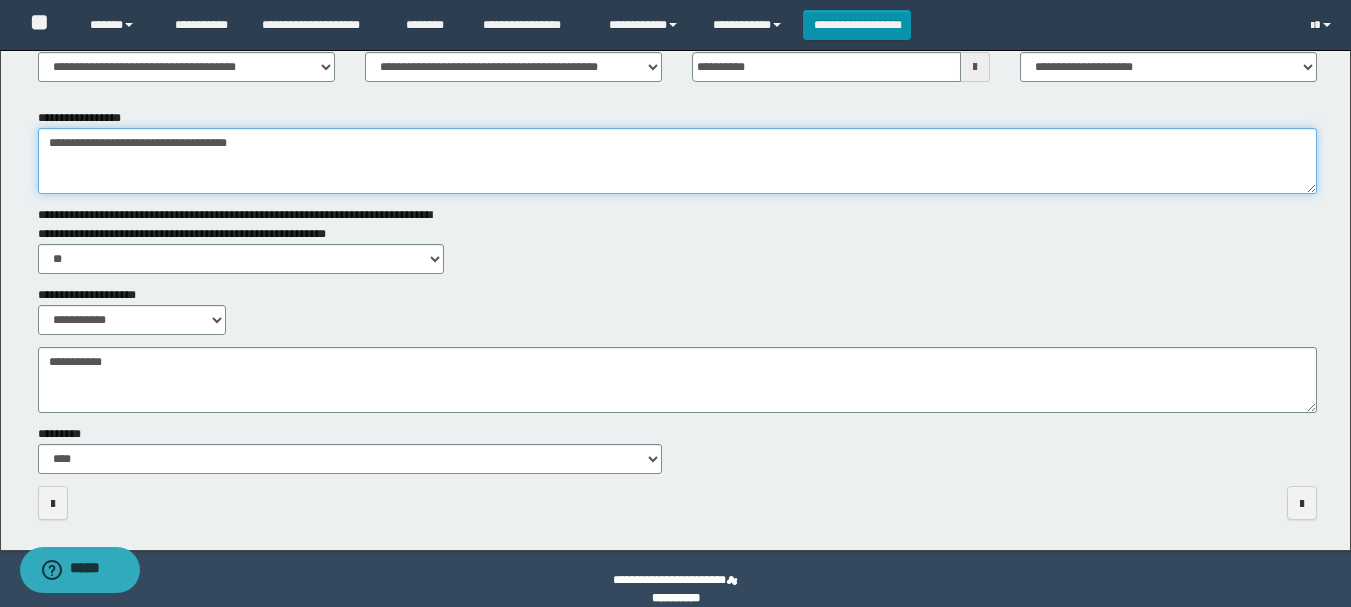 type on "**********" 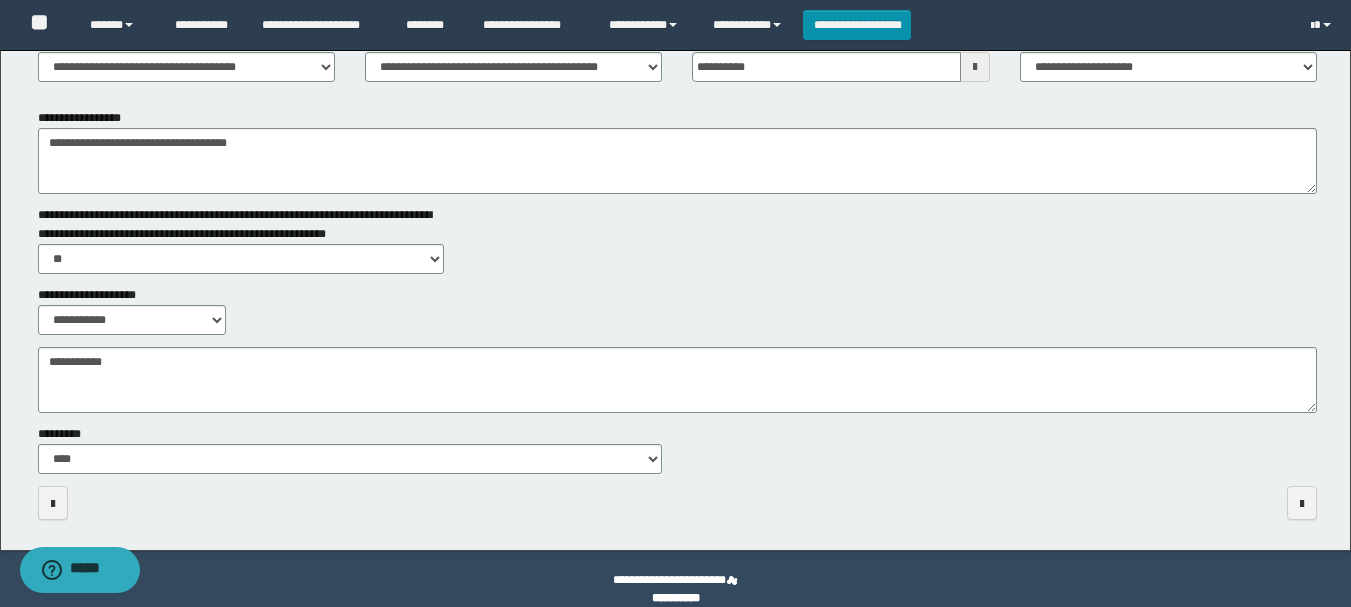 drag, startPoint x: 402, startPoint y: 337, endPoint x: 400, endPoint y: 369, distance: 32.06244 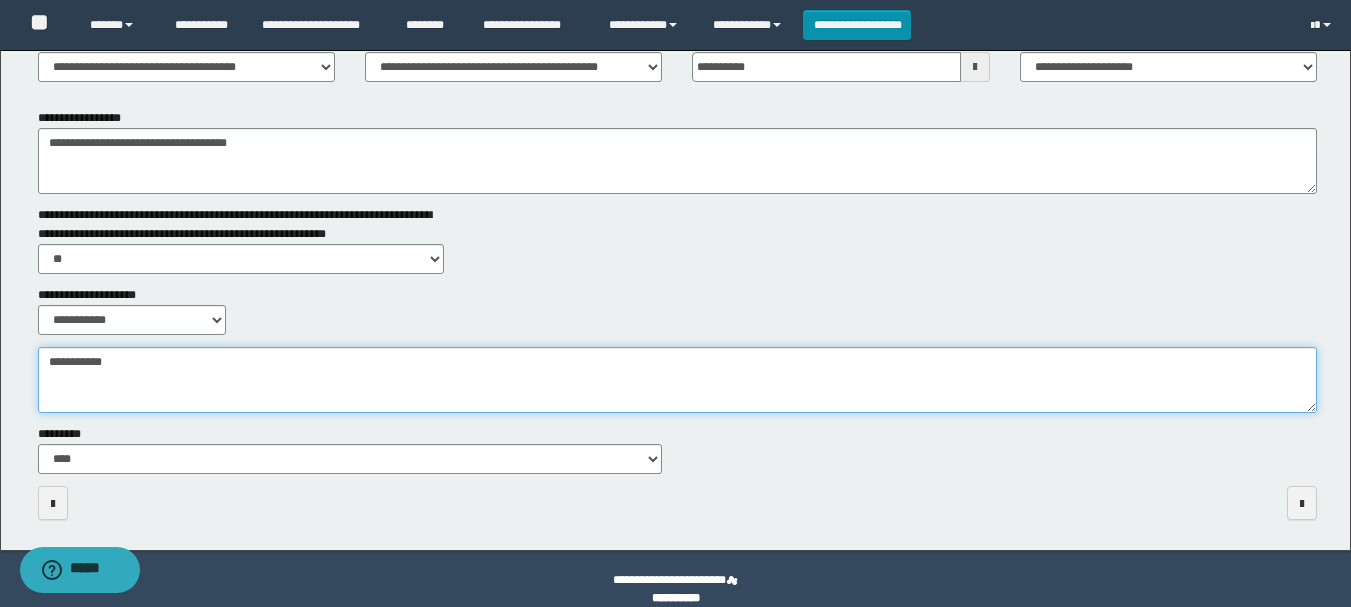 click on "**********" at bounding box center (677, 380) 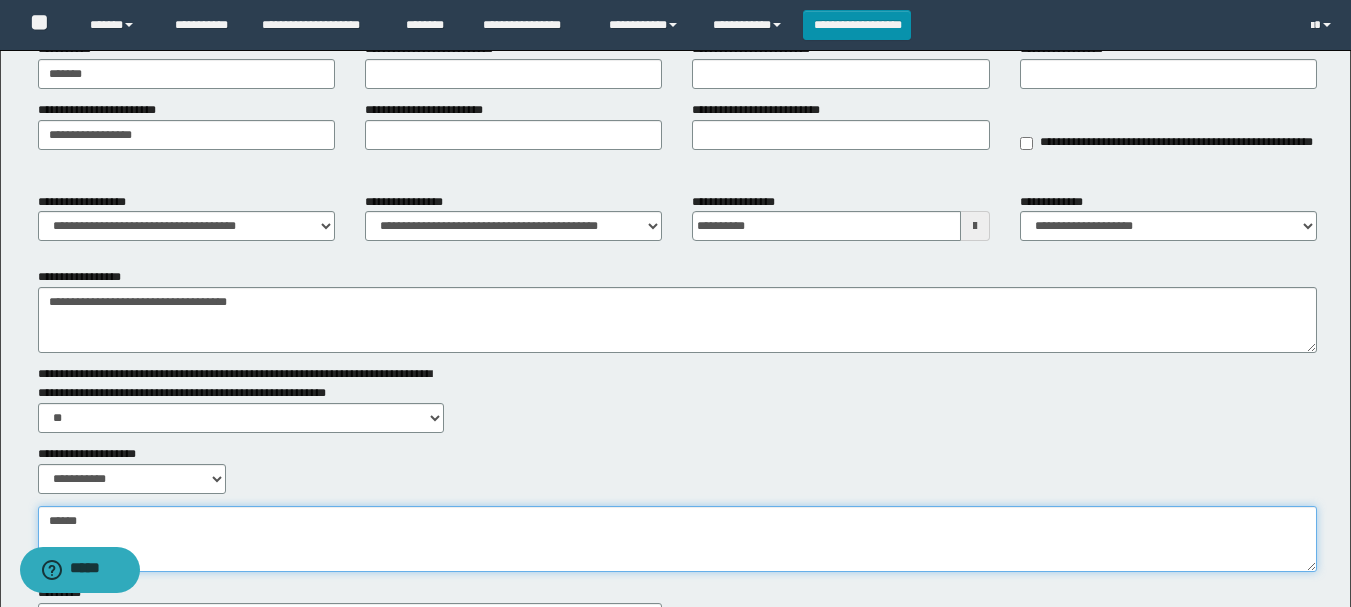 scroll, scrollTop: 0, scrollLeft: 0, axis: both 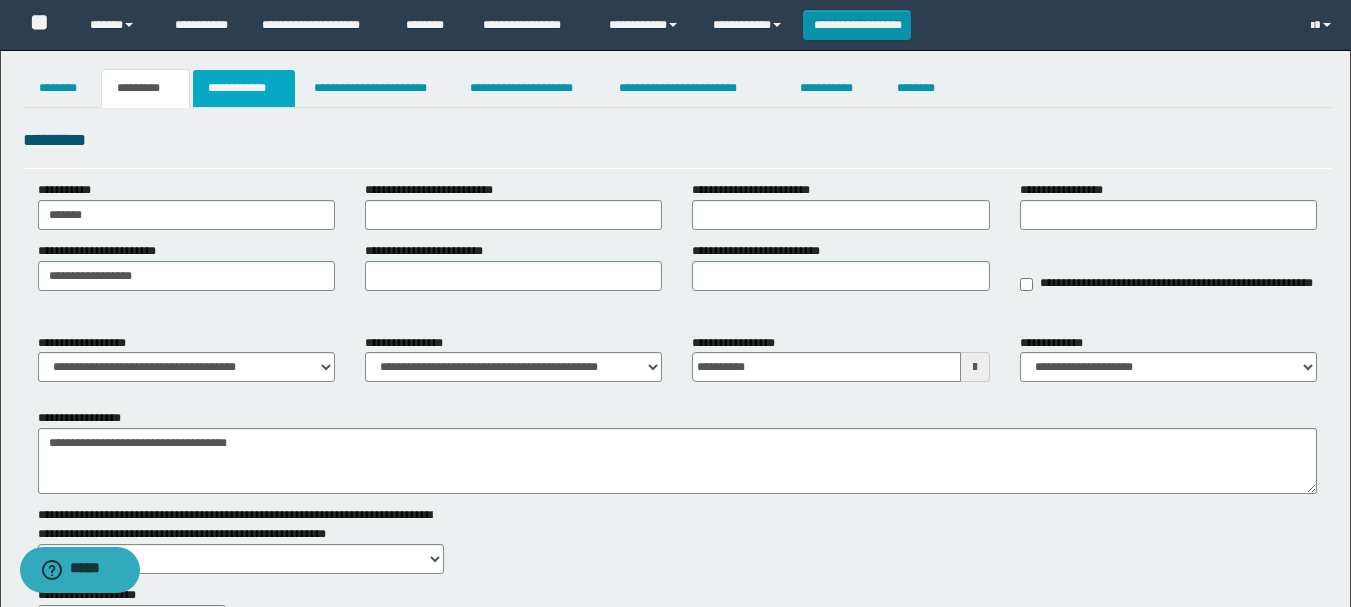 type on "*****" 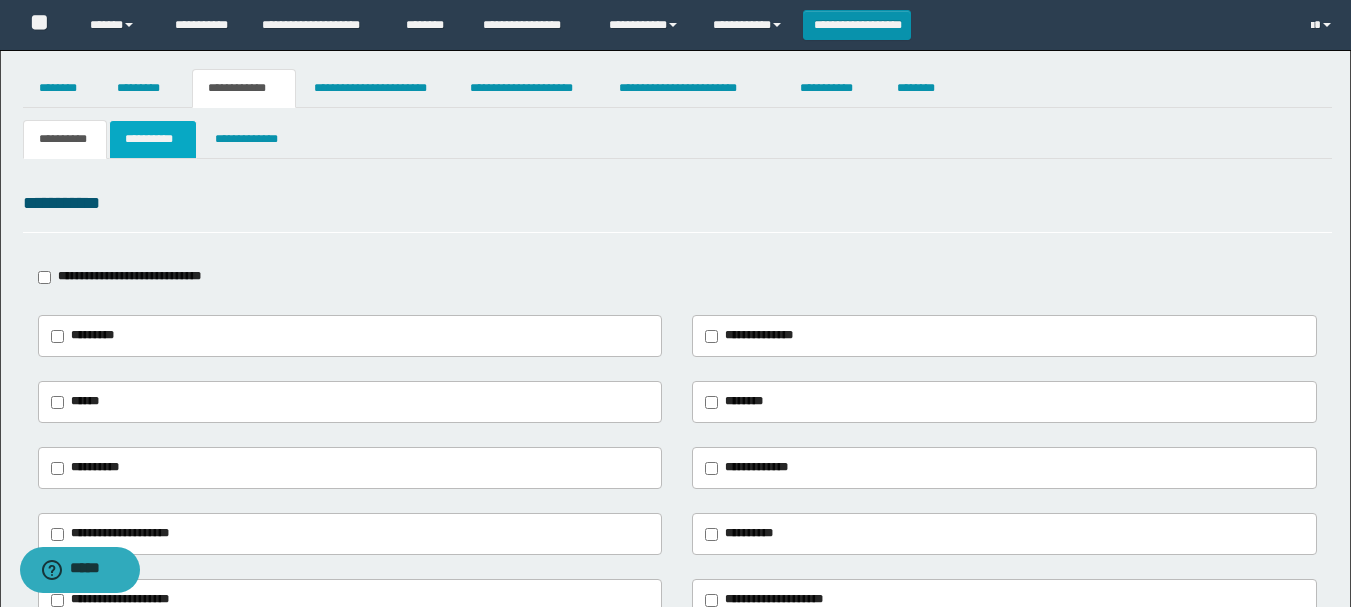 click on "**********" at bounding box center (153, 139) 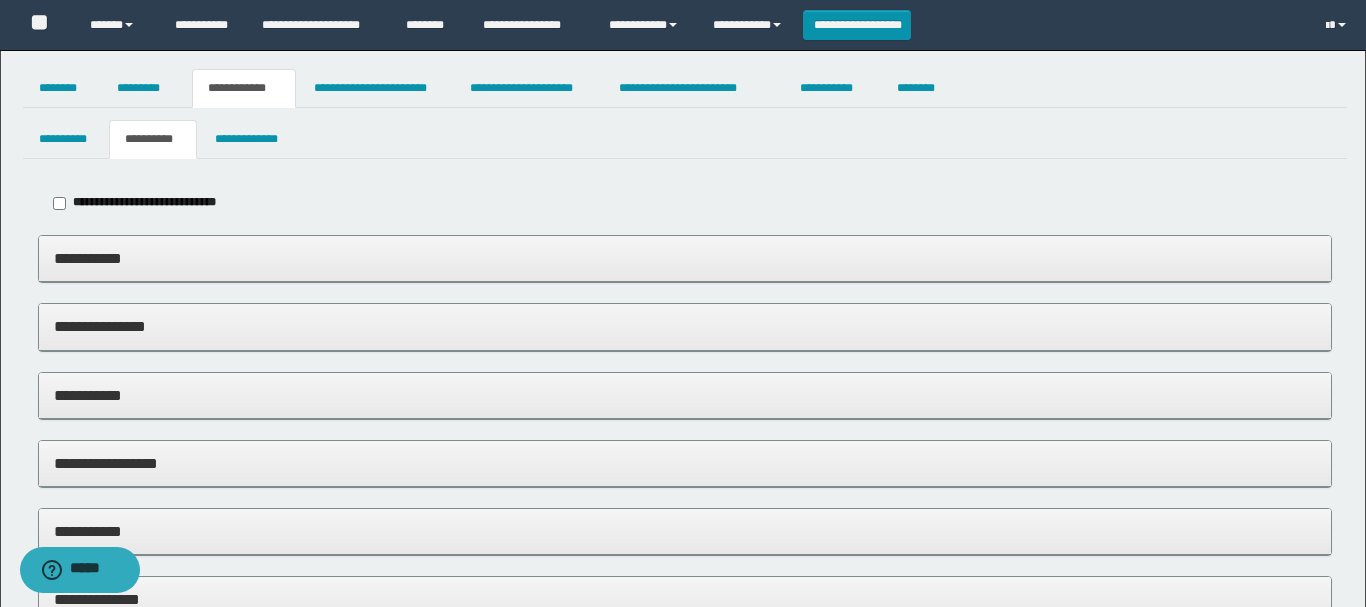 type on "*****" 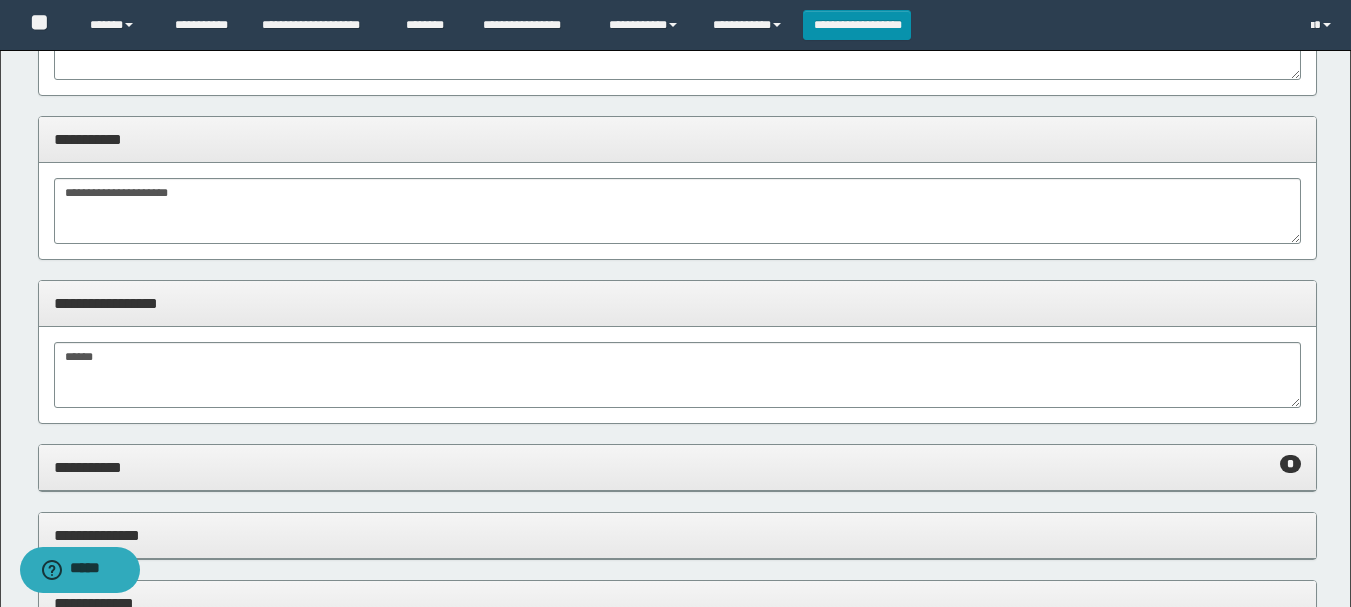 scroll, scrollTop: 400, scrollLeft: 0, axis: vertical 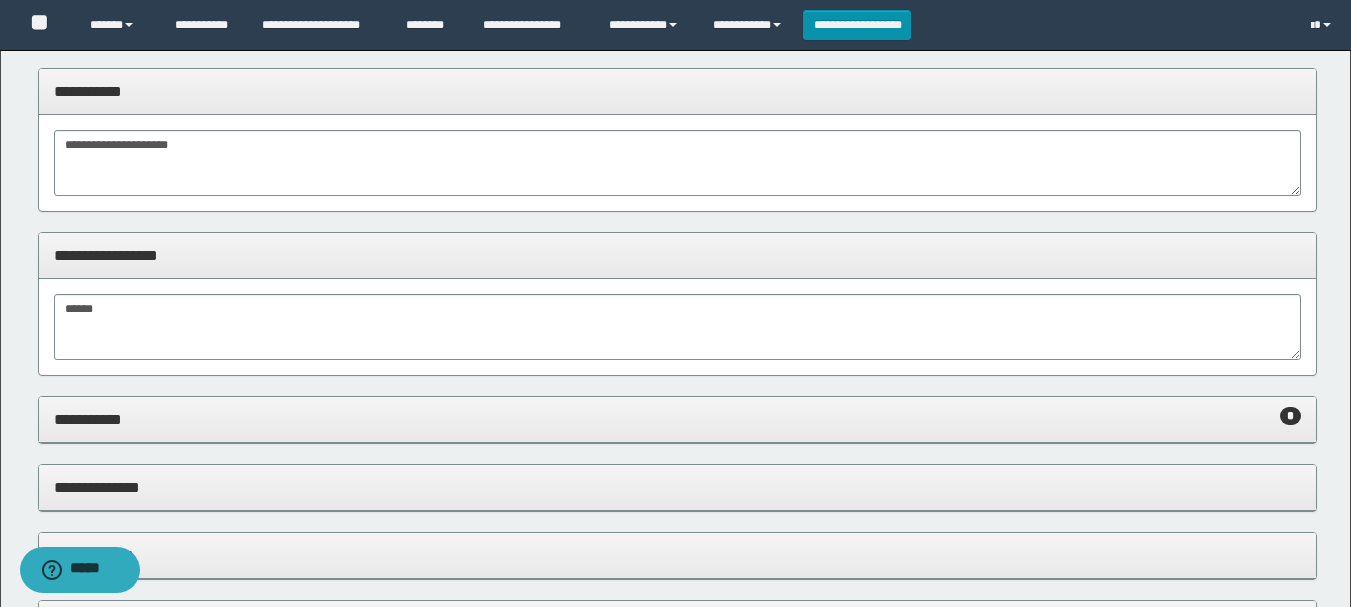 click on "**********" at bounding box center (677, 419) 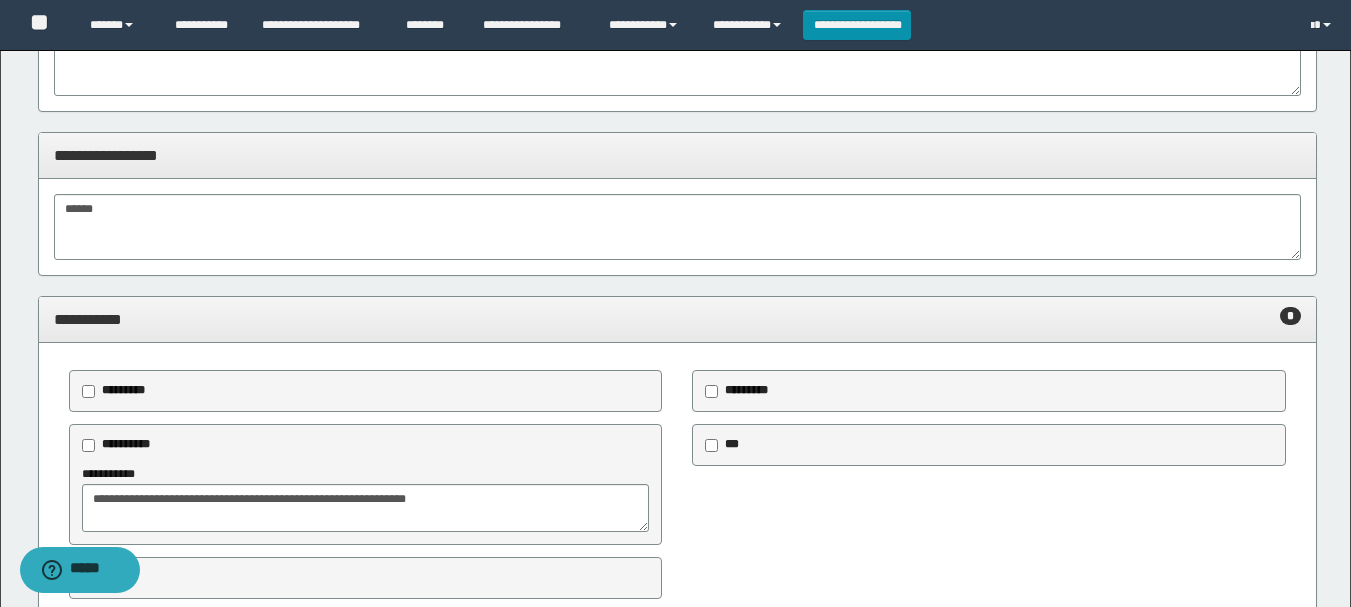 scroll, scrollTop: 0, scrollLeft: 0, axis: both 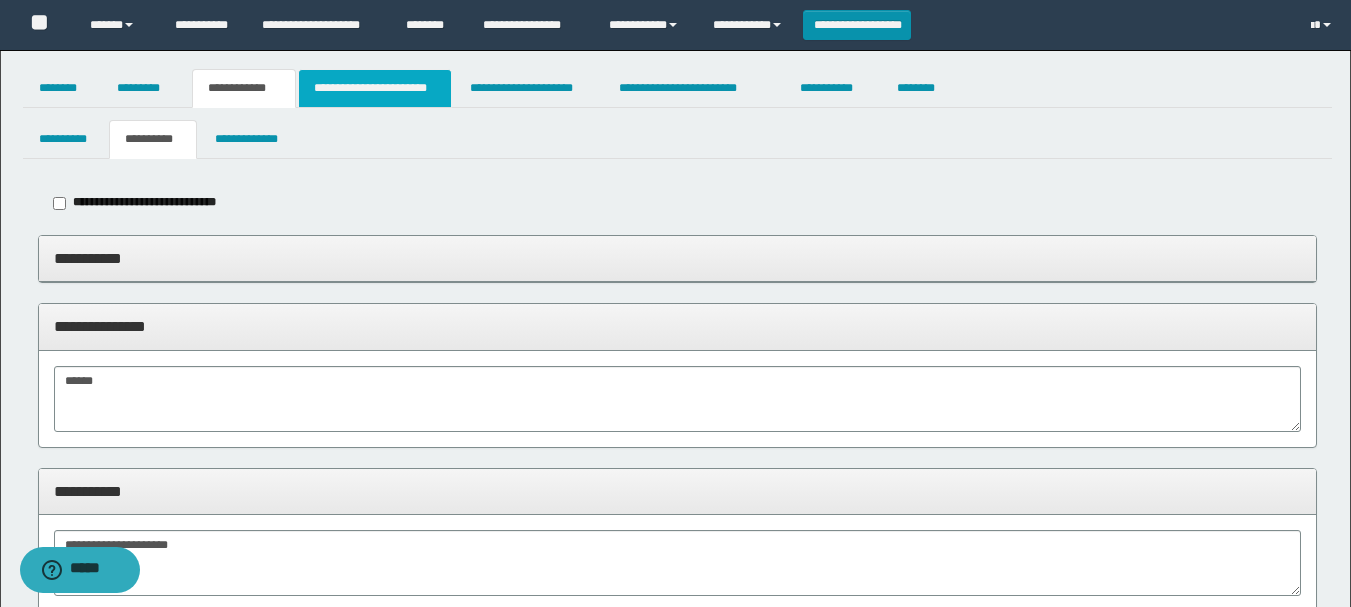 click on "**********" at bounding box center [375, 88] 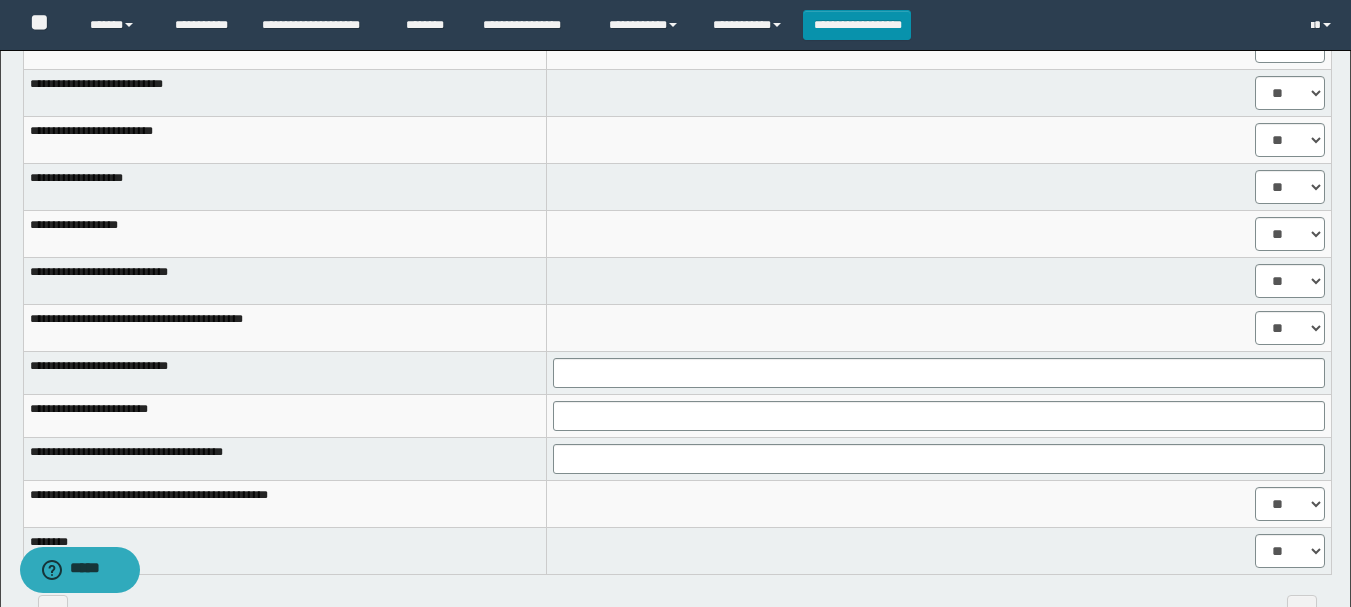 scroll, scrollTop: 1742, scrollLeft: 0, axis: vertical 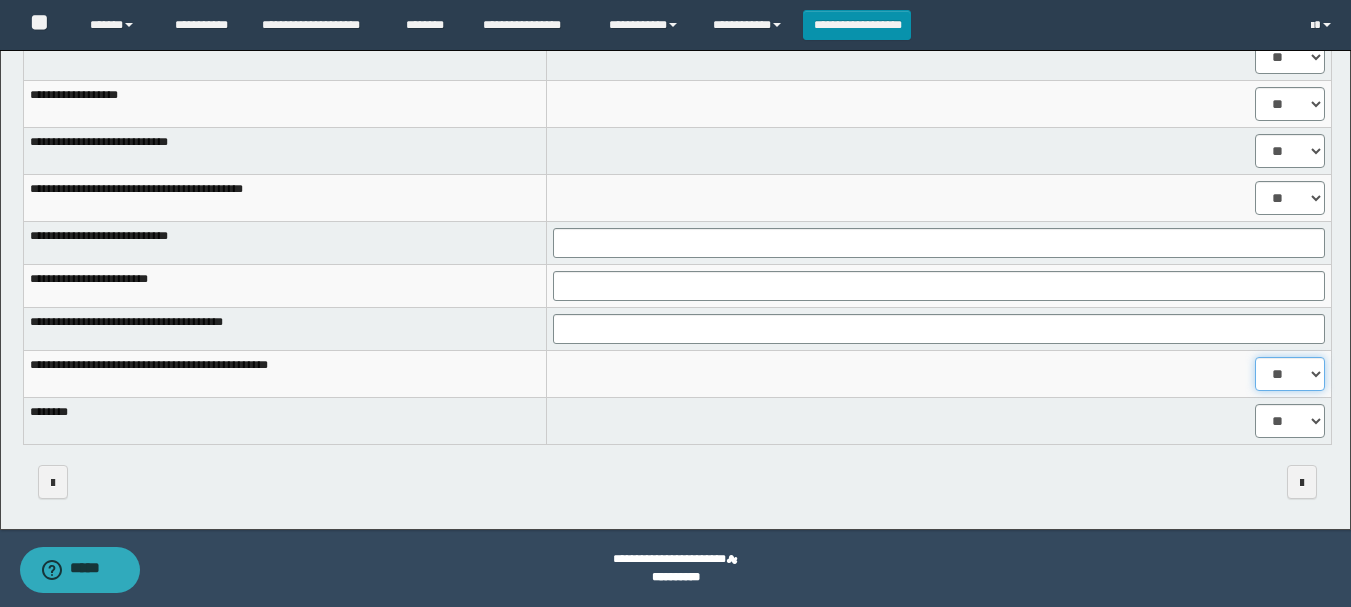 click on "**
**" at bounding box center (1290, 374) 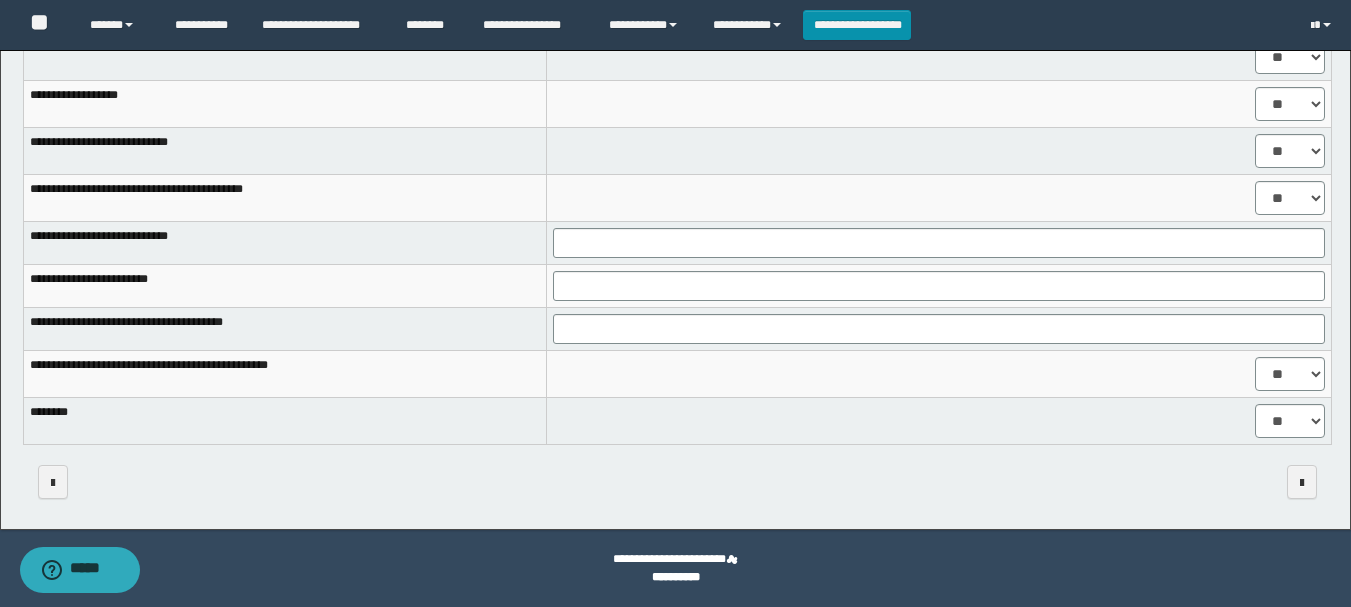 click on "**
**" at bounding box center (938, 420) 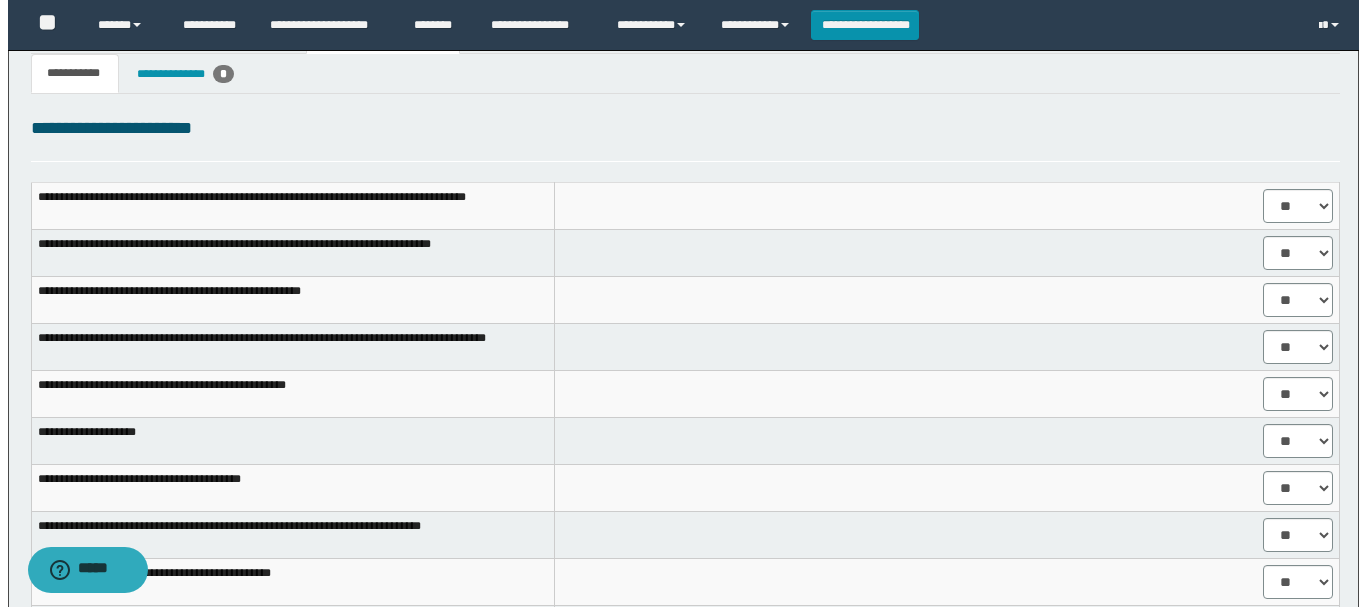 scroll, scrollTop: 0, scrollLeft: 0, axis: both 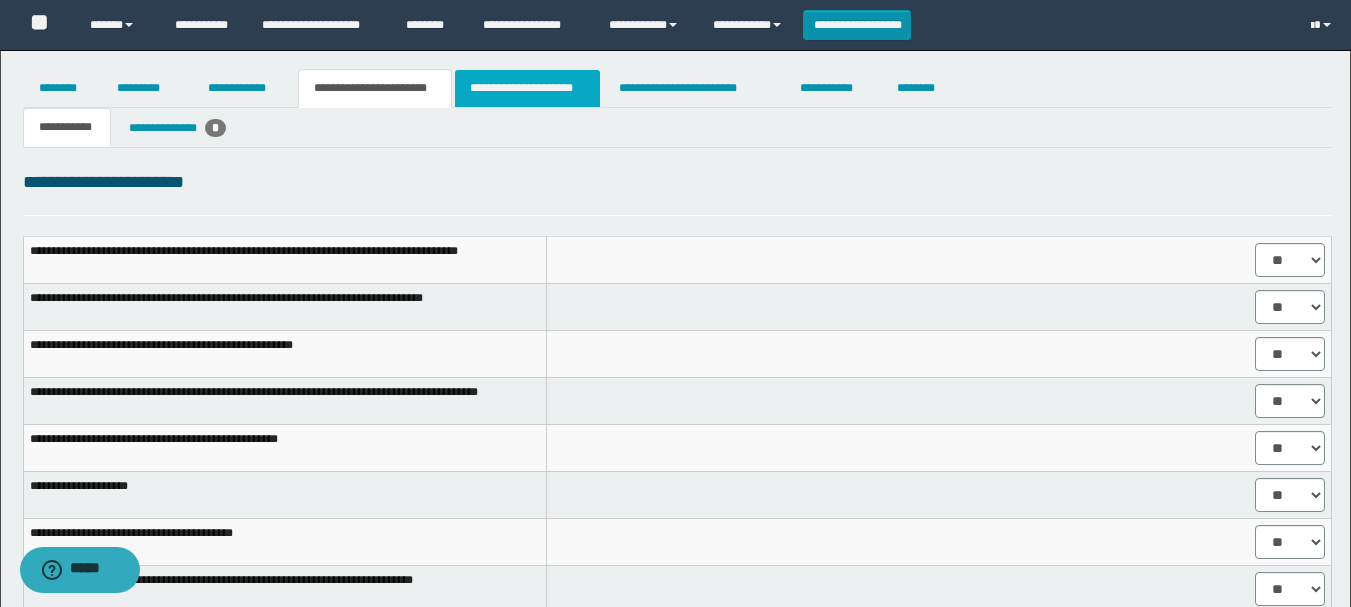 click on "**********" at bounding box center [527, 88] 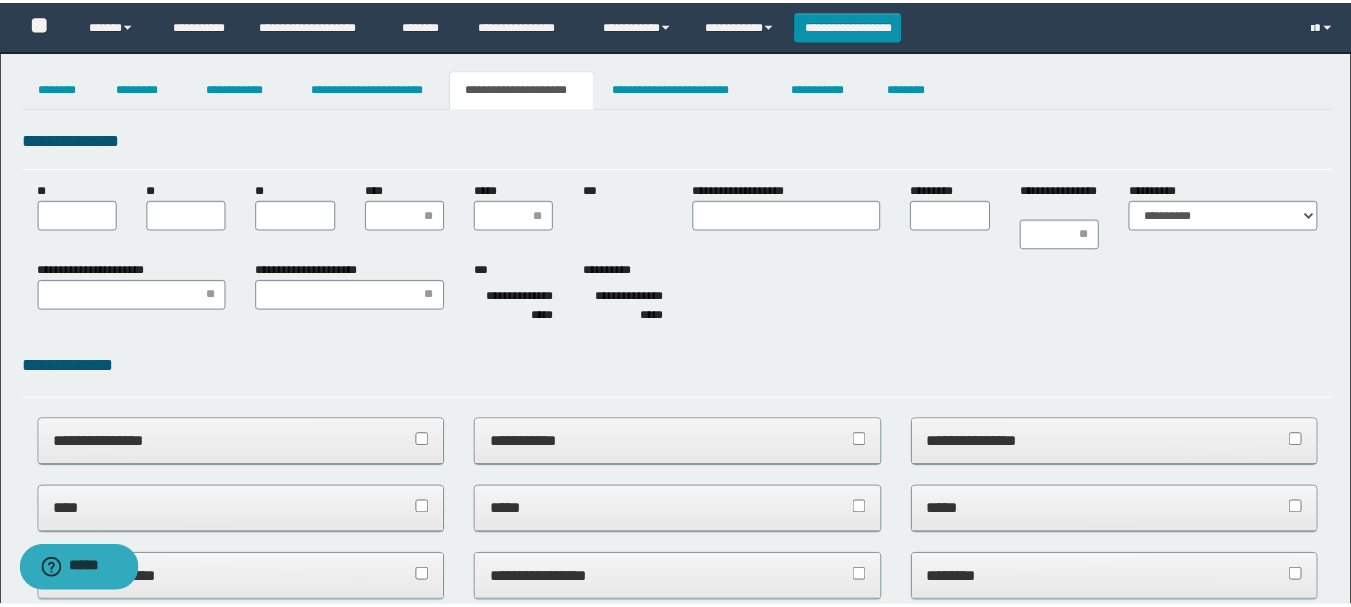 scroll, scrollTop: 0, scrollLeft: 0, axis: both 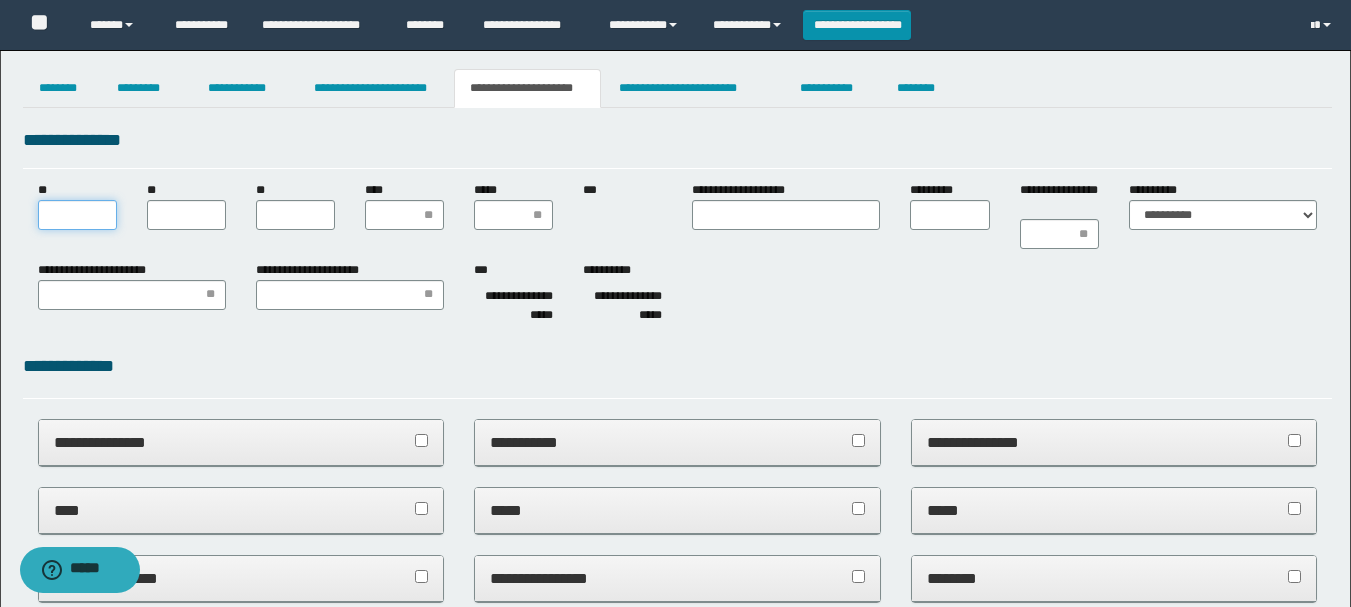 click on "**" at bounding box center [77, 215] 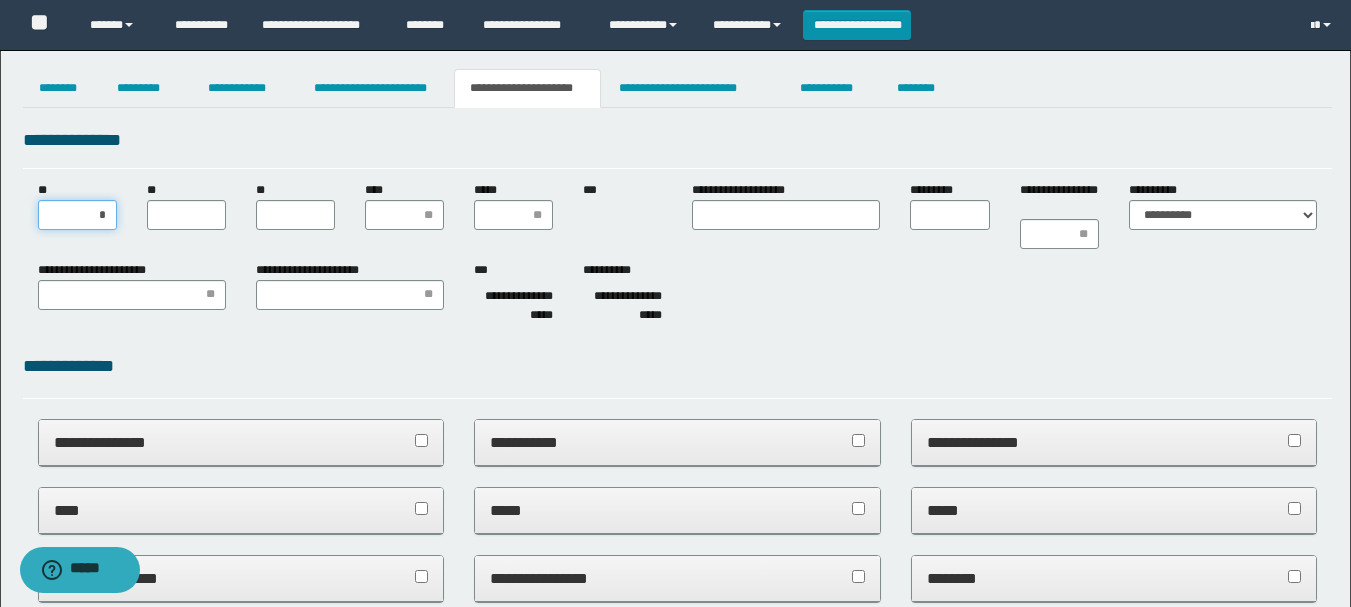 type on "**" 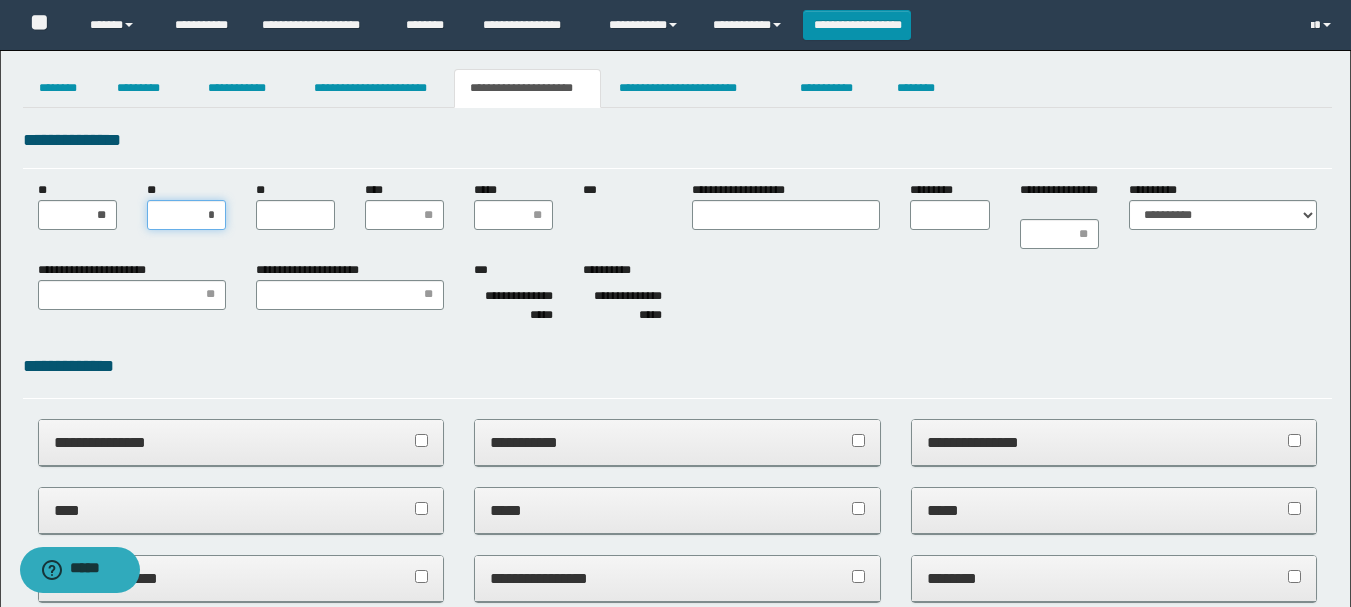 type on "**" 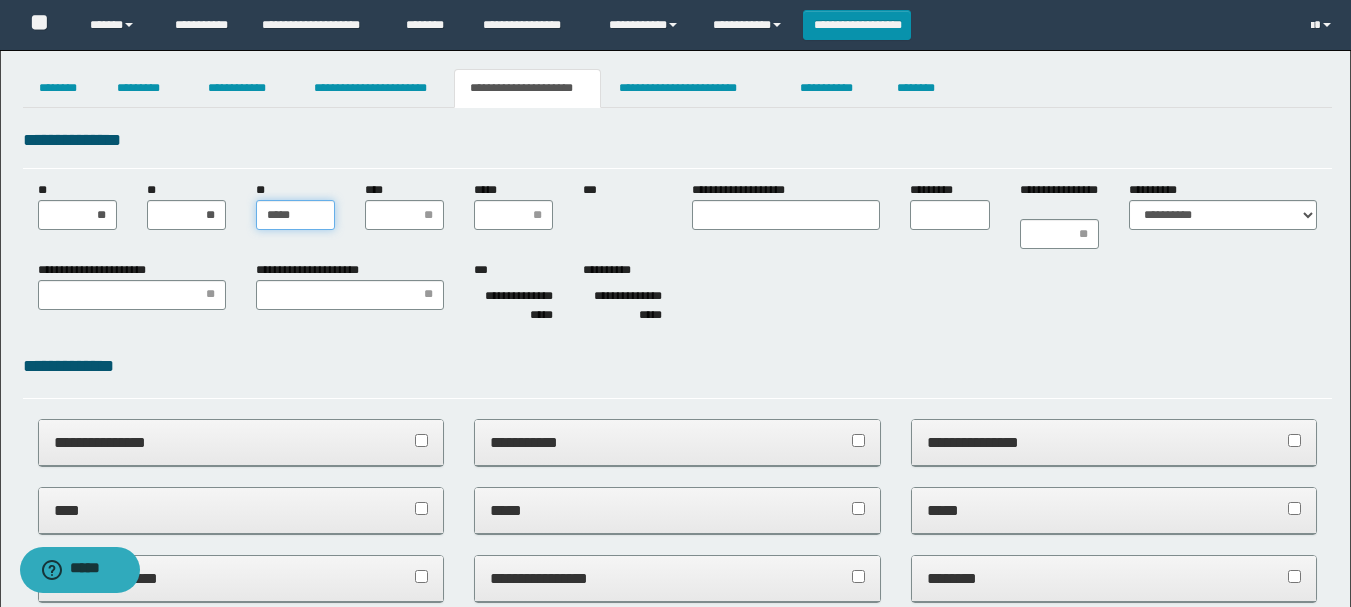 type on "******" 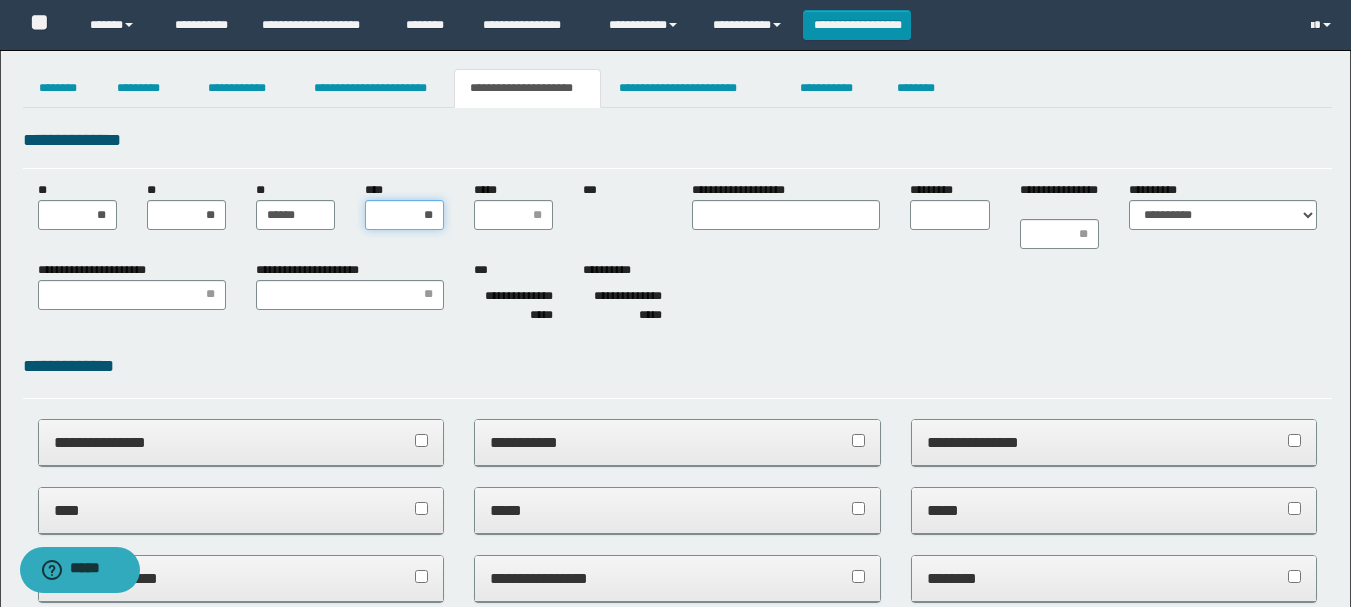 type on "*" 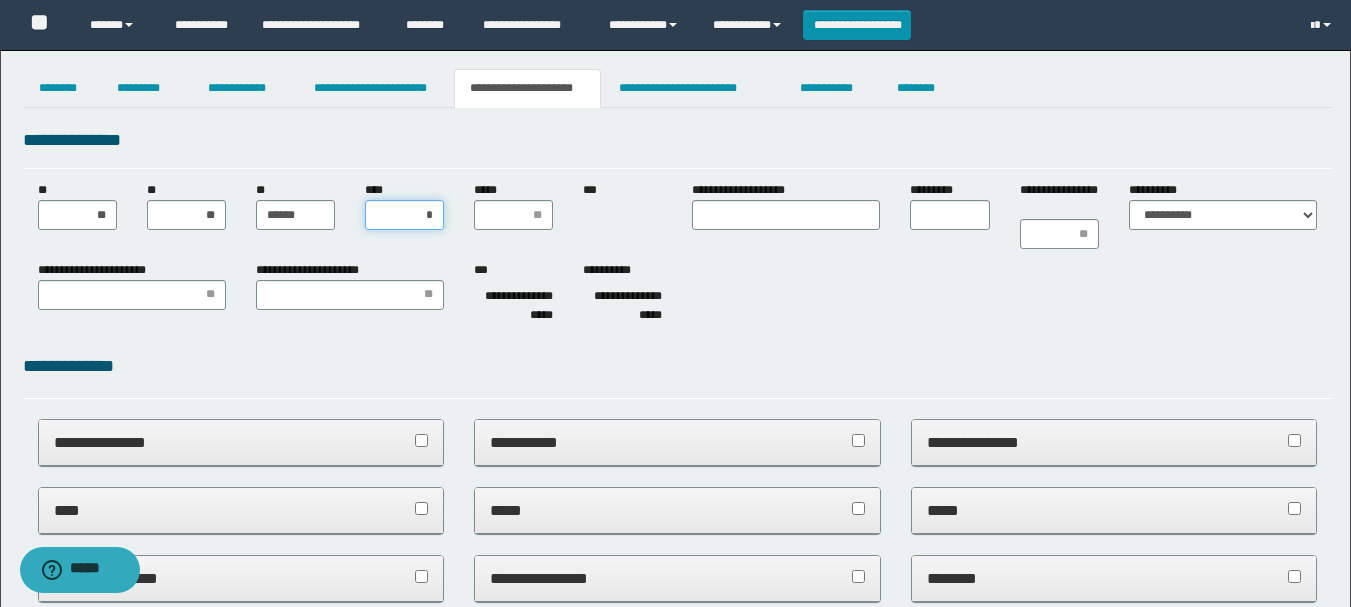 type on "**" 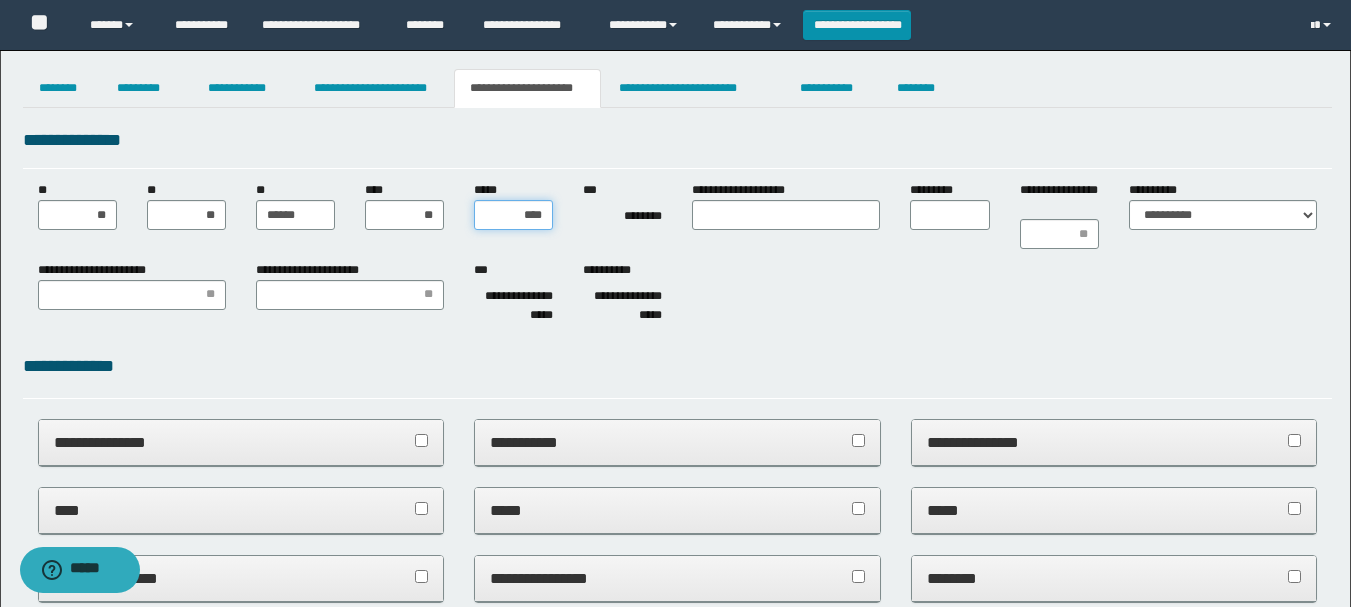 click on "****" at bounding box center (513, 215) 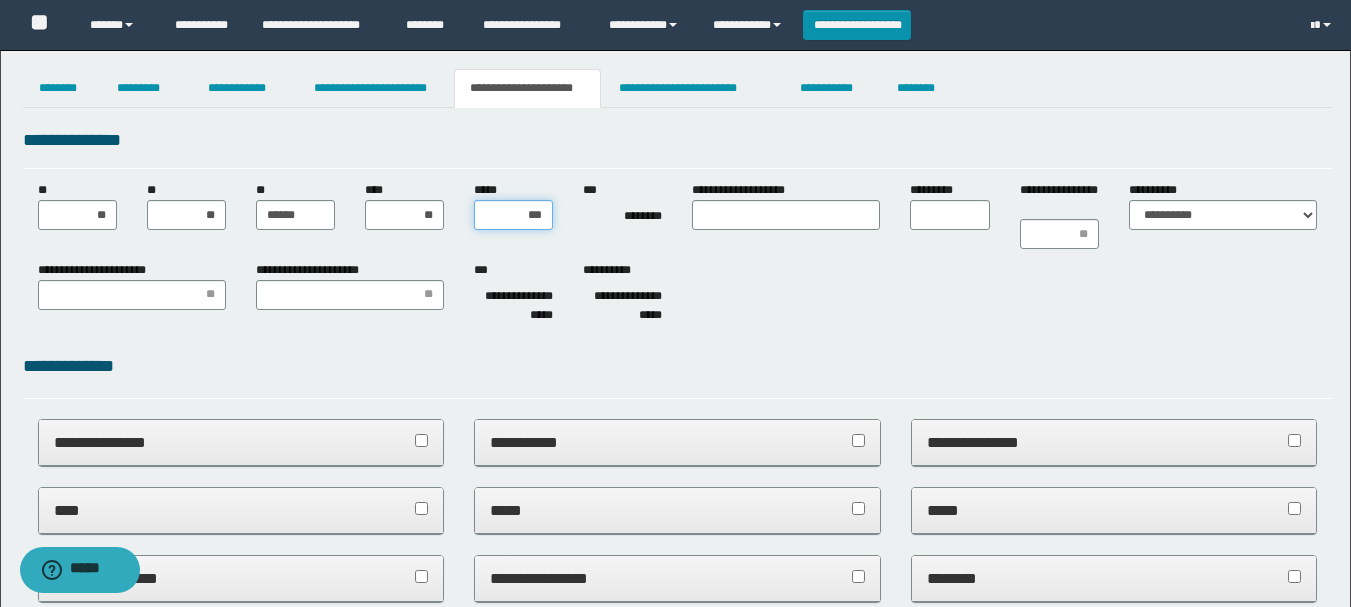 type on "****" 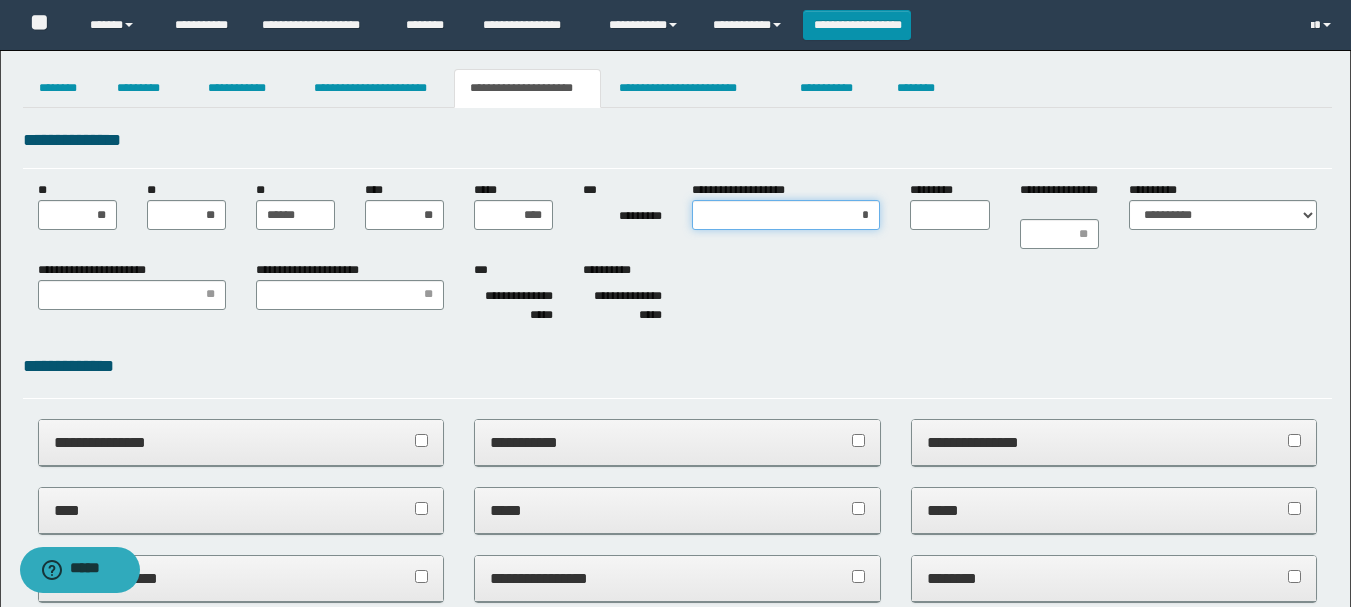 type on "**" 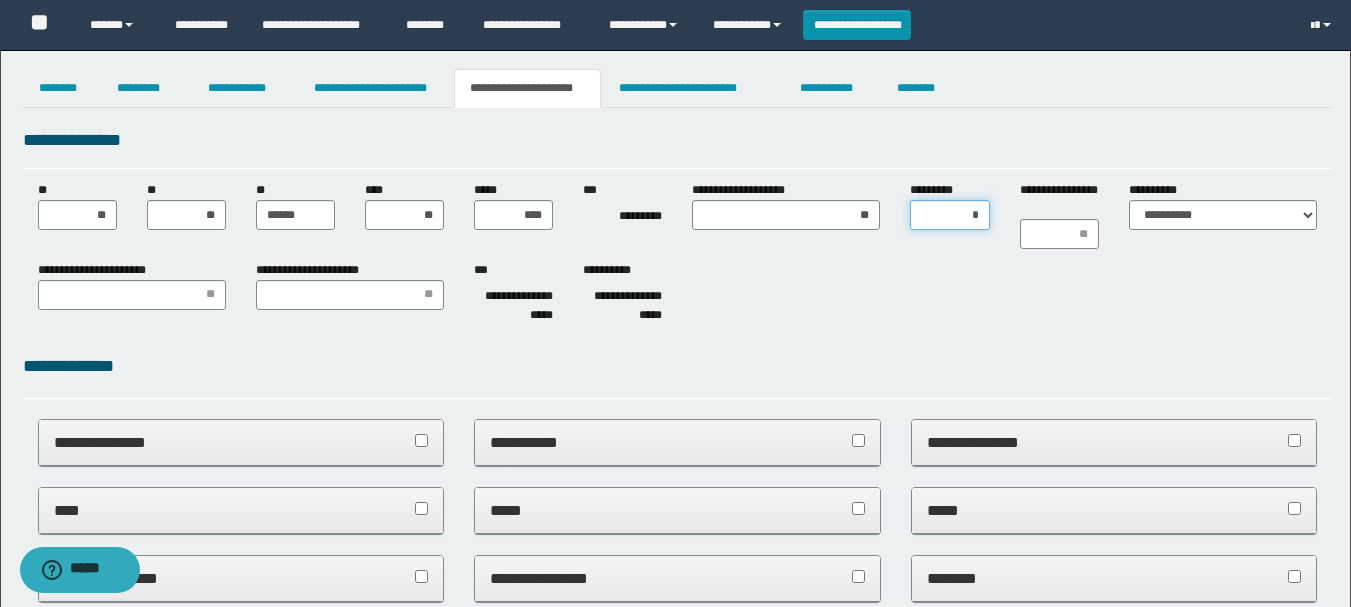 type on "**" 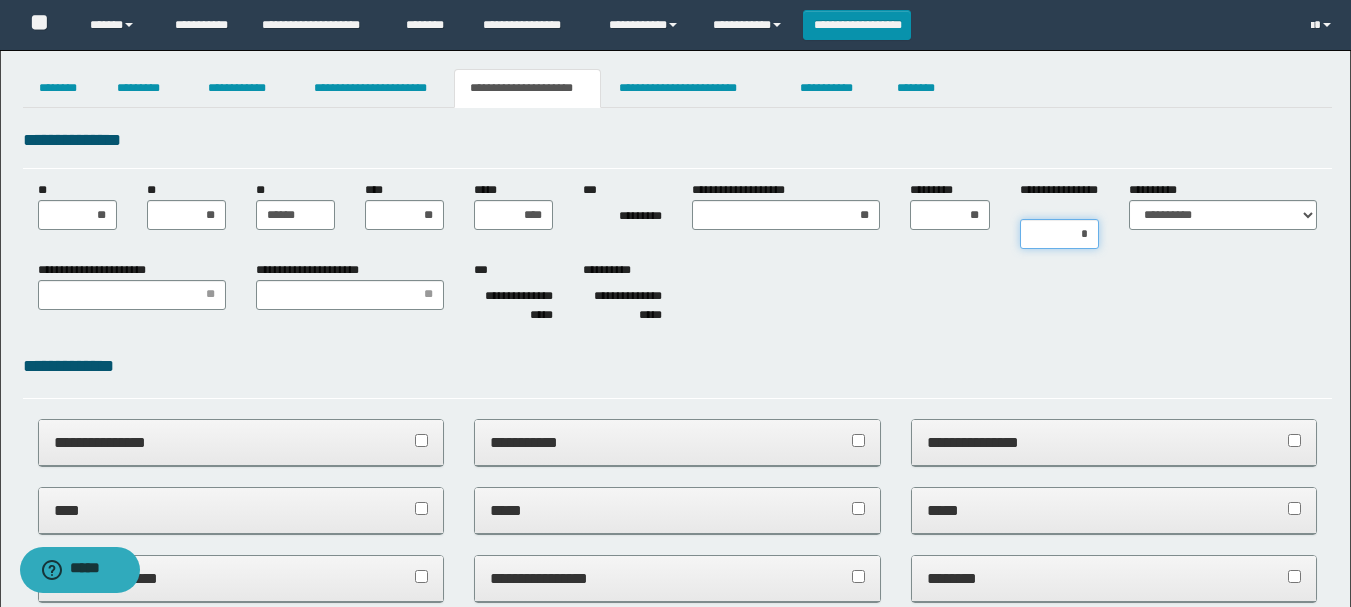 type on "**" 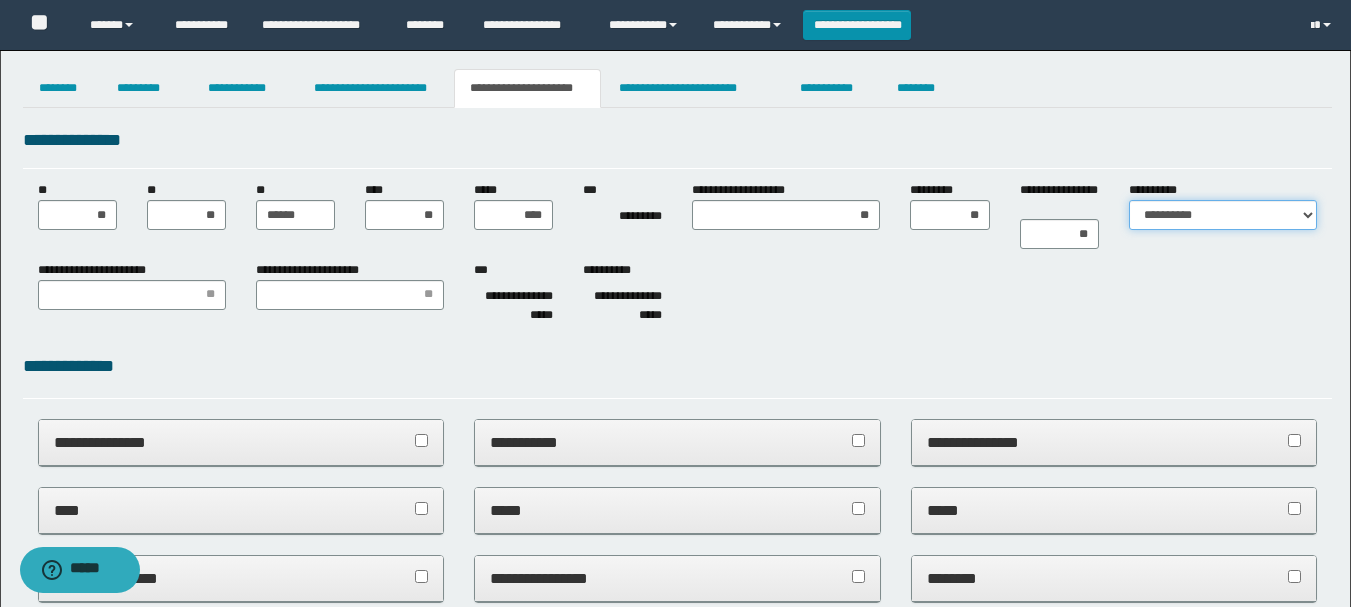 select on "*" 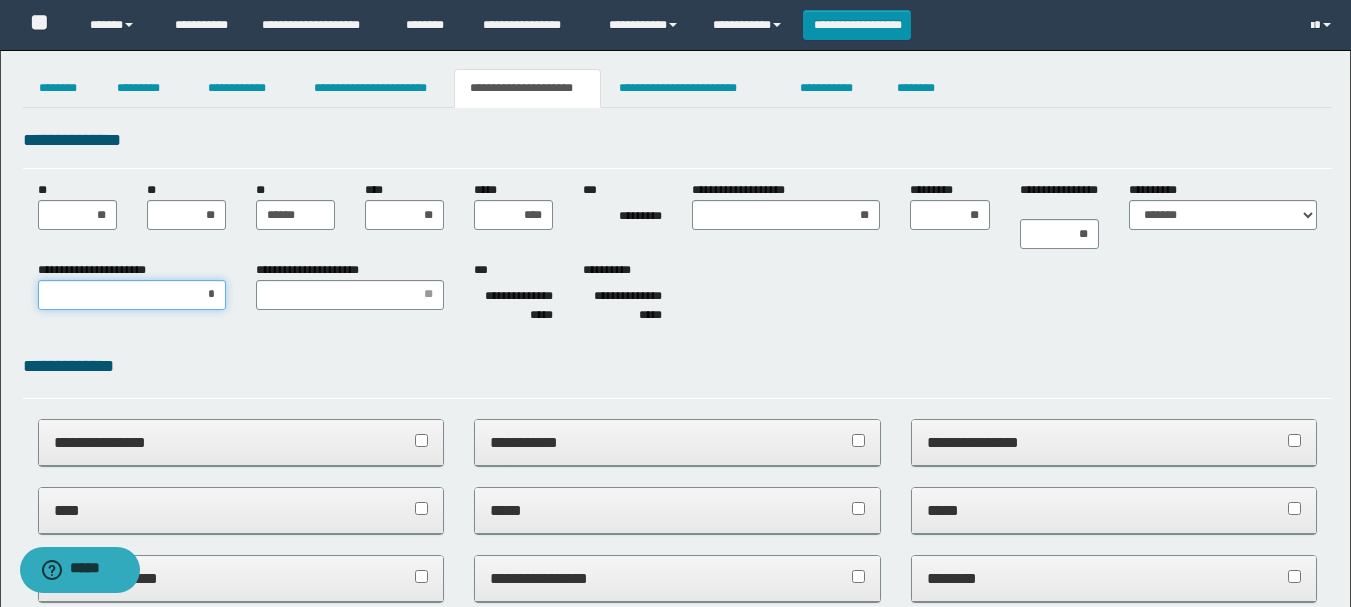 type on "**" 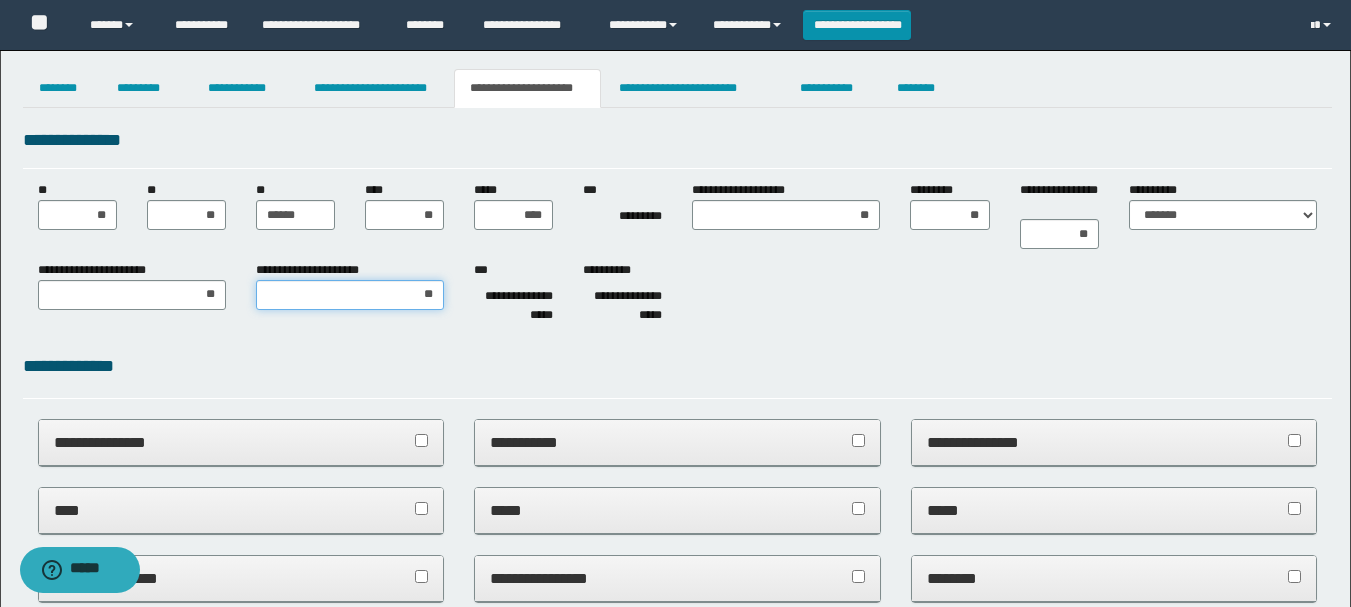 type on "***" 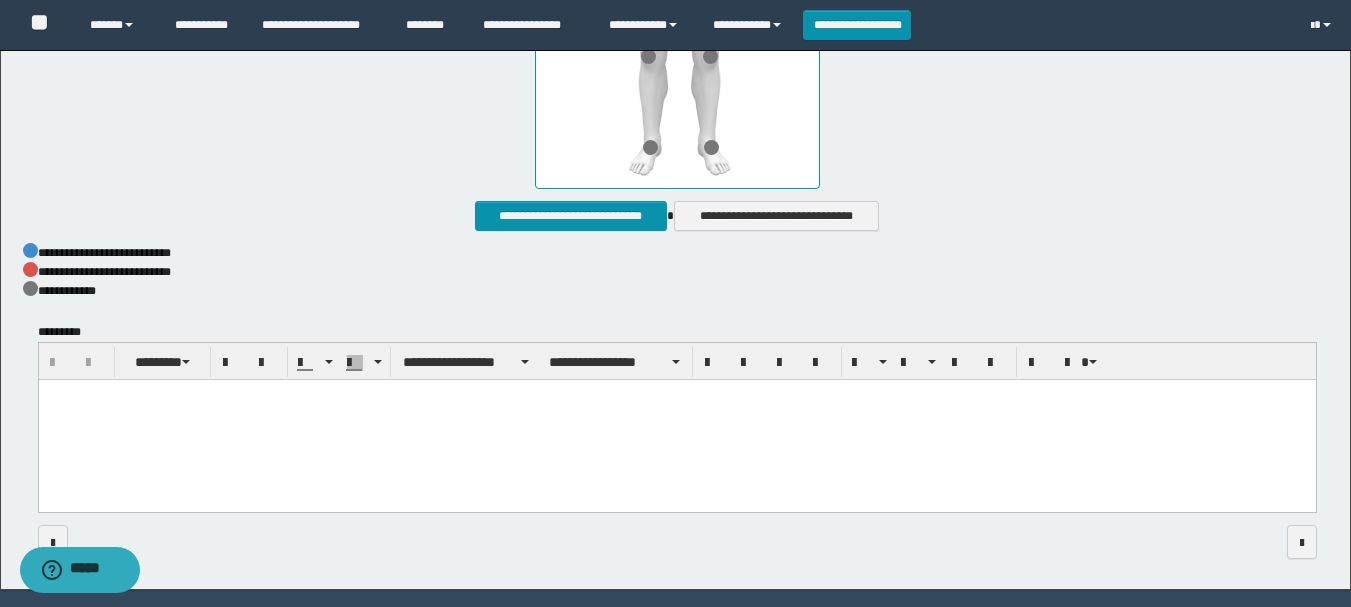 scroll, scrollTop: 1100, scrollLeft: 0, axis: vertical 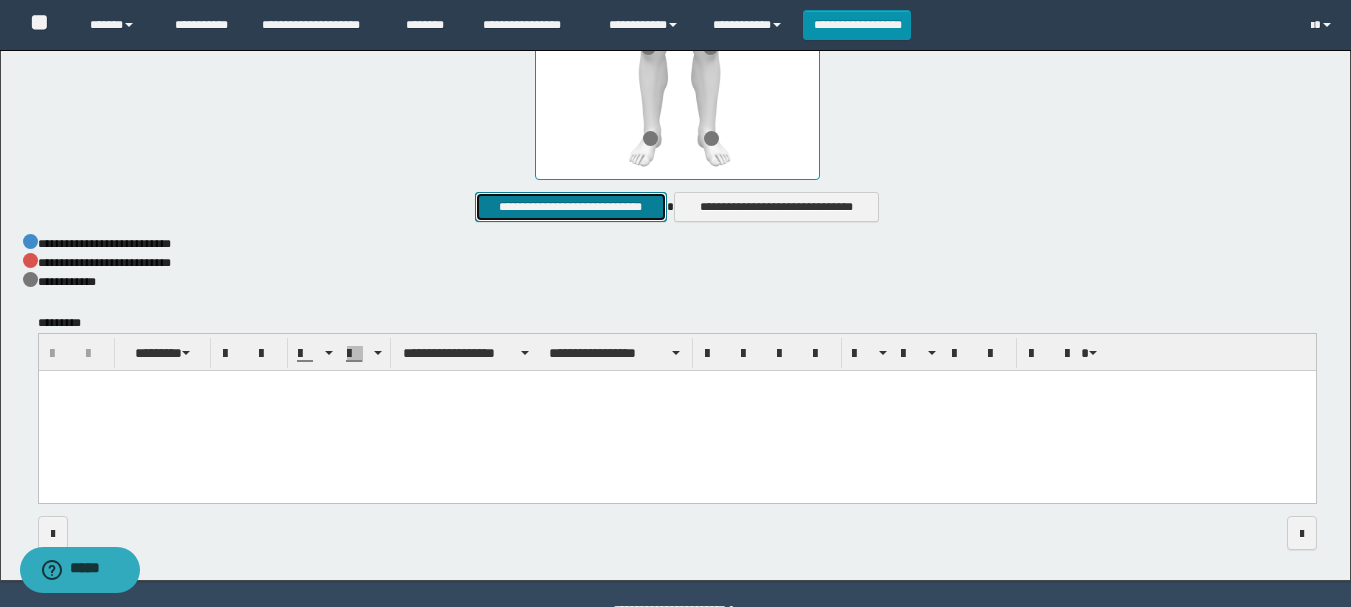 click on "**********" at bounding box center [570, 207] 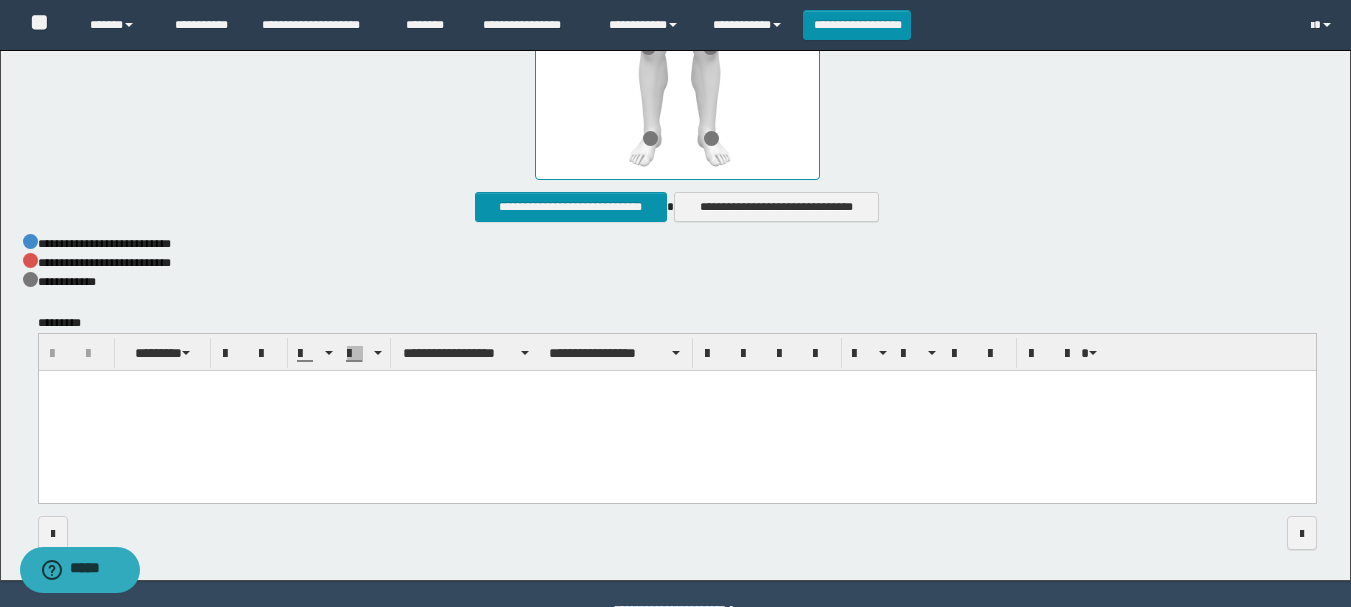 click at bounding box center [676, 412] 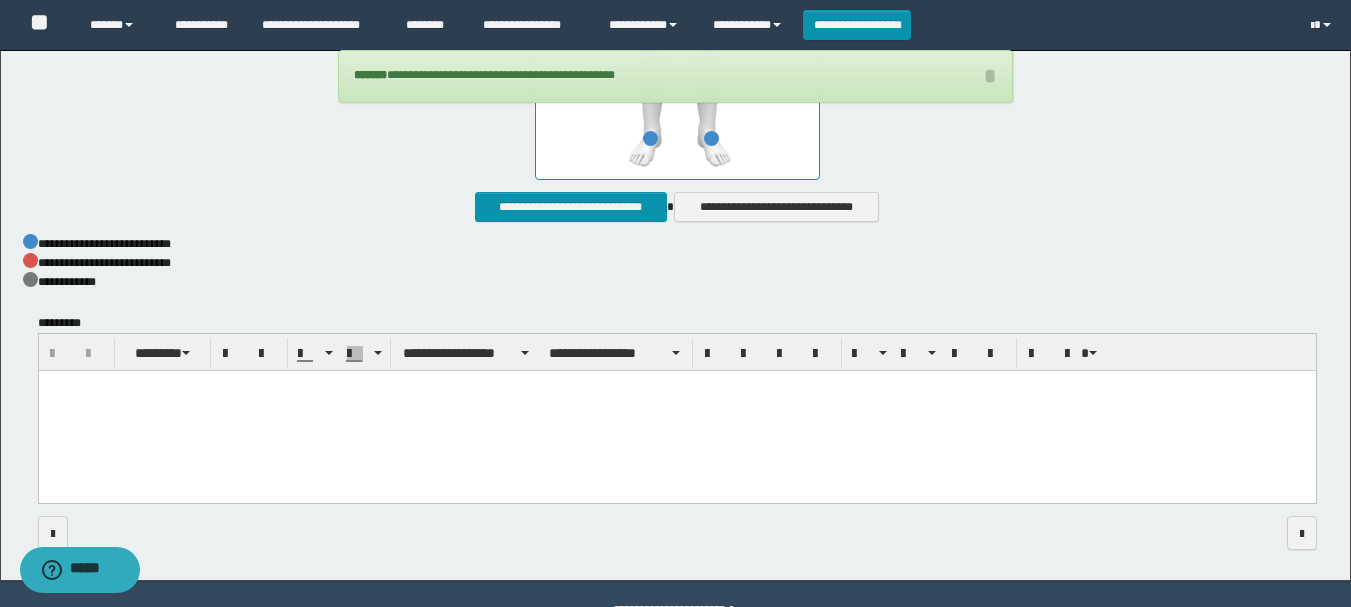 type 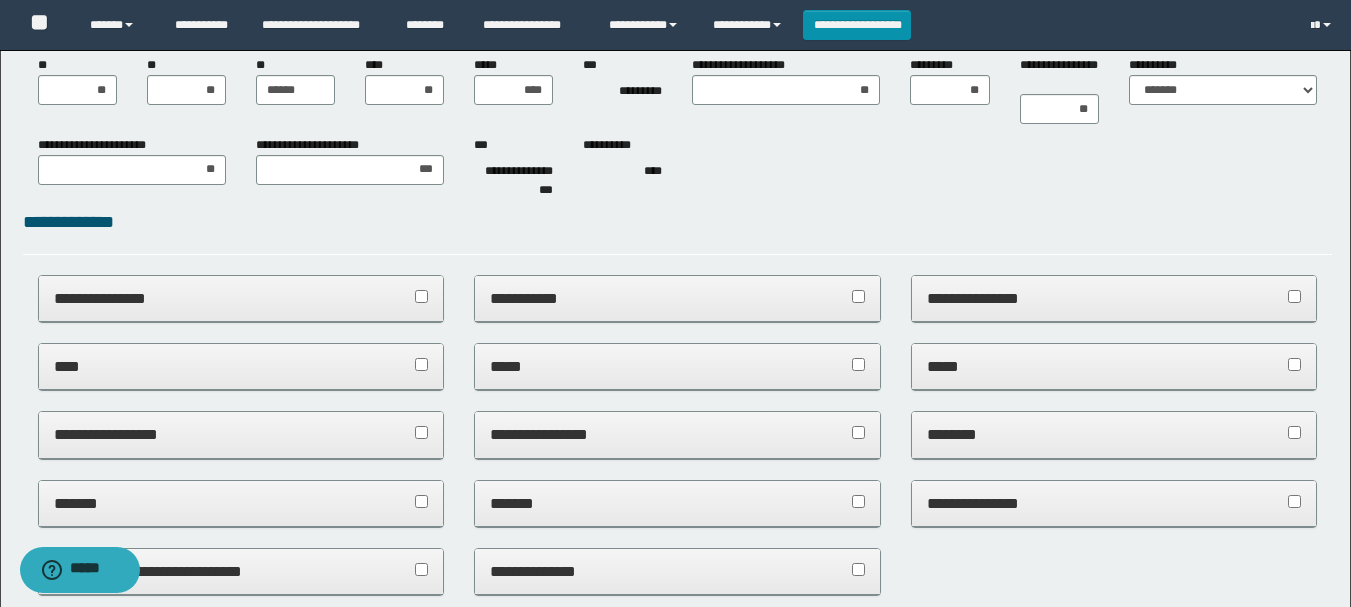 scroll, scrollTop: 0, scrollLeft: 0, axis: both 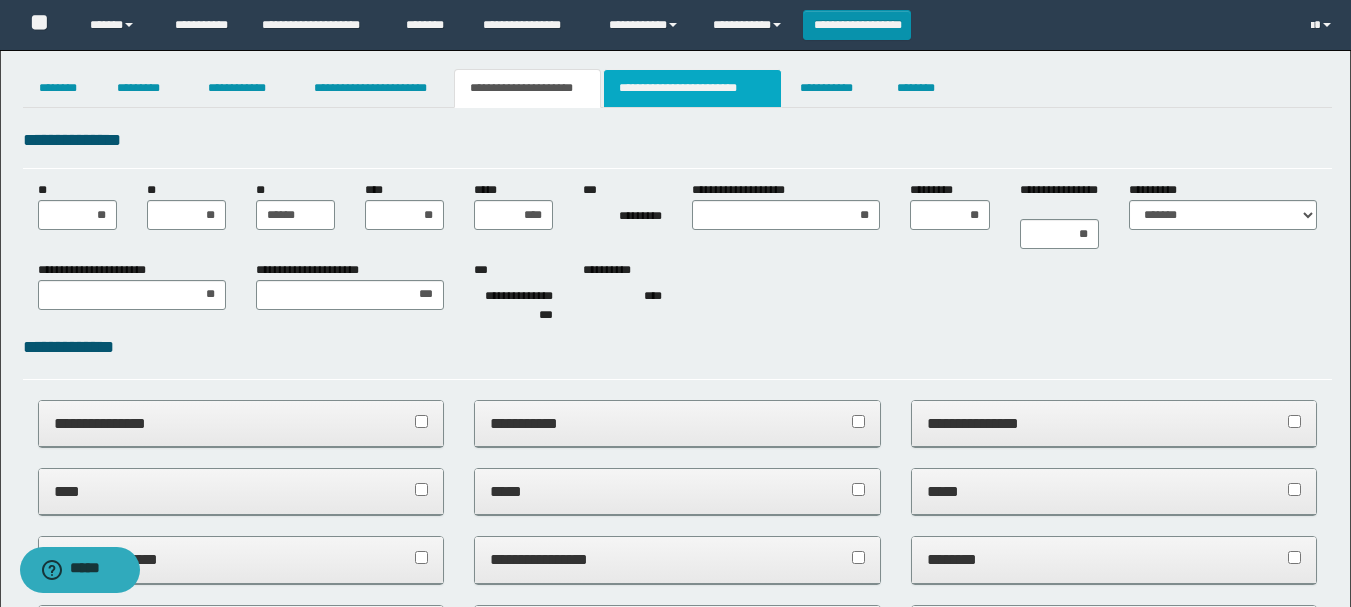 click on "**********" at bounding box center [693, 88] 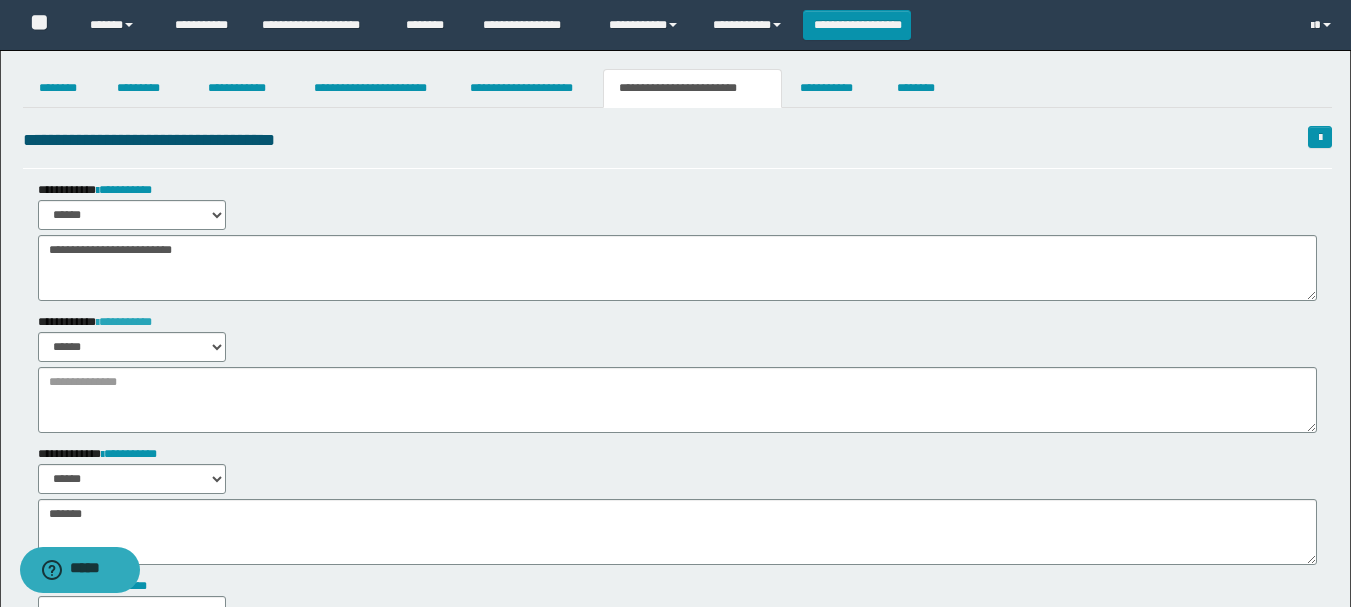 click on "**********" at bounding box center [124, 322] 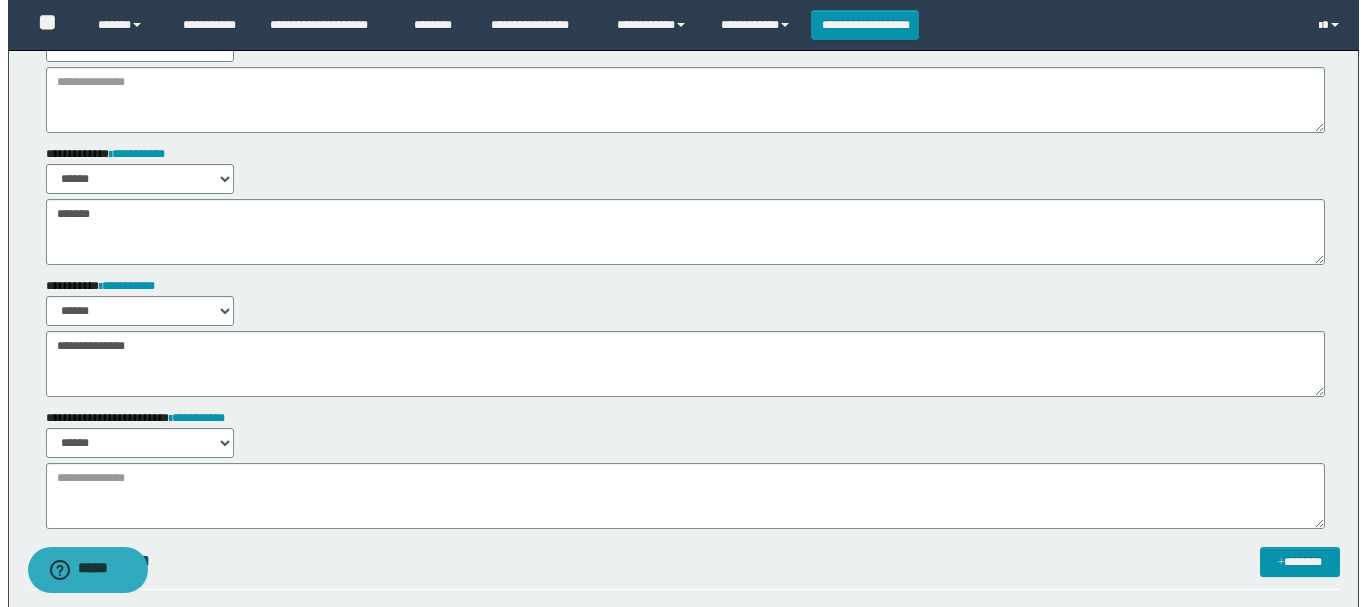 scroll, scrollTop: 0, scrollLeft: 0, axis: both 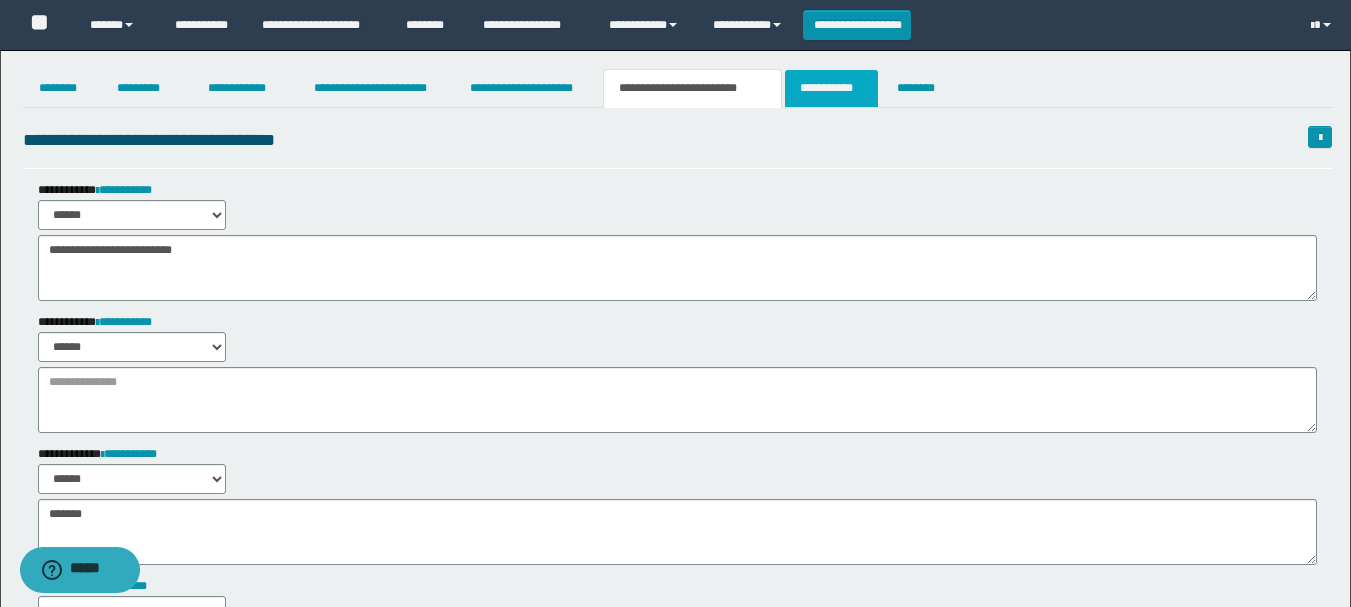 click on "**********" at bounding box center [831, 88] 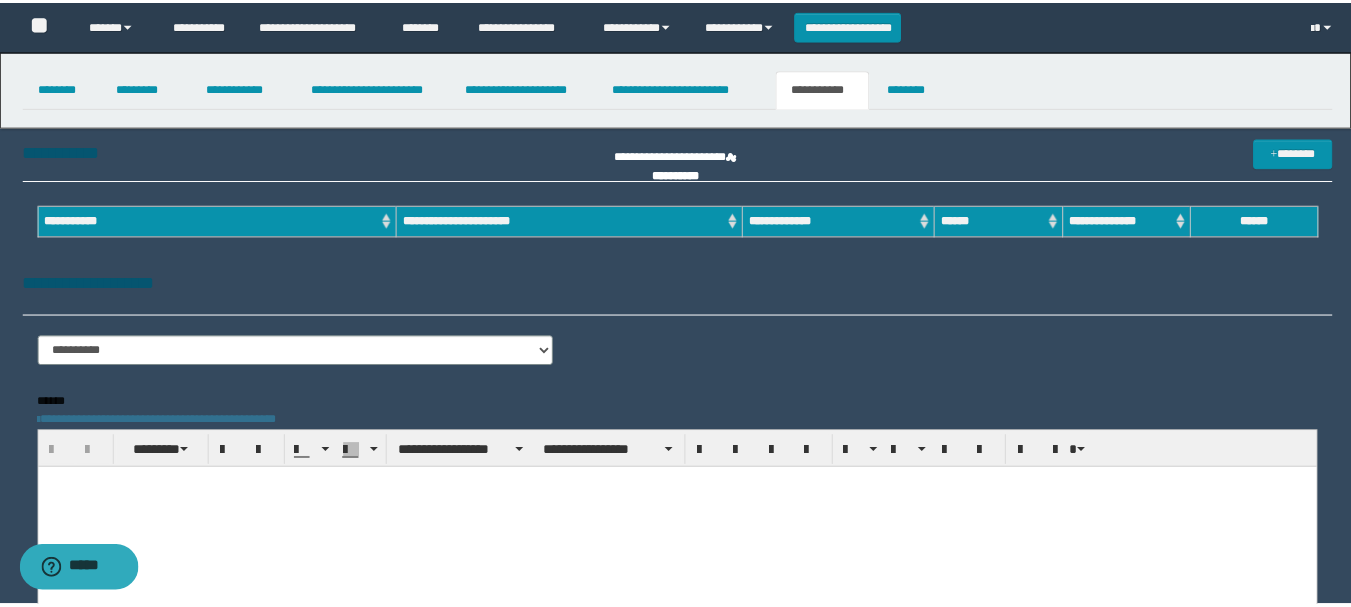 scroll, scrollTop: 0, scrollLeft: 0, axis: both 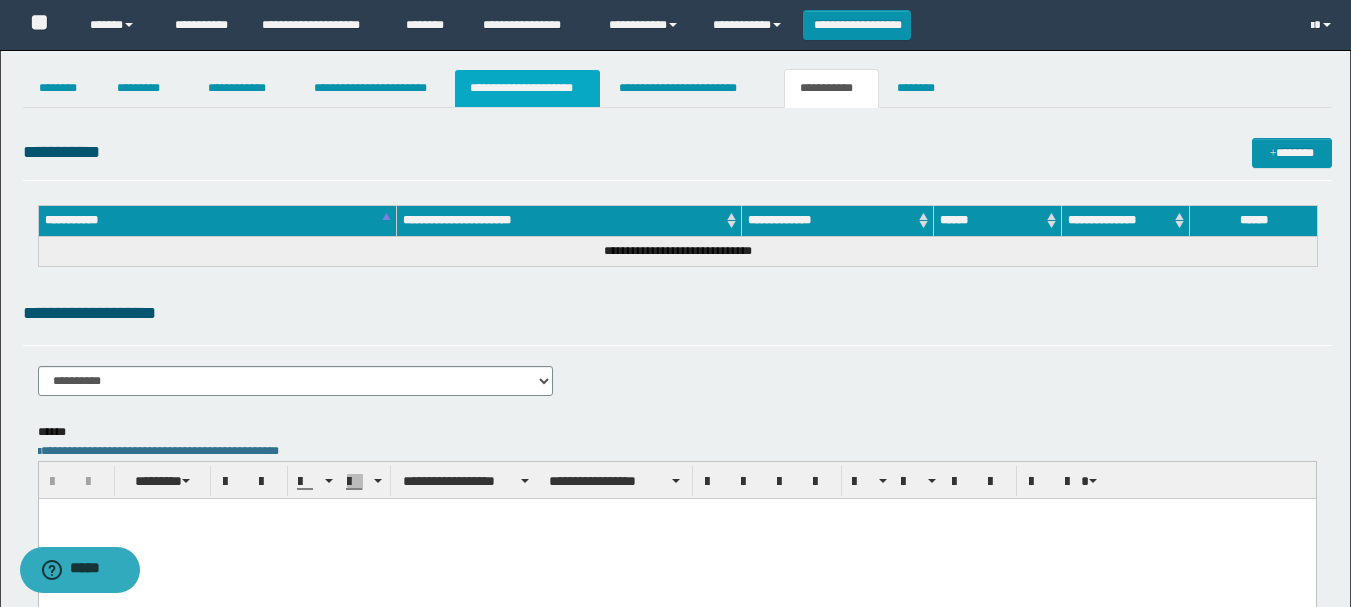 click on "**********" at bounding box center [527, 88] 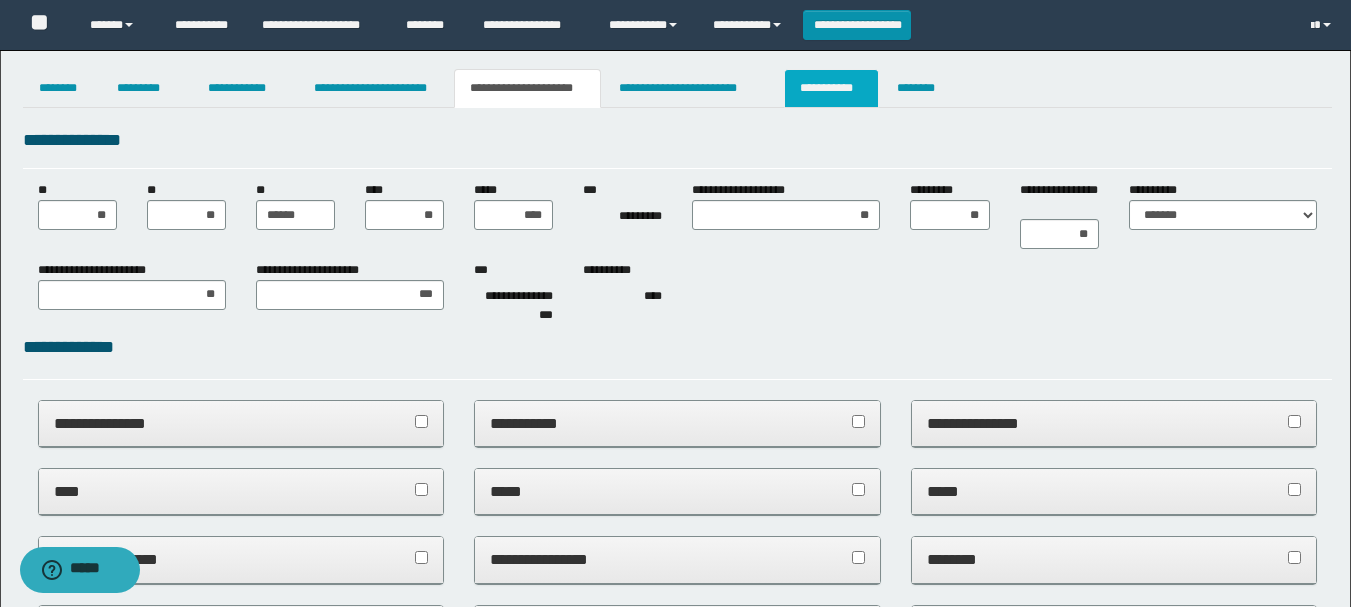 click on "**********" at bounding box center [831, 88] 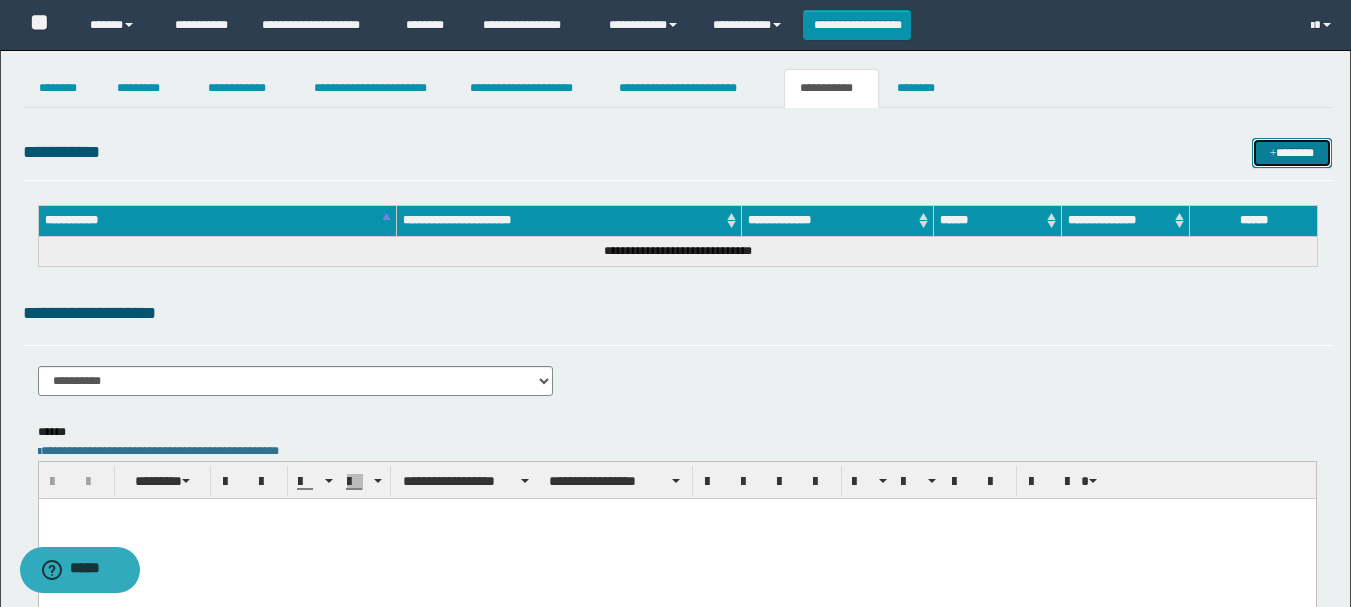 click on "*******" at bounding box center (1292, 153) 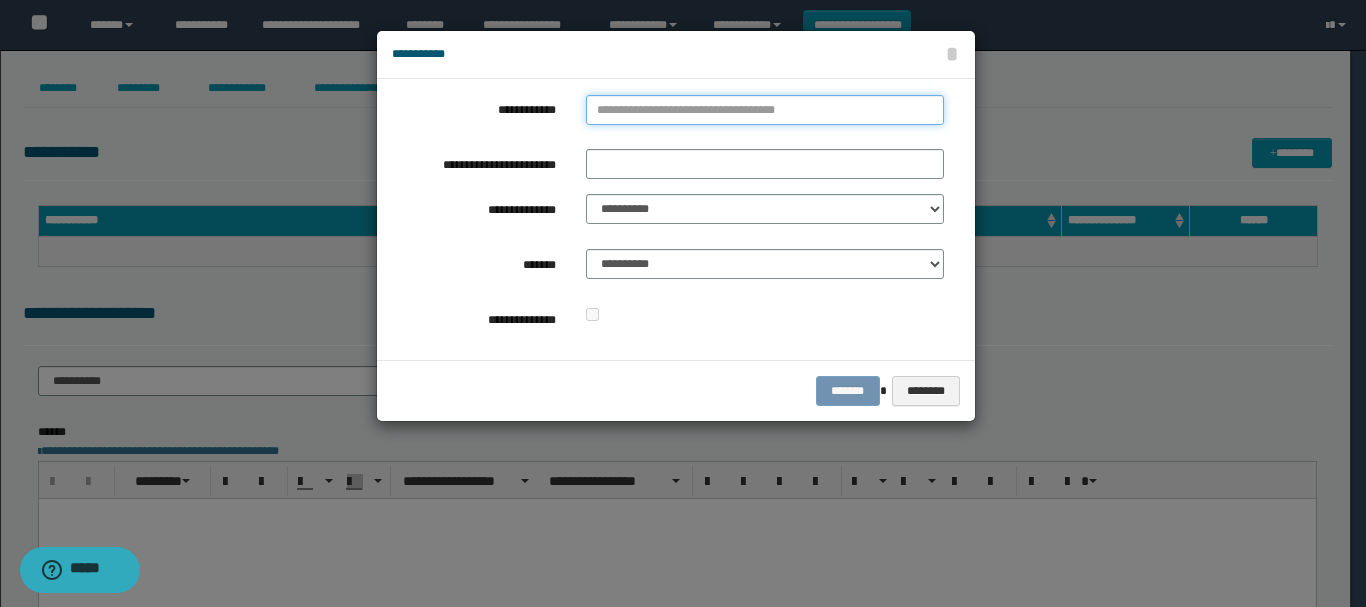 click on "**********" at bounding box center (765, 110) 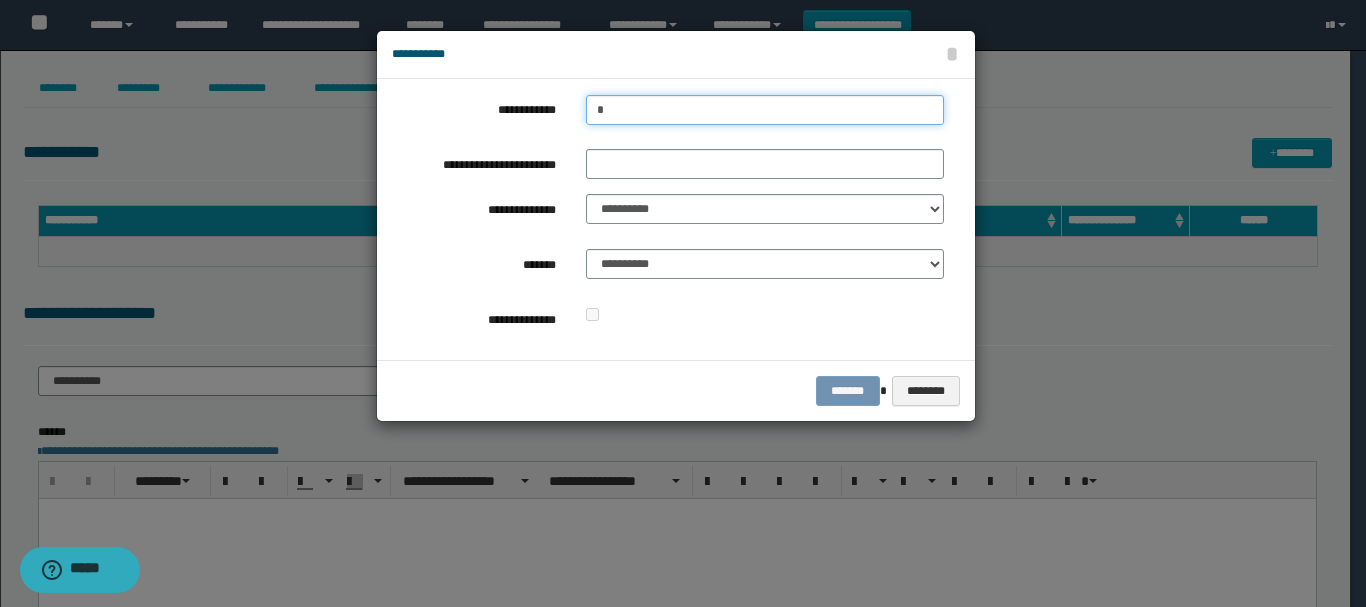 type on "**" 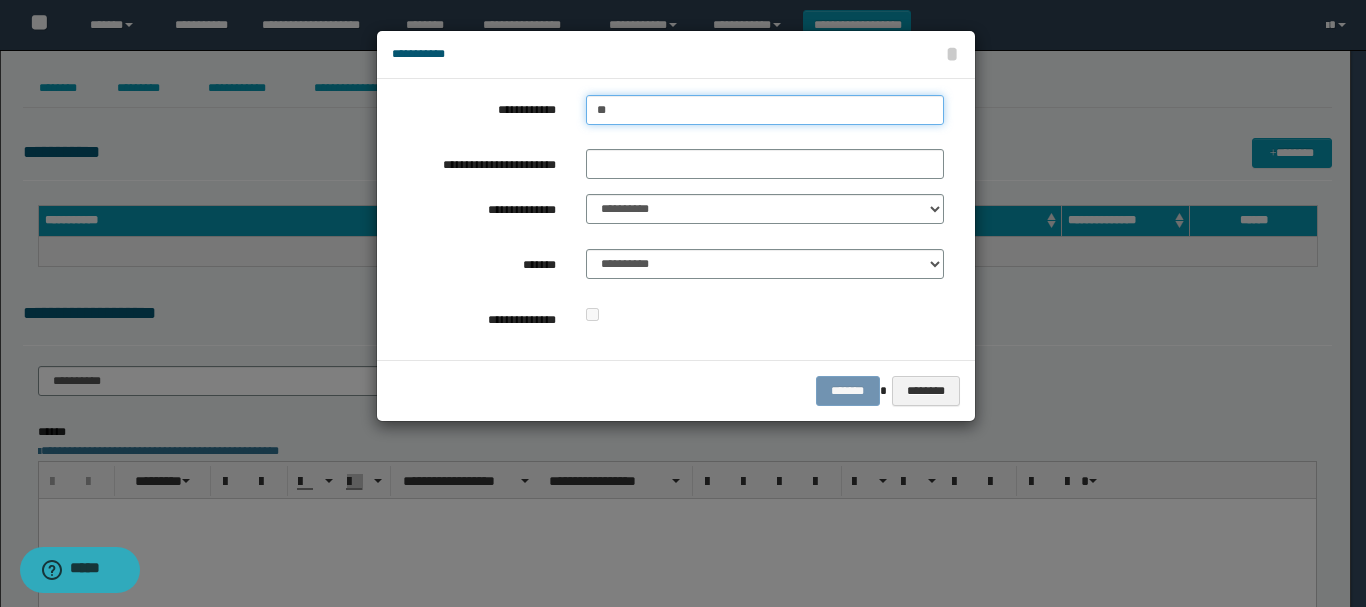 type on "**" 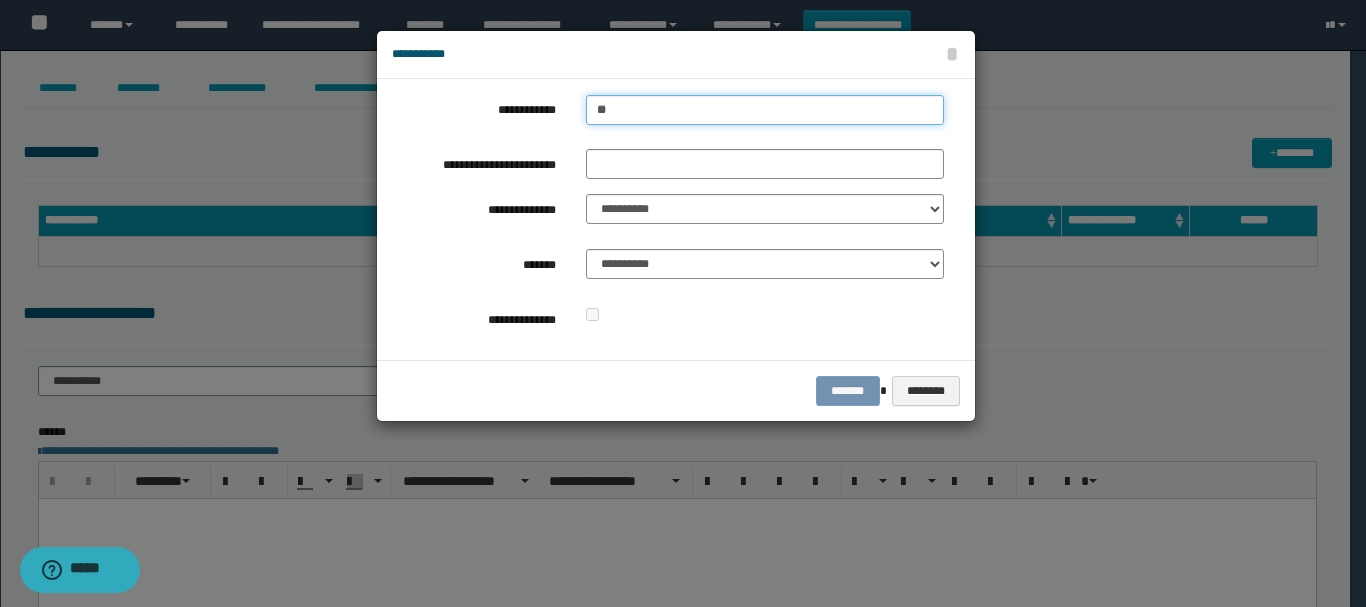 type 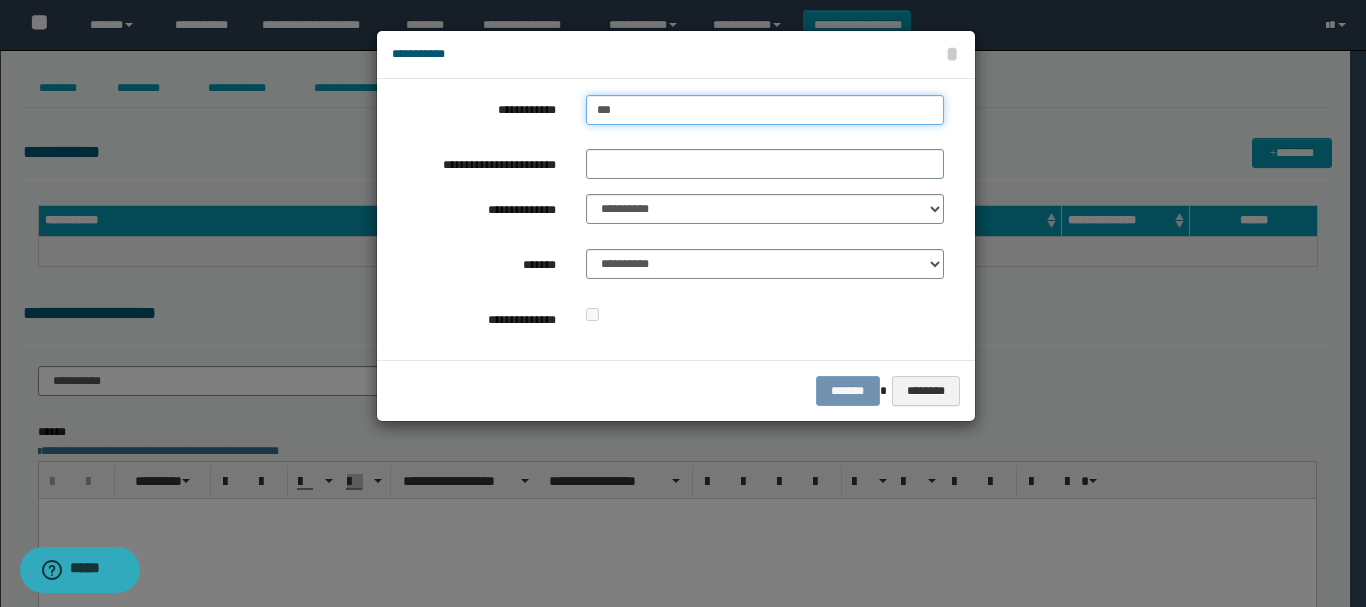 type on "****" 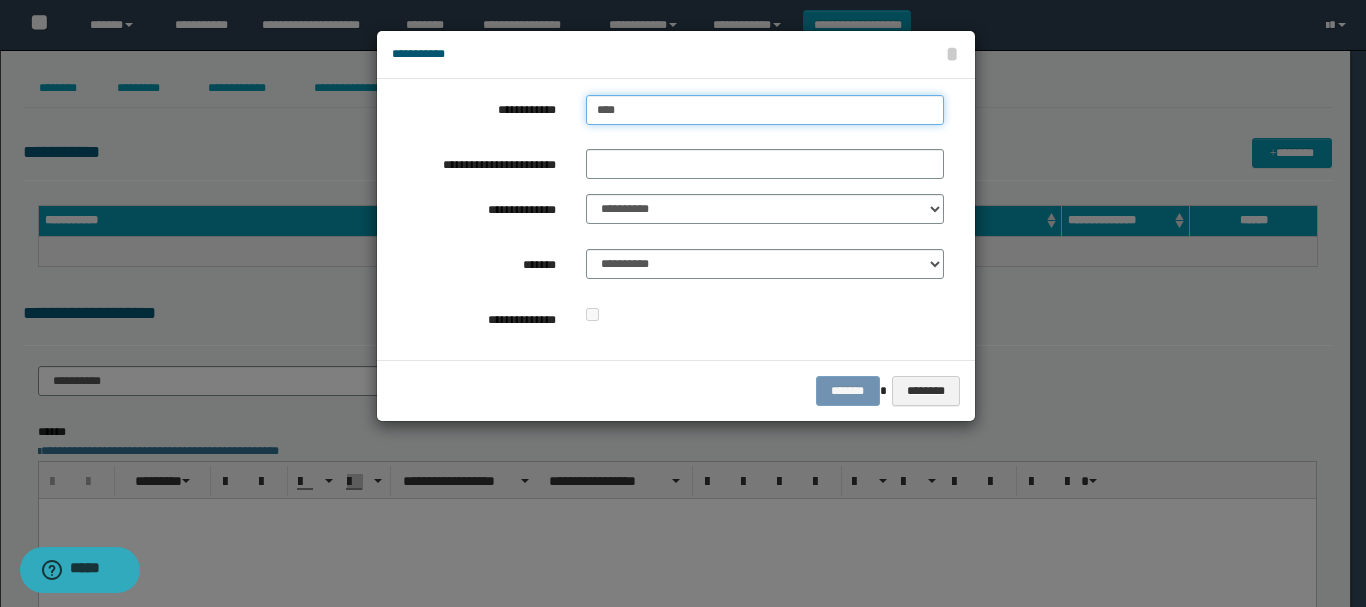 type on "****" 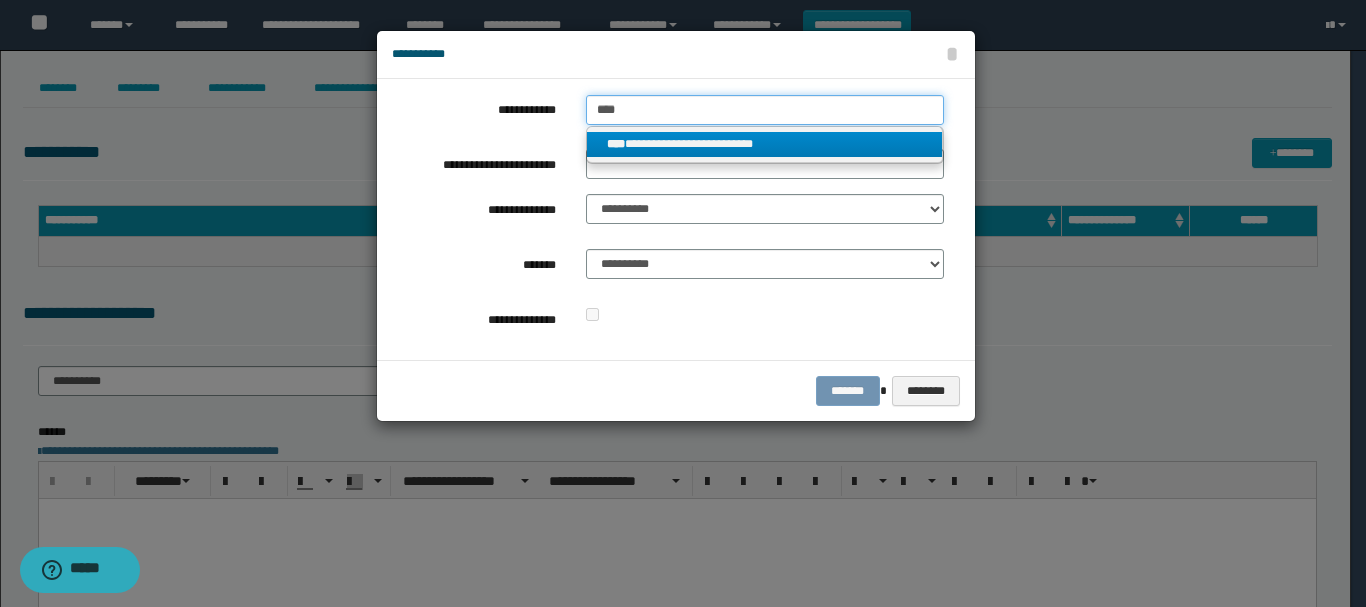type on "****" 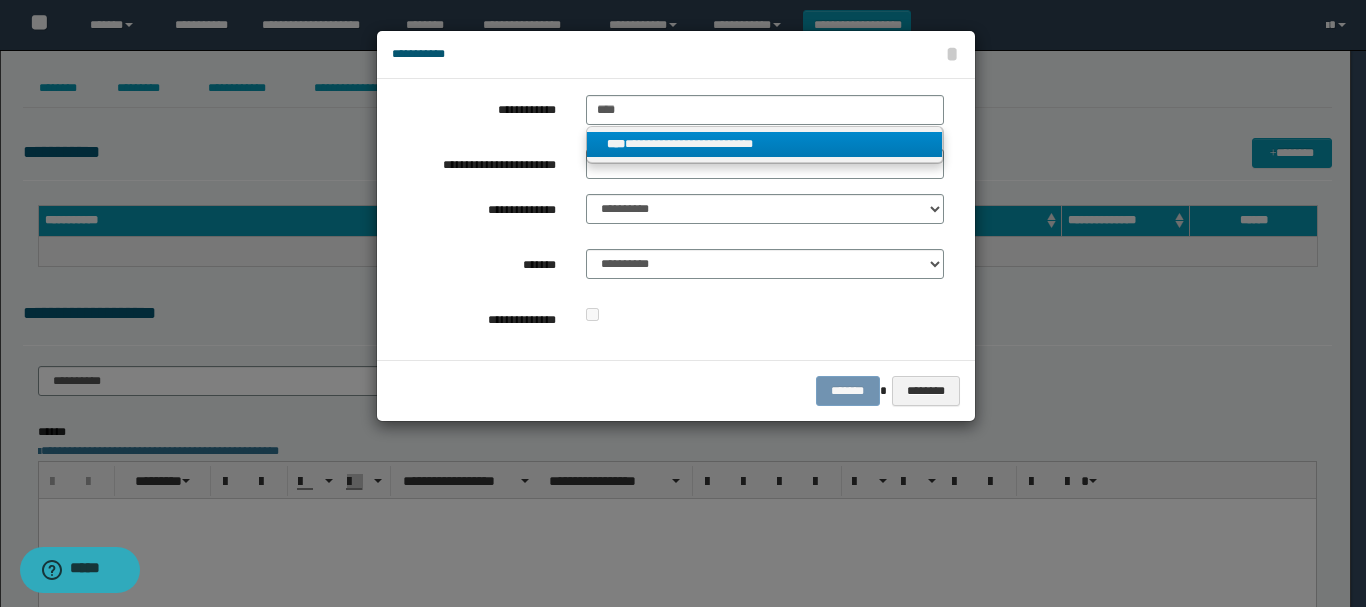 click on "**********" at bounding box center [765, 144] 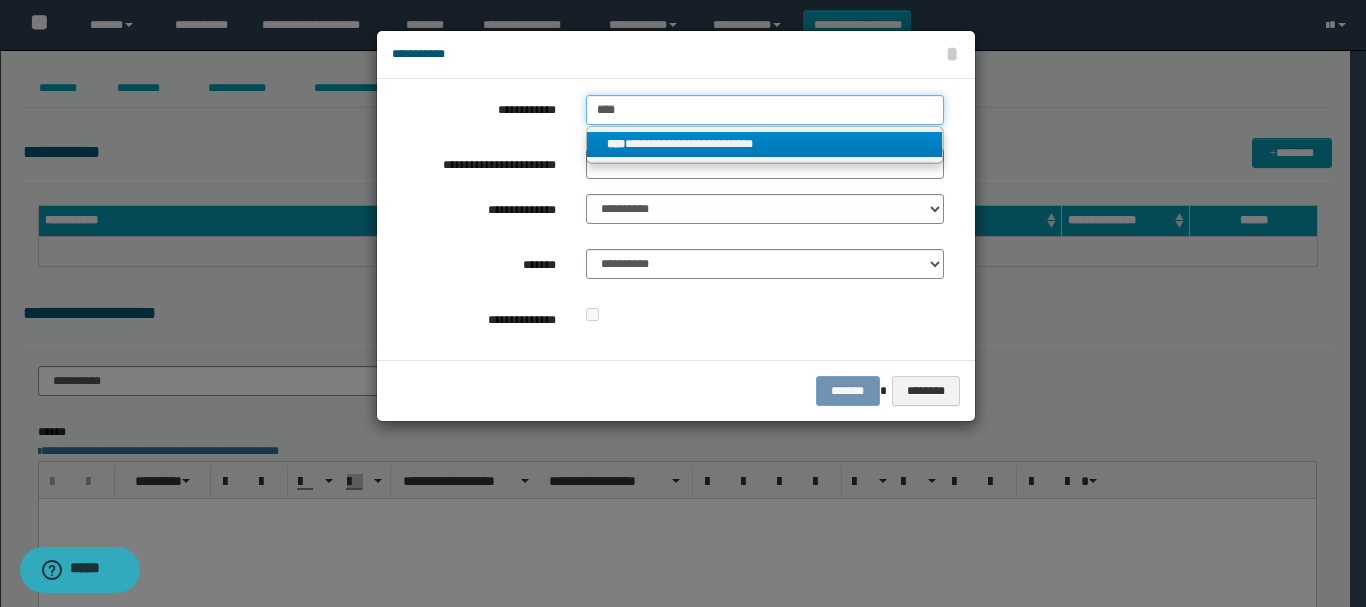 type 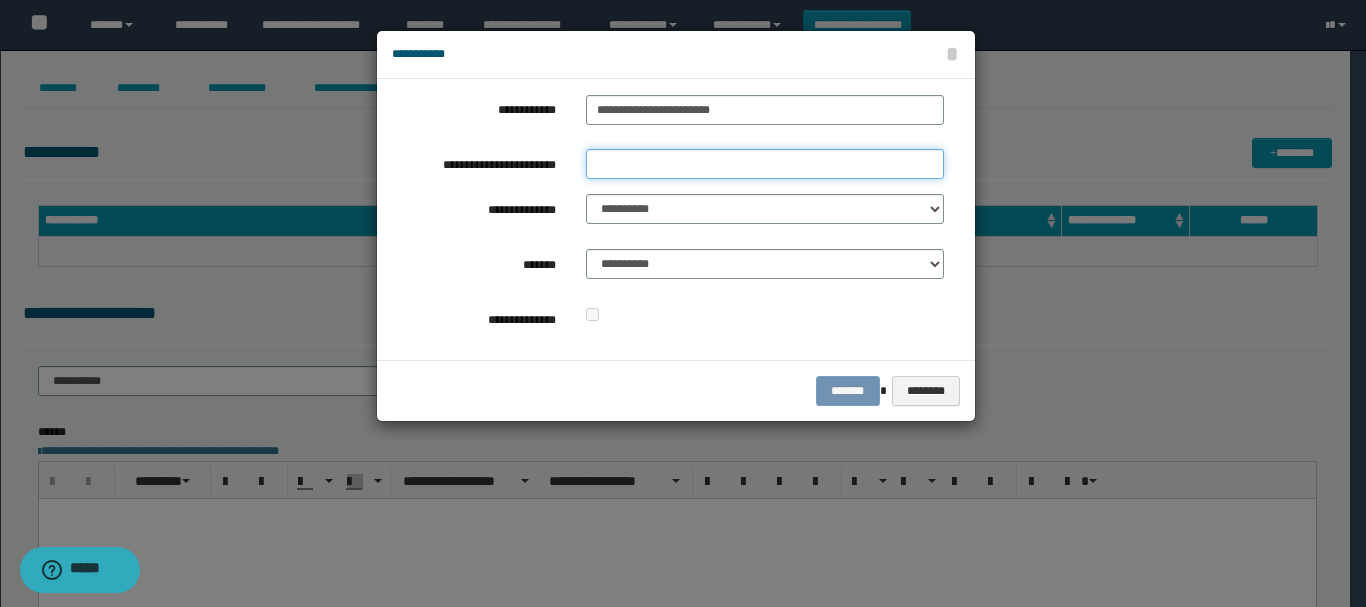 click on "**********" at bounding box center (765, 164) 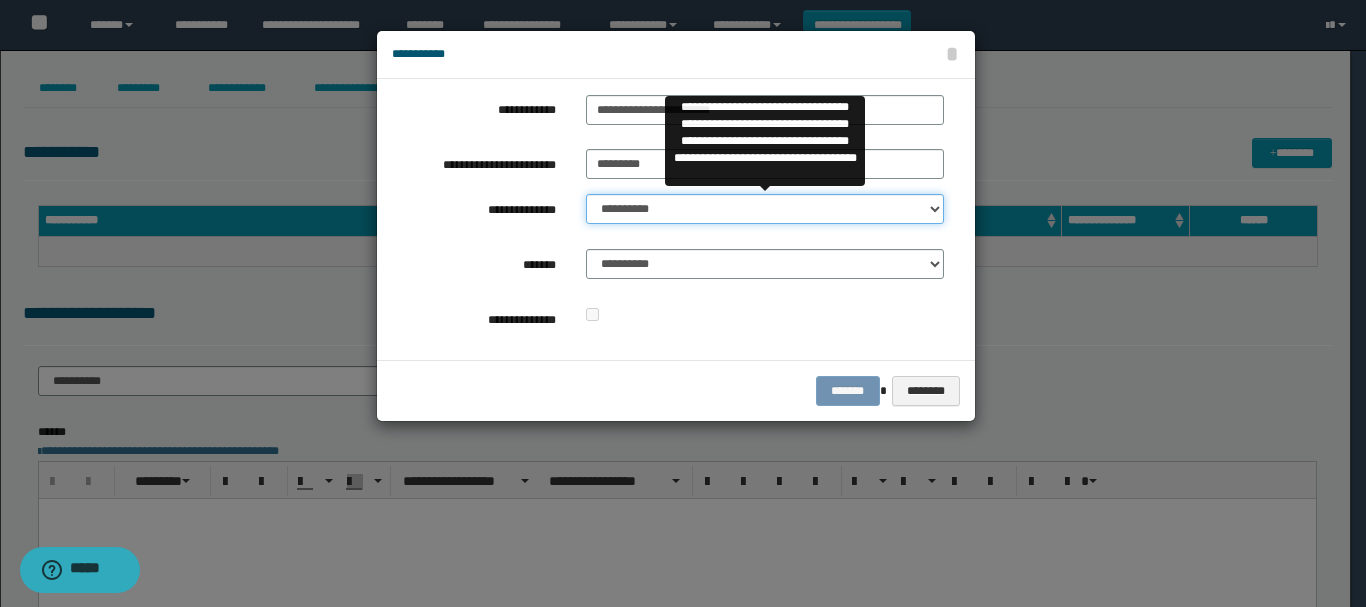 click on "**********" at bounding box center (765, 209) 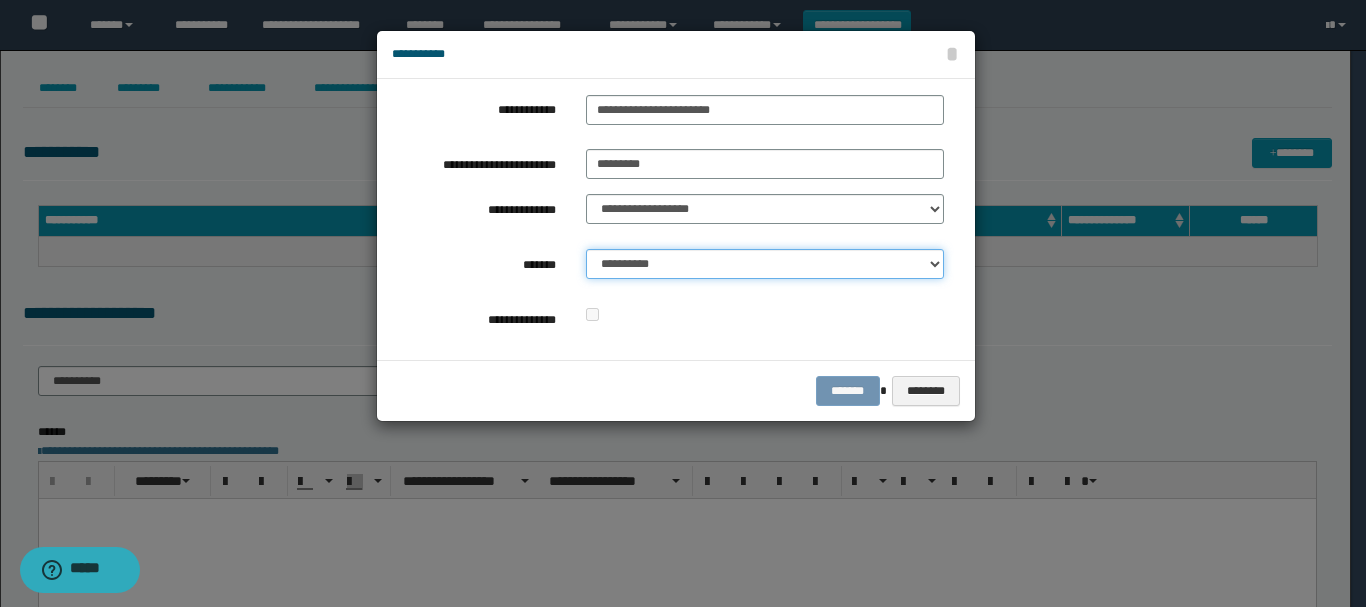 click on "**********" at bounding box center (765, 264) 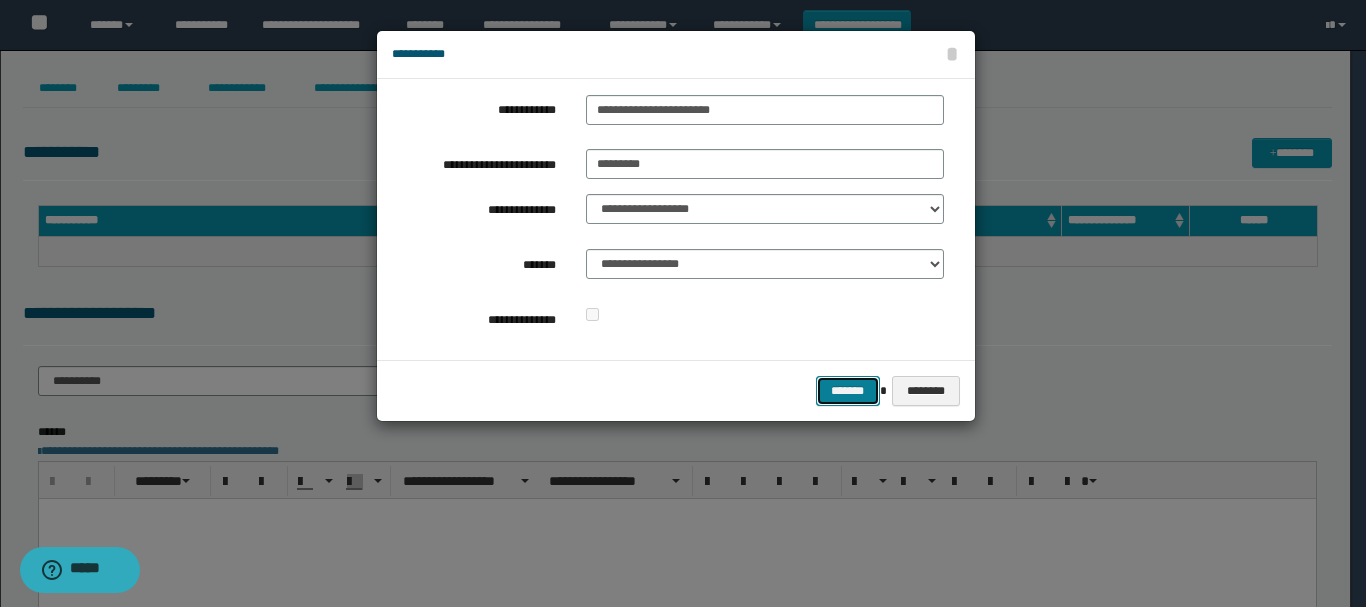 click on "*******" at bounding box center (848, 391) 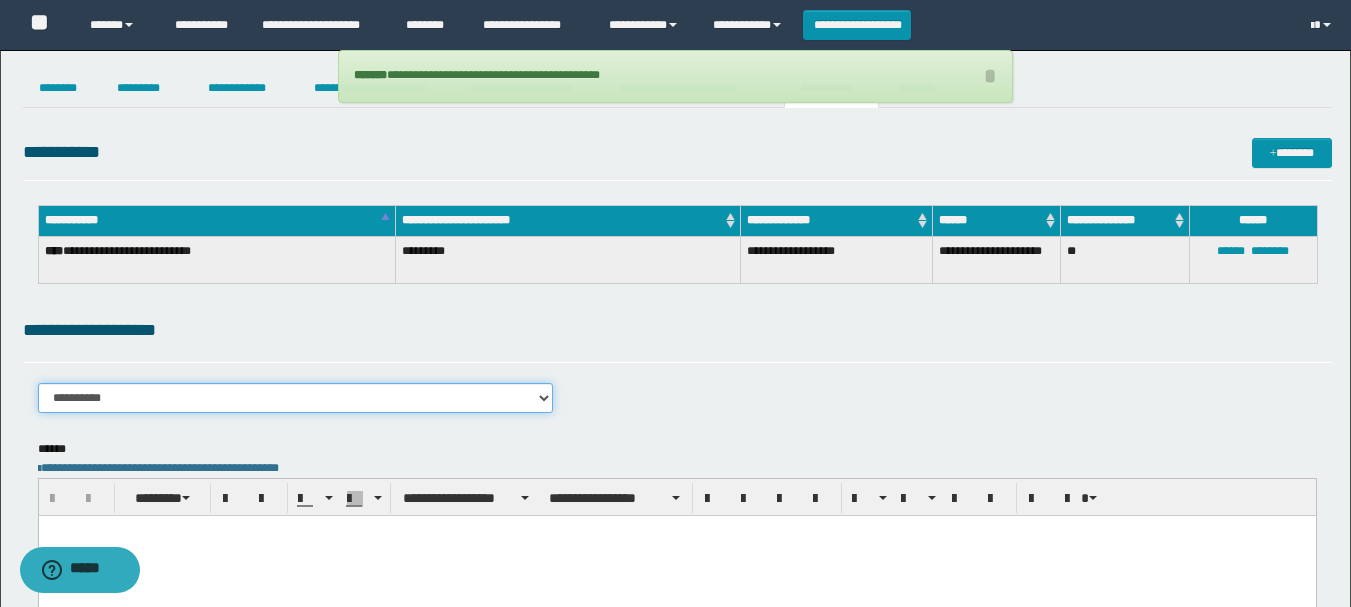 click on "**********" at bounding box center (296, 398) 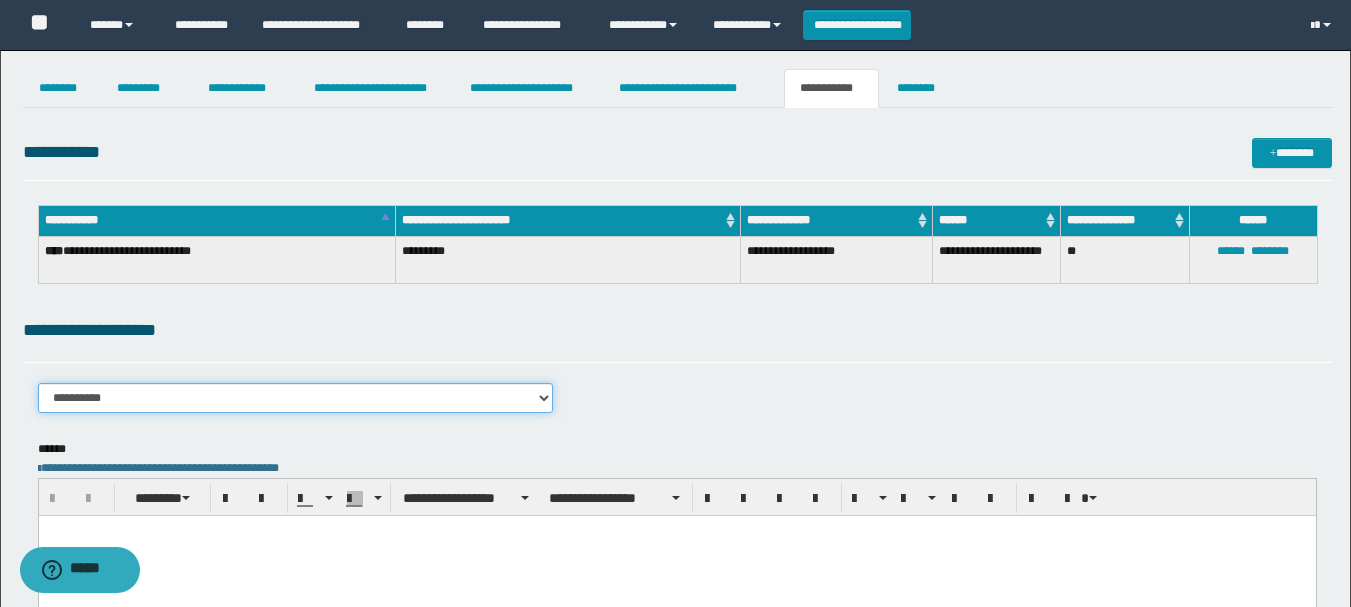 select on "****" 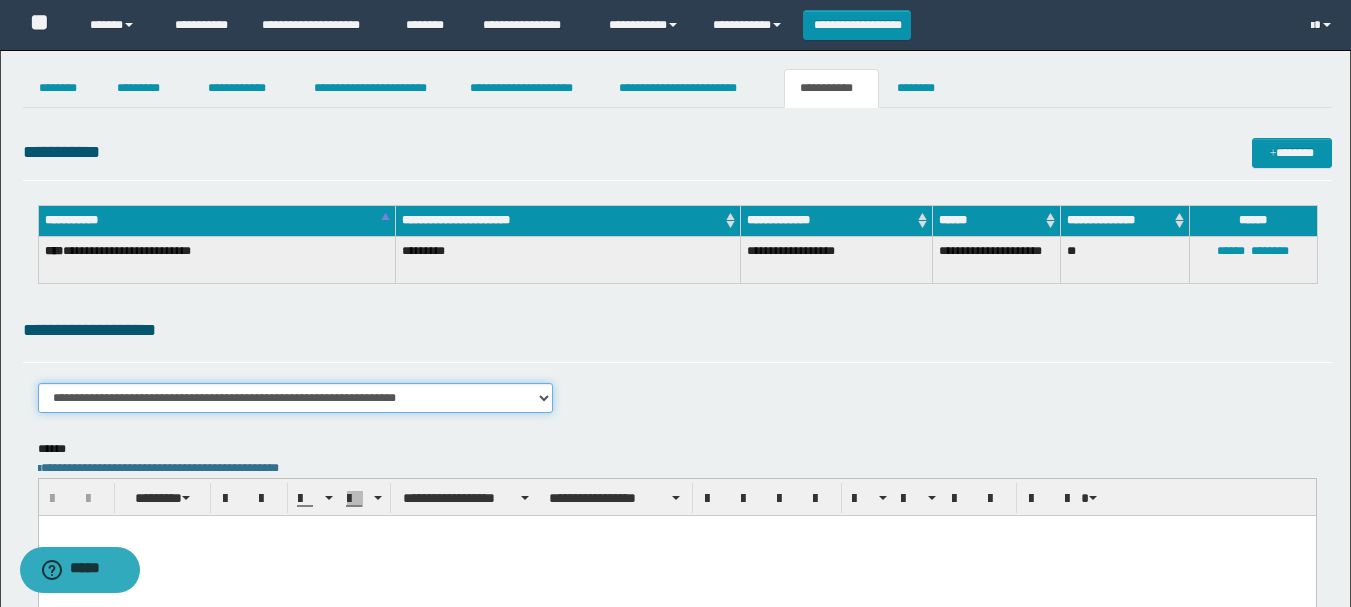 scroll, scrollTop: 100, scrollLeft: 0, axis: vertical 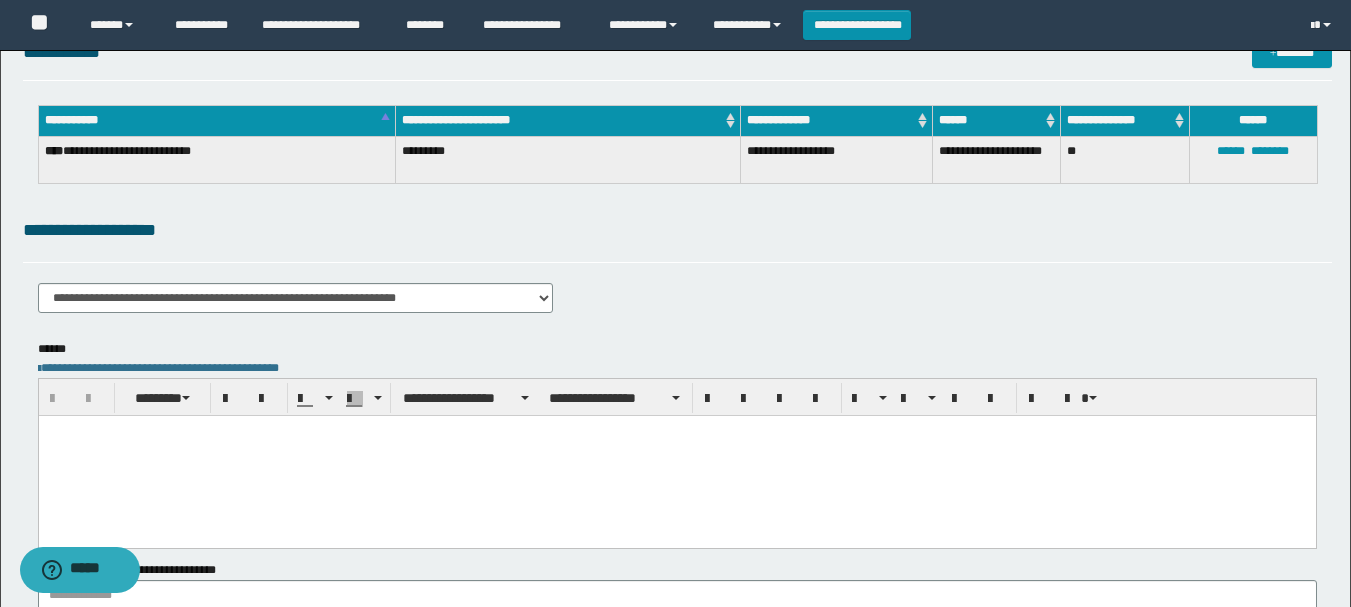 click at bounding box center [676, 455] 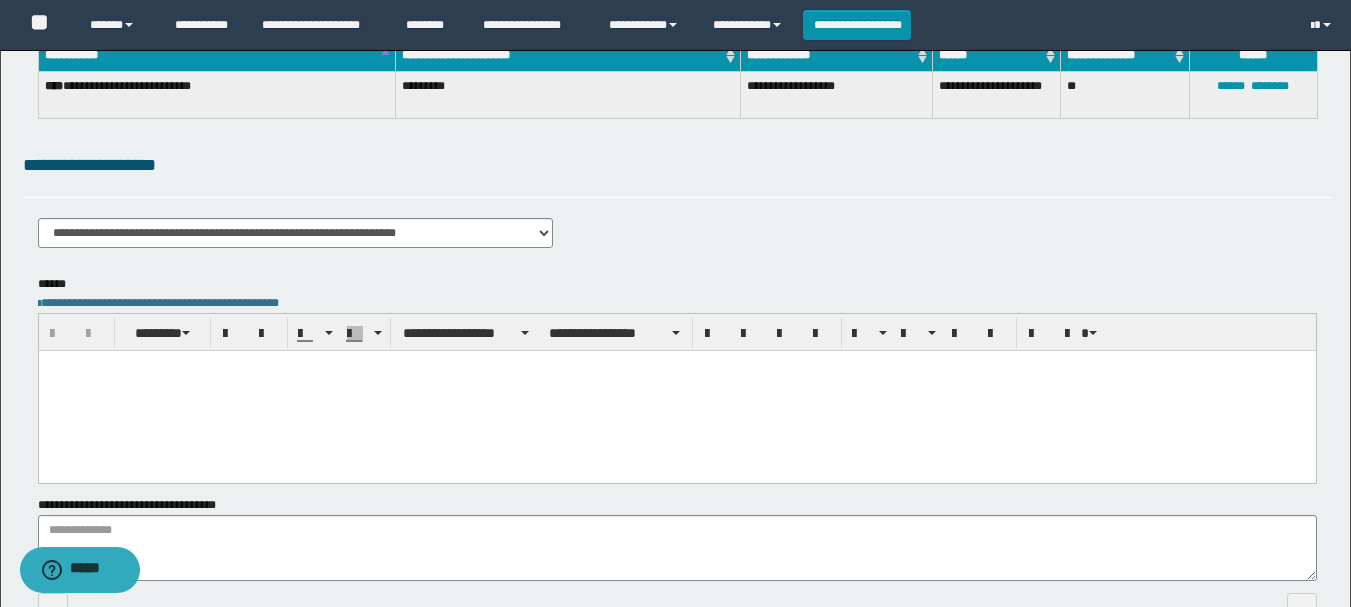 scroll, scrollTop: 200, scrollLeft: 0, axis: vertical 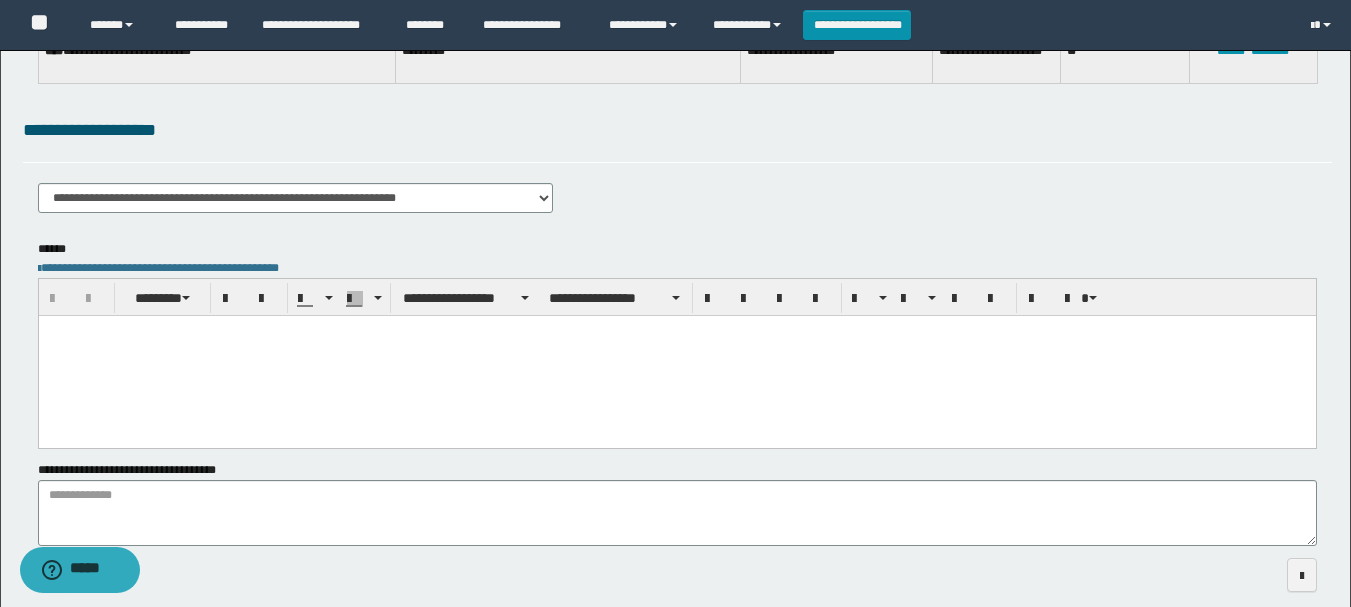 paste 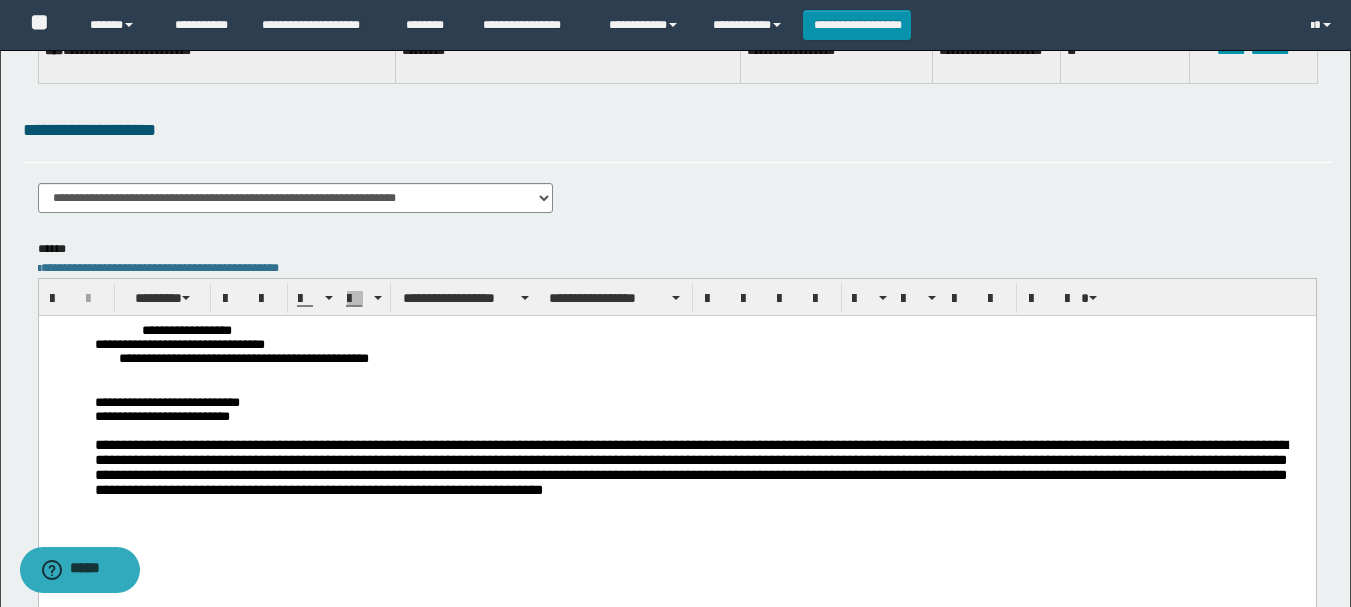 click at bounding box center [700, 388] 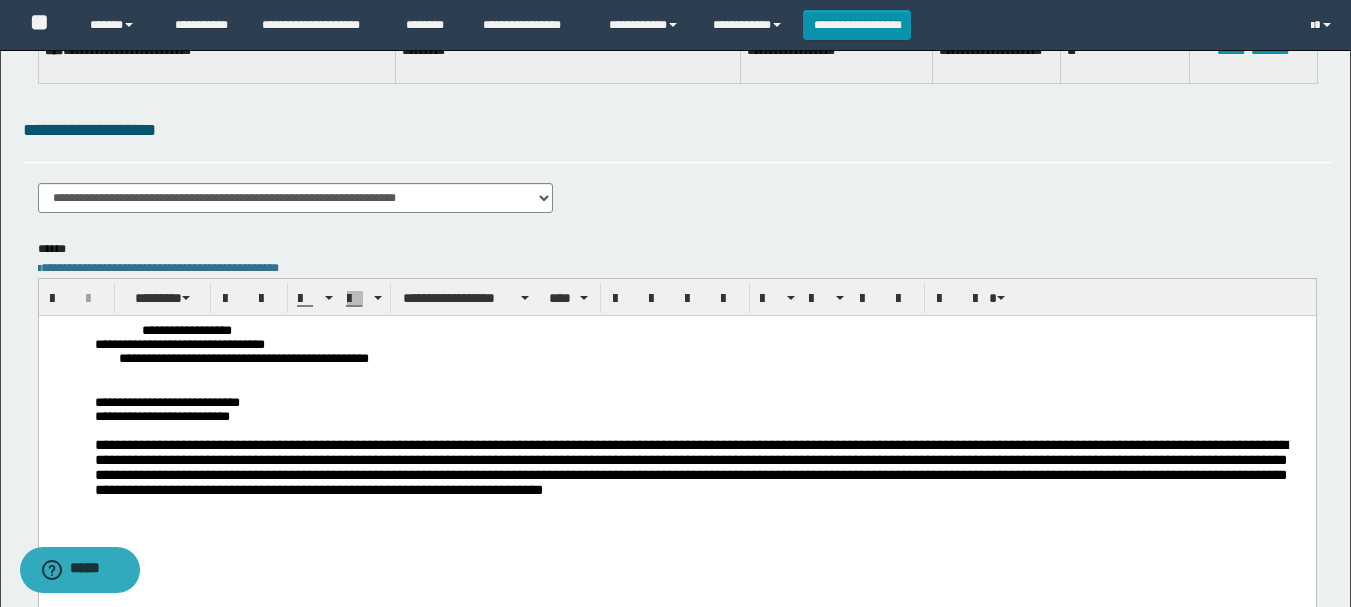click at bounding box center (700, 374) 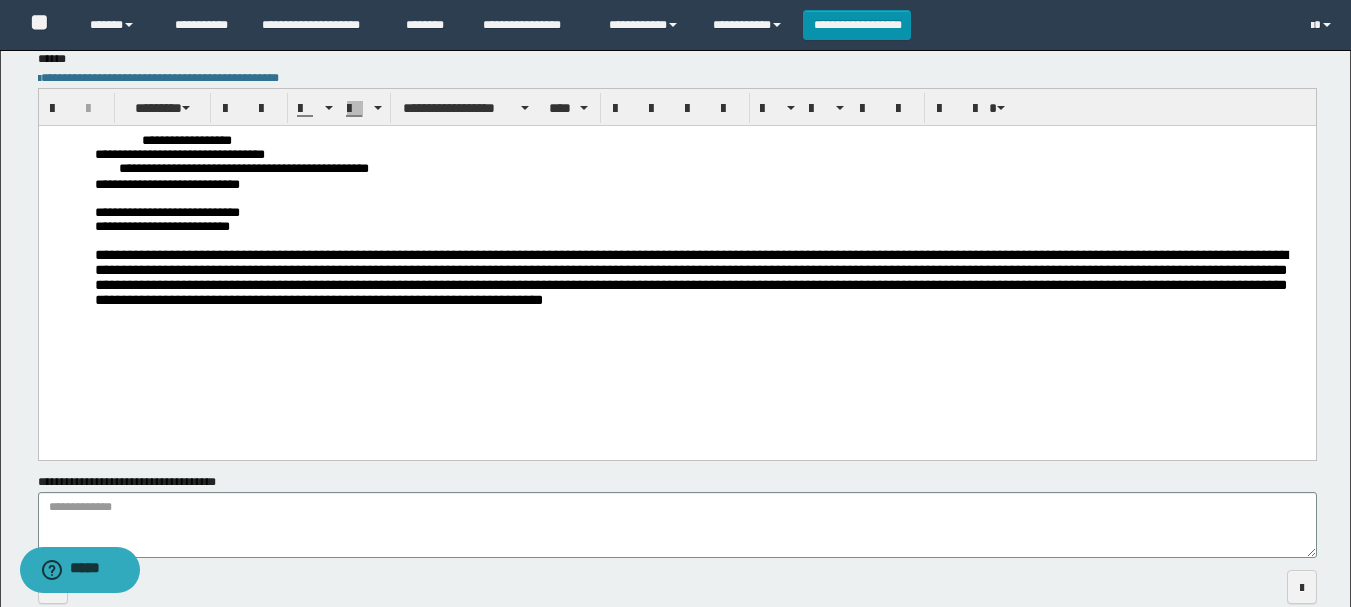 scroll, scrollTop: 495, scrollLeft: 0, axis: vertical 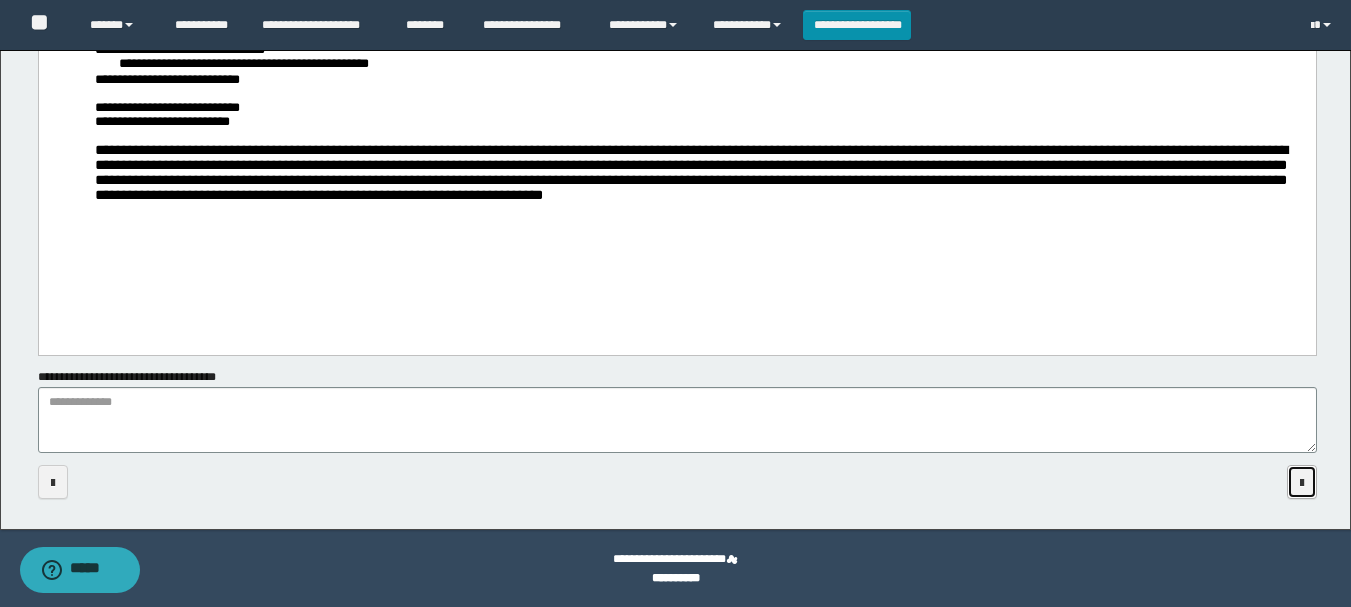 click at bounding box center [1302, 482] 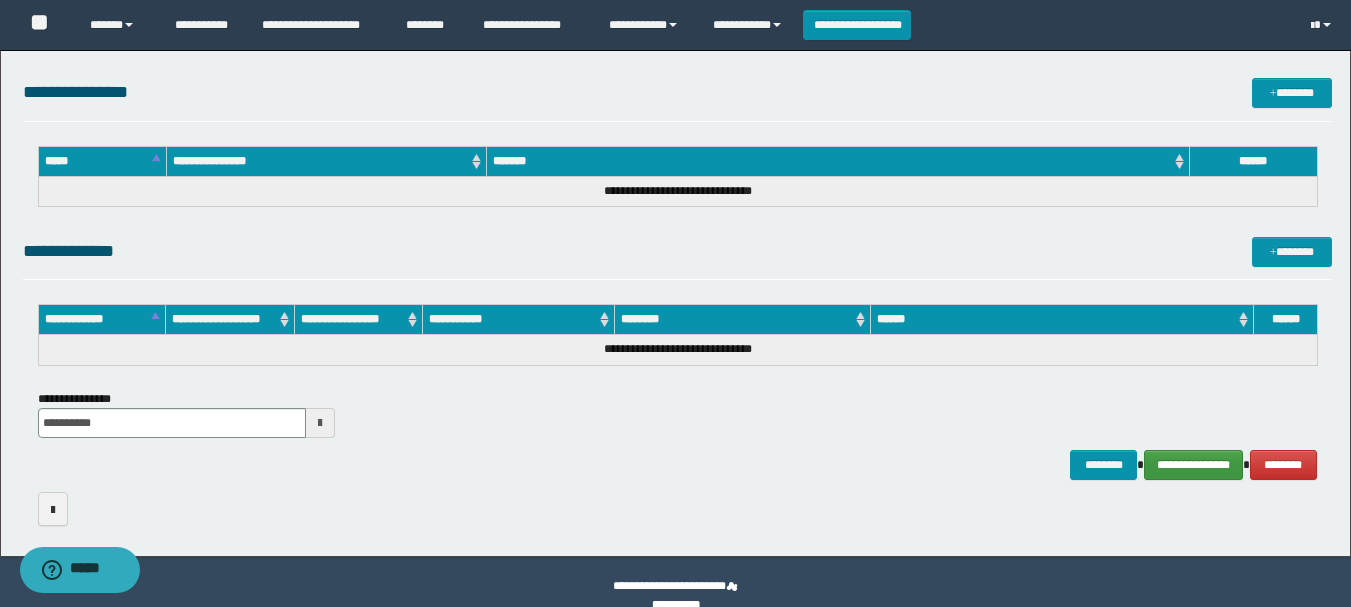 scroll, scrollTop: 1000, scrollLeft: 0, axis: vertical 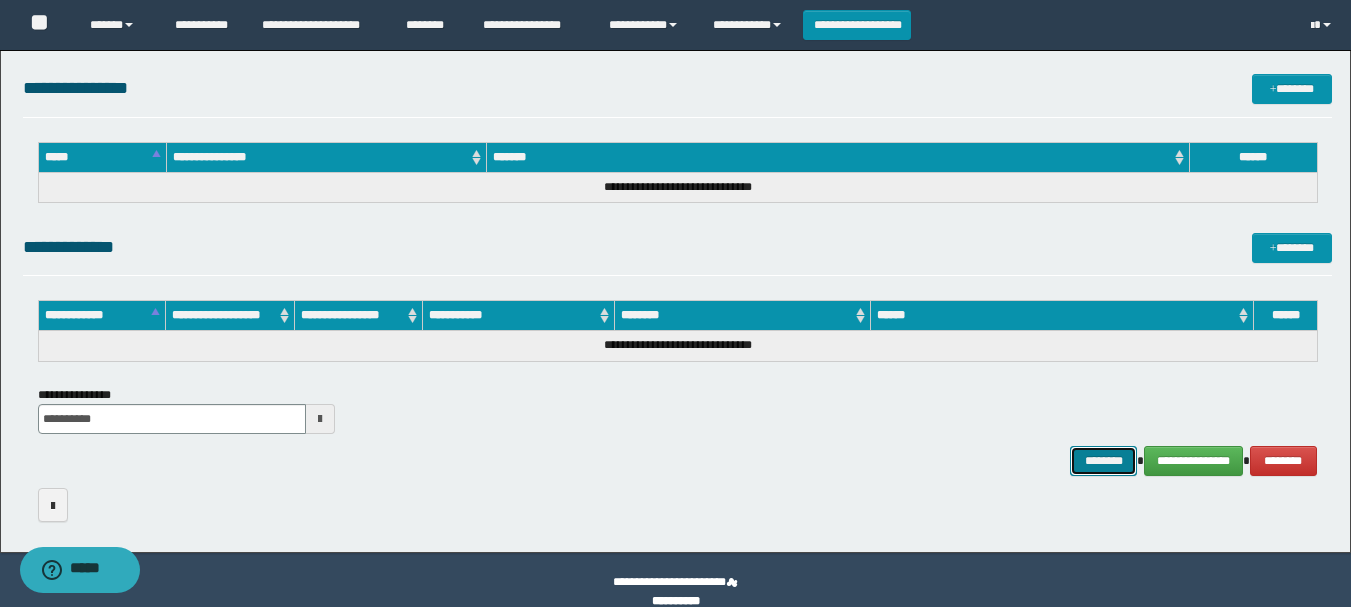 click on "********" at bounding box center (1104, 461) 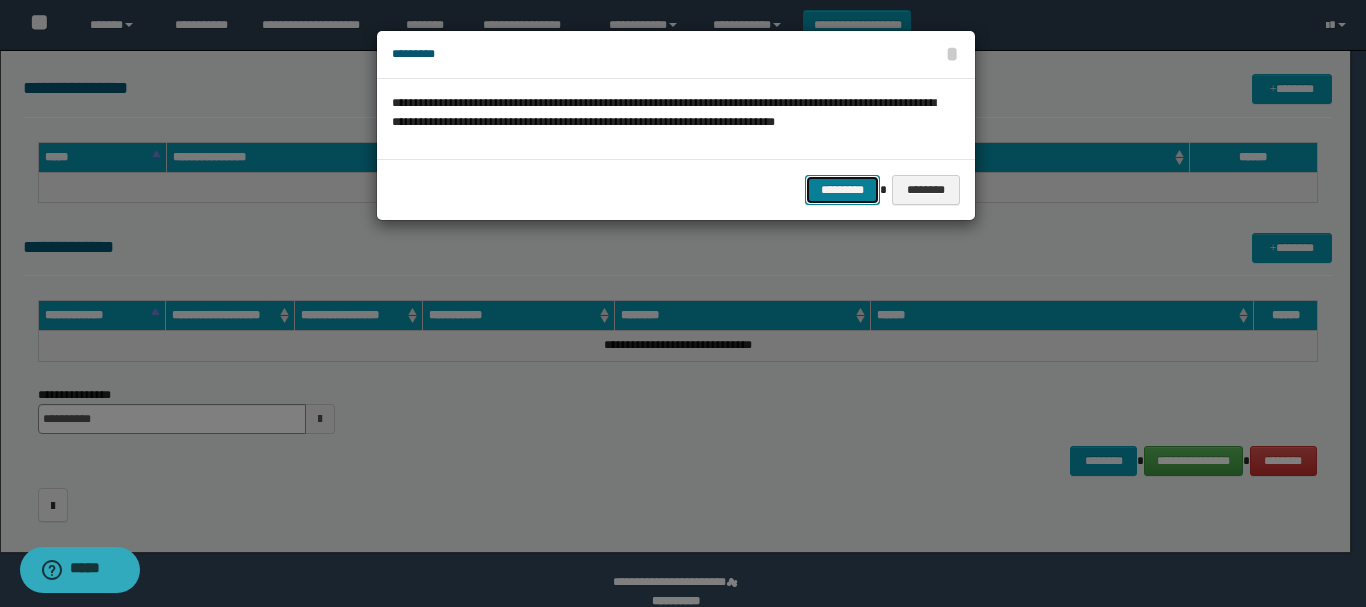 click on "*********" at bounding box center (842, 190) 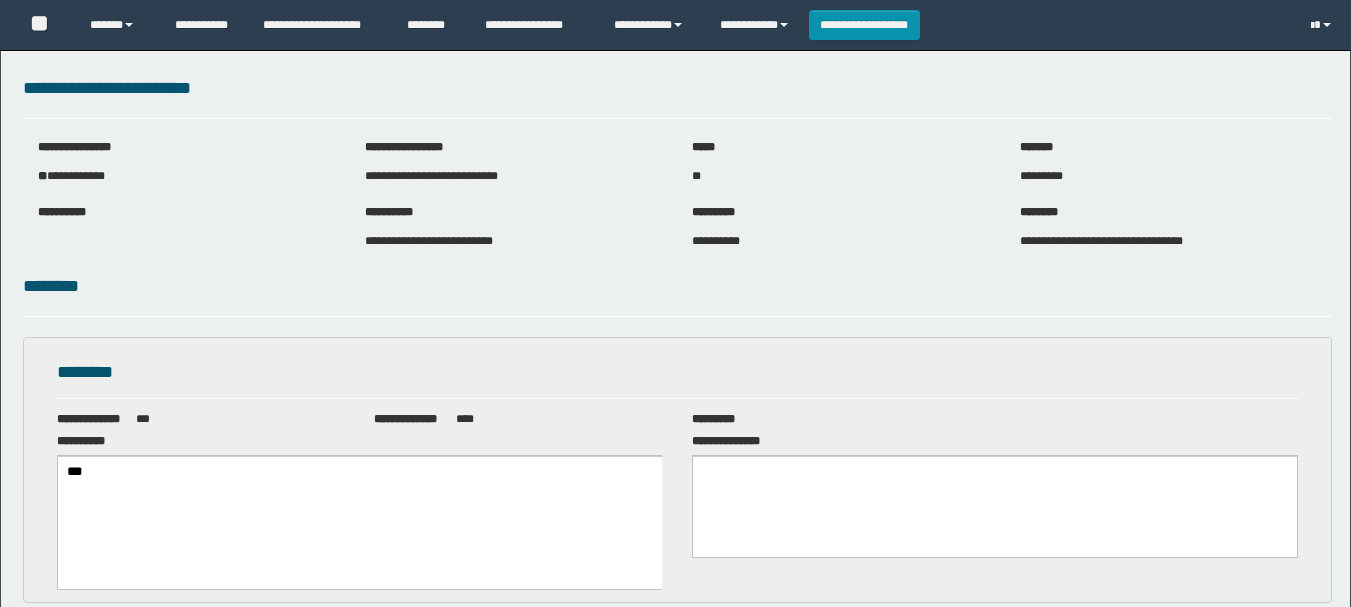 scroll, scrollTop: 0, scrollLeft: 0, axis: both 